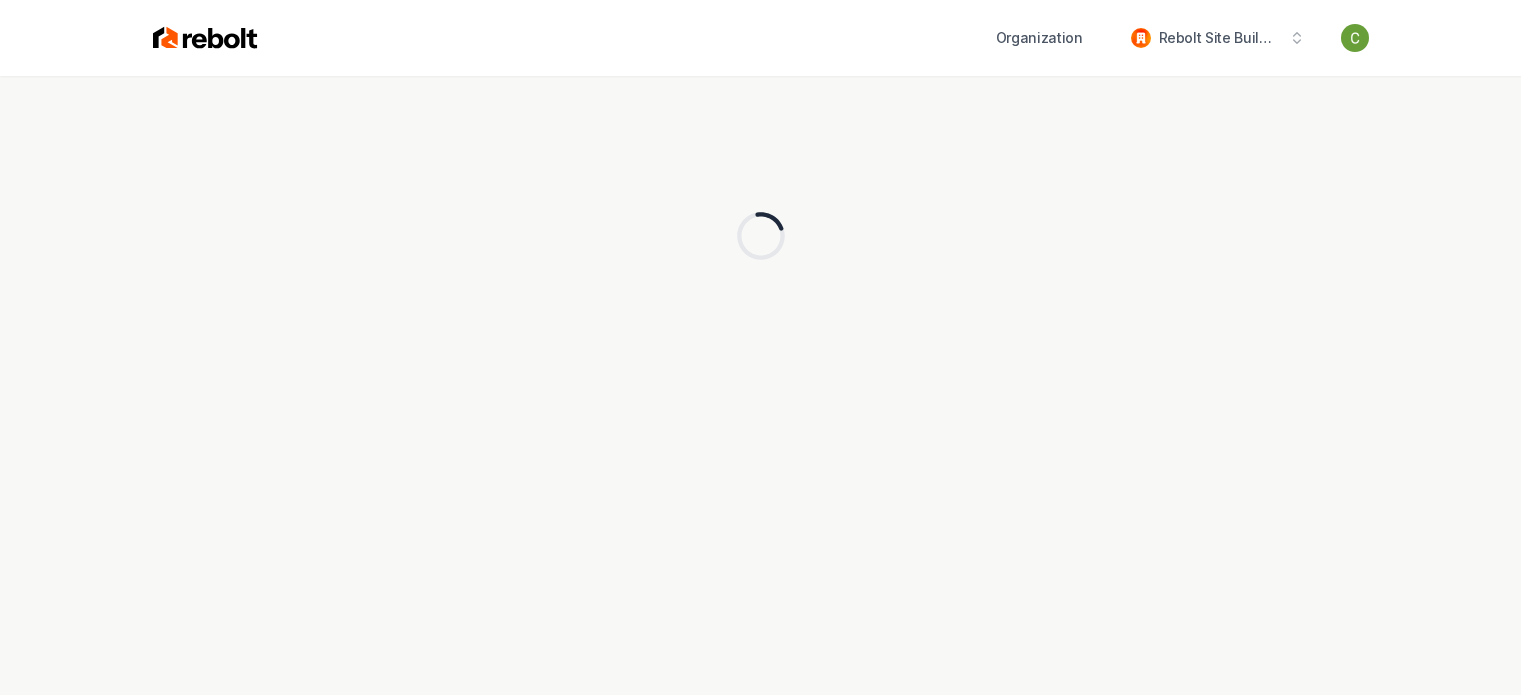 scroll, scrollTop: 0, scrollLeft: 0, axis: both 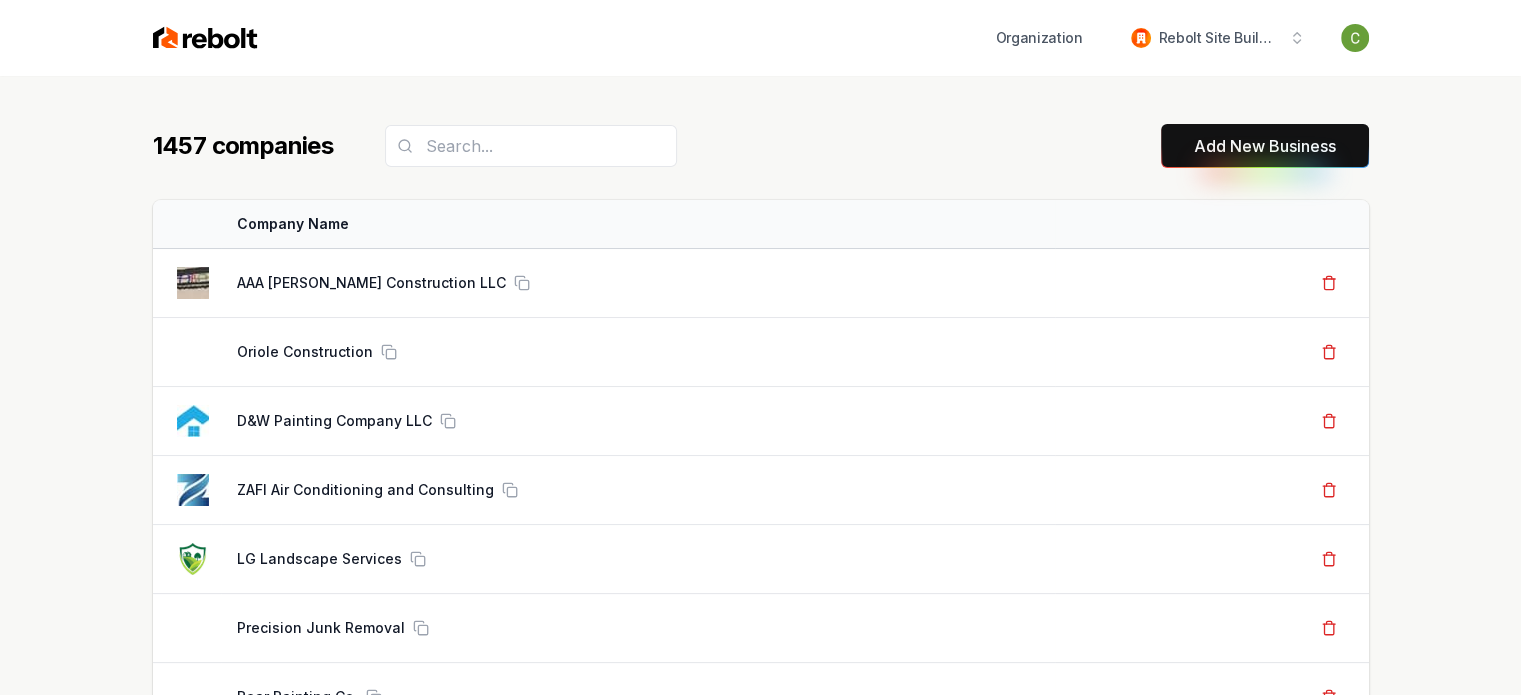 click on "Add New Business" at bounding box center [1265, 146] 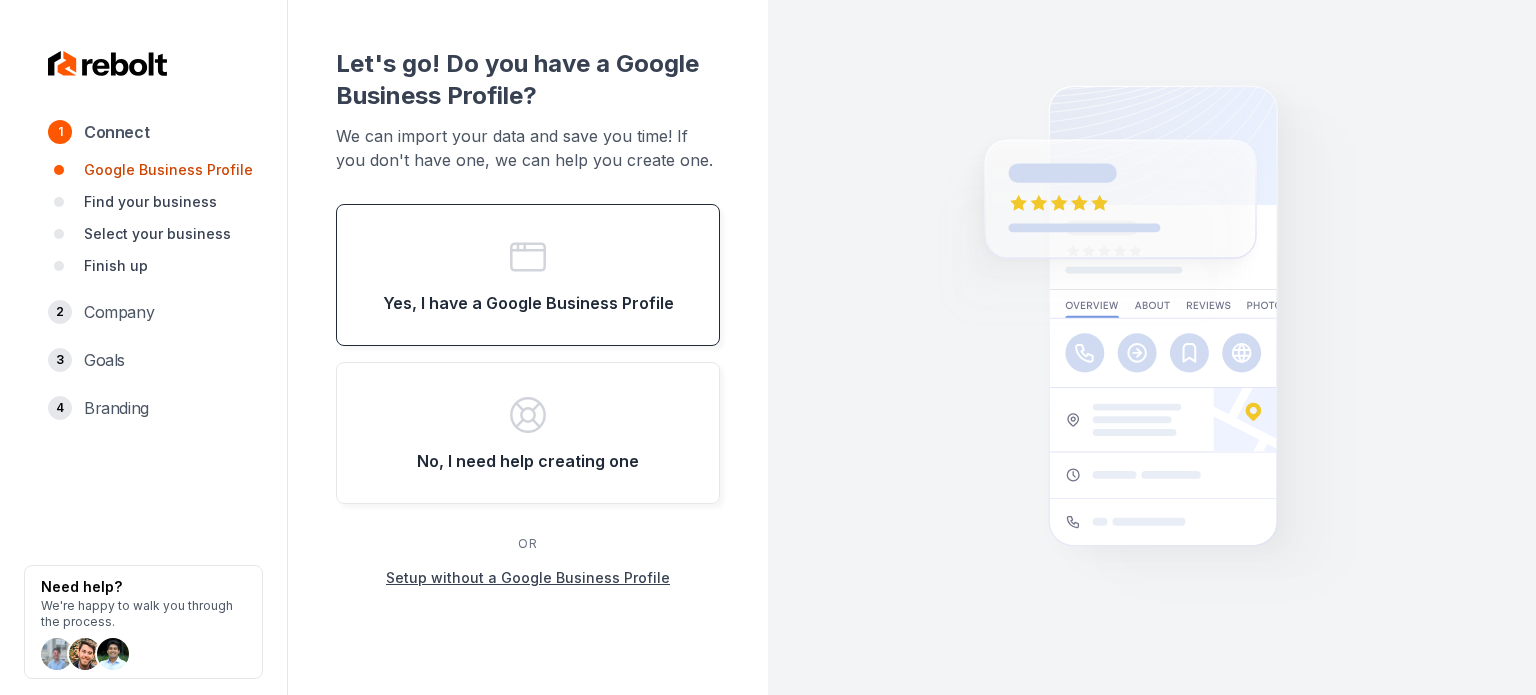 click on "Yes, I have a Google Business Profile" at bounding box center [528, 275] 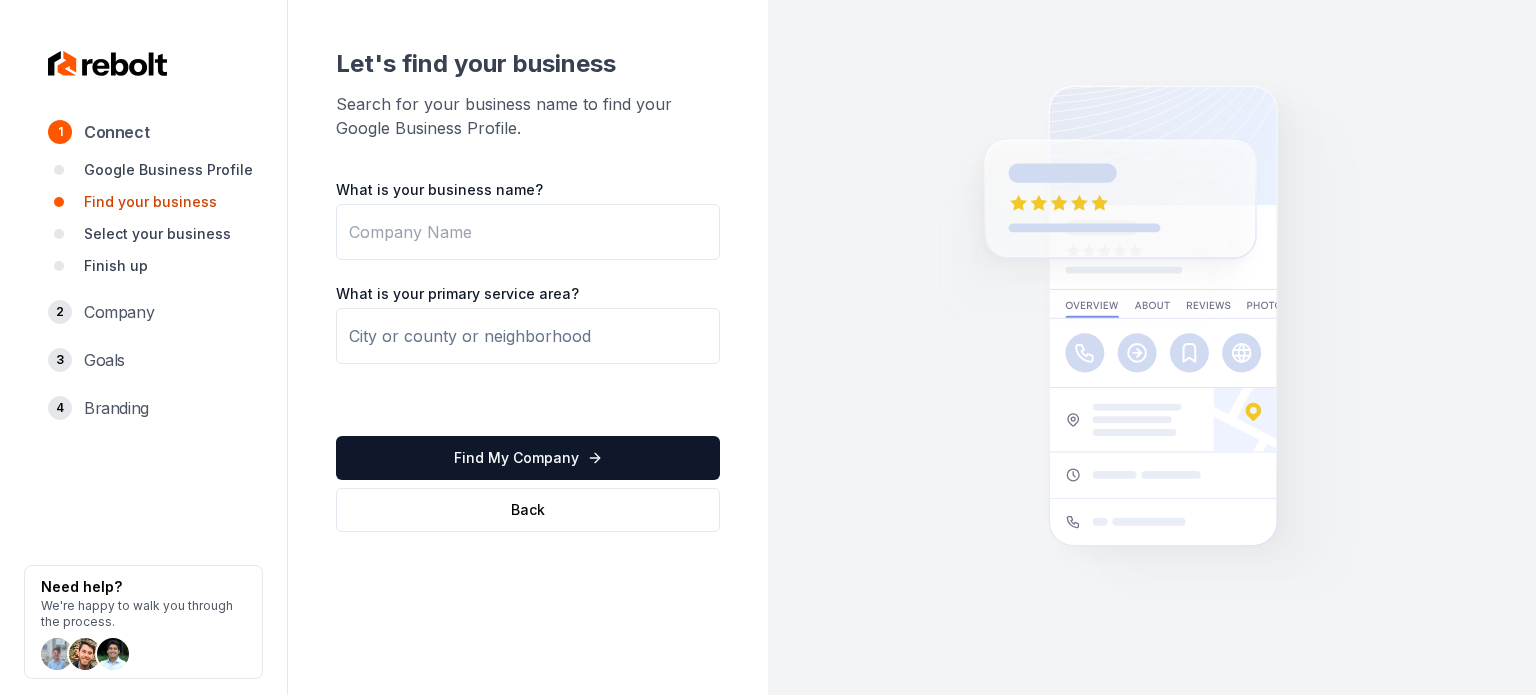 click on "What is your business name?" at bounding box center [528, 232] 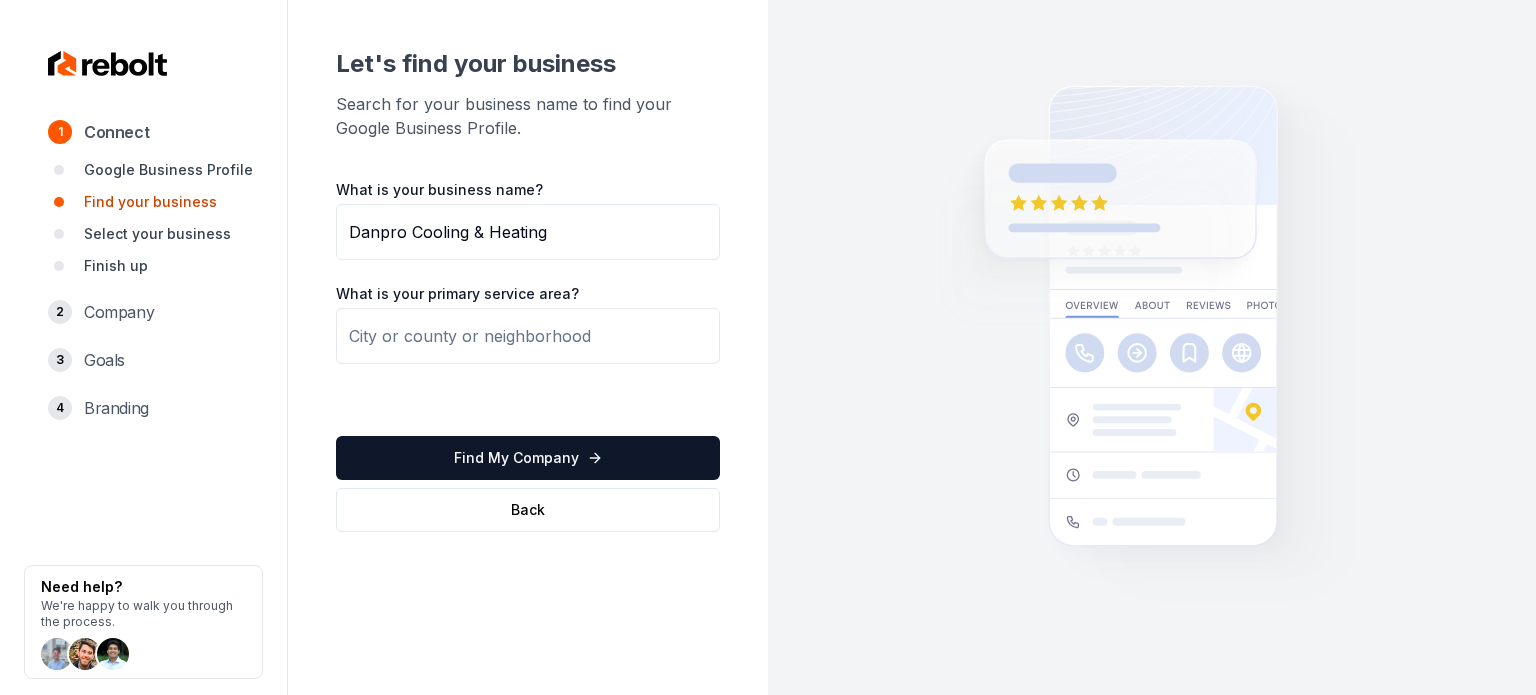 type on "Danpro Cooling & Heating" 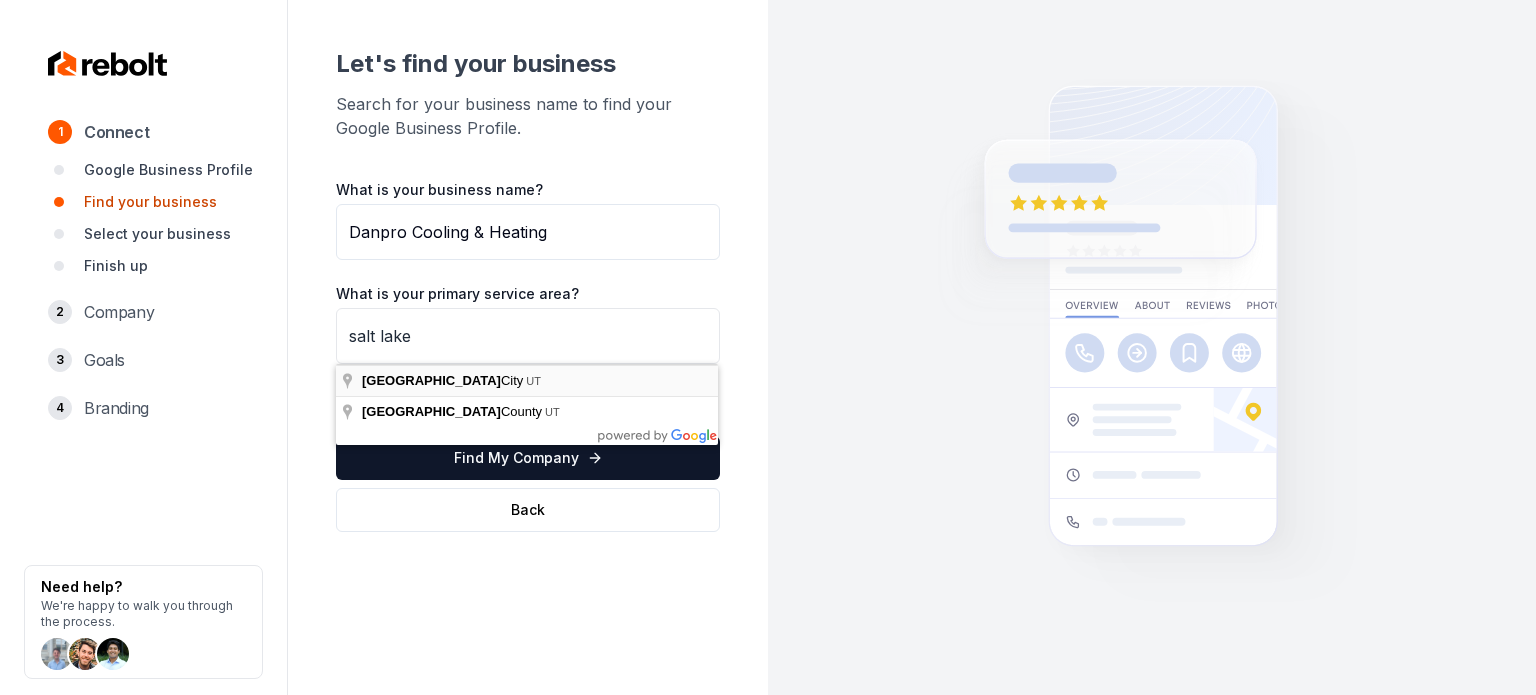 type on "[GEOGRAPHIC_DATA], [GEOGRAPHIC_DATA]" 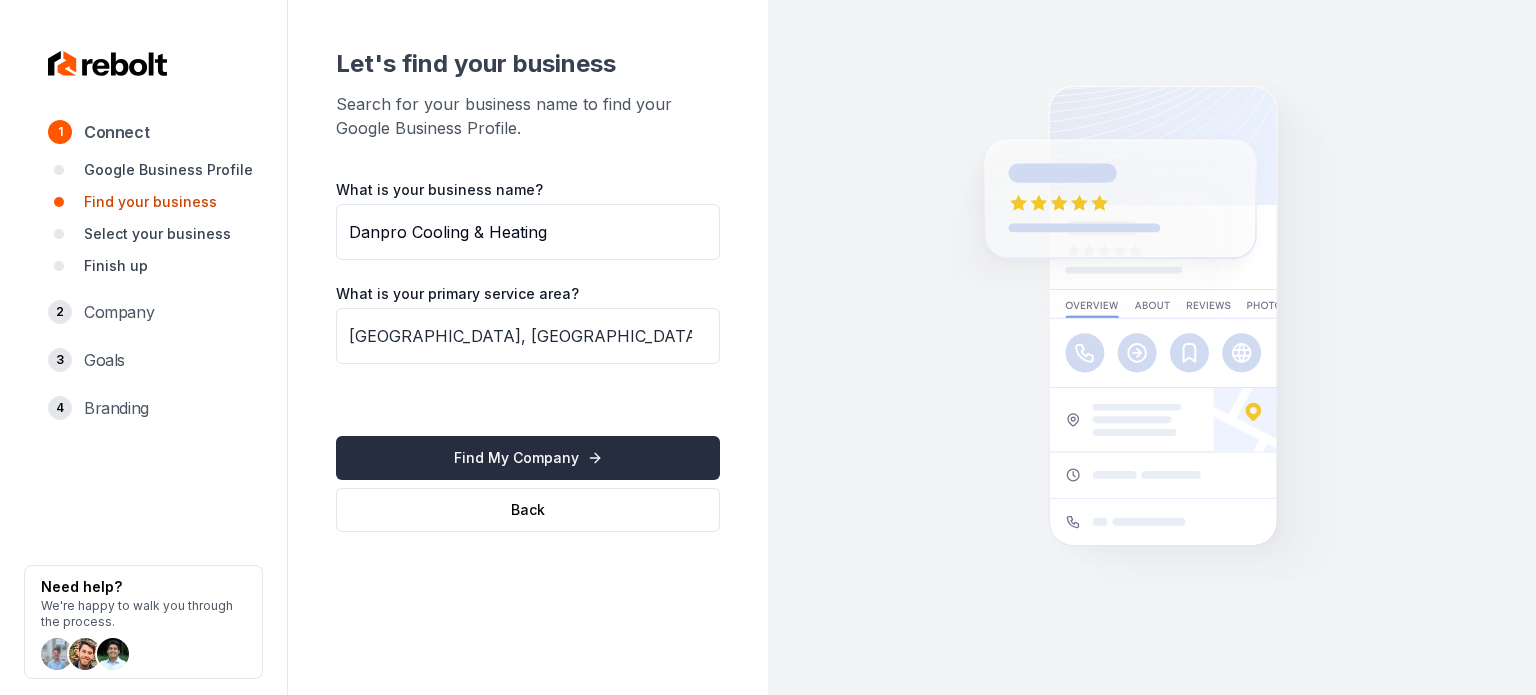 click on "Find My Company" at bounding box center [528, 458] 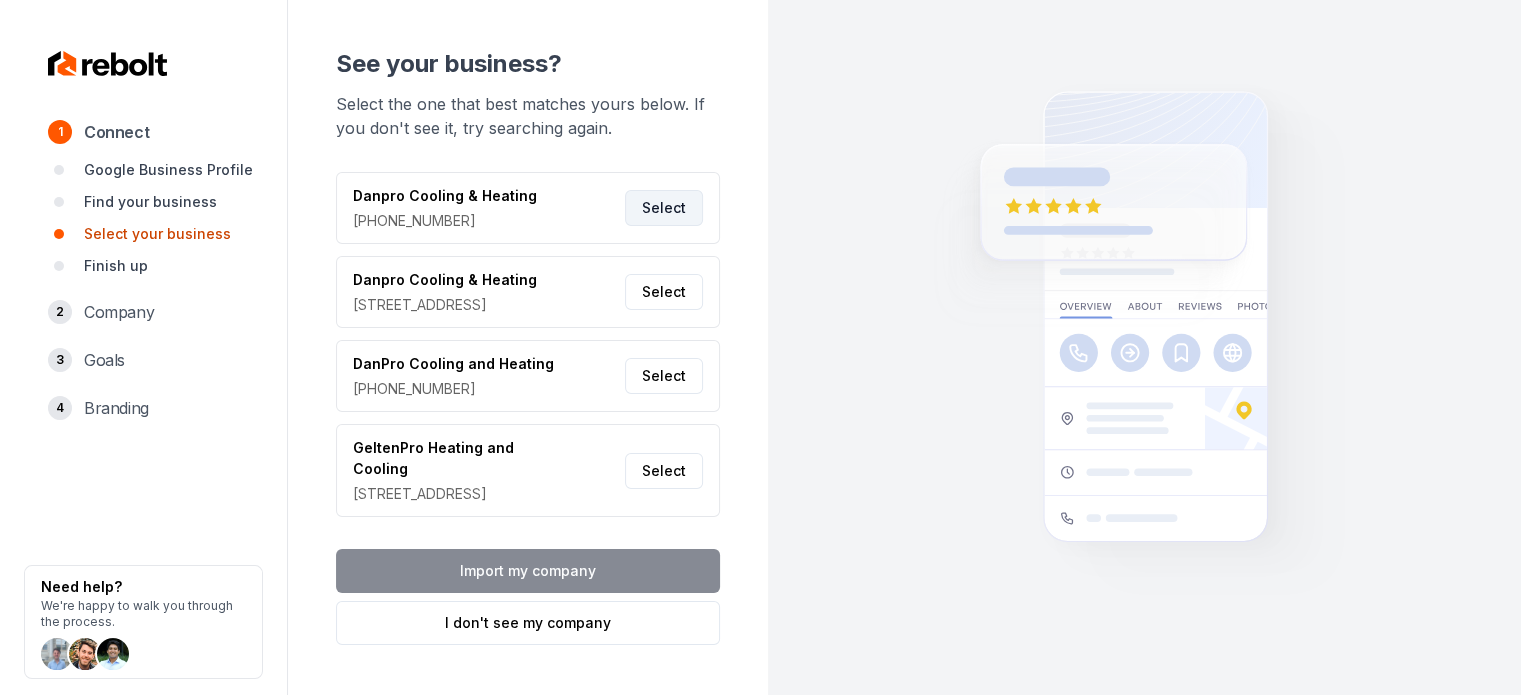 click on "Select" at bounding box center [664, 208] 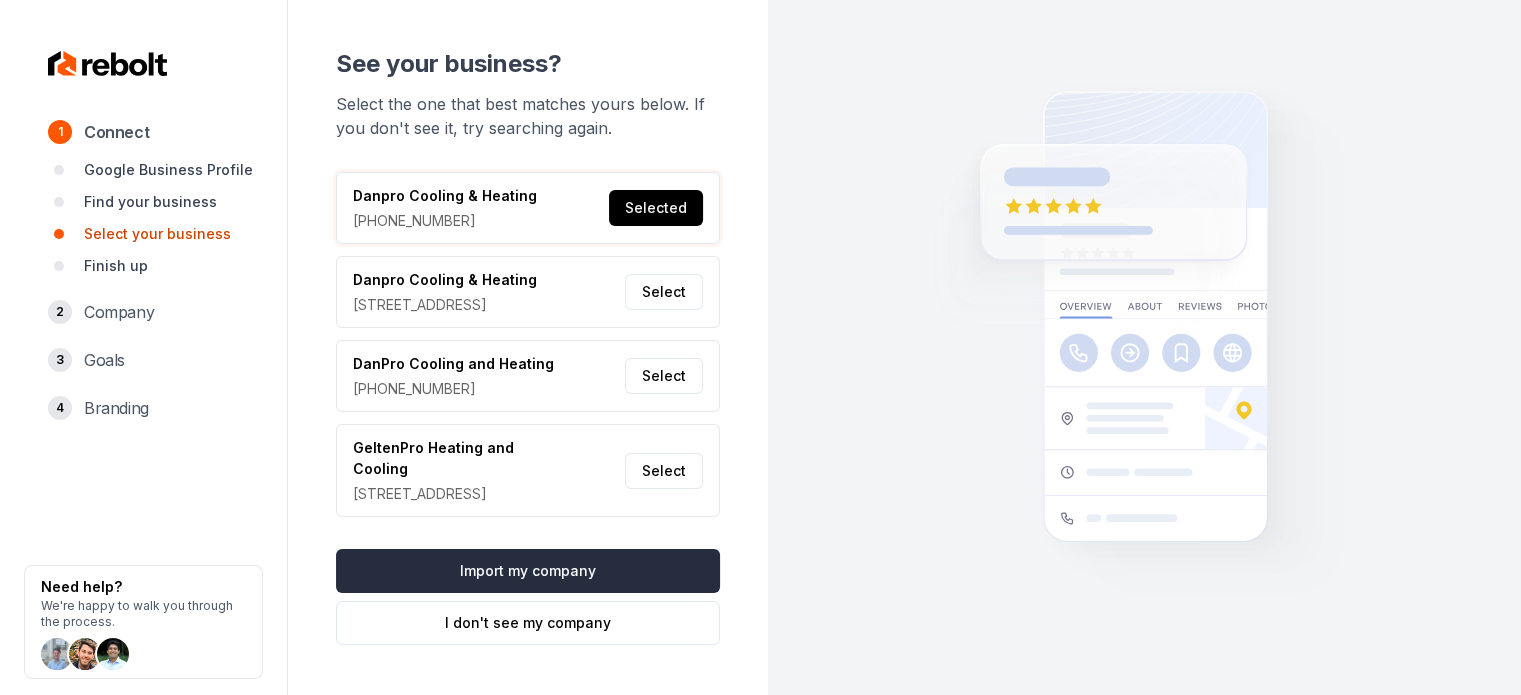 click on "Import my company" at bounding box center (528, 571) 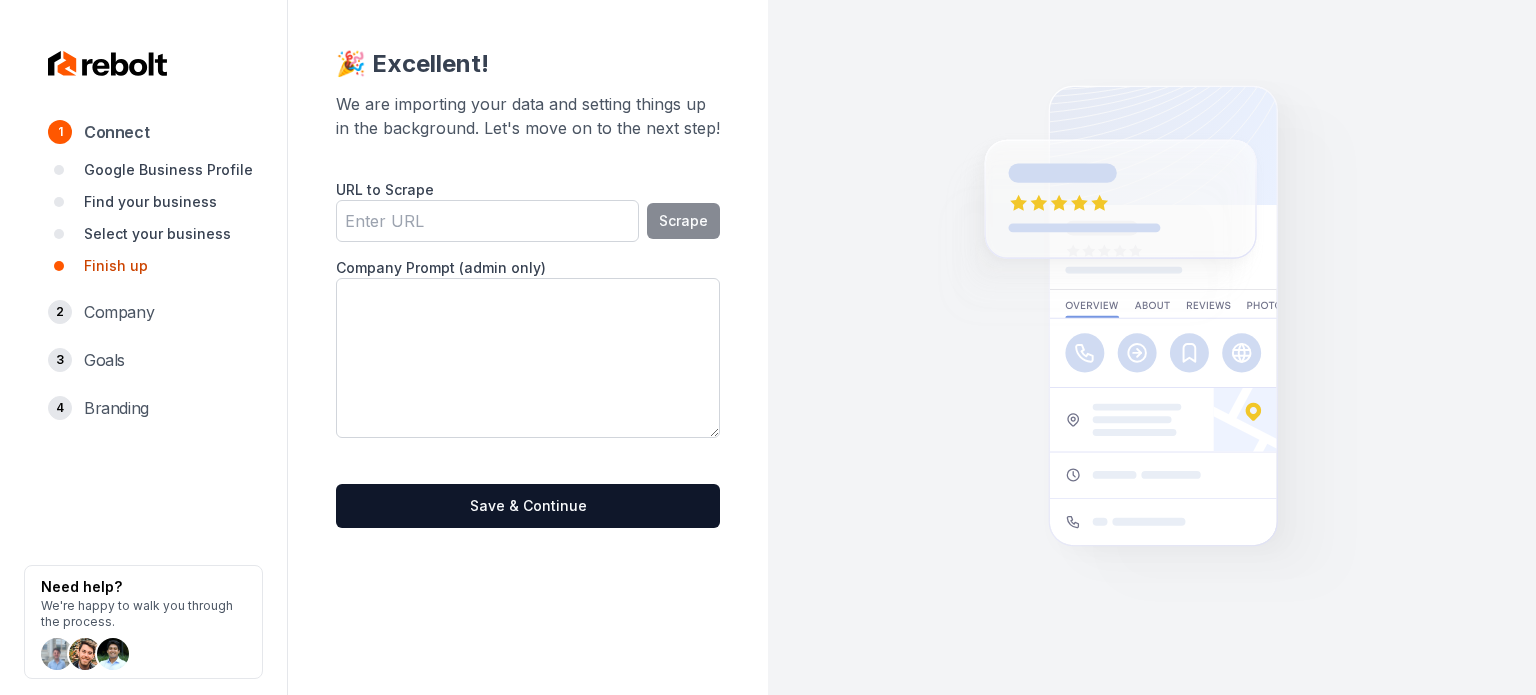 click on "URL to Scrape" at bounding box center (487, 221) 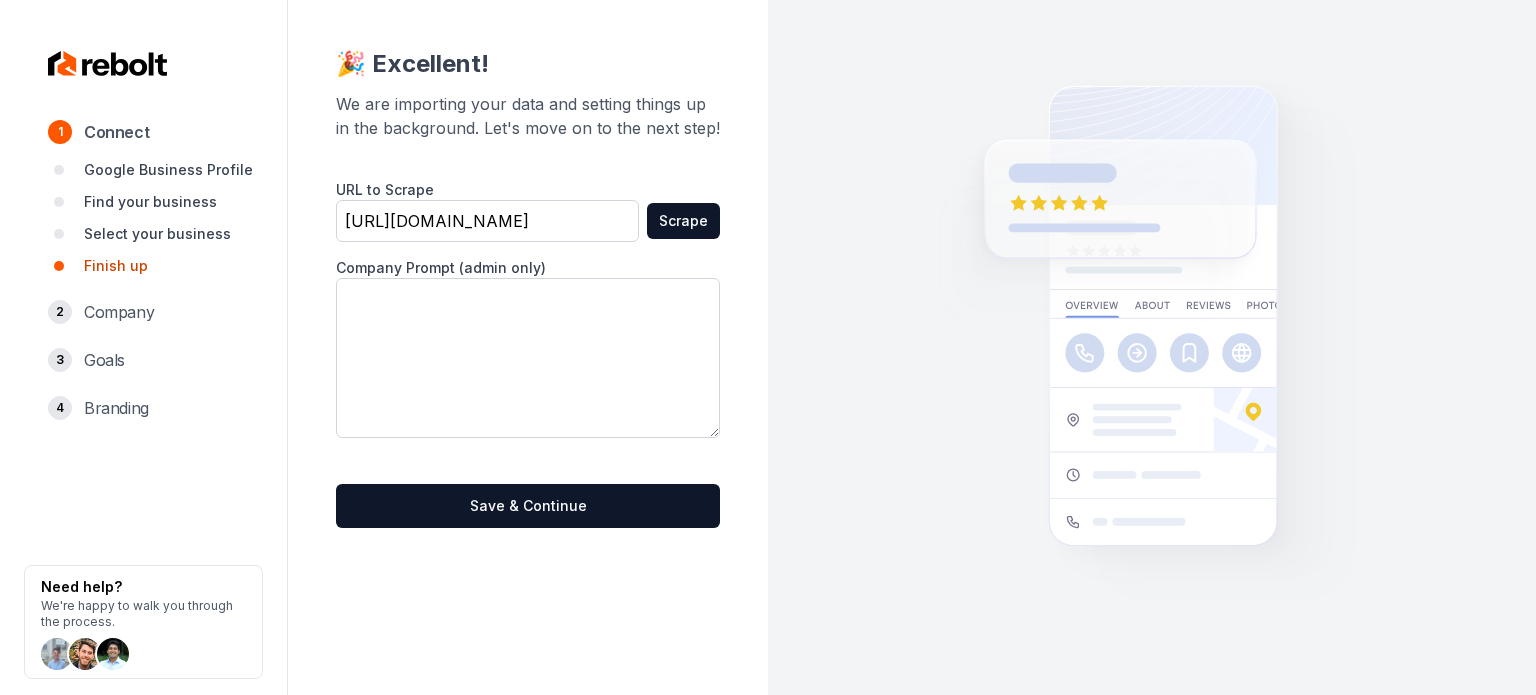 scroll, scrollTop: 0, scrollLeft: 46, axis: horizontal 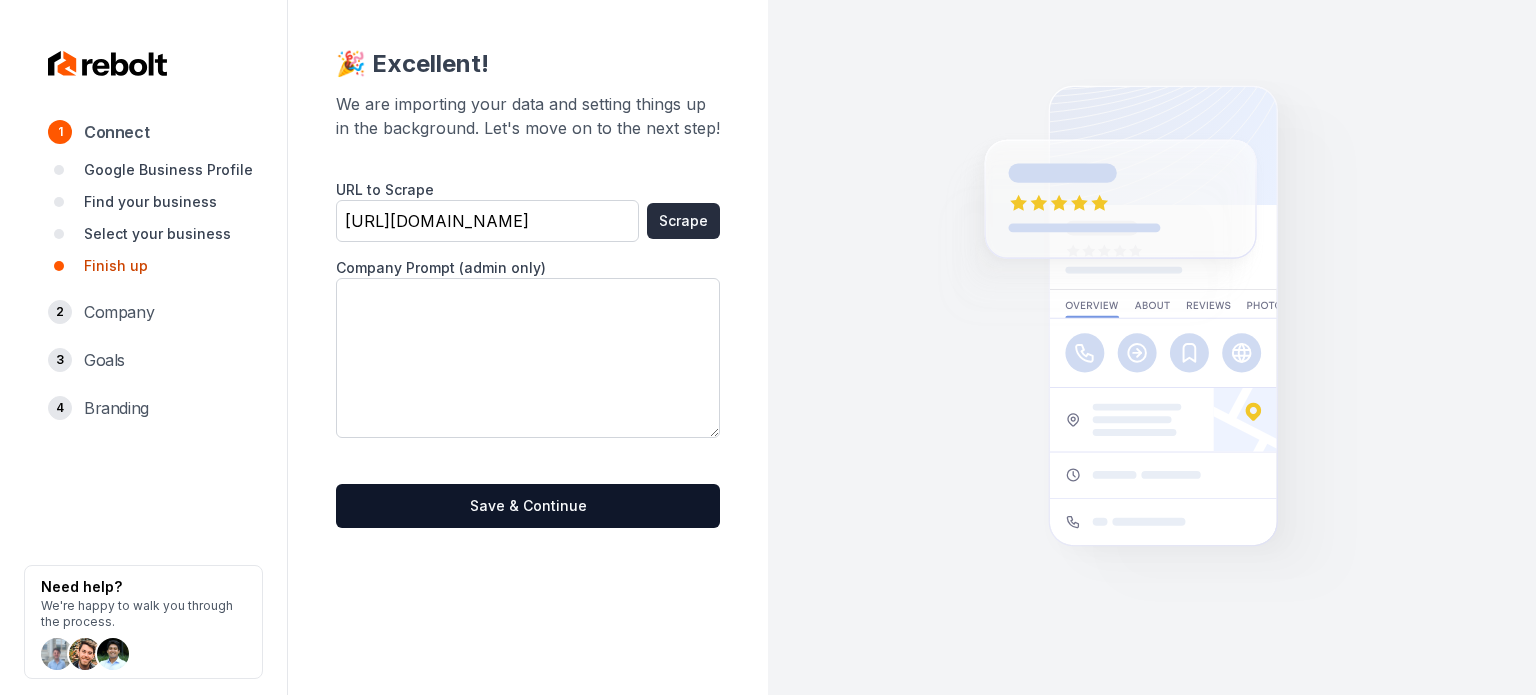 type on "[URL][DOMAIN_NAME]" 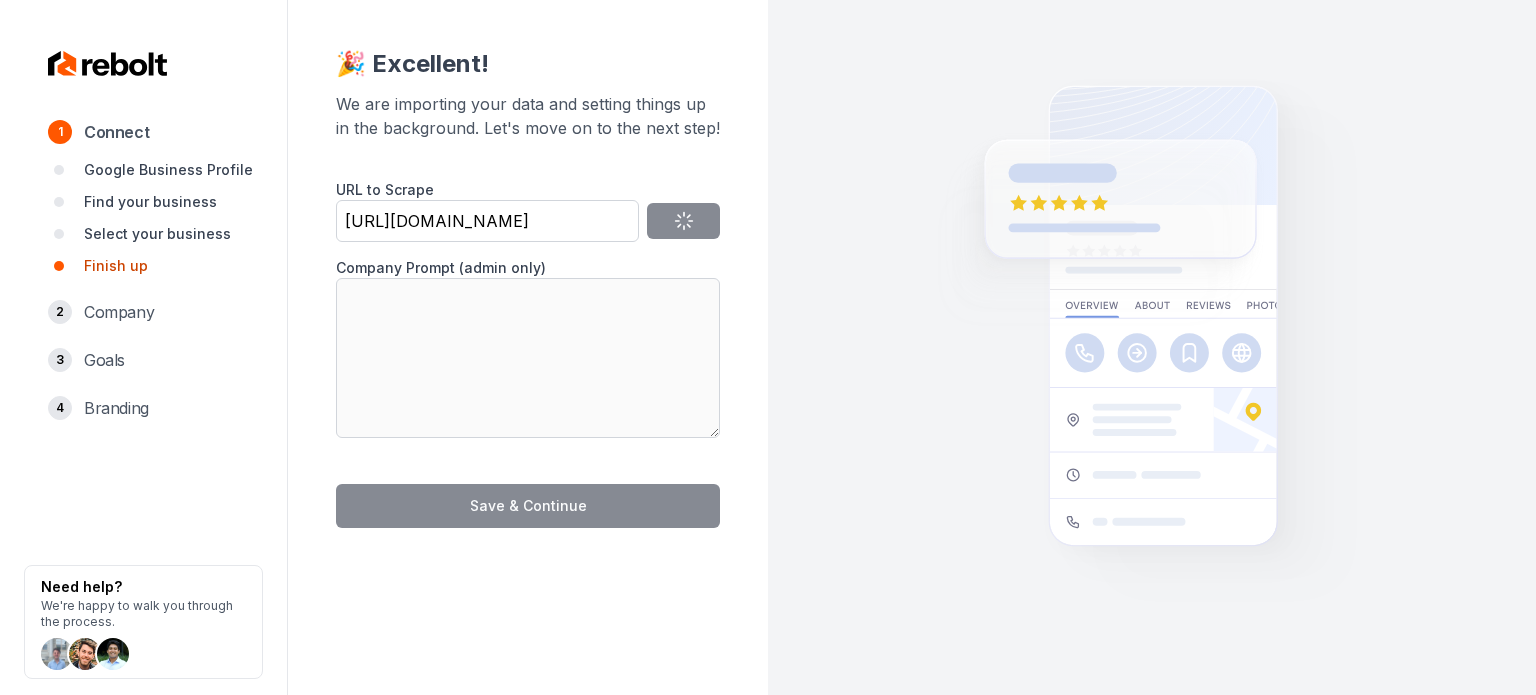 type on "Danpro Cooling & Heating offers professional quality craftsmanship with factory trained technicians! Reasonable and affordable quality HVAC equipment! I decided to start my own HVAC service in [DATE], I am a factory trained service technician. I started doing HVAC In [DATE] installing retrofit furnaces and air conditioning. I had a 2 year internship to help perfect the craft of installation best practices. Then continued my trade with a prevailing company. I deliver quality product and professional trade skills at a reasonable rate. Why Choose Us? Owner Operated, Local Business. We Put Our Customer's Best Interests Above All Else to Deliver a Quality Product at a Reasonable Price. FACTORY TRAINED TECHNICIAN. The Equipment That is Installed is Only as Good as HOW it is it installed and Must Be Installed Up to Factory Specifications. We Are Factory Trained & Certified to Install Furnaces, Heat Pumps, Air Handlers, Air Conditioning, Ductless Mini-splits and Natural Gas lines." 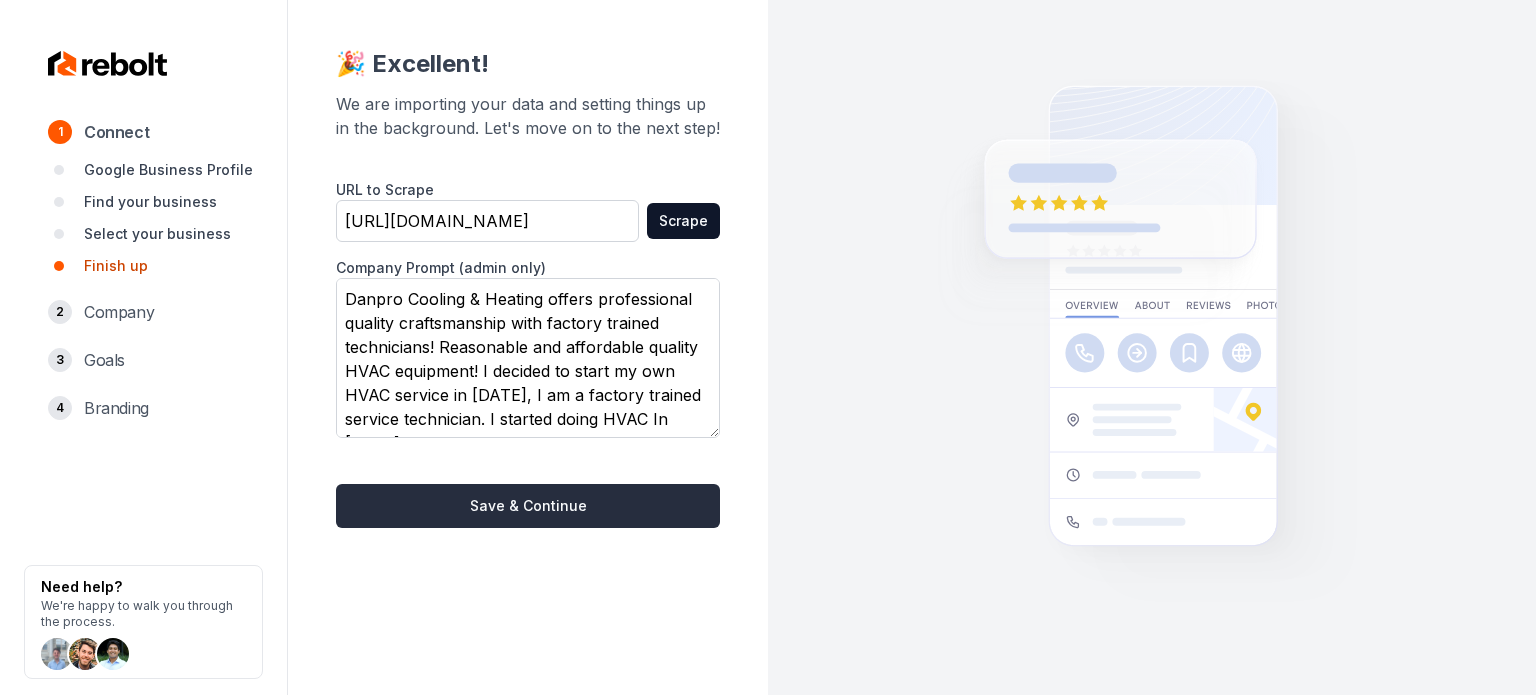 click on "Save & Continue" at bounding box center [528, 506] 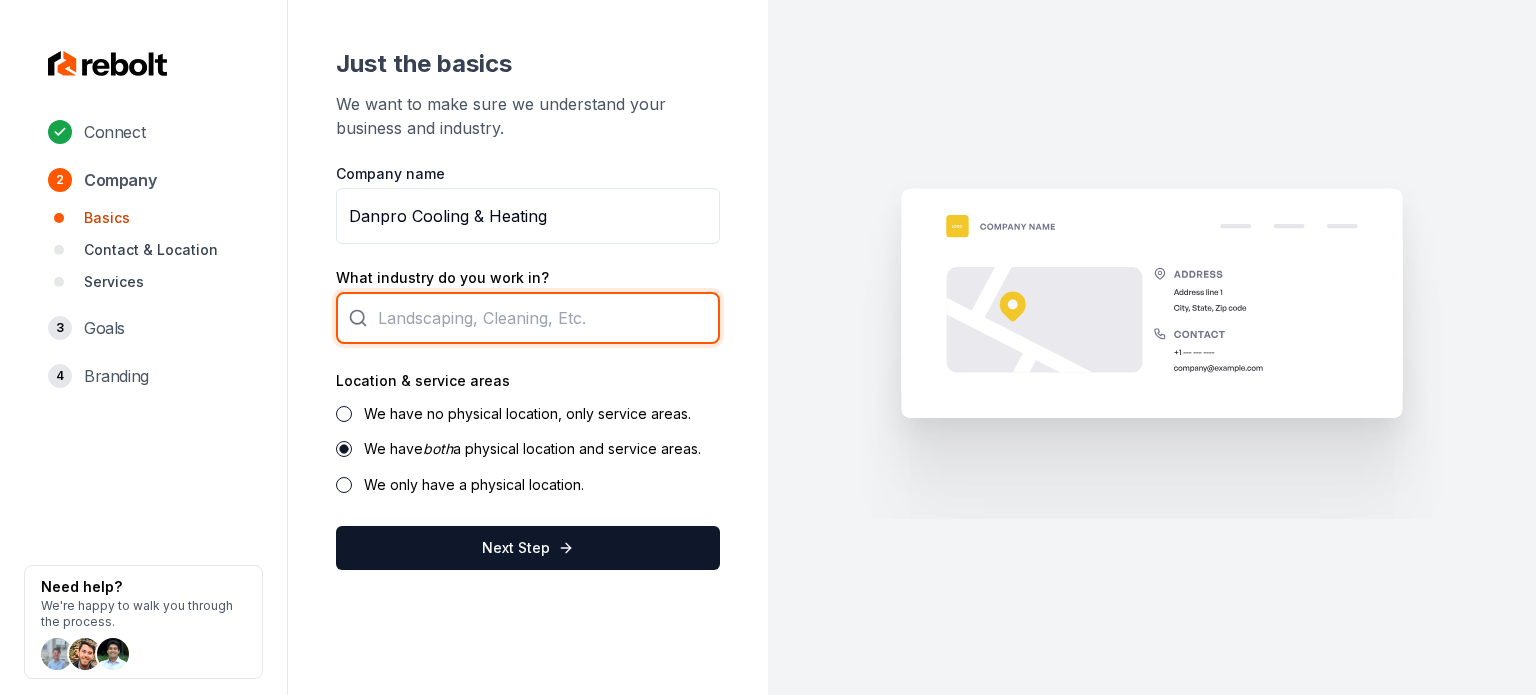 click at bounding box center (528, 318) 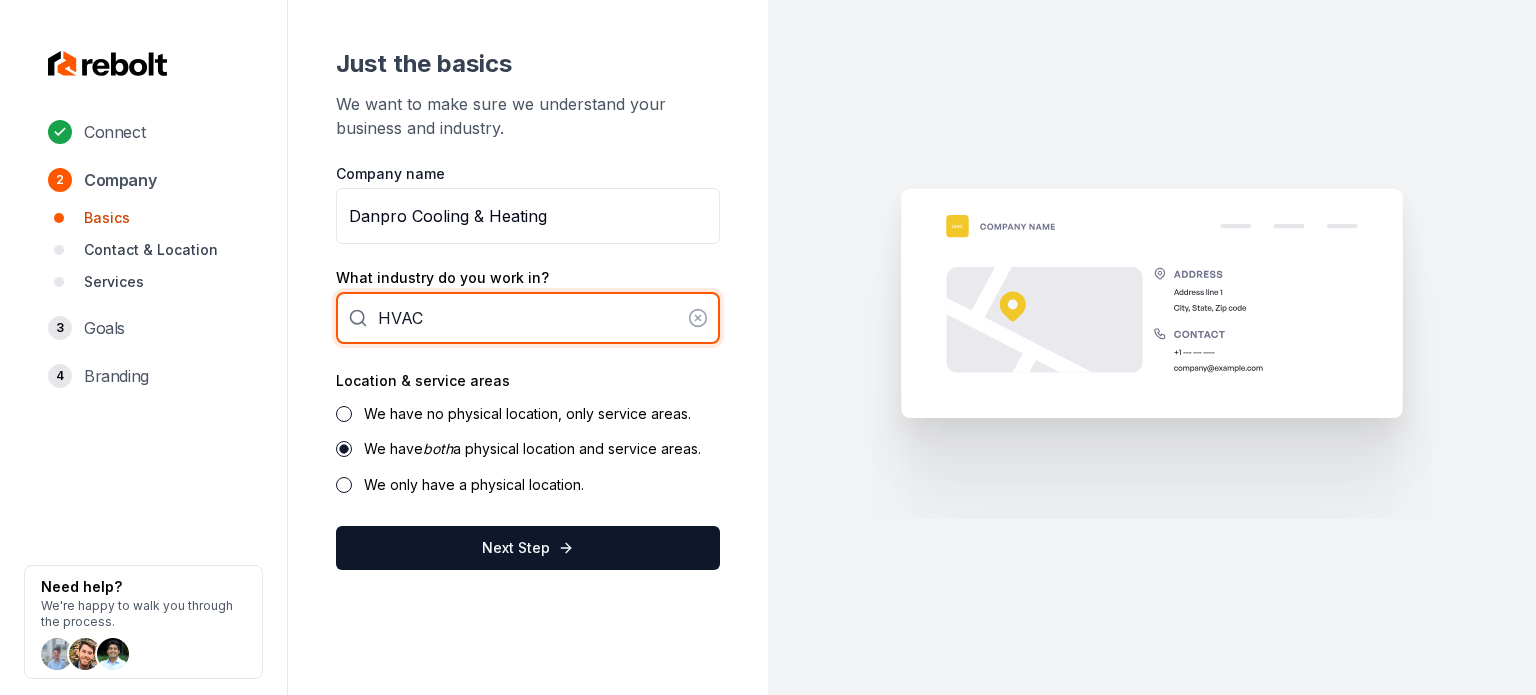 type on "HVAC" 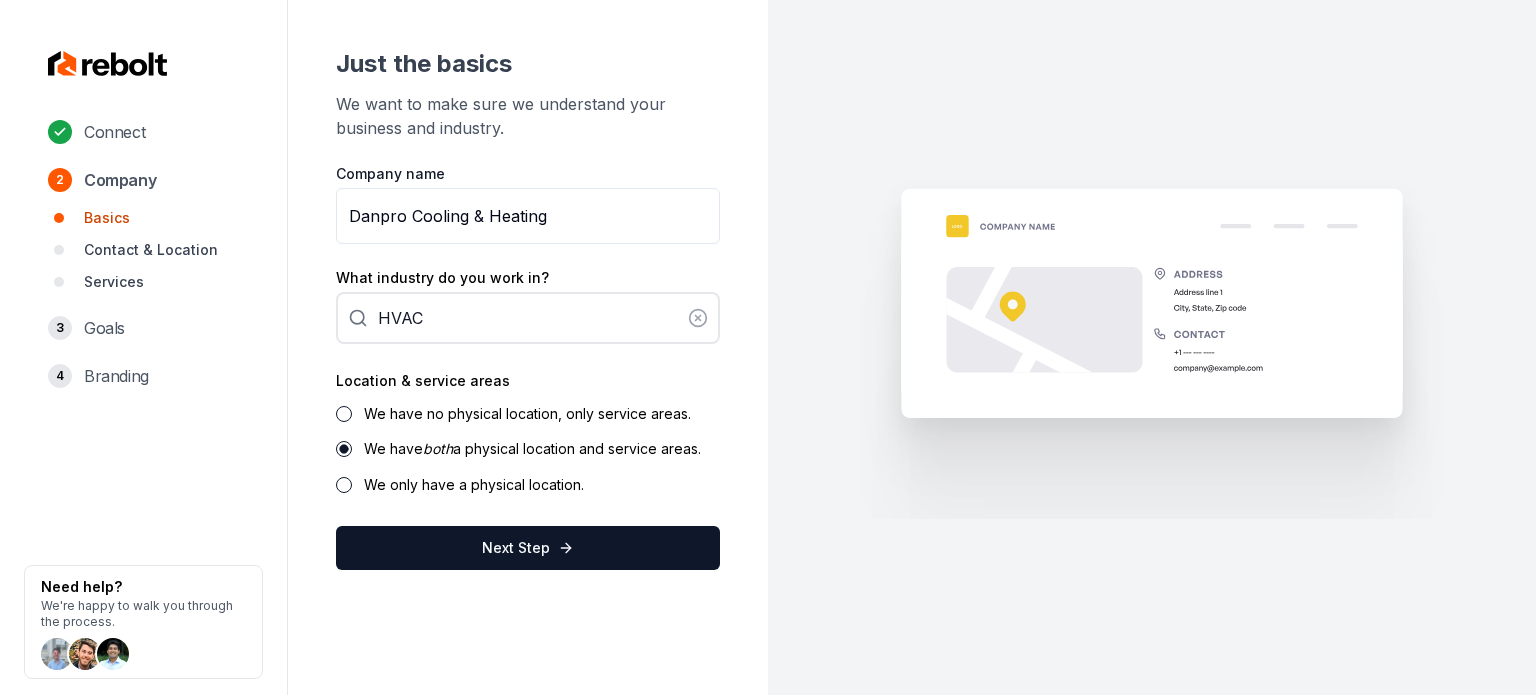 click on "Location & service areas We have no physical location, only service areas. We have  both  a physical location and service areas. We only have a physical location." at bounding box center (528, 431) 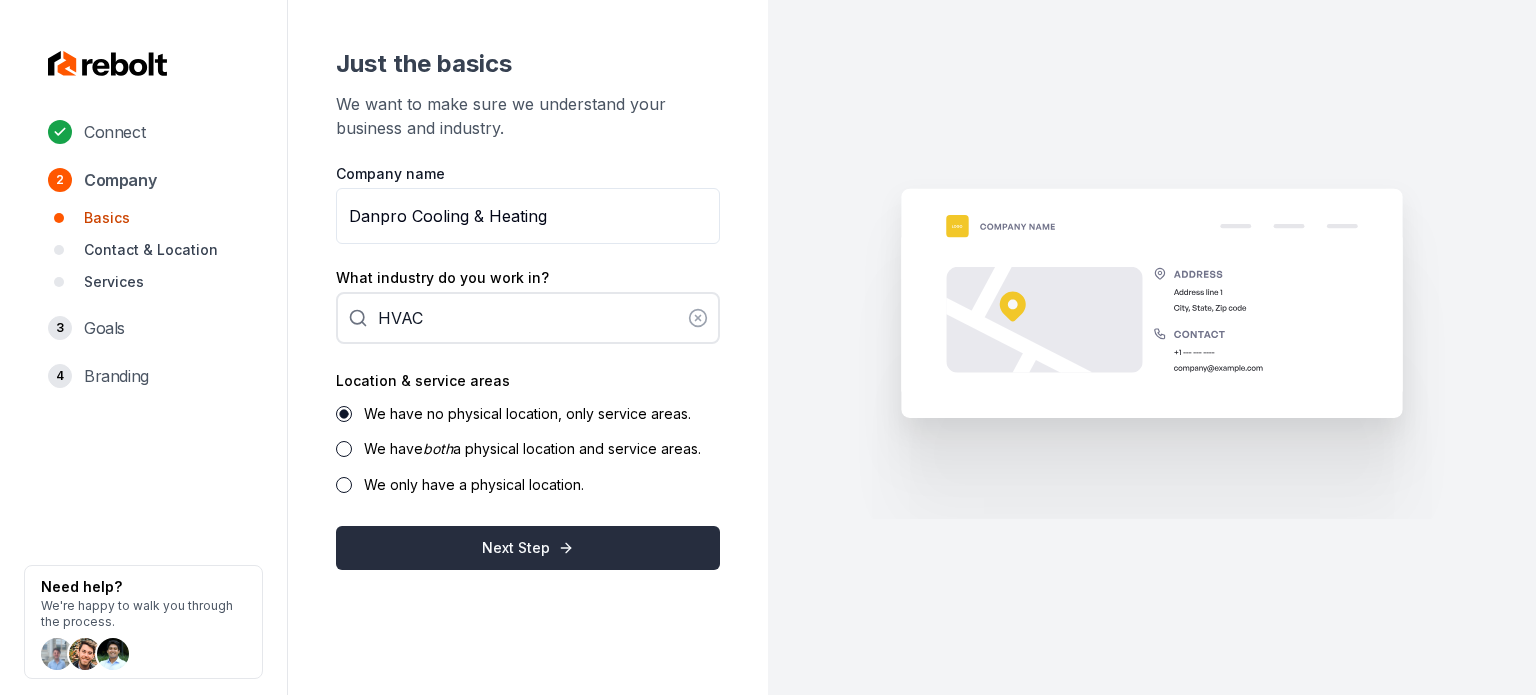 click on "Next Step" at bounding box center (528, 548) 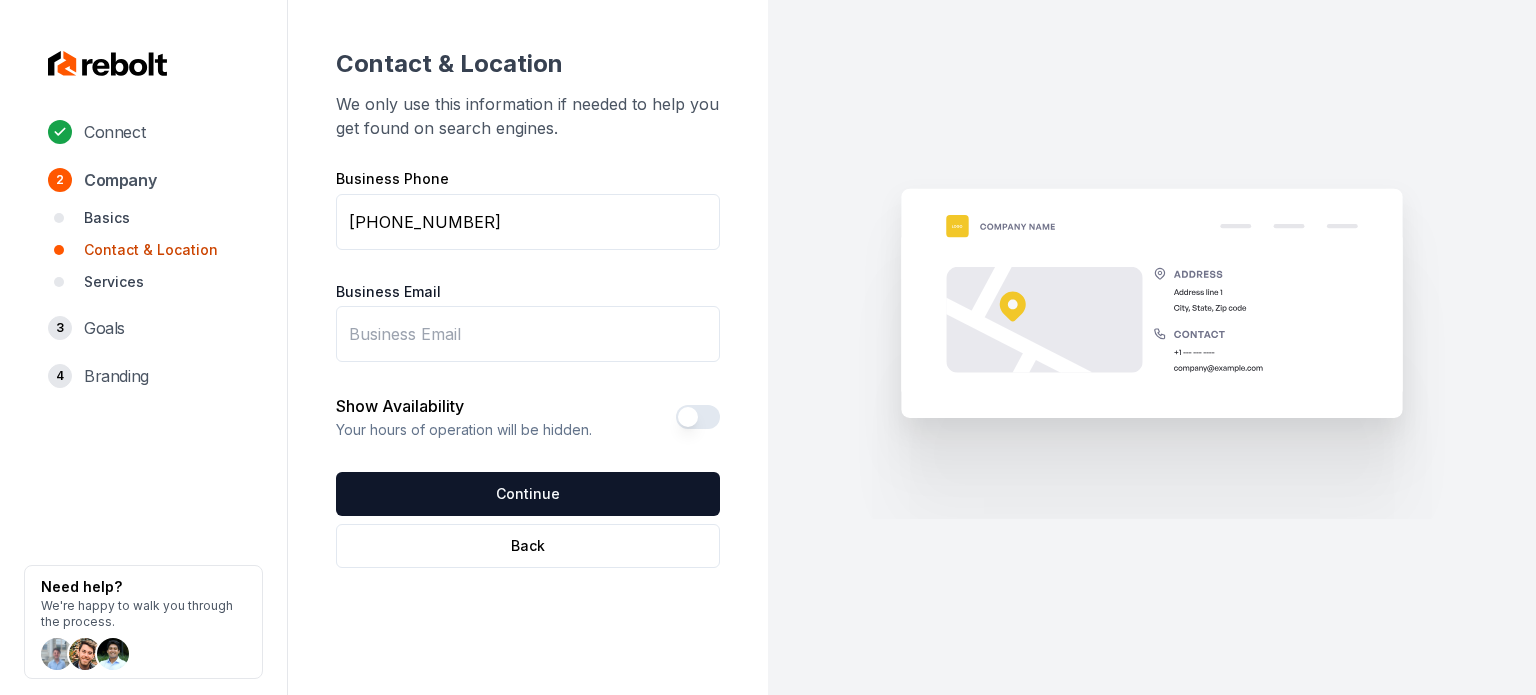 click on "Business Email" at bounding box center (528, 334) 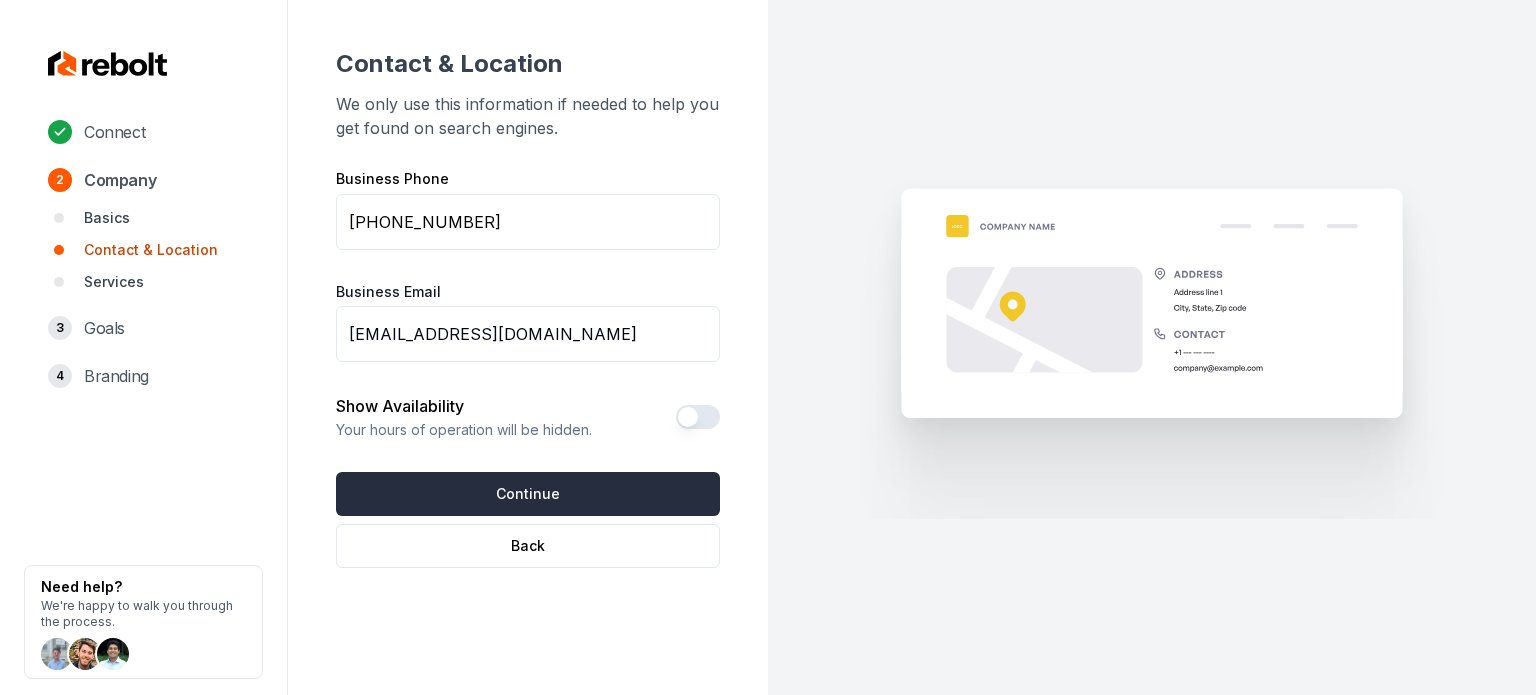 type on "[EMAIL_ADDRESS][DOMAIN_NAME]" 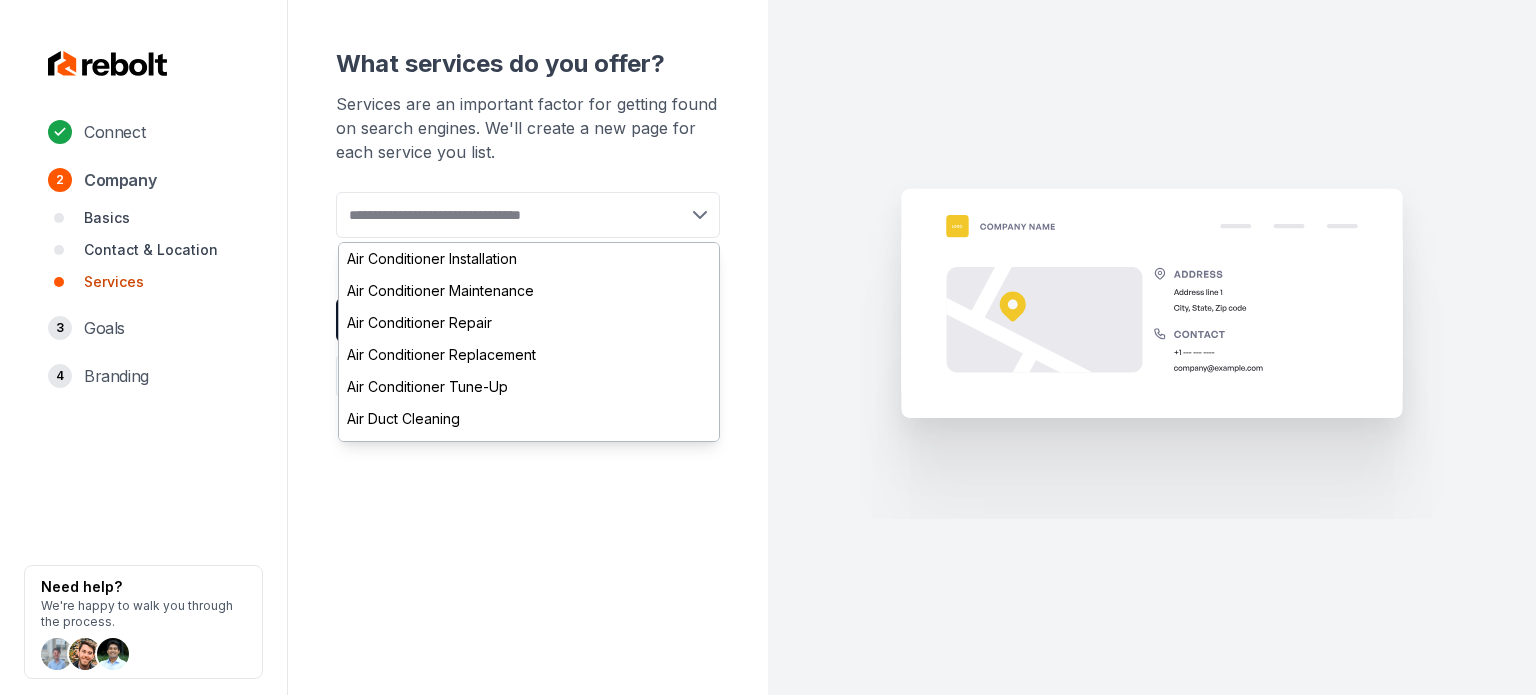 click at bounding box center [528, 215] 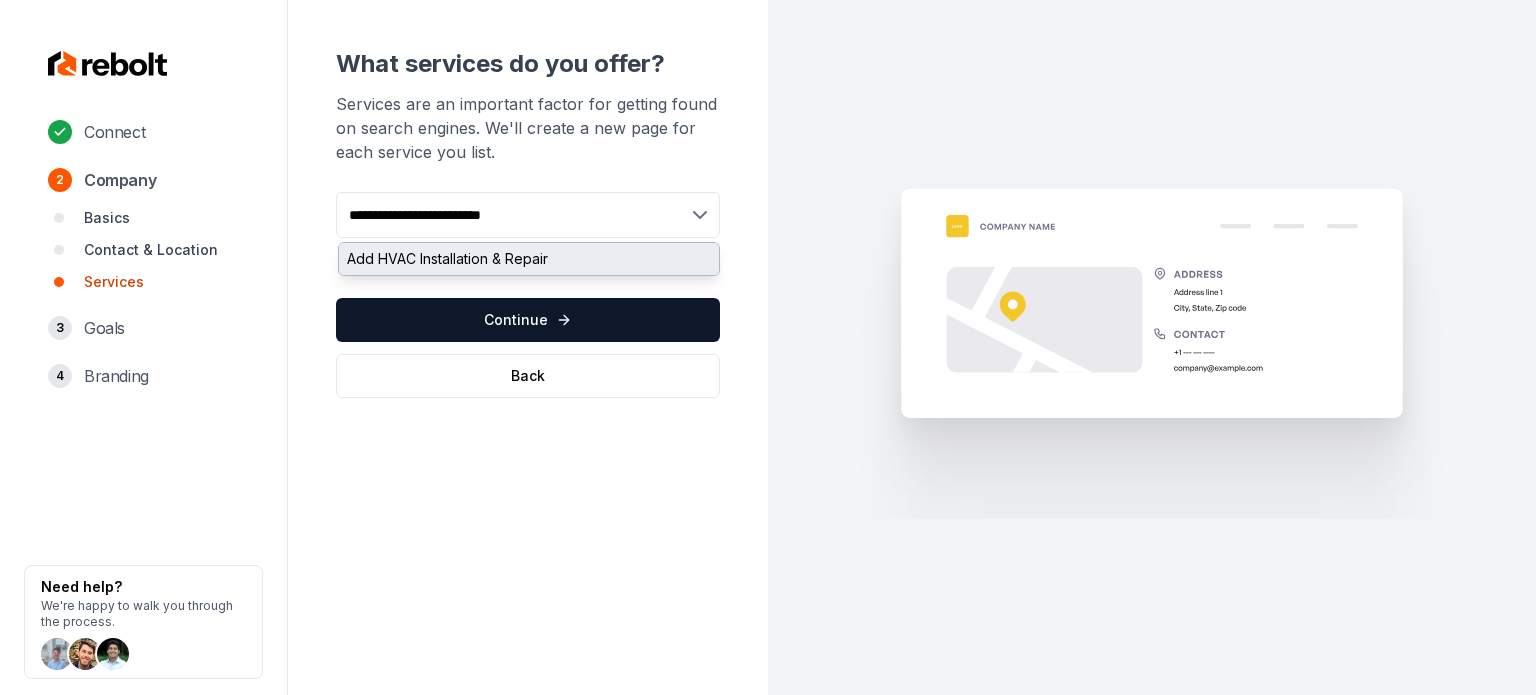 type on "**********" 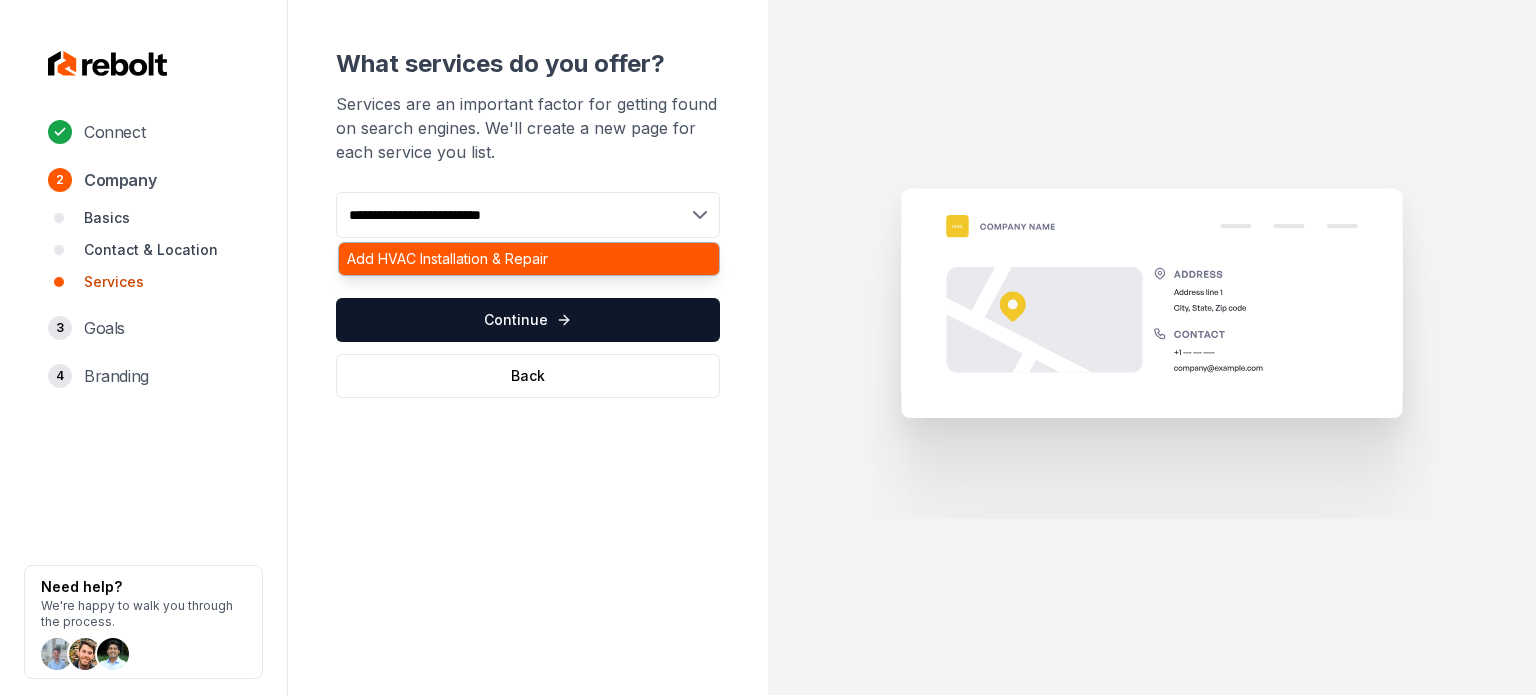 click on "Add HVAC Installation & Repair" at bounding box center [529, 259] 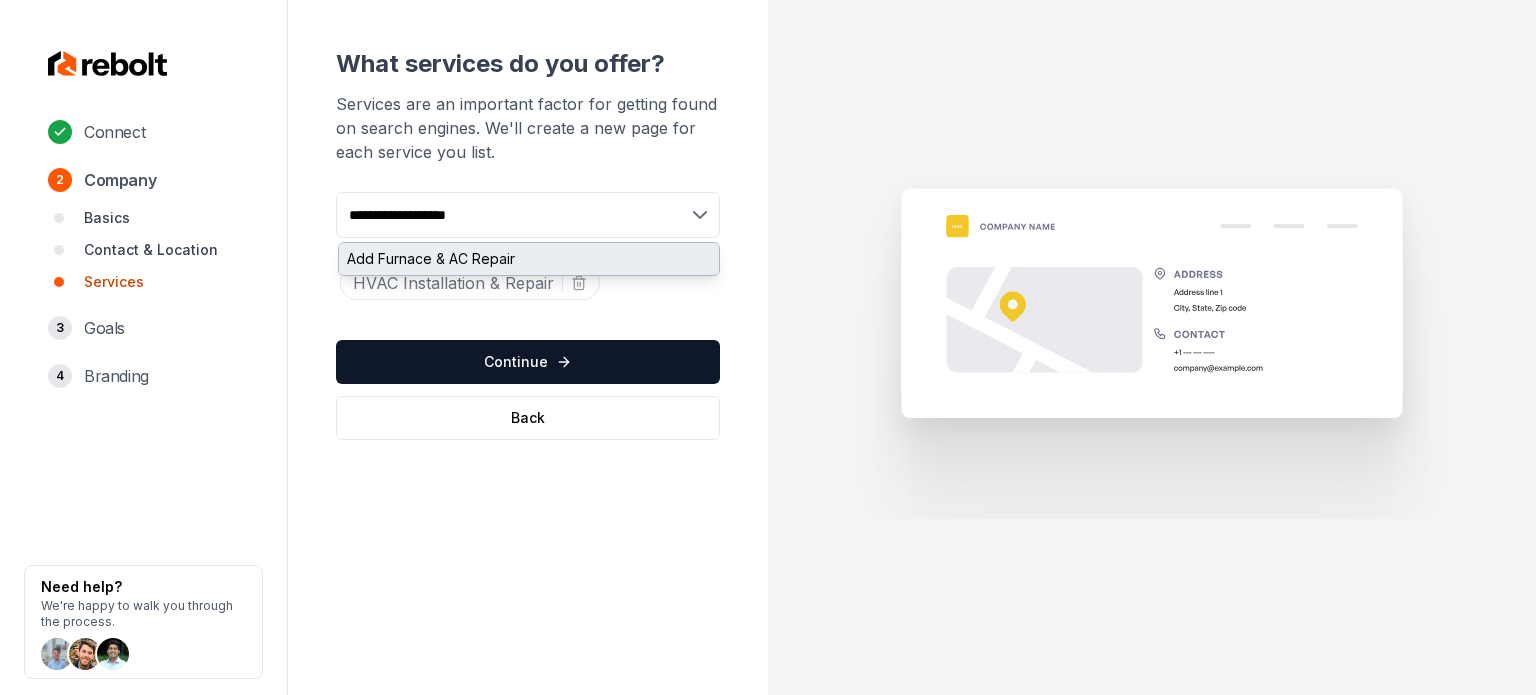 type on "**********" 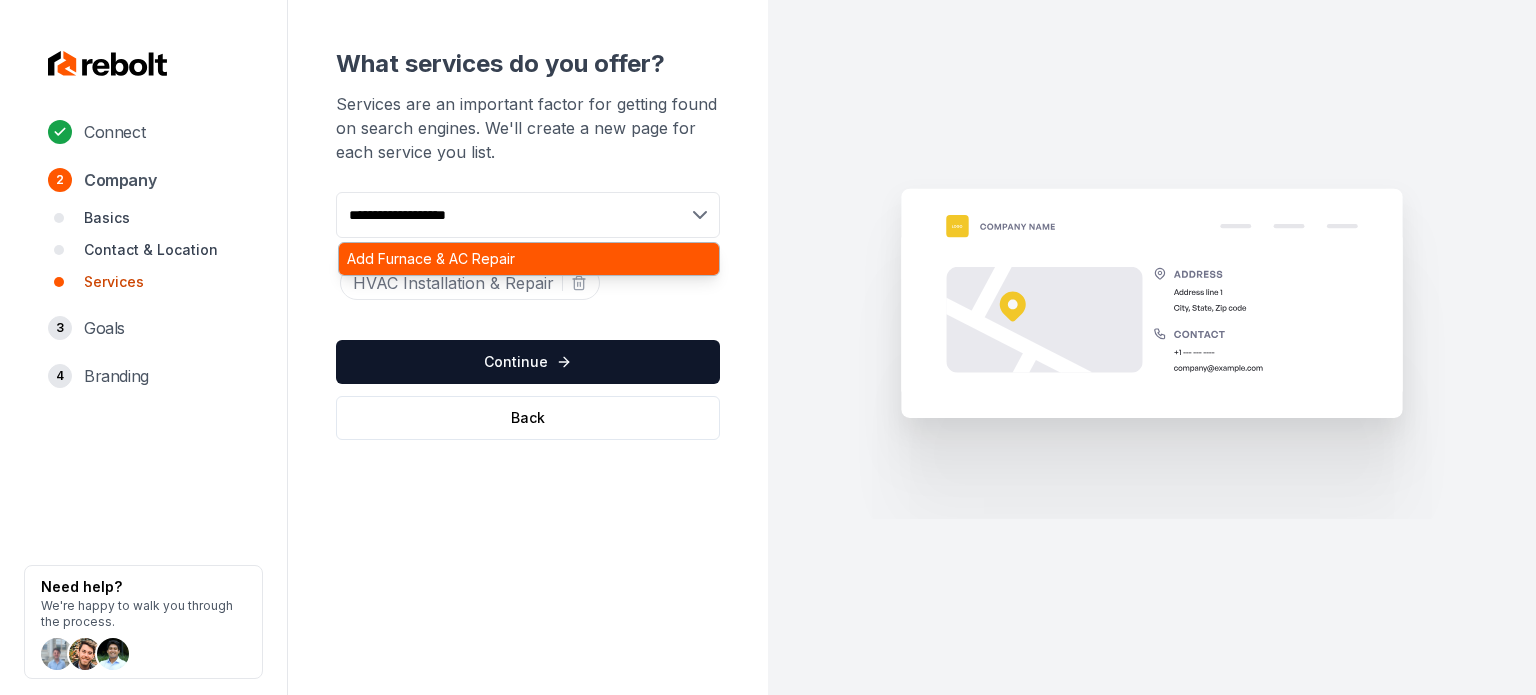 click on "Add Furnace & AC Repair" at bounding box center (529, 259) 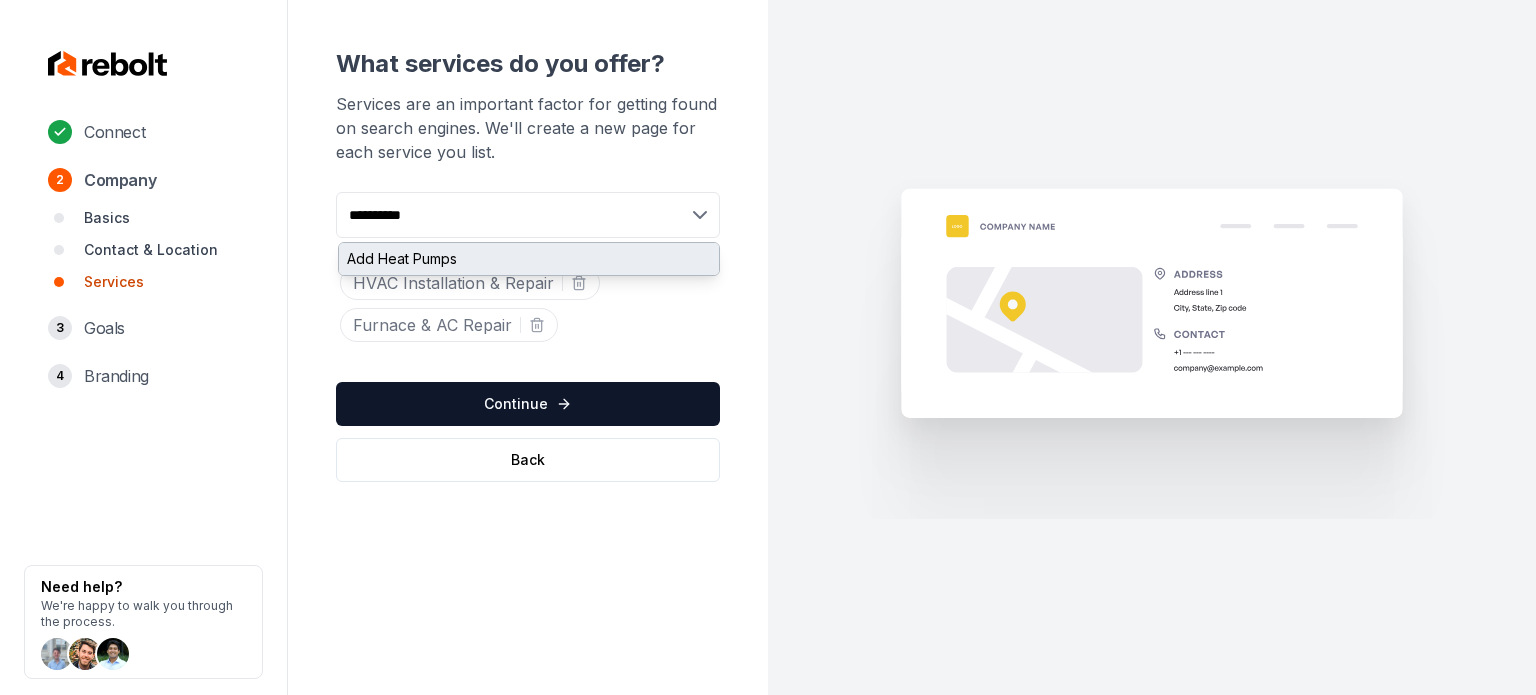 type on "**********" 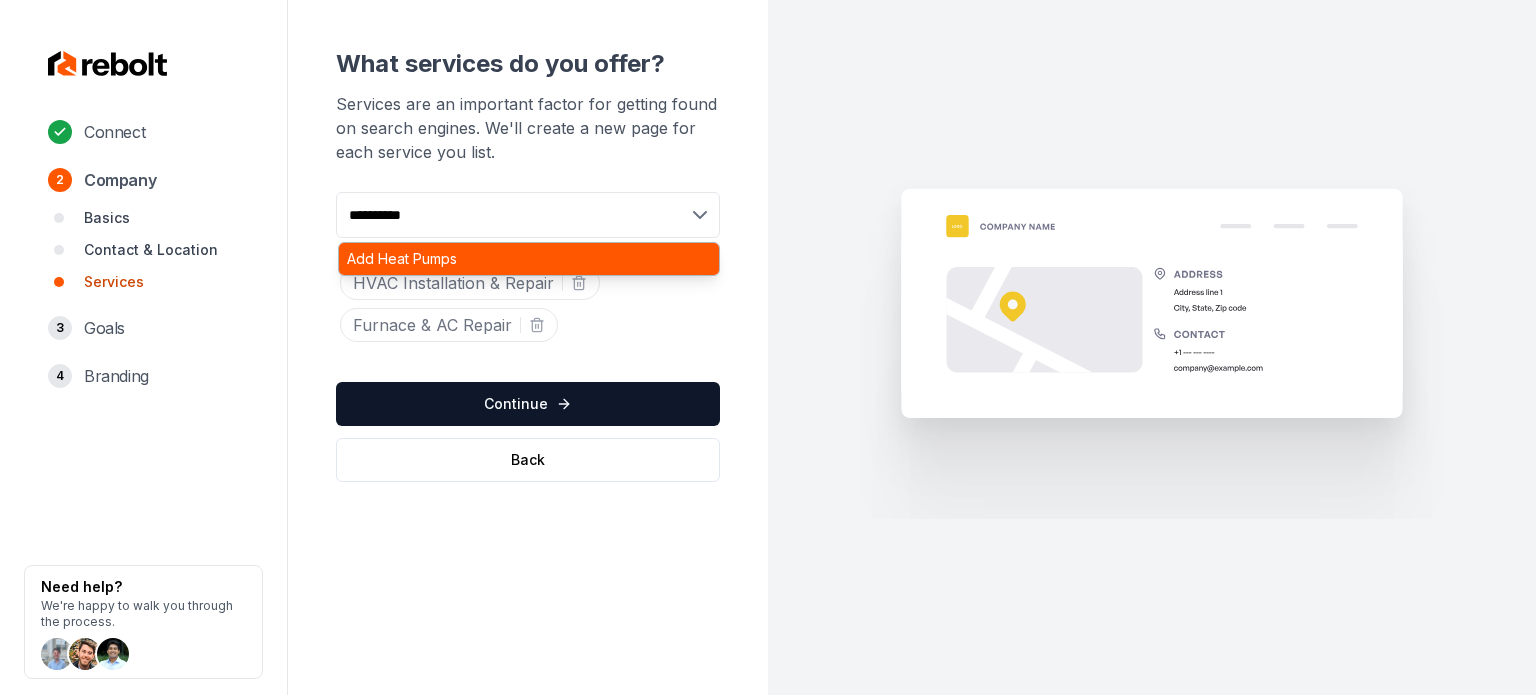 click on "Add Heat Pumps" at bounding box center [529, 259] 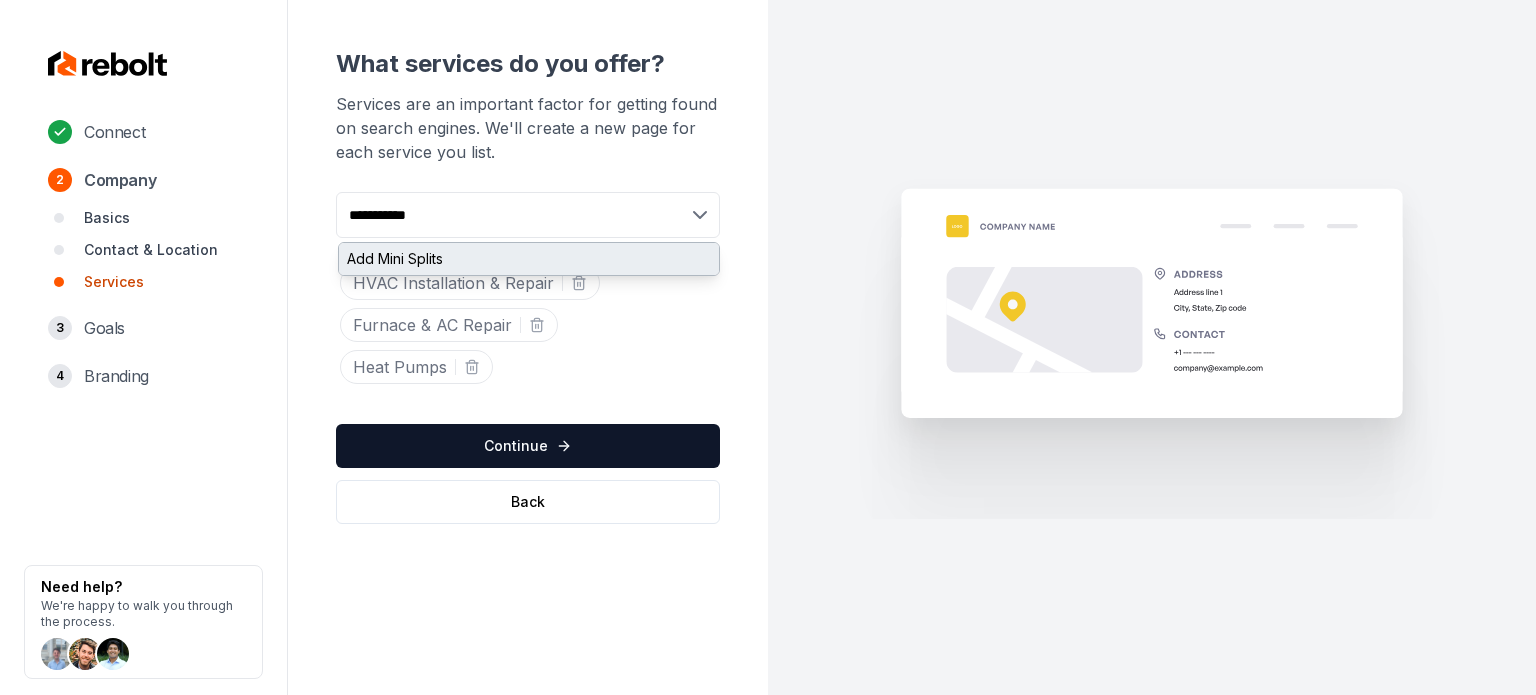 type on "**********" 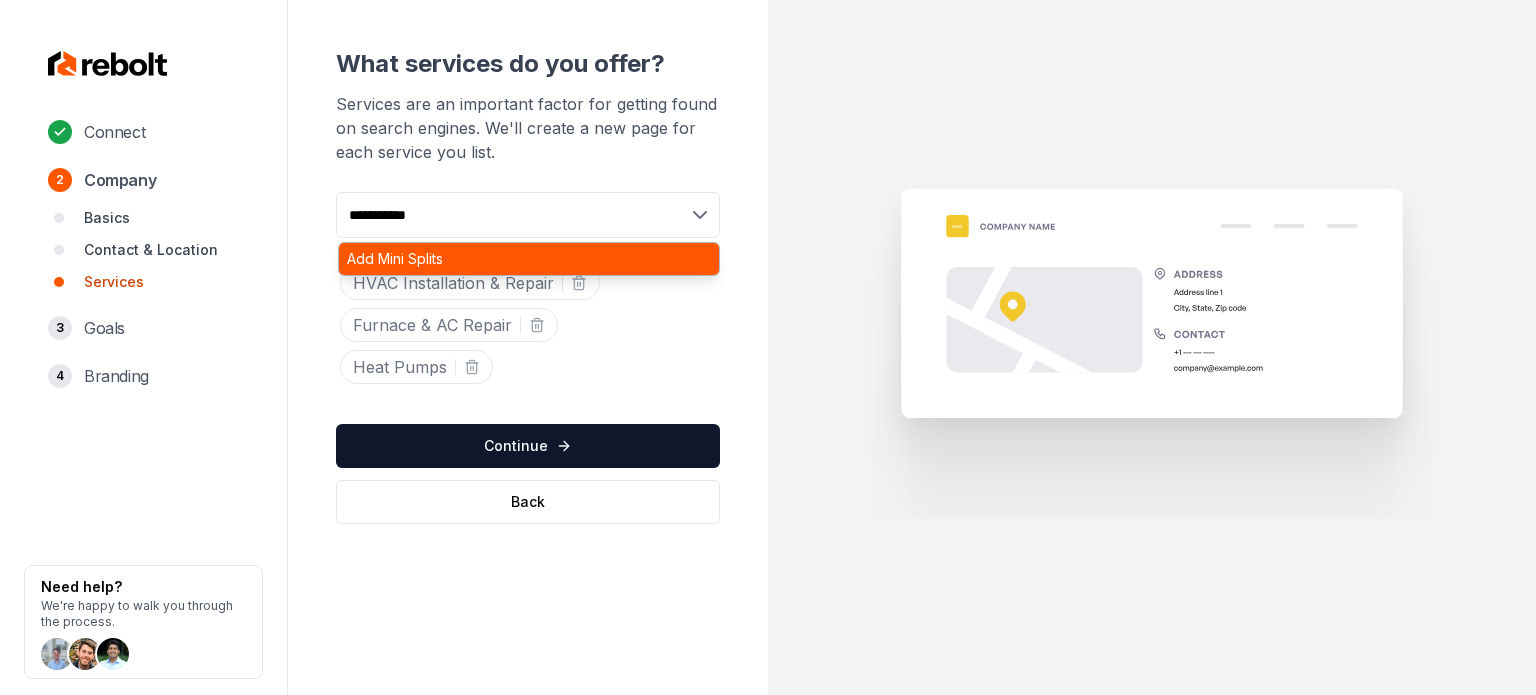 click on "Add Mini Splits" at bounding box center (529, 259) 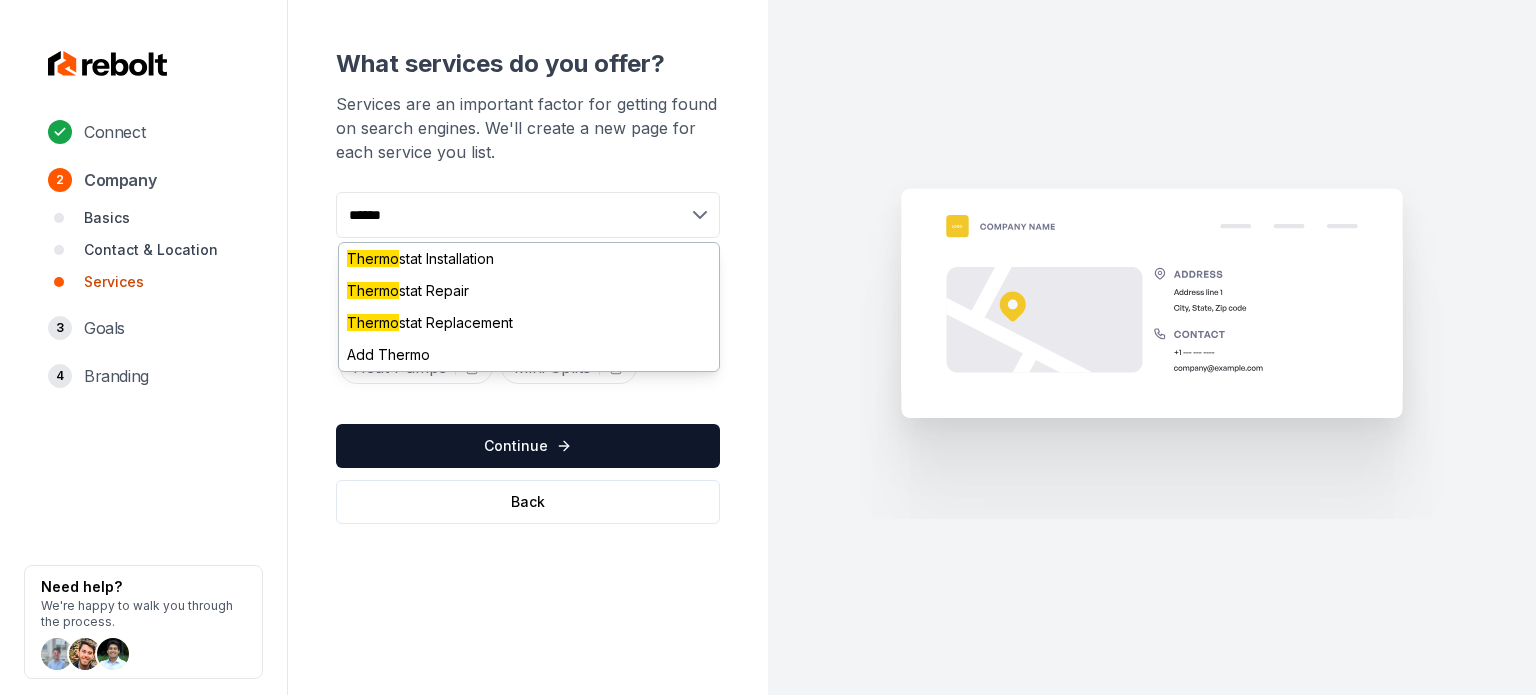 type on "*******" 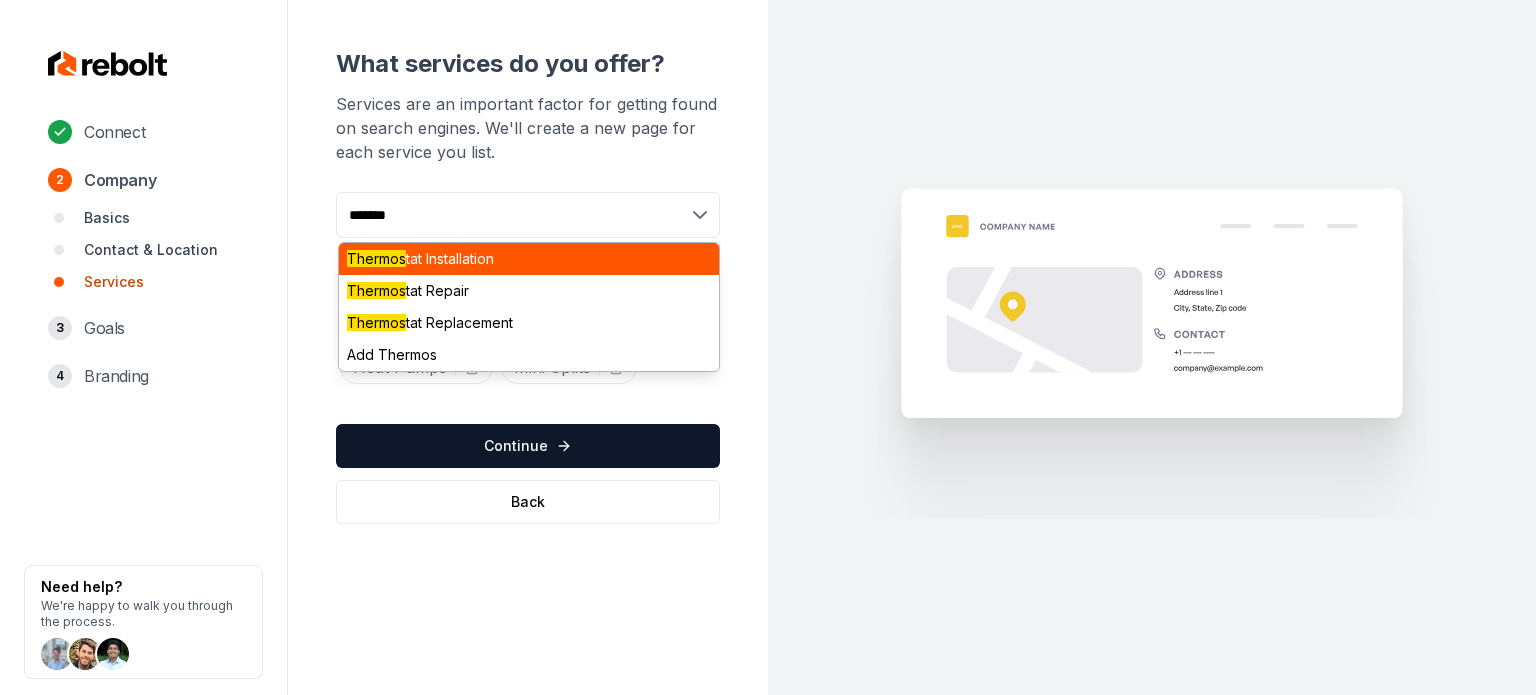 type 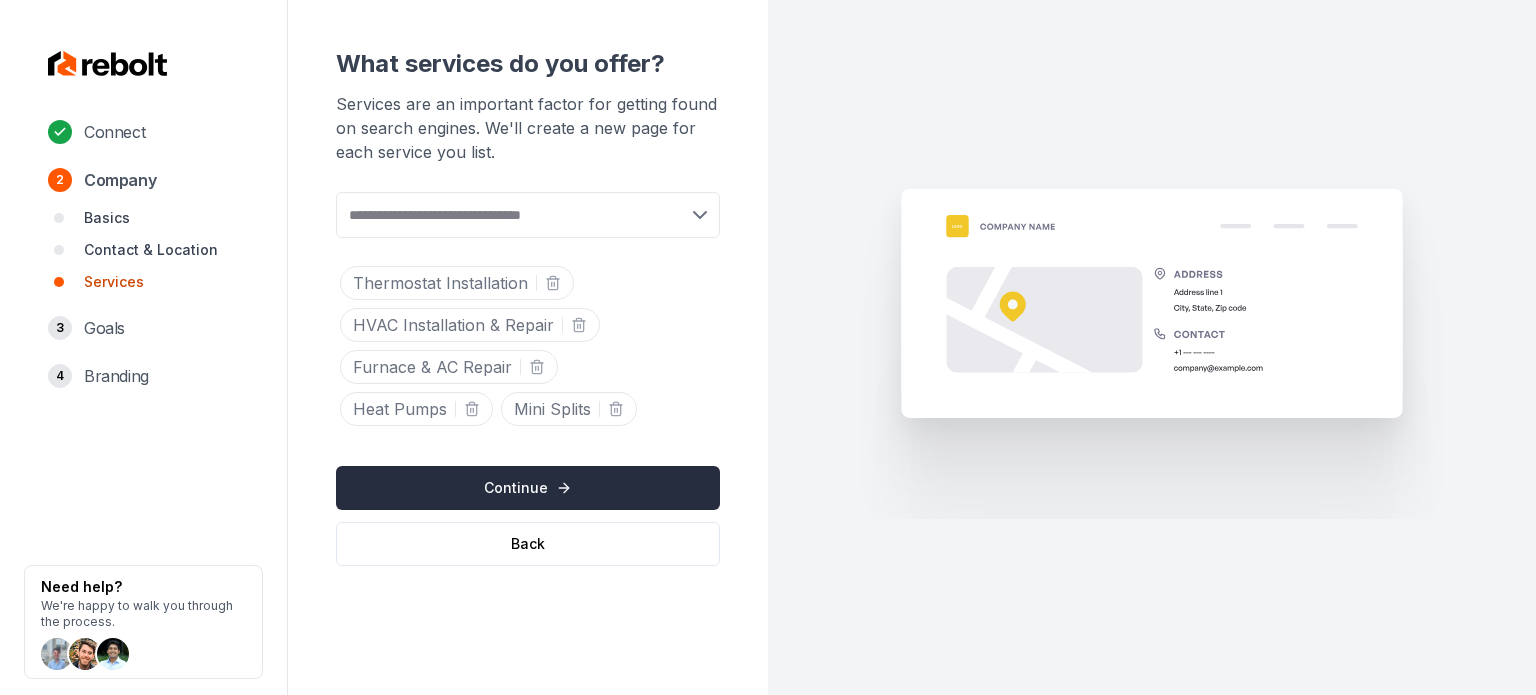 click 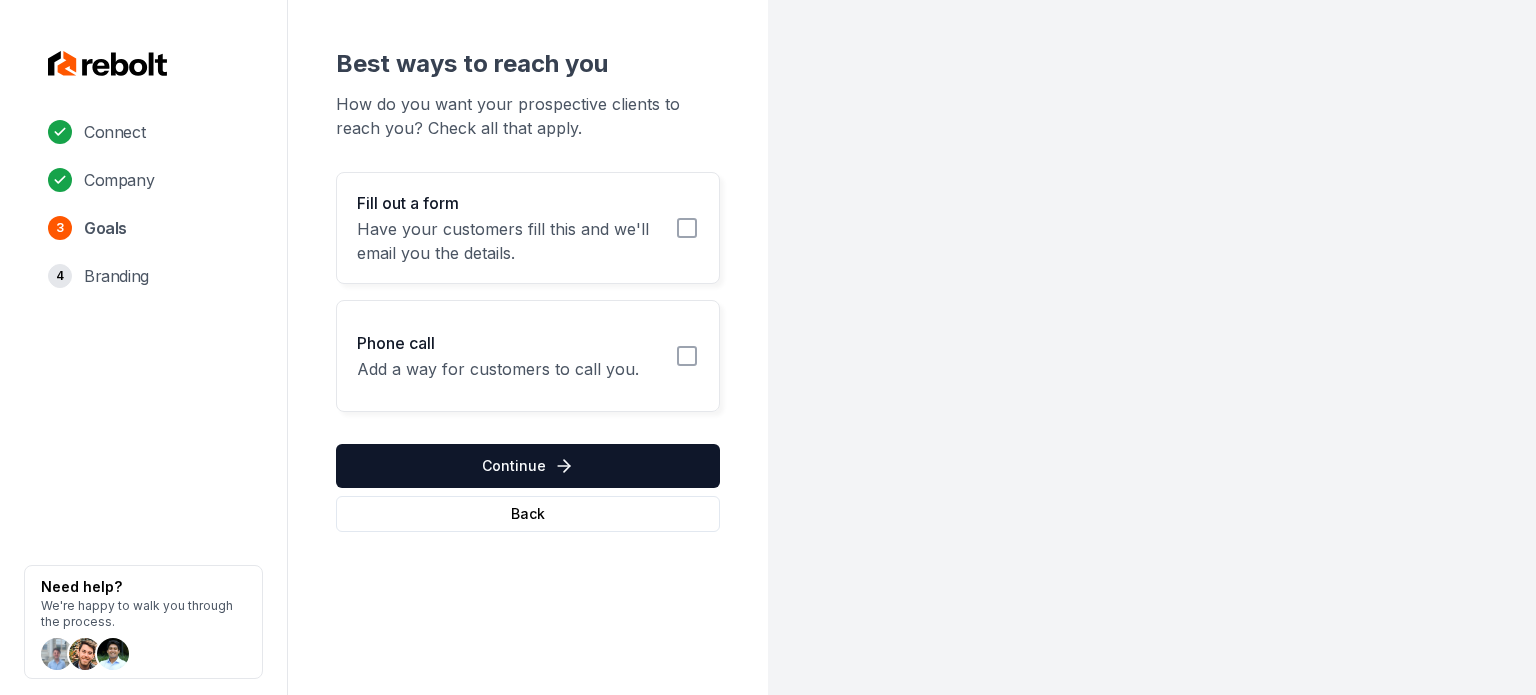 click on "Have your customers fill this and we'll email you the details." at bounding box center (510, 241) 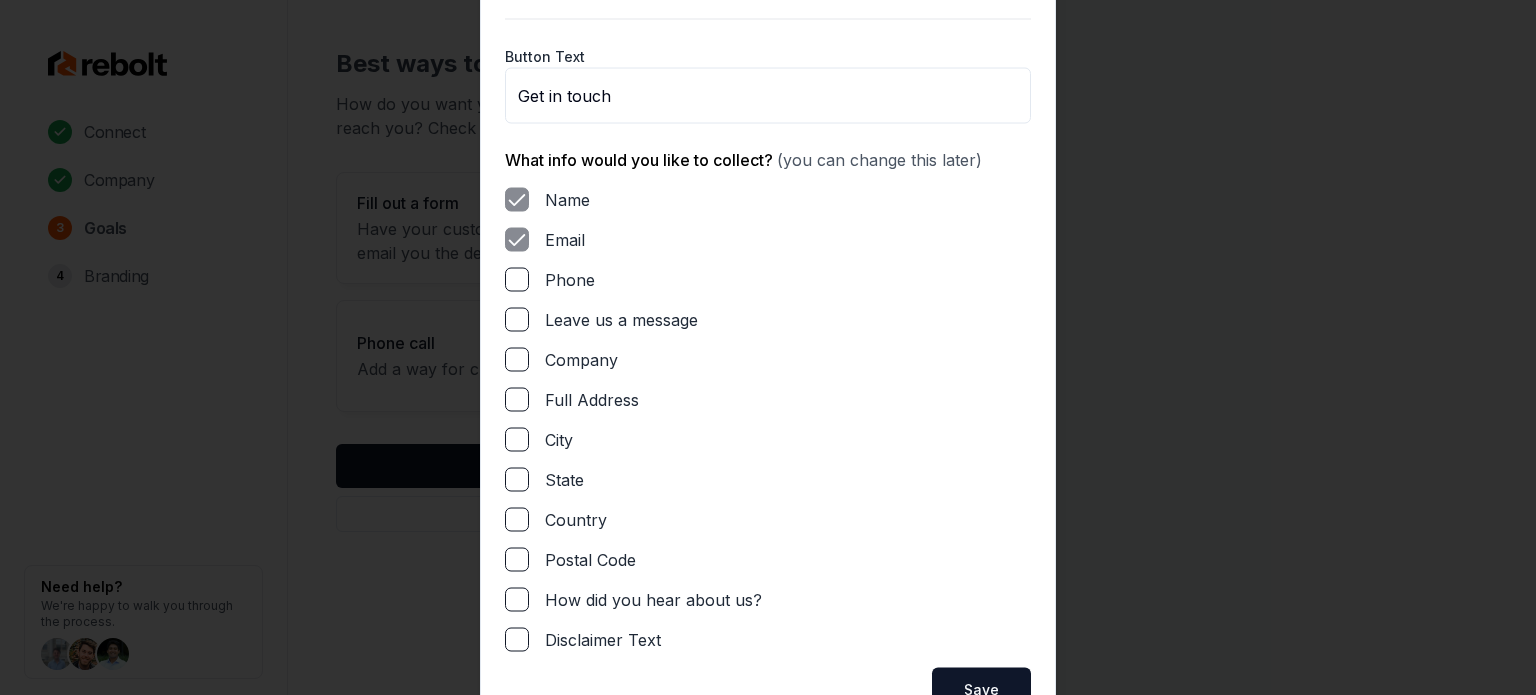 click on "Phone" at bounding box center [517, 279] 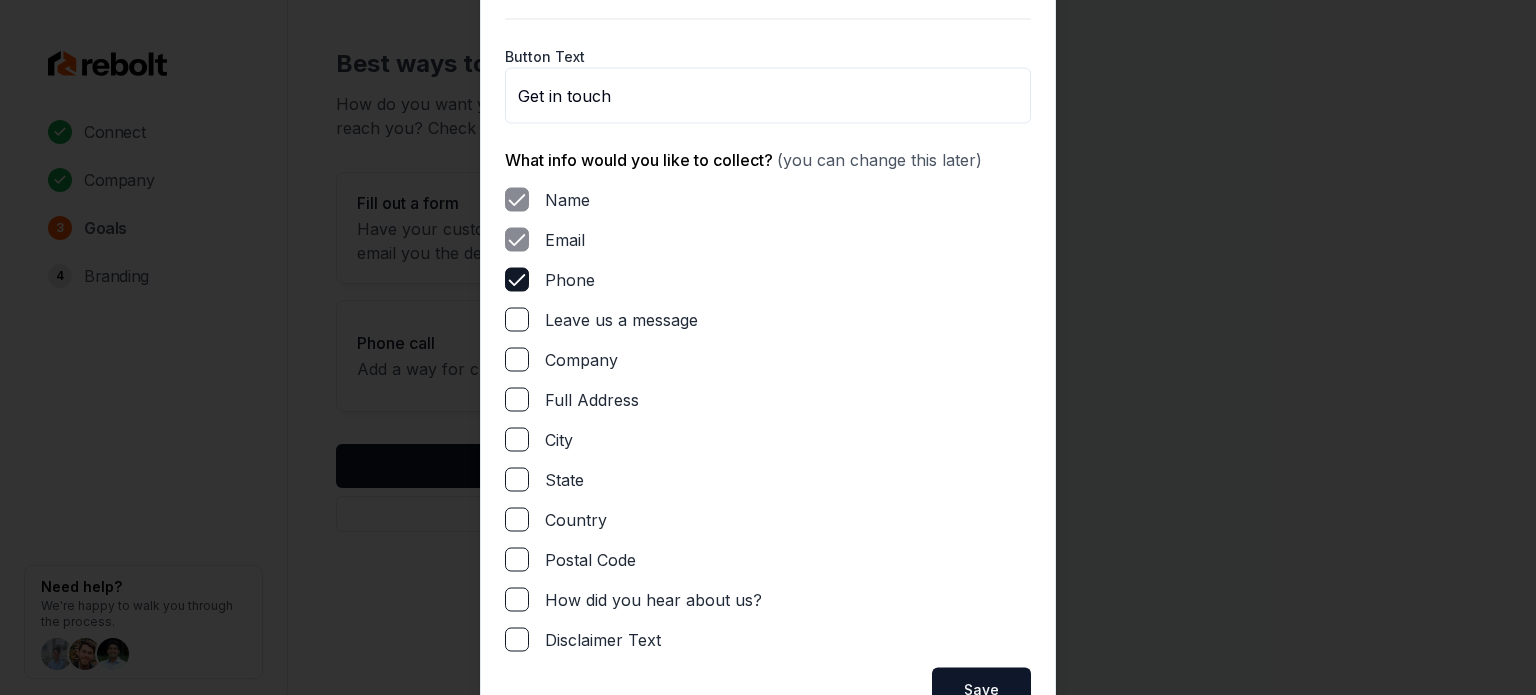 click on "Leave us a message" at bounding box center [517, 319] 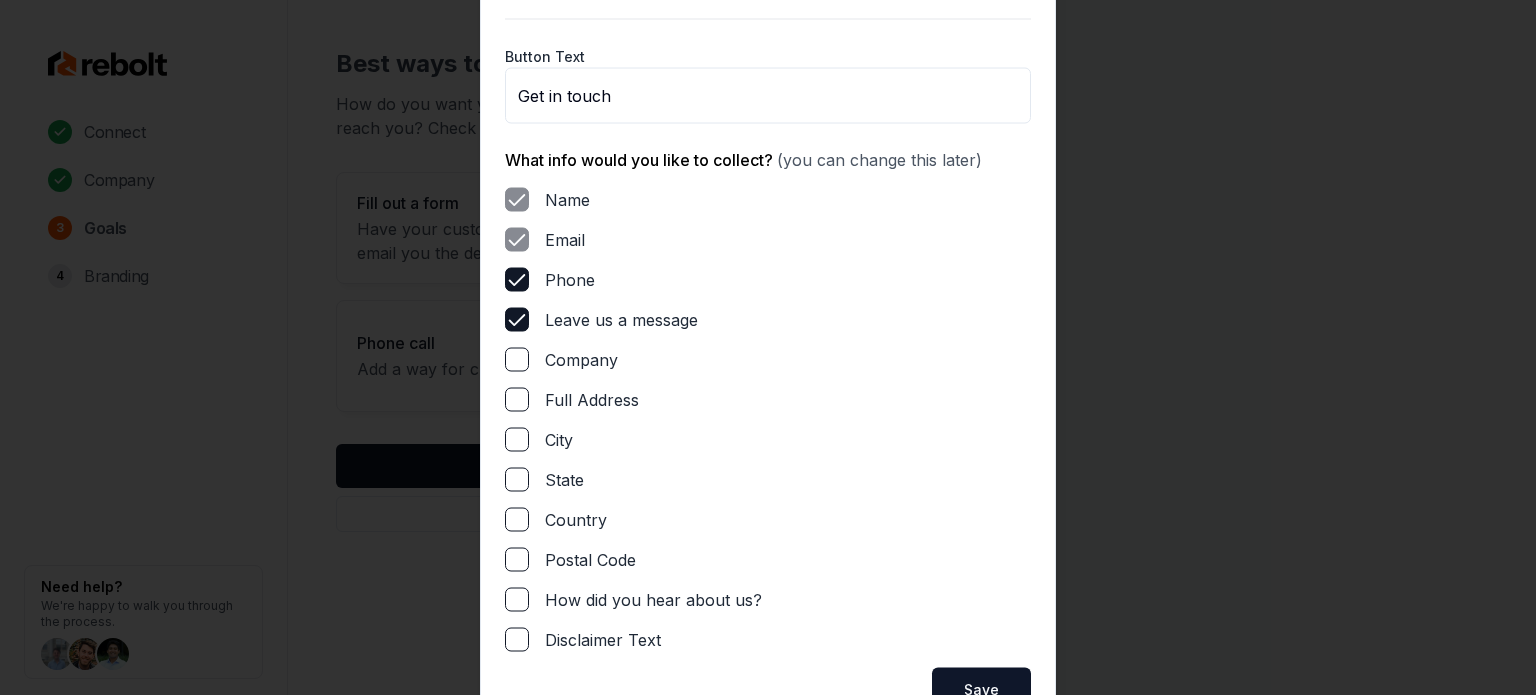 click on "Full Address" at bounding box center (517, 399) 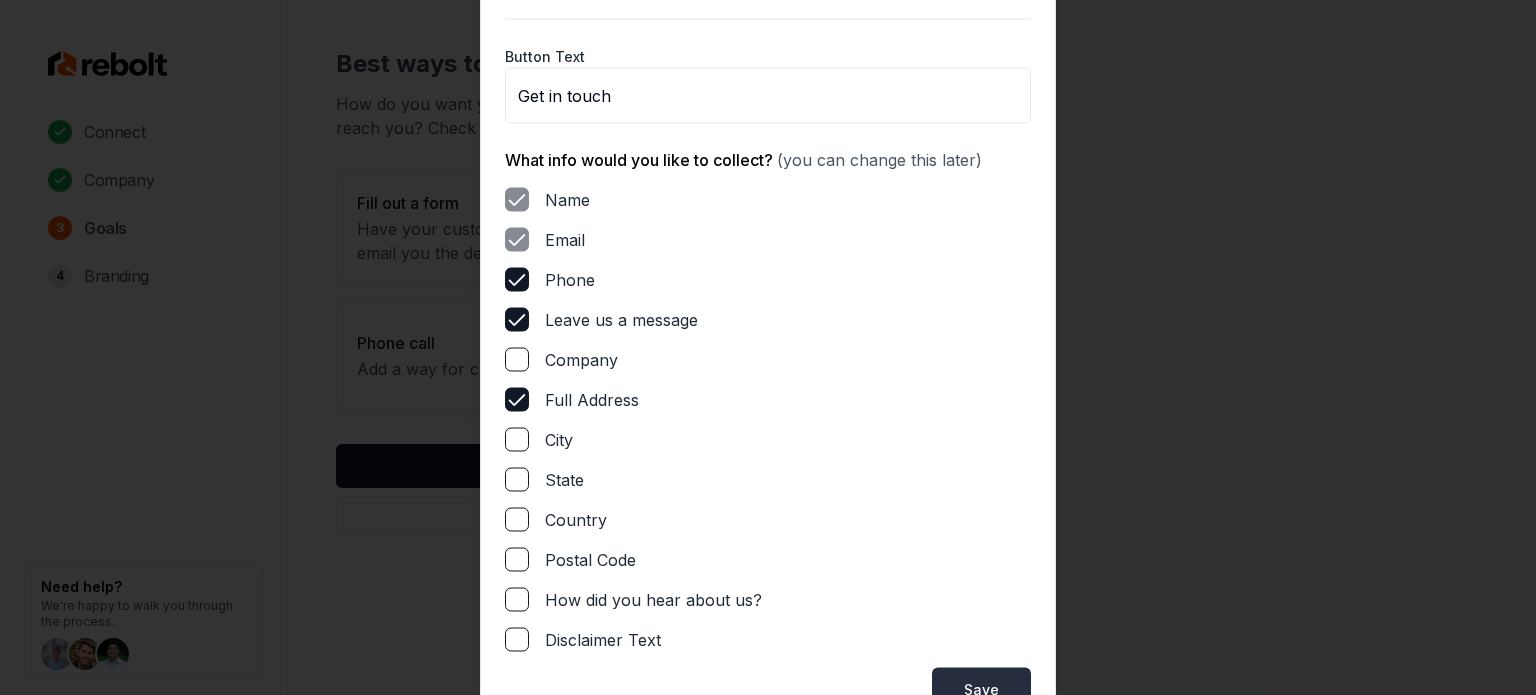 click on "Save" at bounding box center (981, 689) 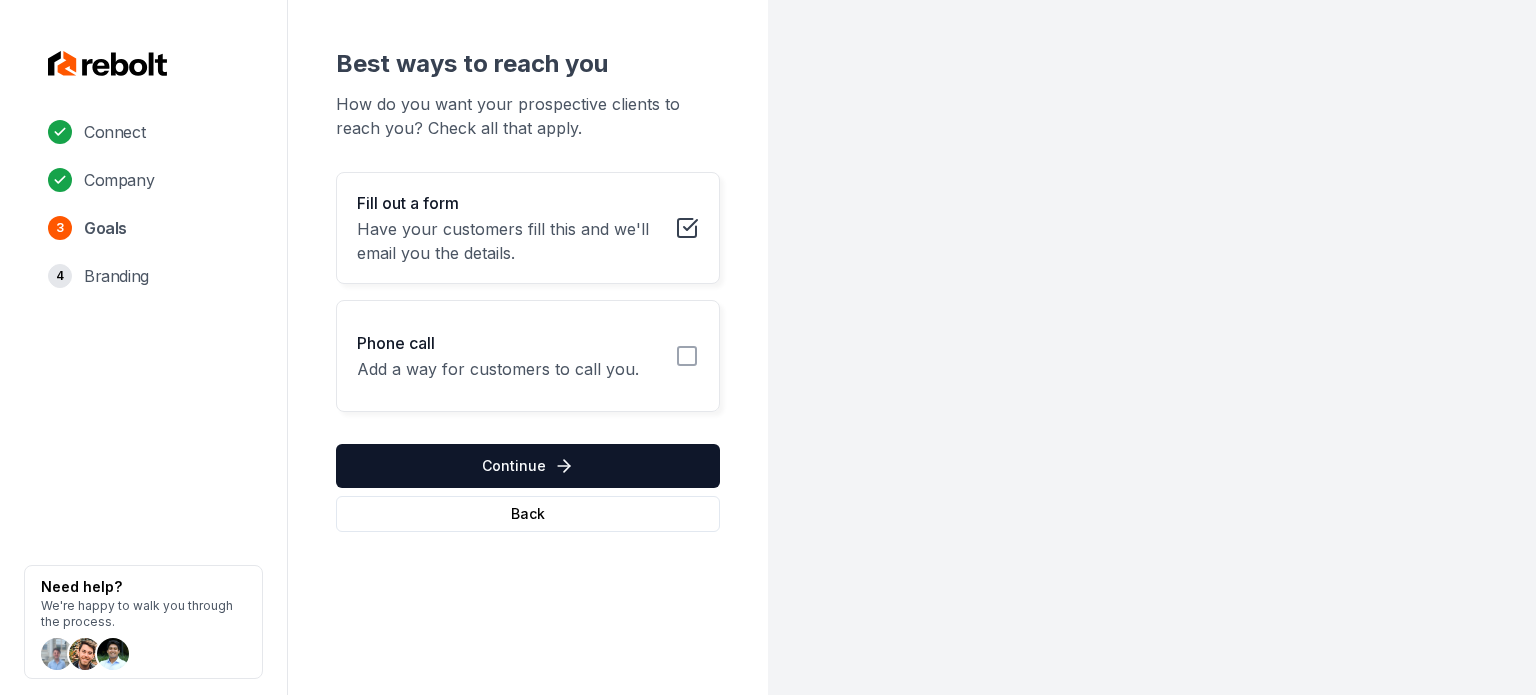 click on "Phone call" at bounding box center (498, 343) 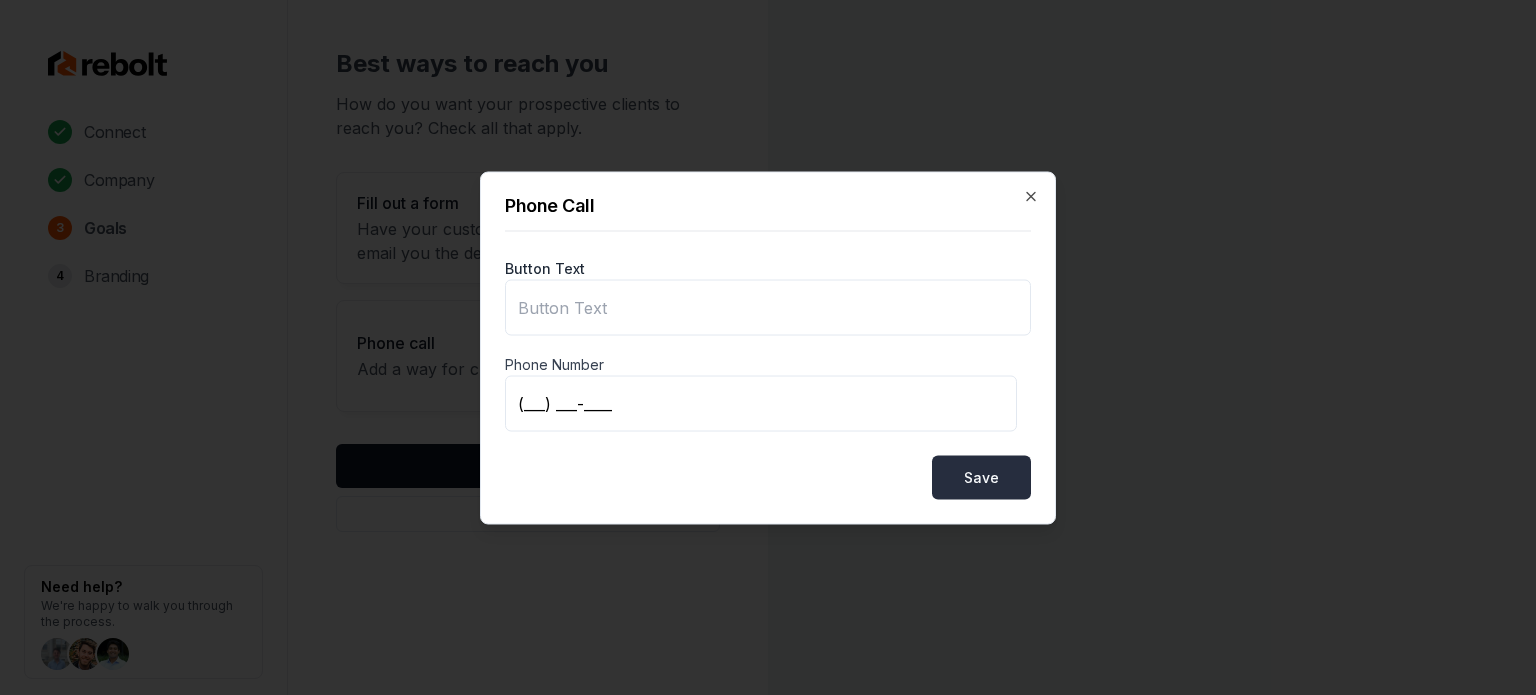 type on "Call us" 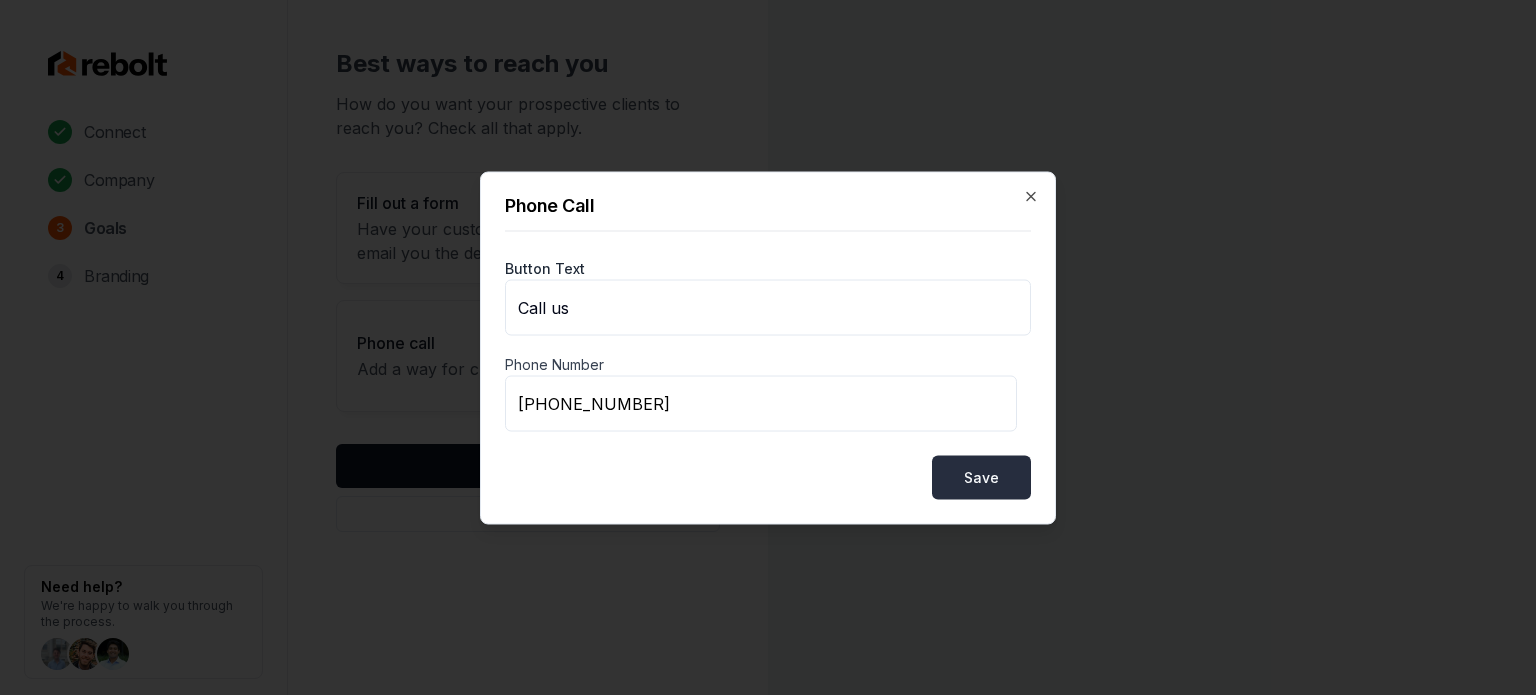 click on "Save" at bounding box center [981, 477] 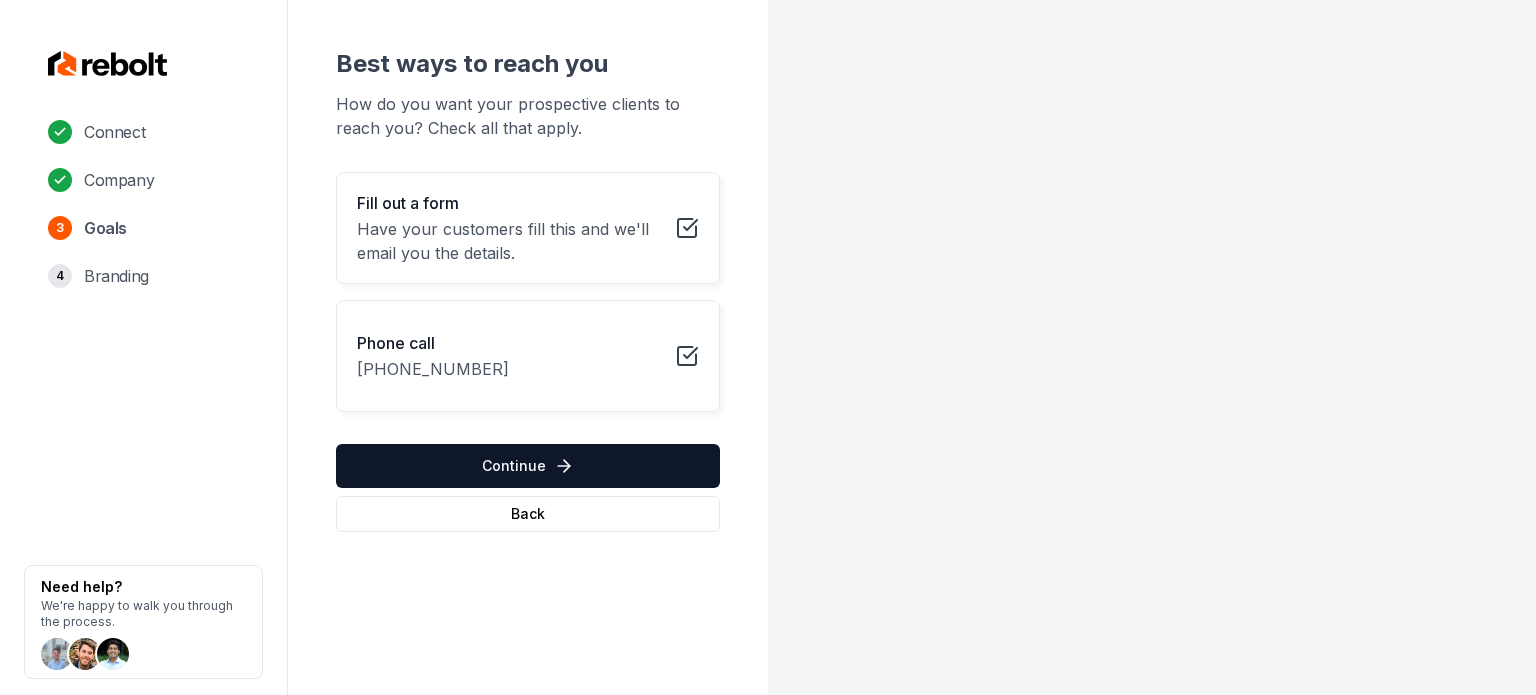 click on "Fill out a form Have your customers fill this and we'll email you the details. Phone call [PHONE_NUMBER] Continue  Back" at bounding box center (528, 352) 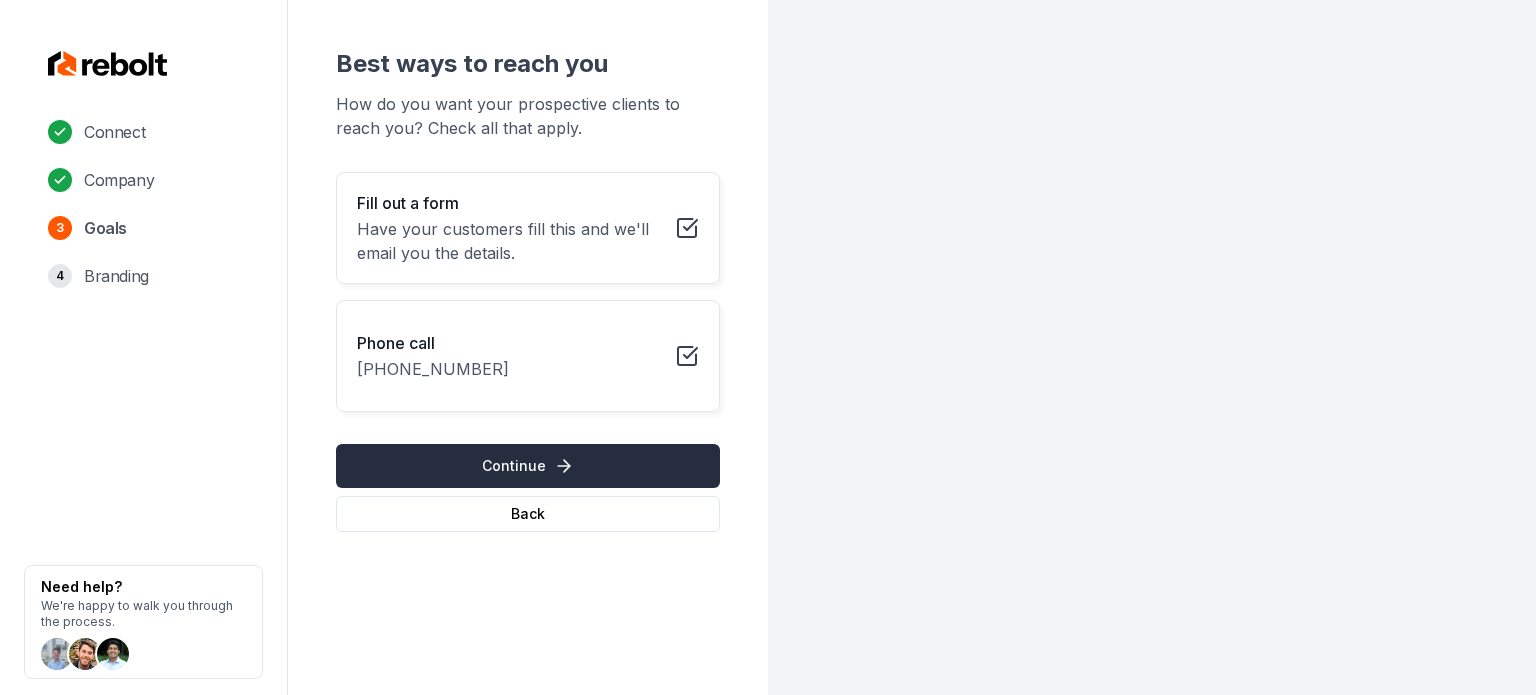 click on "Continue" at bounding box center [528, 466] 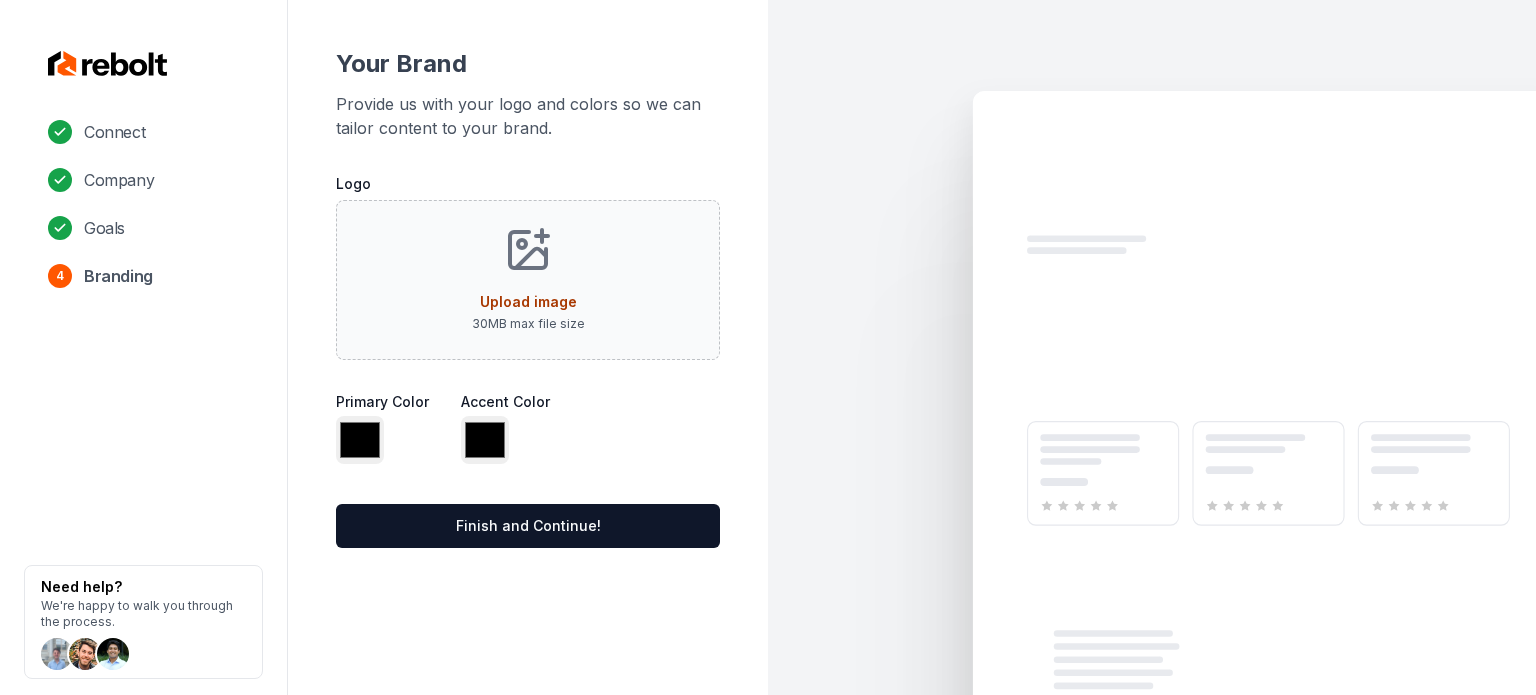 type on "*******" 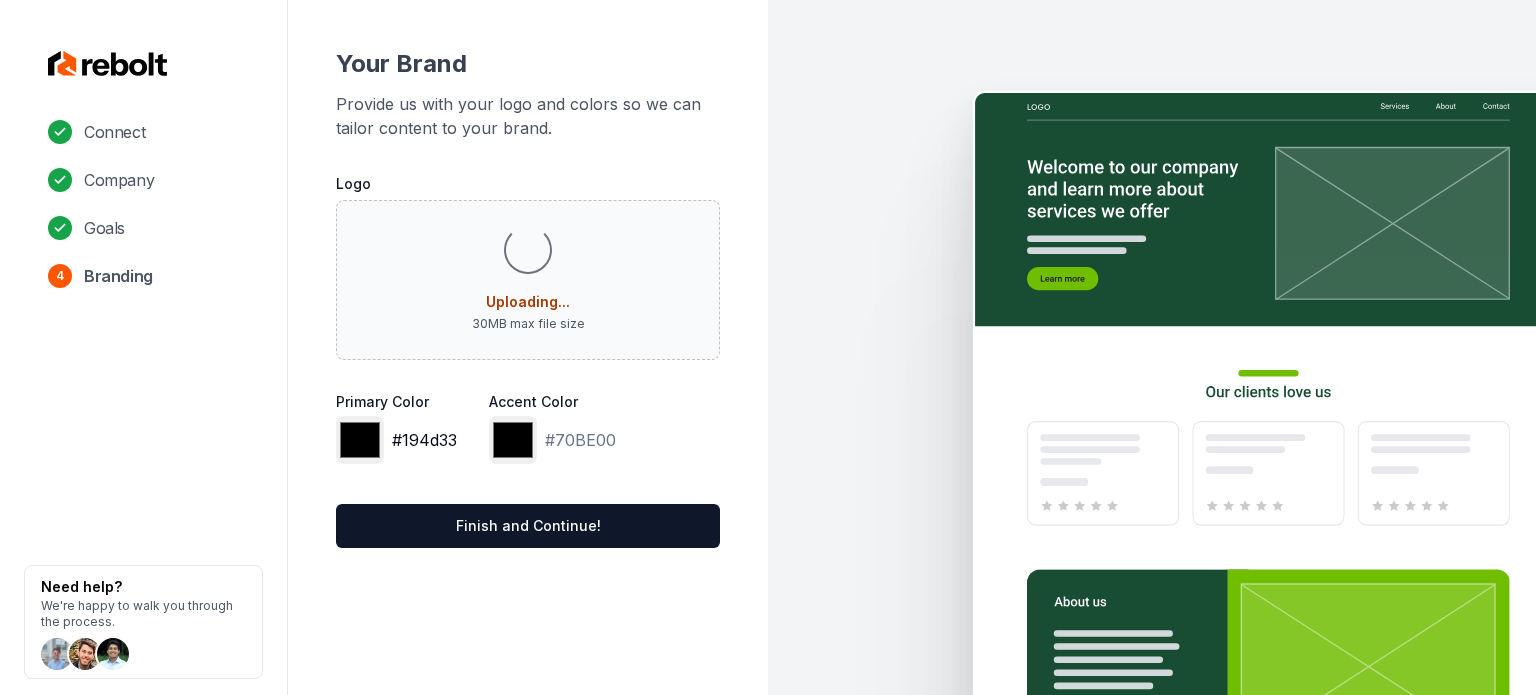 click on "*******" at bounding box center [360, 440] 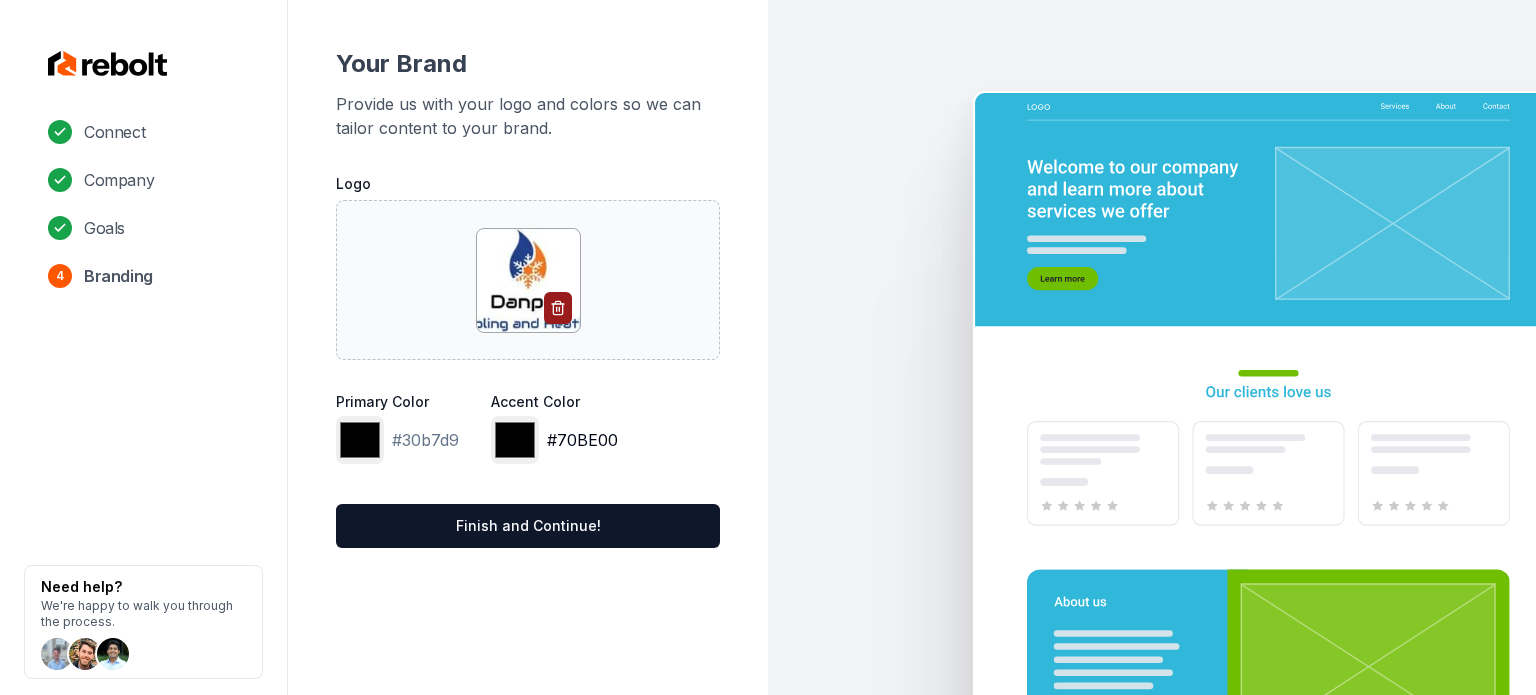 type on "*******" 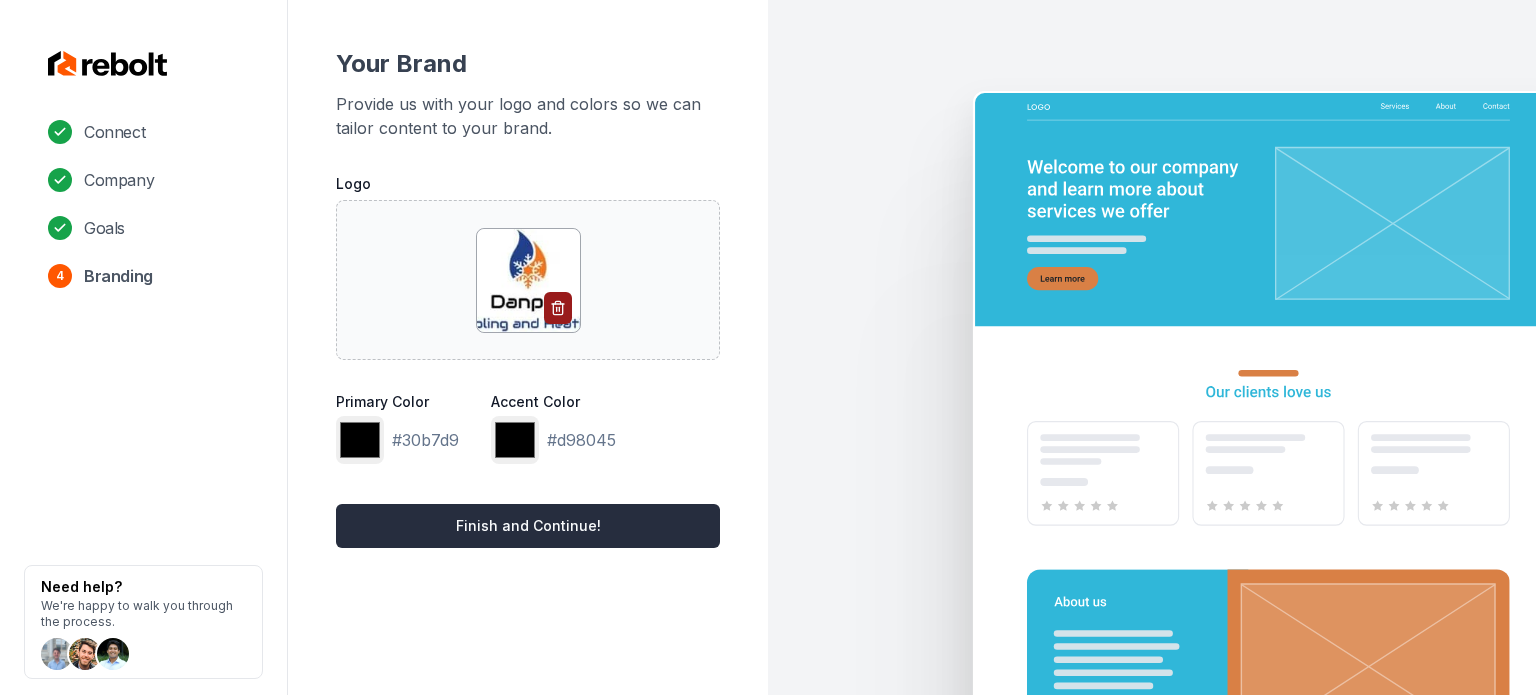 type on "*******" 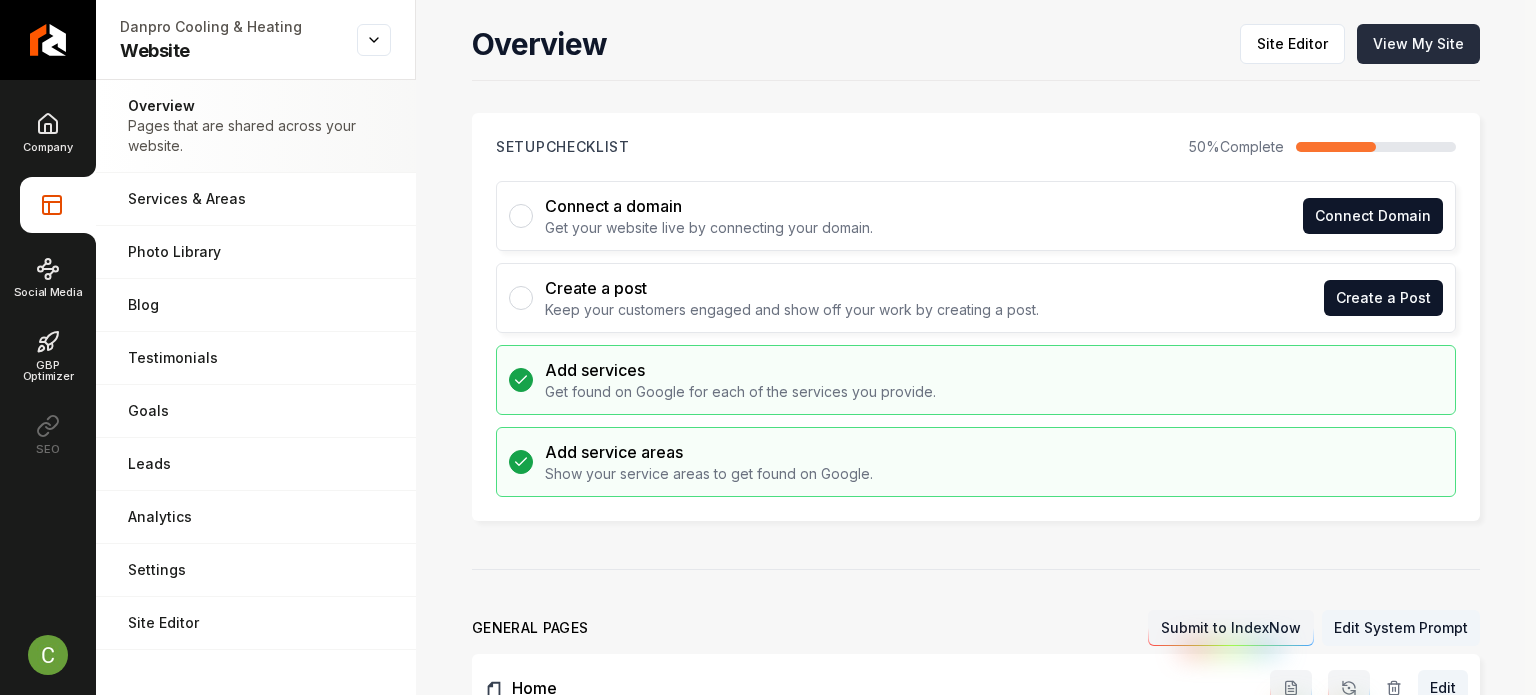 click on "View My Site" at bounding box center (1418, 44) 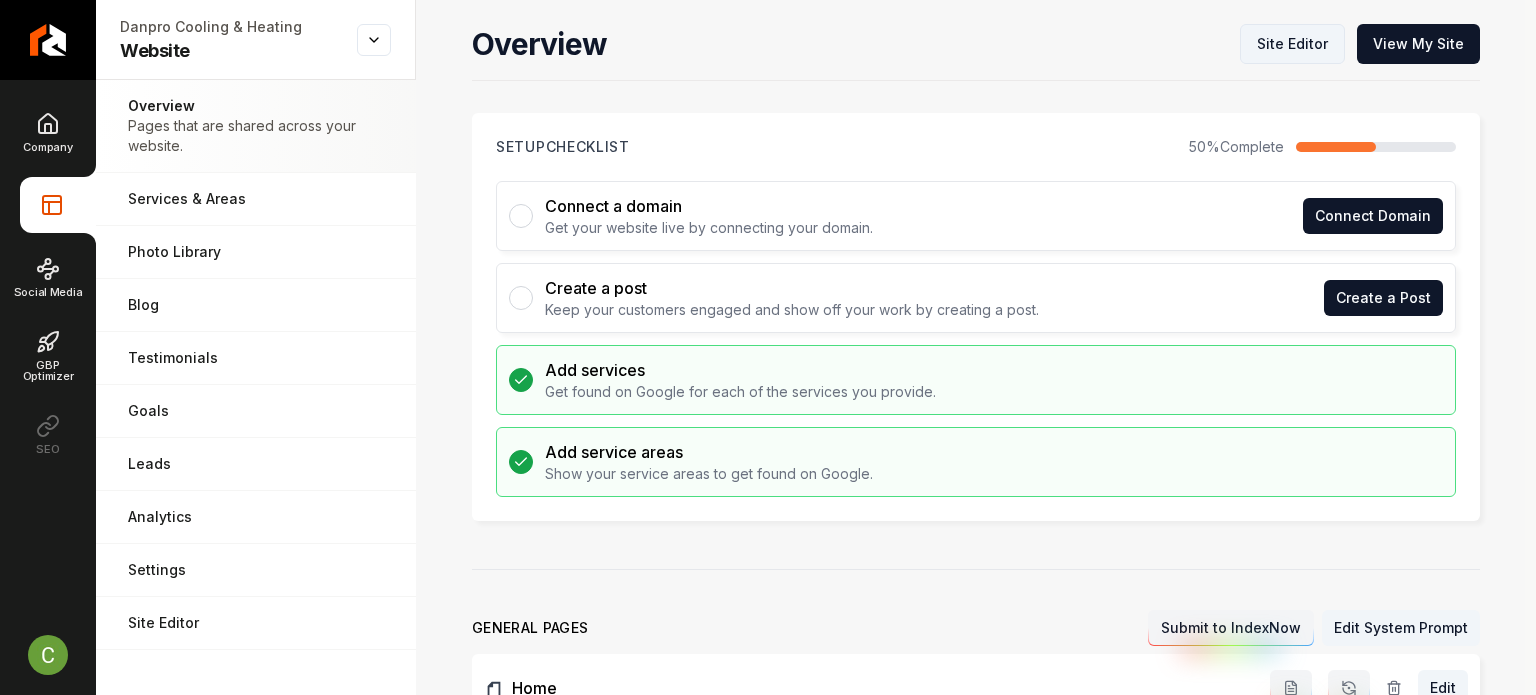 click on "Site Editor" at bounding box center [1292, 44] 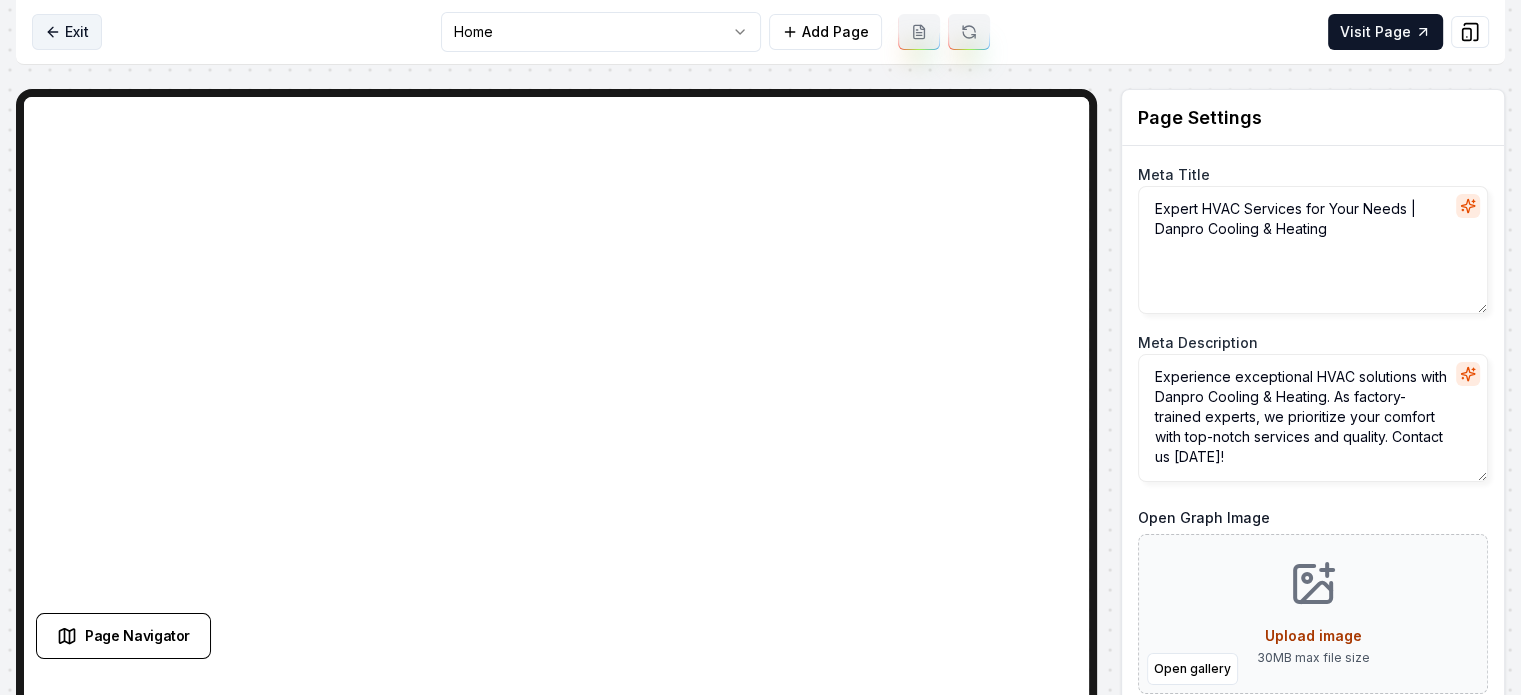 click on "Exit" at bounding box center (67, 32) 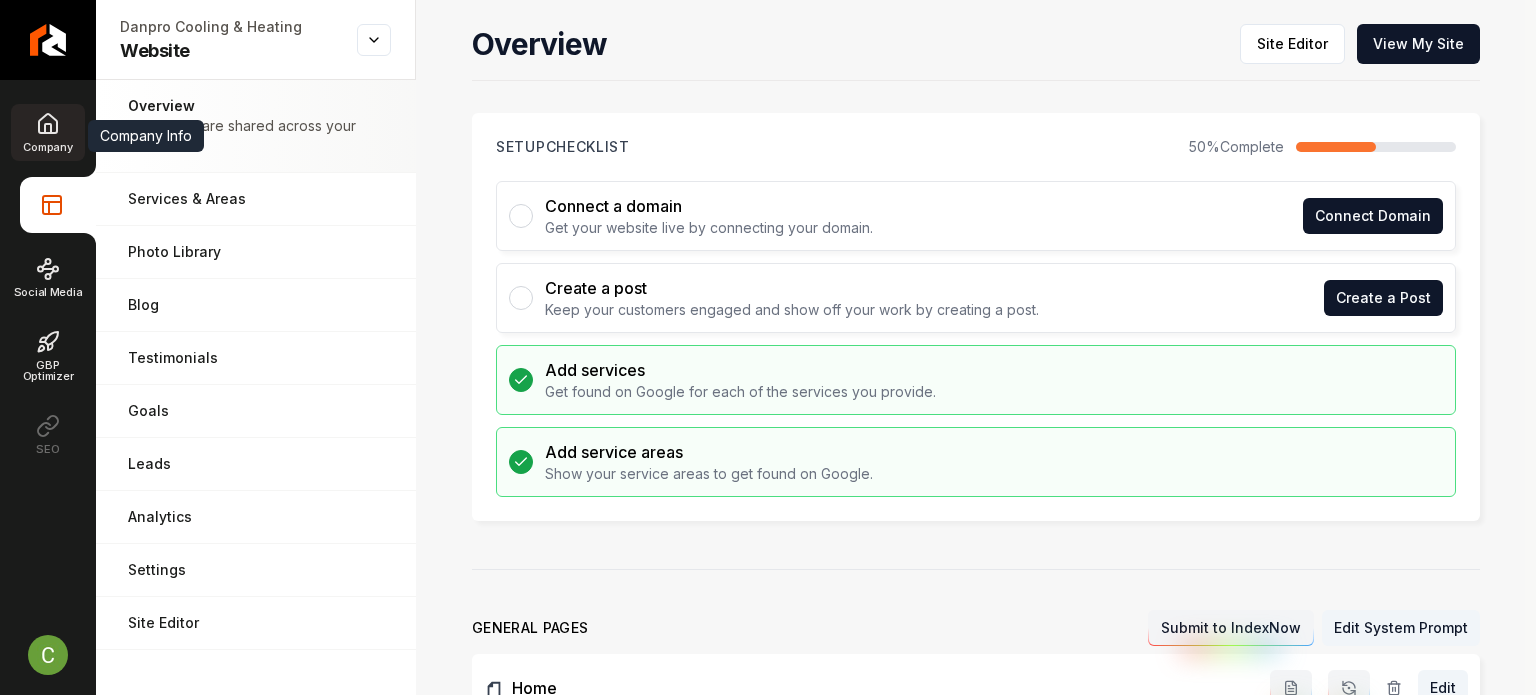 click 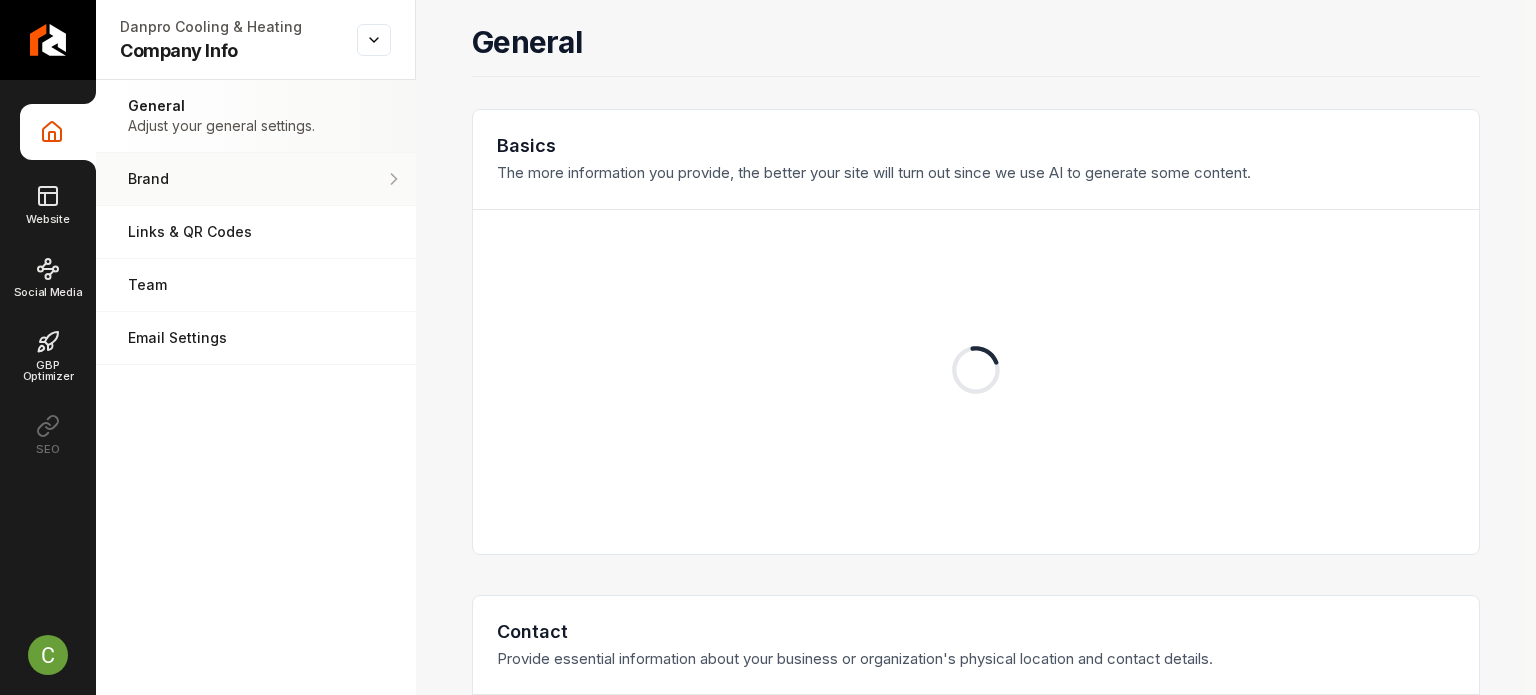 click on "Brand" at bounding box center (256, 179) 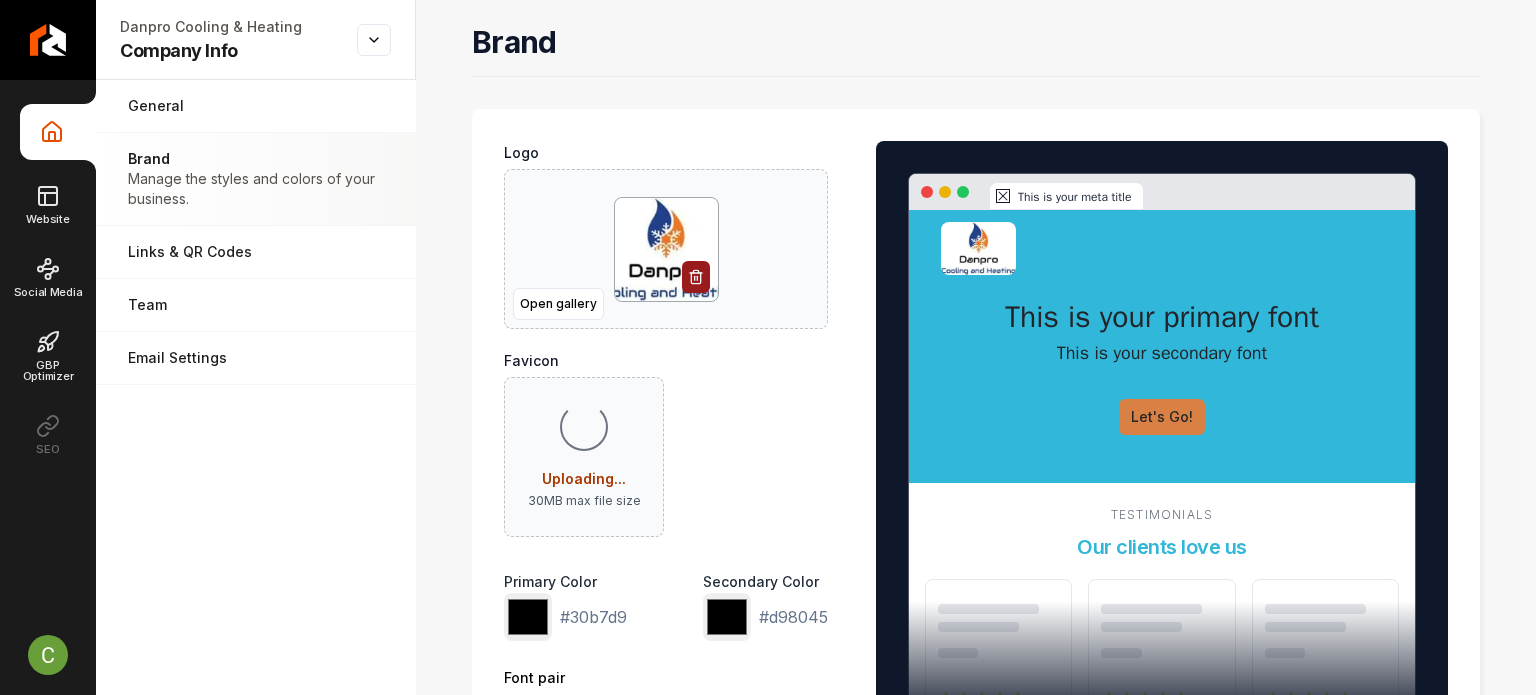 scroll, scrollTop: 352, scrollLeft: 0, axis: vertical 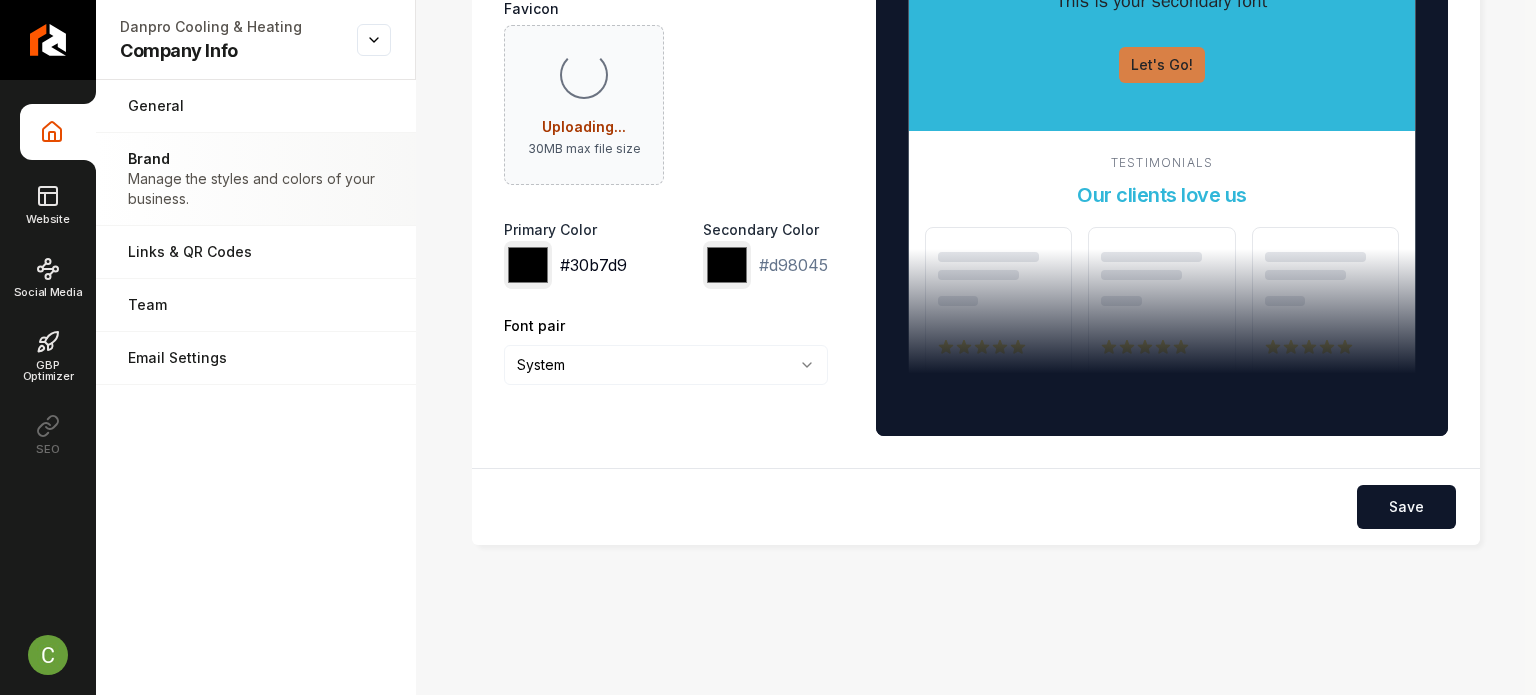 click on "*******" at bounding box center [528, 265] 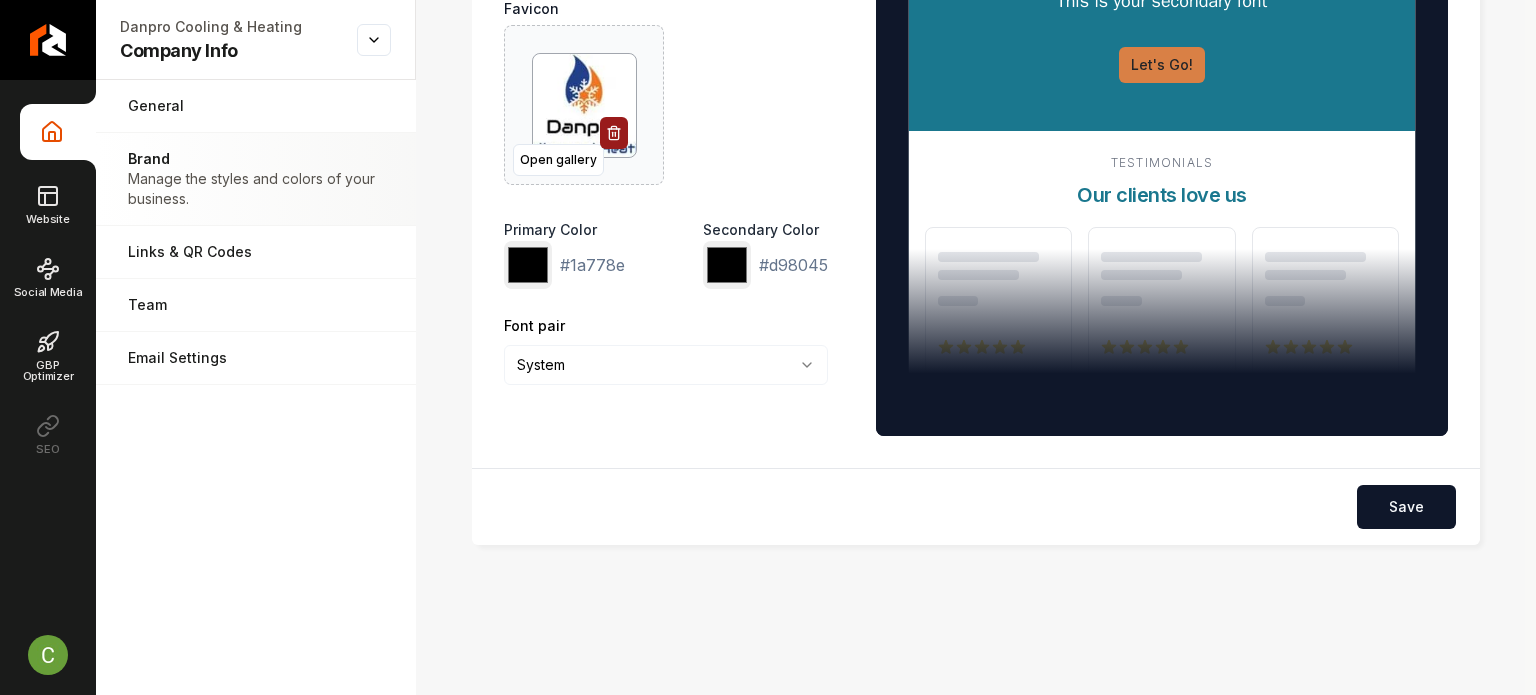 click on "Save" at bounding box center (976, 506) 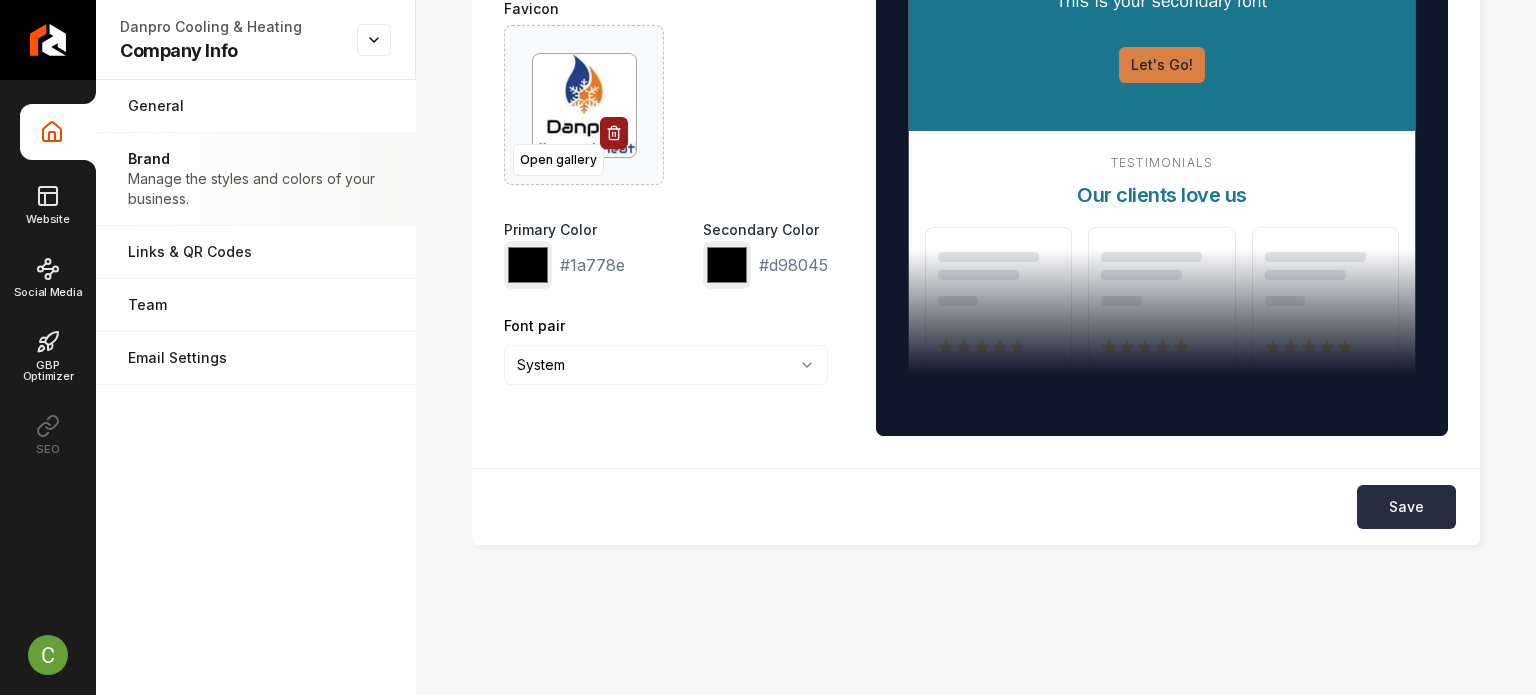 click on "Save" at bounding box center [1406, 507] 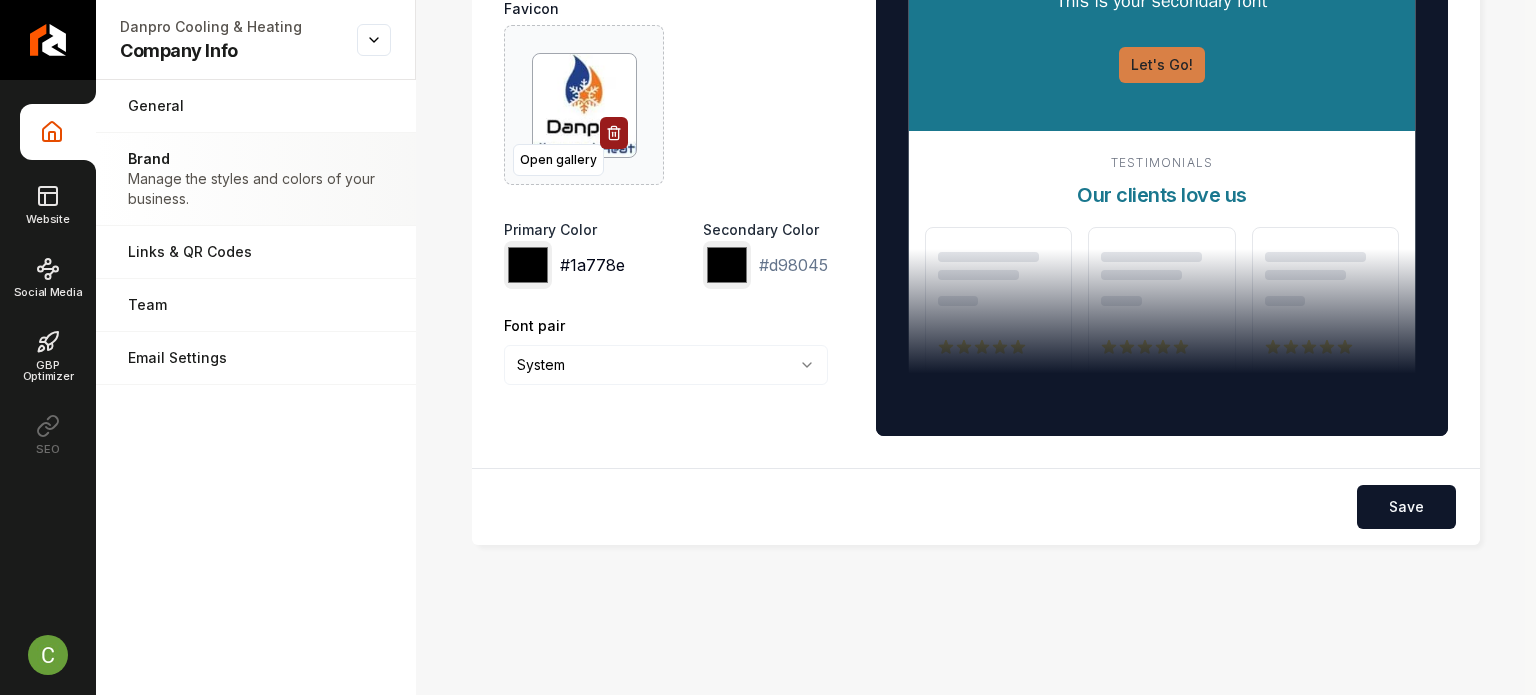 click on "*******" at bounding box center [528, 265] 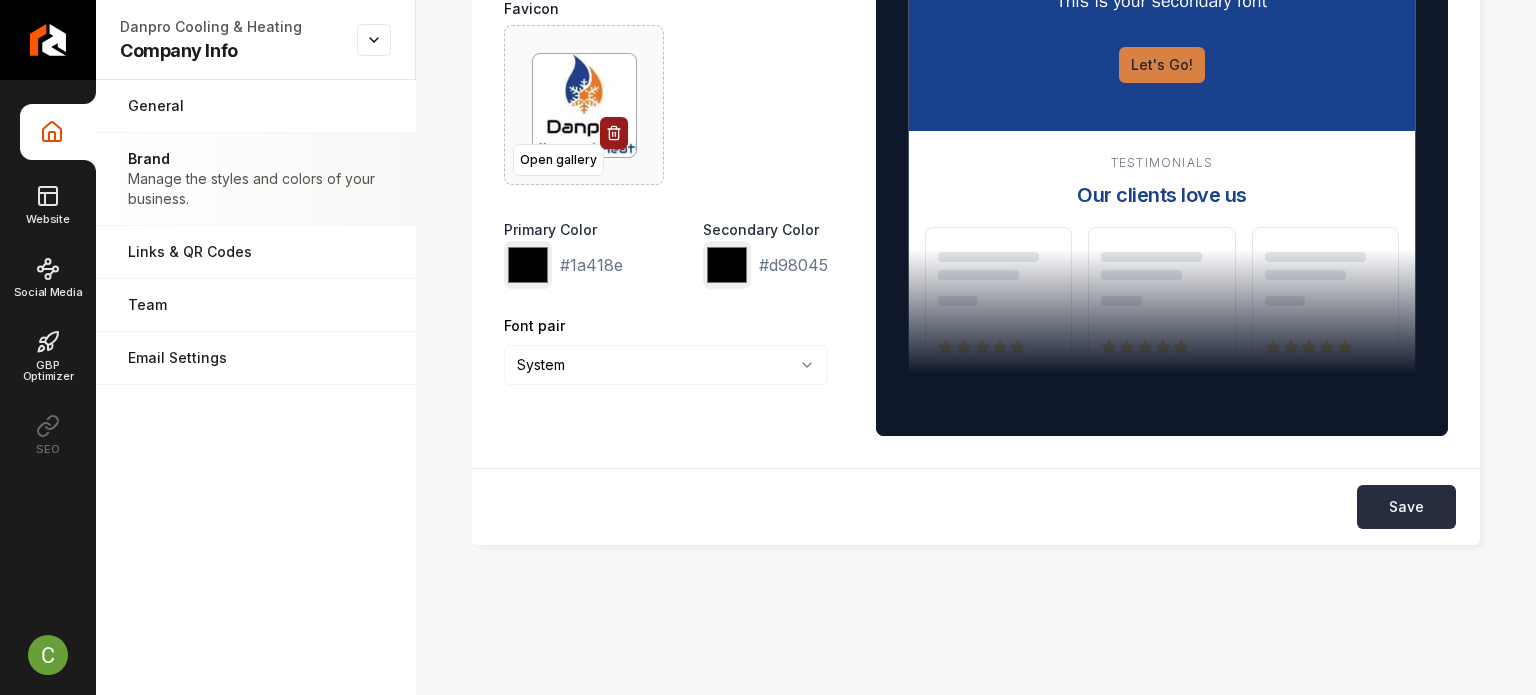 type on "*******" 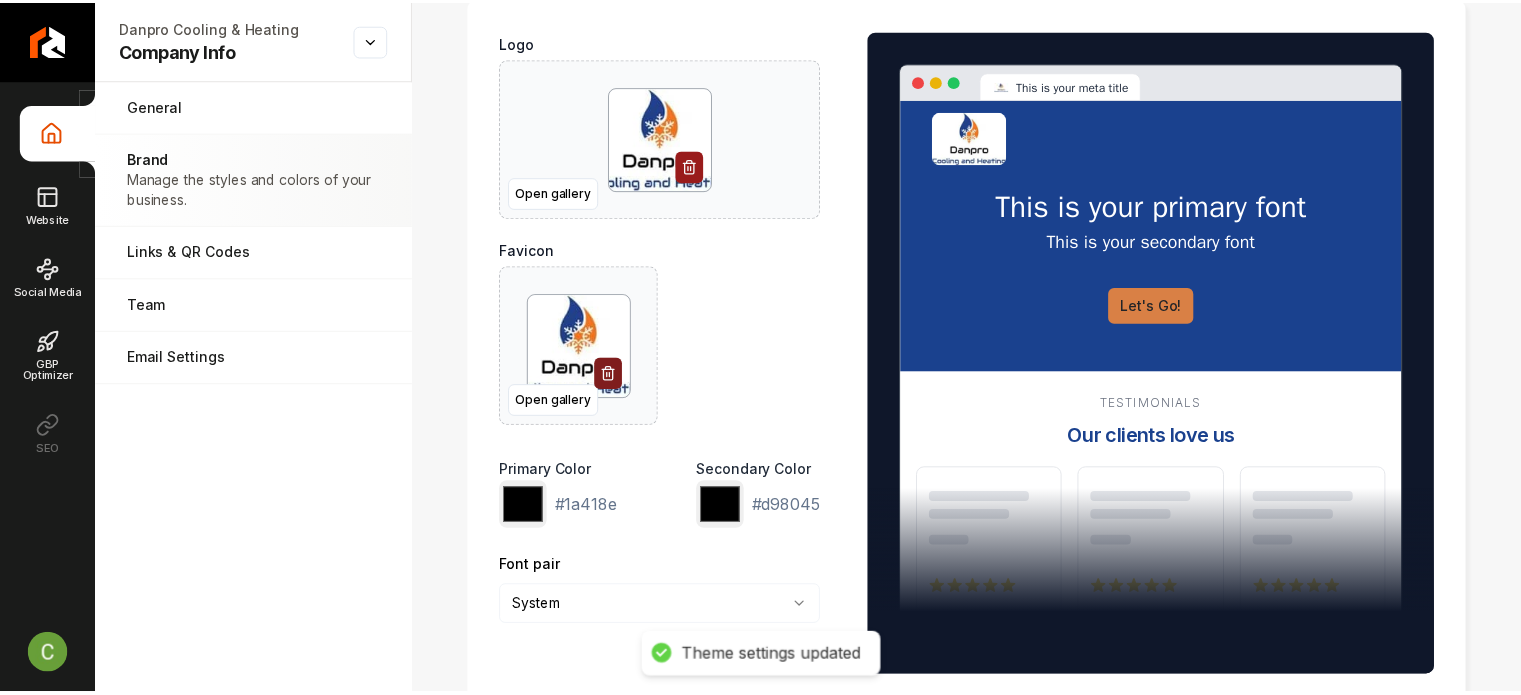 scroll, scrollTop: 0, scrollLeft: 0, axis: both 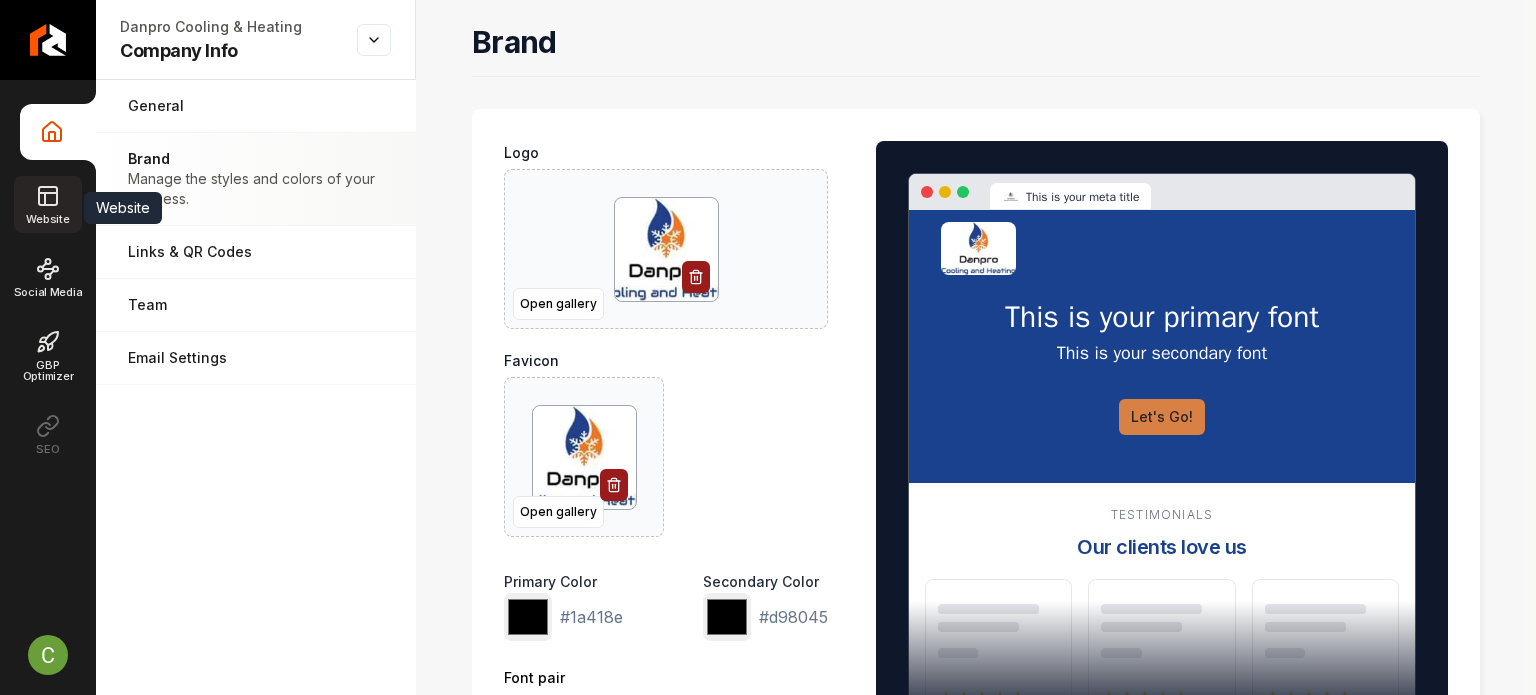 click 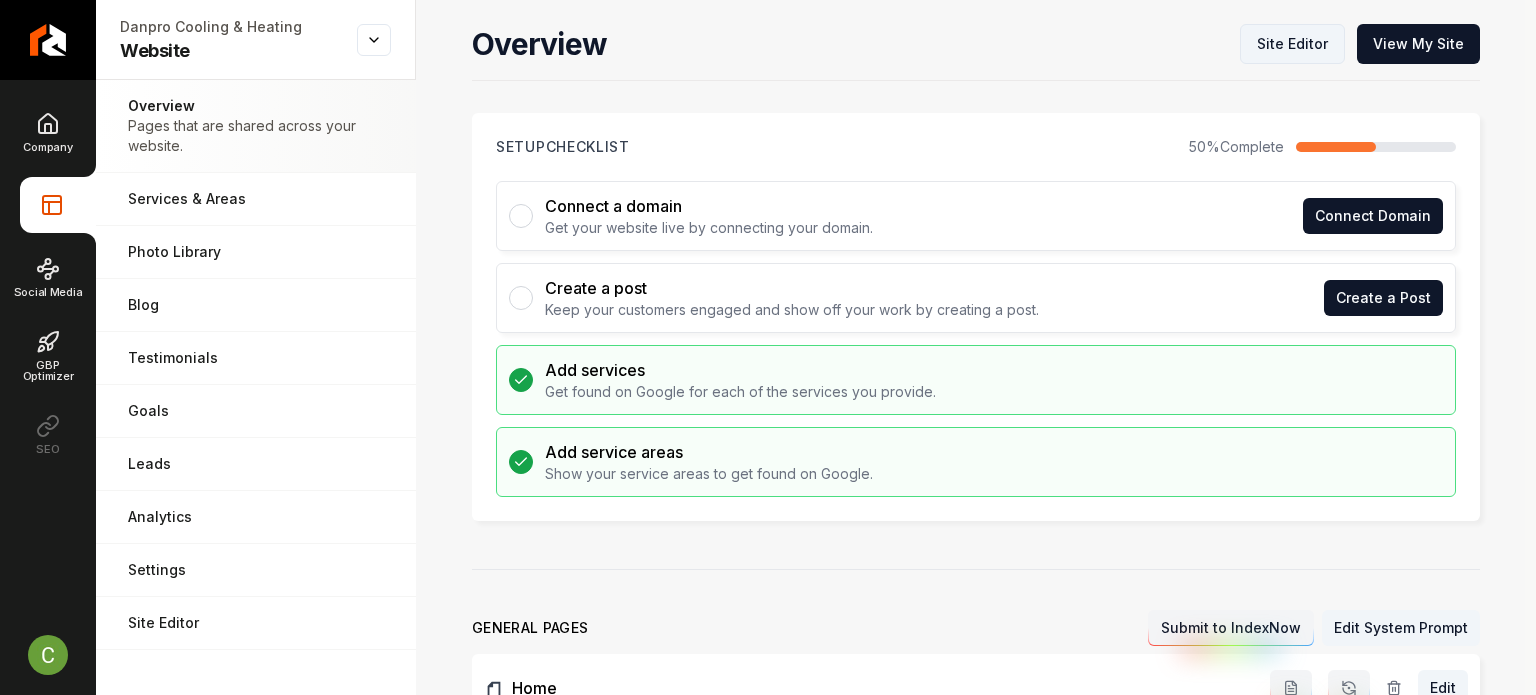 click on "Site Editor" at bounding box center [1292, 44] 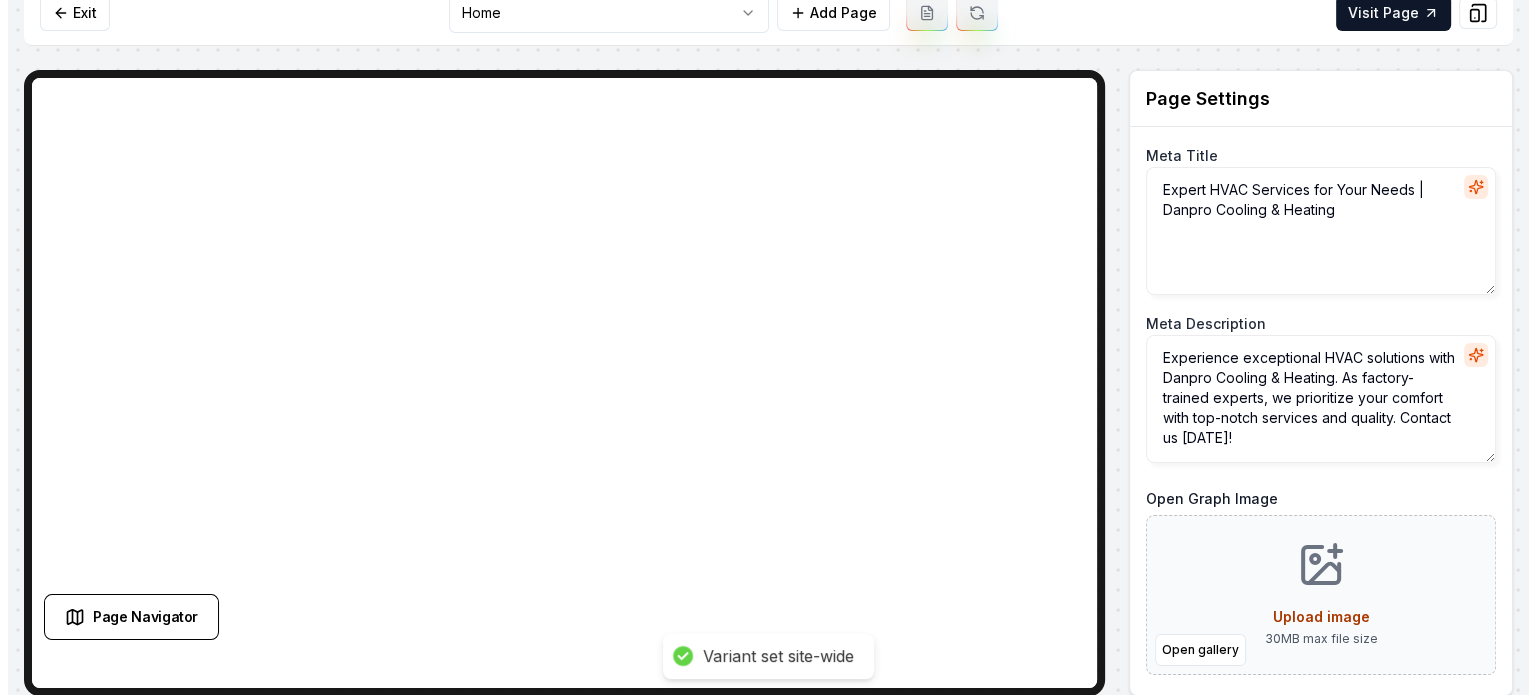 scroll, scrollTop: 0, scrollLeft: 0, axis: both 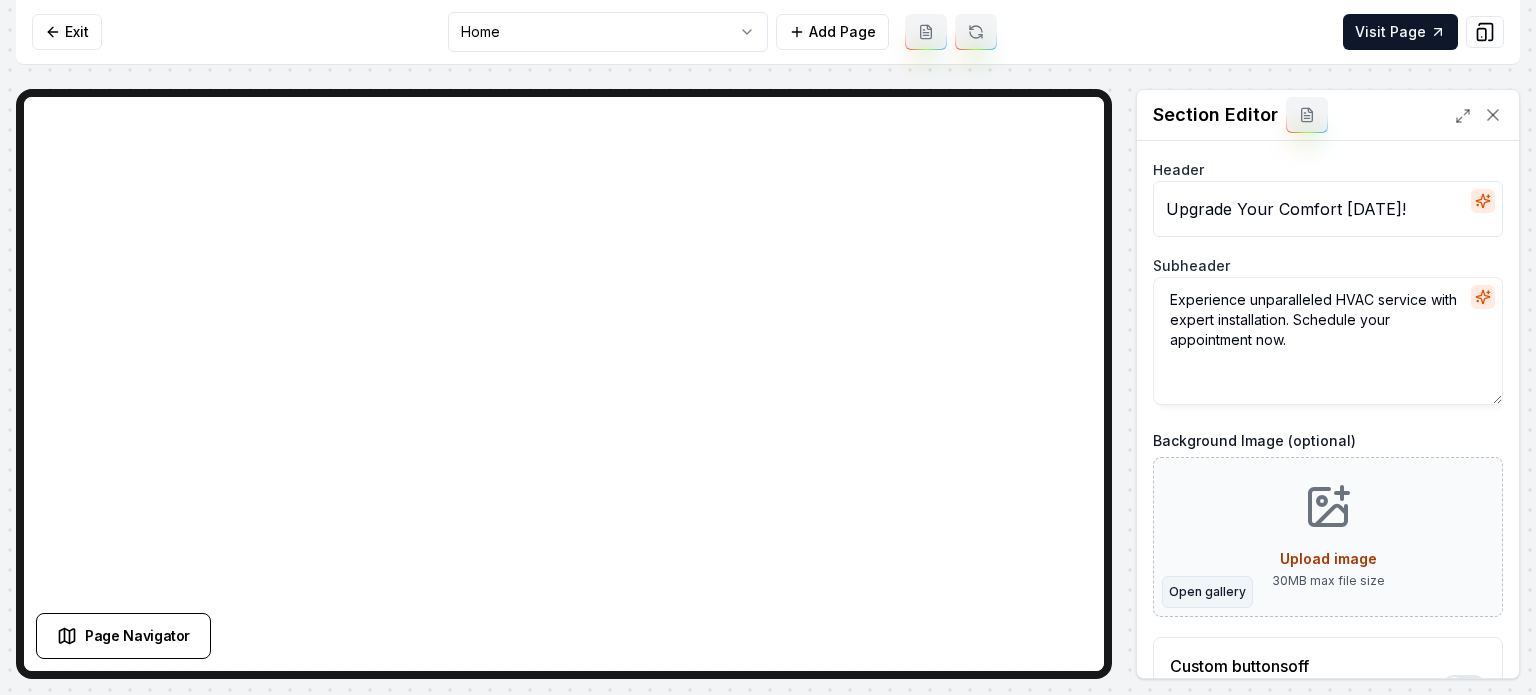 click on "Open gallery" at bounding box center [1207, 592] 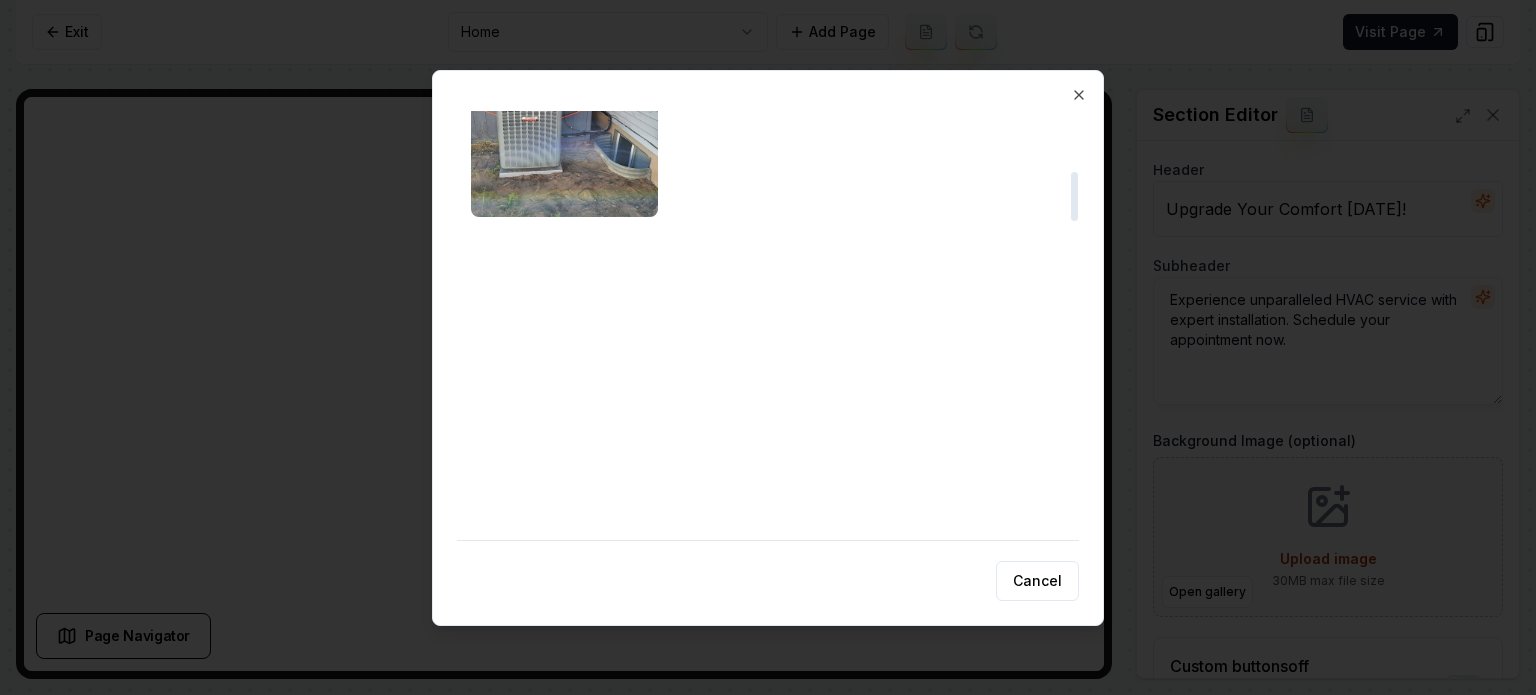 scroll, scrollTop: 519, scrollLeft: 0, axis: vertical 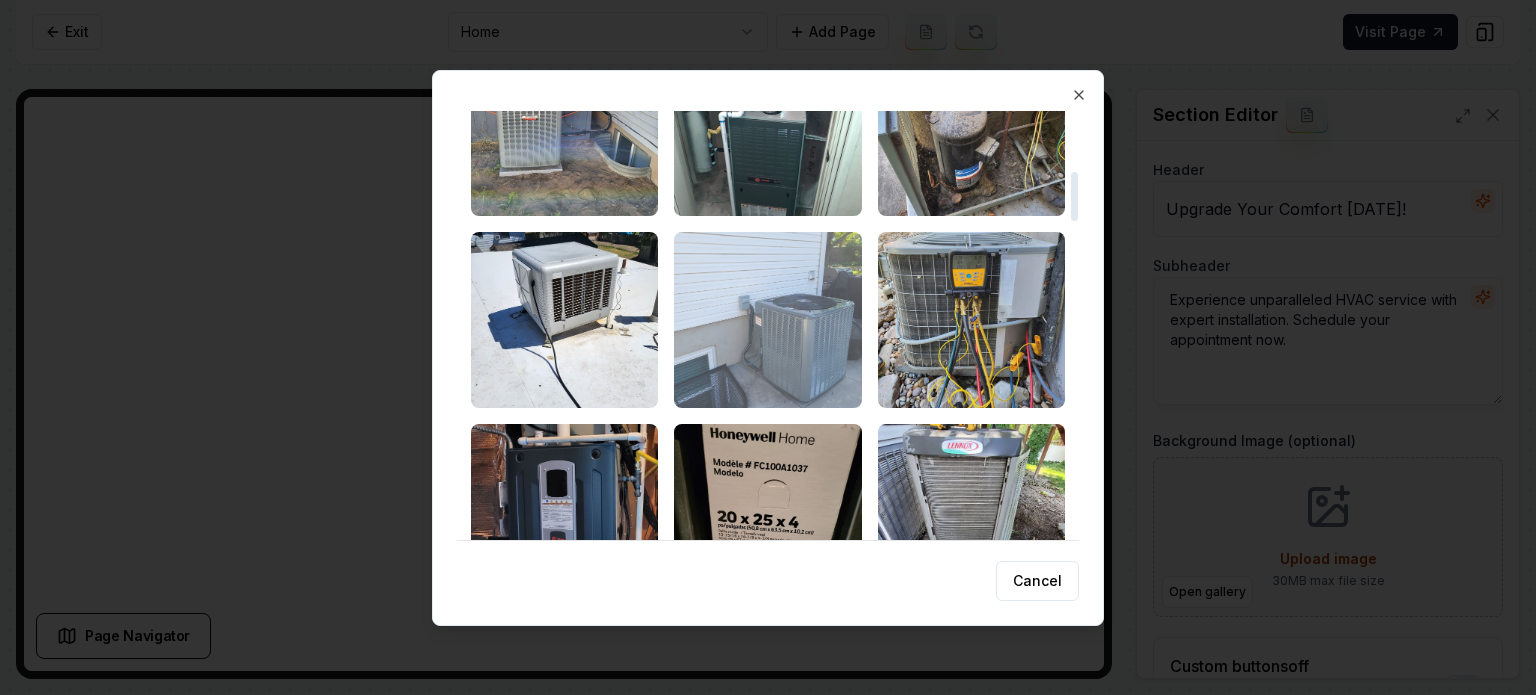 click at bounding box center (767, 320) 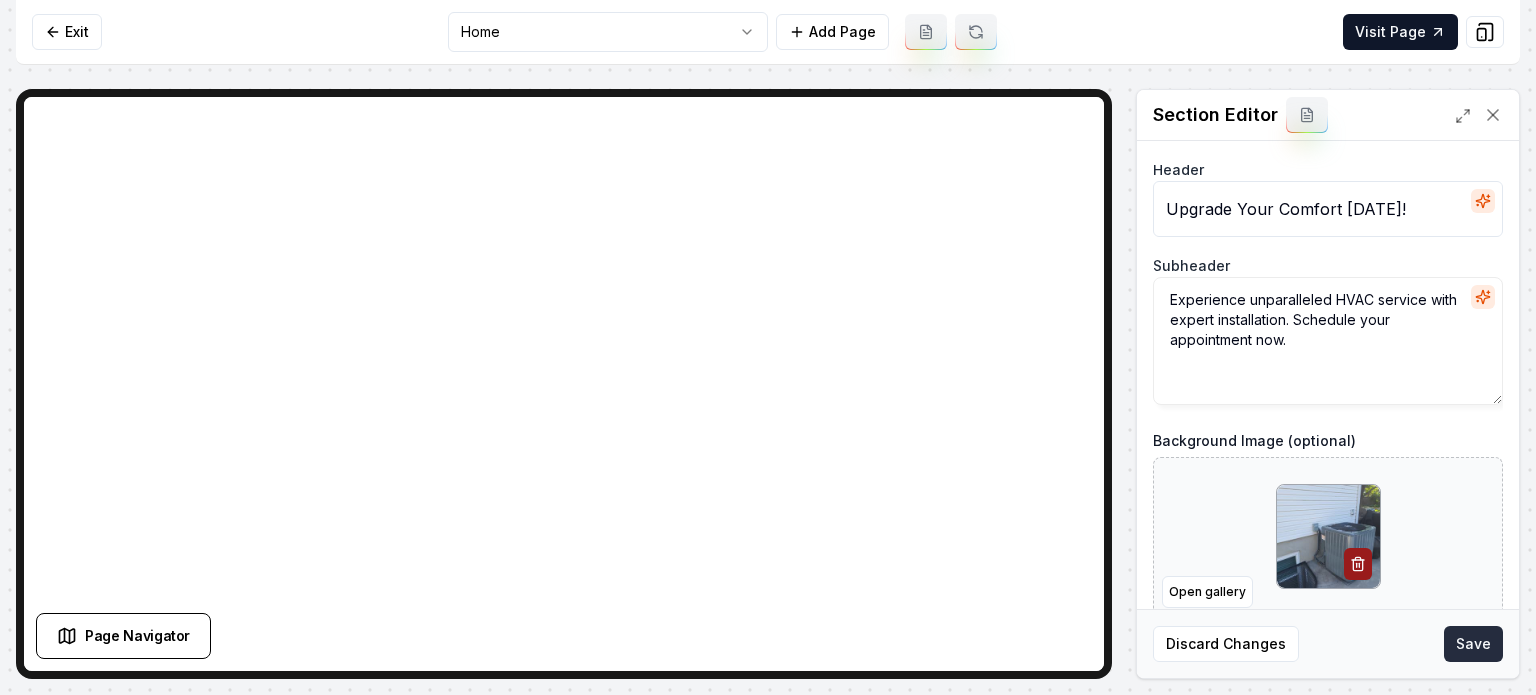 click on "Save" at bounding box center (1473, 644) 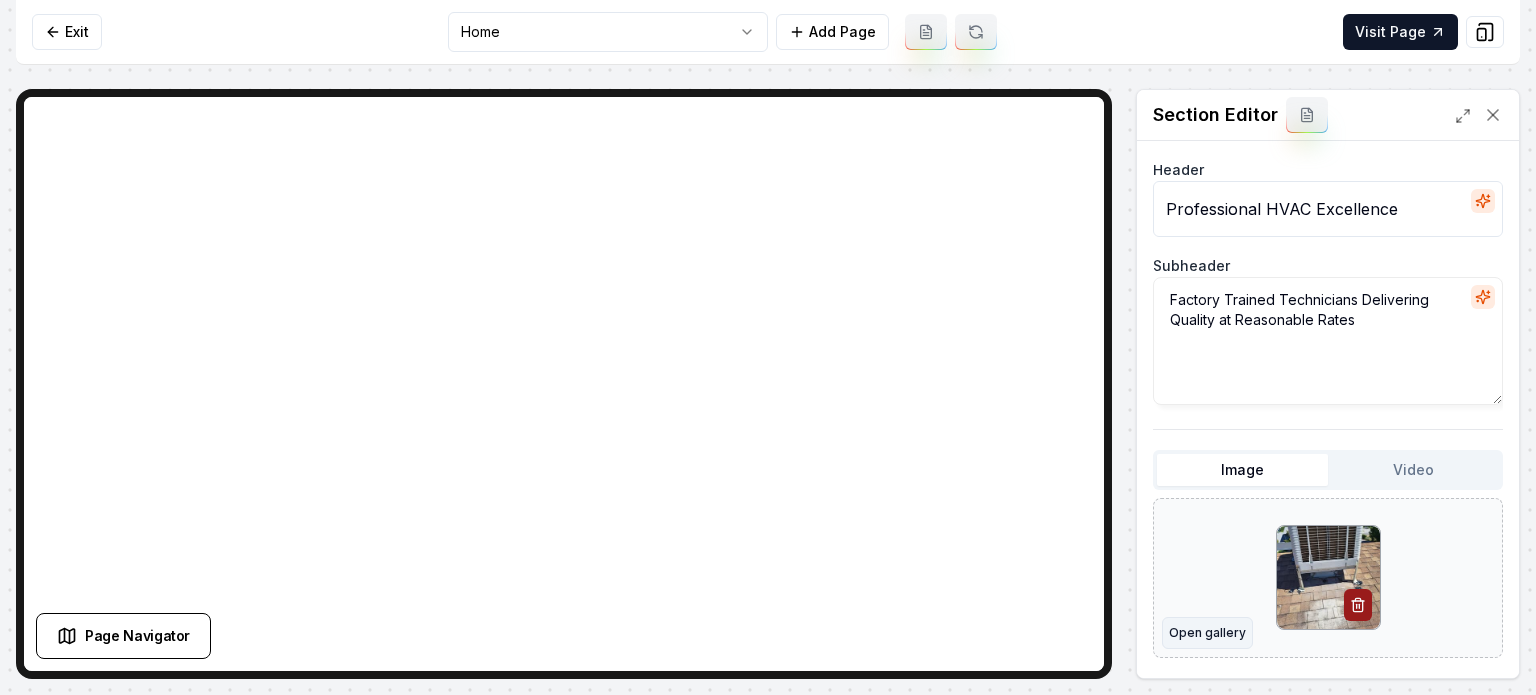 click on "Open gallery" at bounding box center (1207, 633) 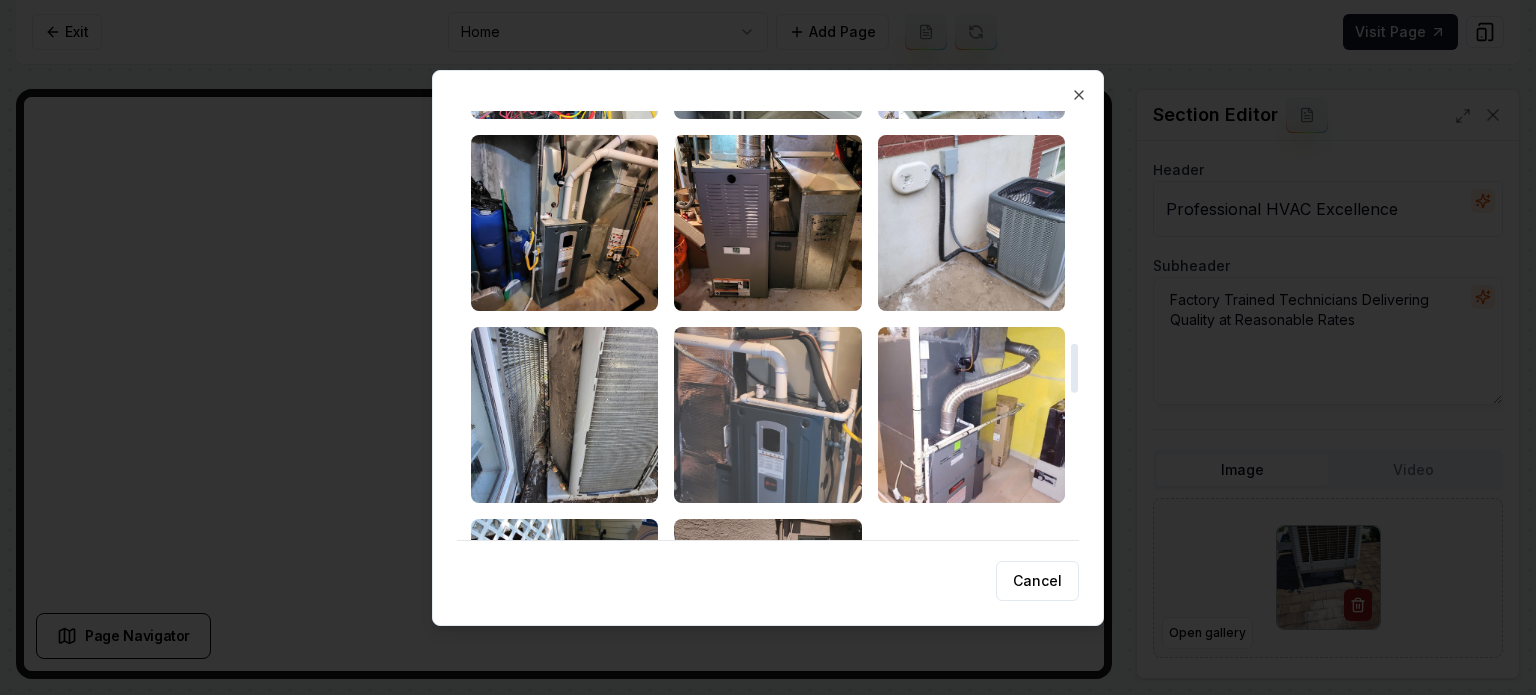scroll, scrollTop: 2014, scrollLeft: 0, axis: vertical 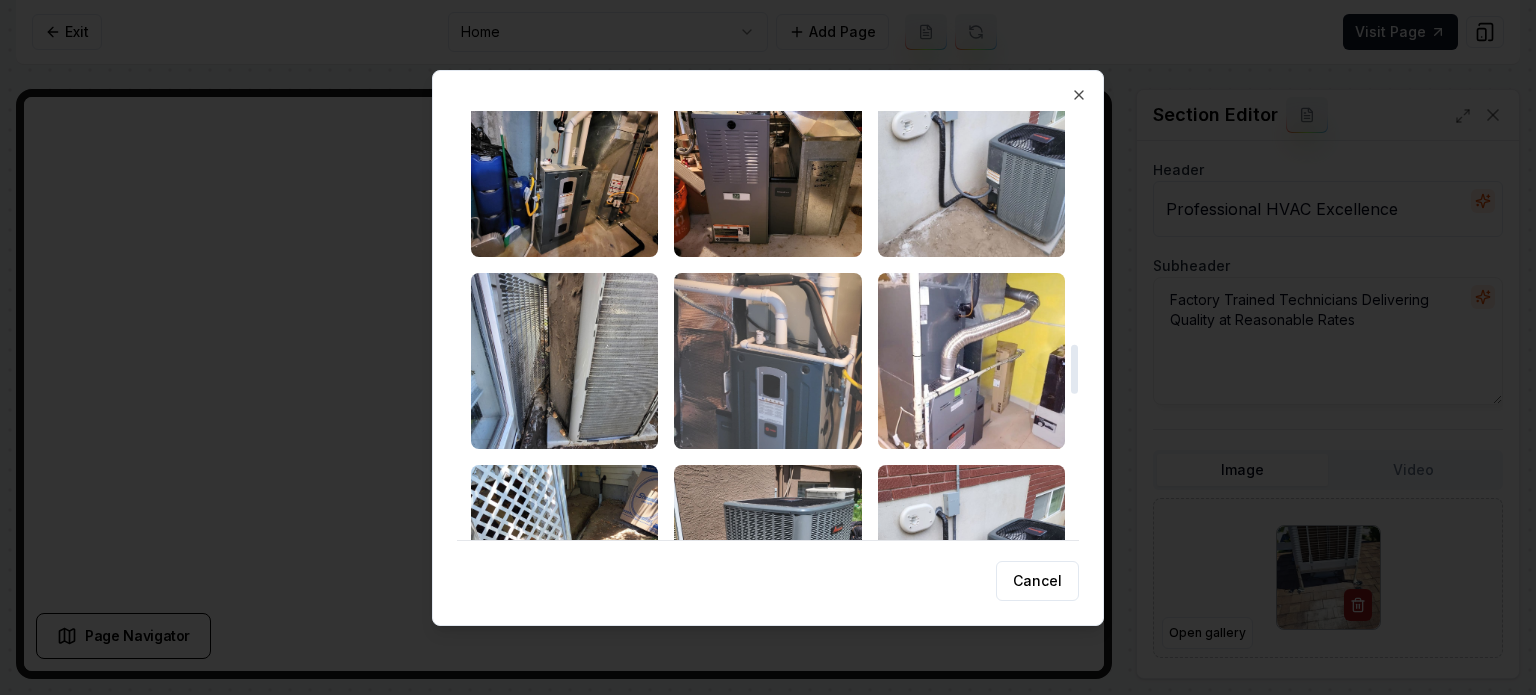 click at bounding box center (767, 361) 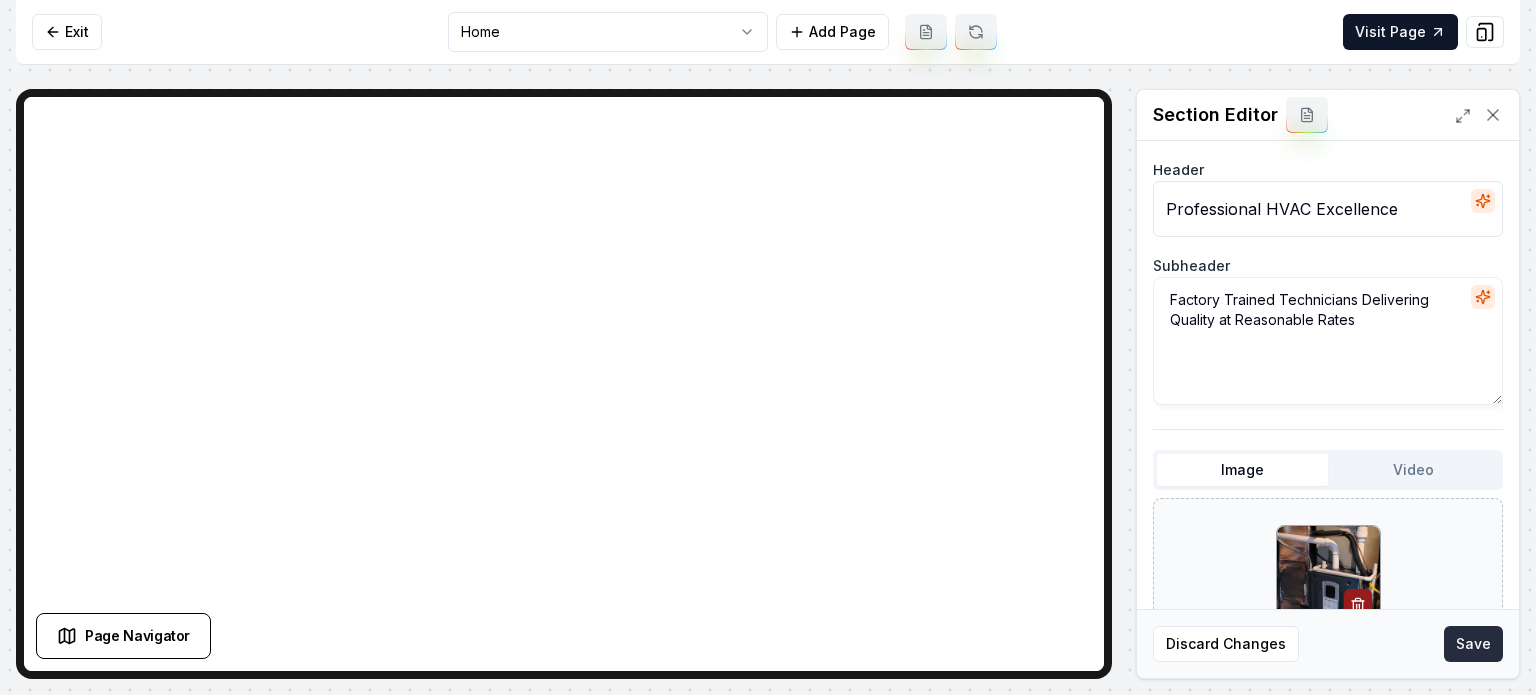 click on "Save" at bounding box center [1473, 644] 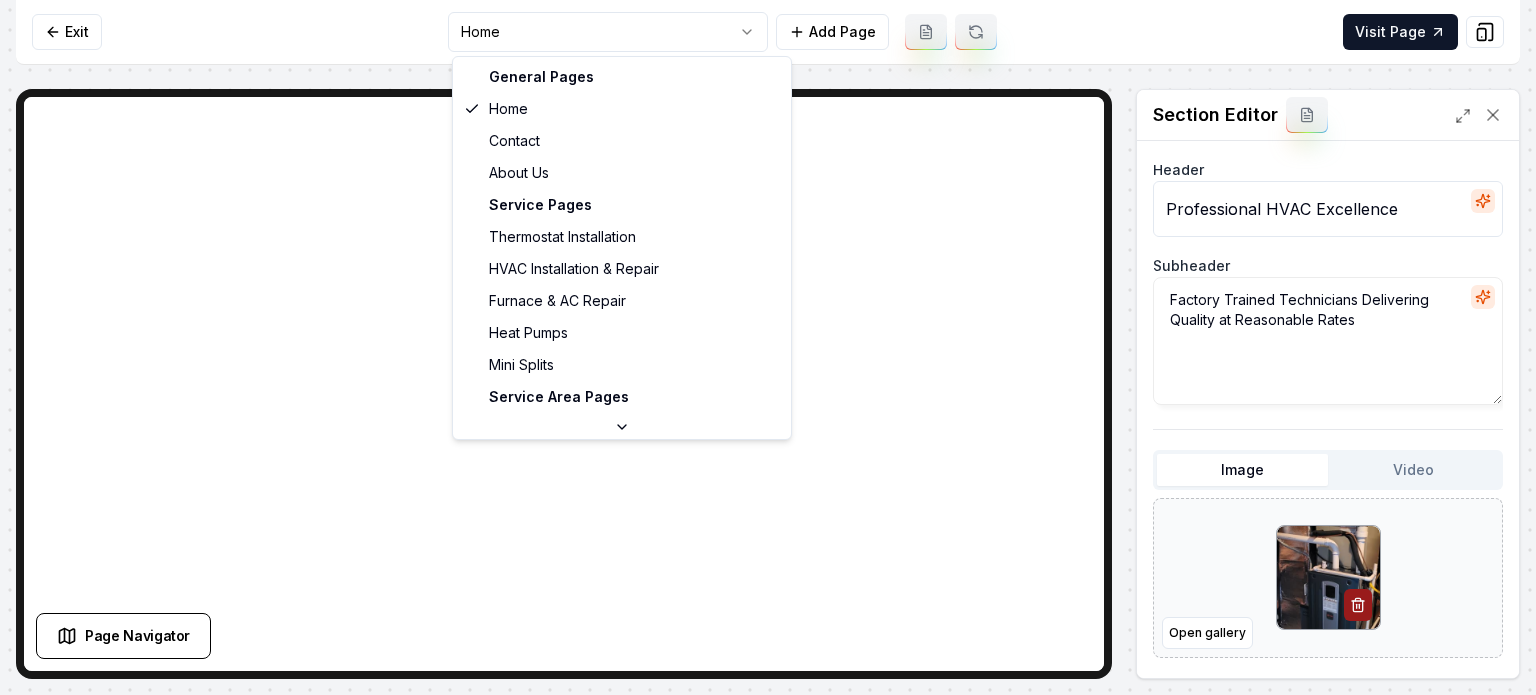 click on "Computer Required This feature is only available on a computer. Please switch to a computer to edit your site. Go back  Exit Home Add Page Visit Page  Page Navigator Page Settings Section Editor Header Professional HVAC Excellence Subheader Factory Trained Technicians Delivering Quality at Reasonable Rates Image Video Open gallery Custom buttons  off Your buttons will be based on the goals you set up. Discard Changes Save /dashboard/sites/d378e330-140b-491e-a595-1590d69add7b/pages/824f2a47-0146-478a-839c-6ab502dd44c0 General Pages Home Contact About Us Service Pages Thermostat Installation HVAC Installation & Repair Furnace & AC Repair Heat Pumps Mini Splits Service Area Pages [GEOGRAPHIC_DATA], [GEOGRAPHIC_DATA]" at bounding box center [768, 347] 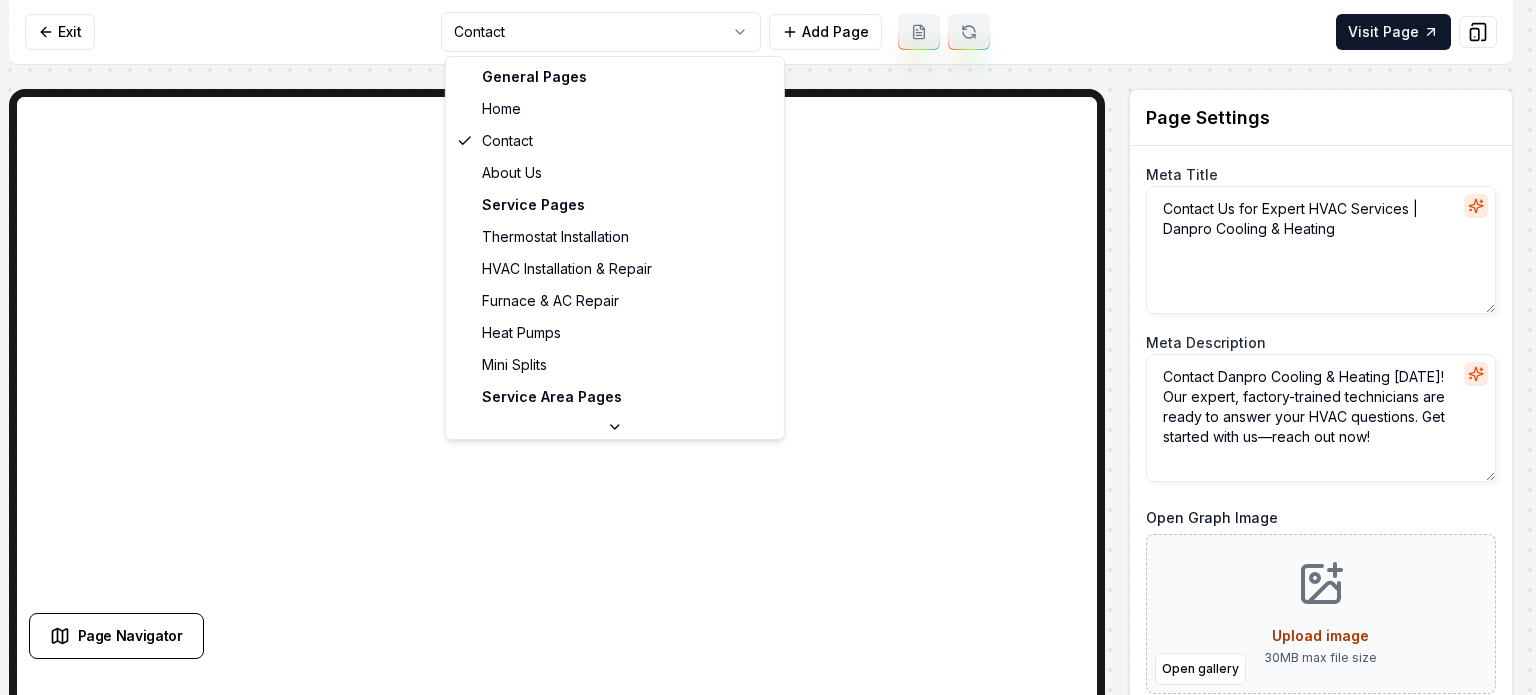 click on "Computer Required This feature is only available on a computer. Please switch to a computer to edit your site. Go back  Exit Contact Add Page Visit Page  Page Navigator Page Settings Meta Title Contact Us for Expert HVAC Services | Danpro Cooling & Heating Meta Description Contact Danpro Cooling & Heating [DATE]! Our expert, factory-trained technicians are ready to answer your HVAC questions. Get started with us—reach out now! Open Graph Image Open gallery Upload image 30  MB max file size URL Slug contact-us Discard Changes Save Section Editor Unsupported section type /dashboard/sites/d378e330-140b-491e-a595-1590d69add7b/pages/cbf7e80a-60d2-462c-a9df-6a29ee8d54c6 General Pages Home Contact About Us Service Pages Thermostat Installation HVAC Installation & Repair Furnace & AC Repair Heat Pumps Mini Splits Service Area Pages [GEOGRAPHIC_DATA], [GEOGRAPHIC_DATA]" at bounding box center (768, 347) 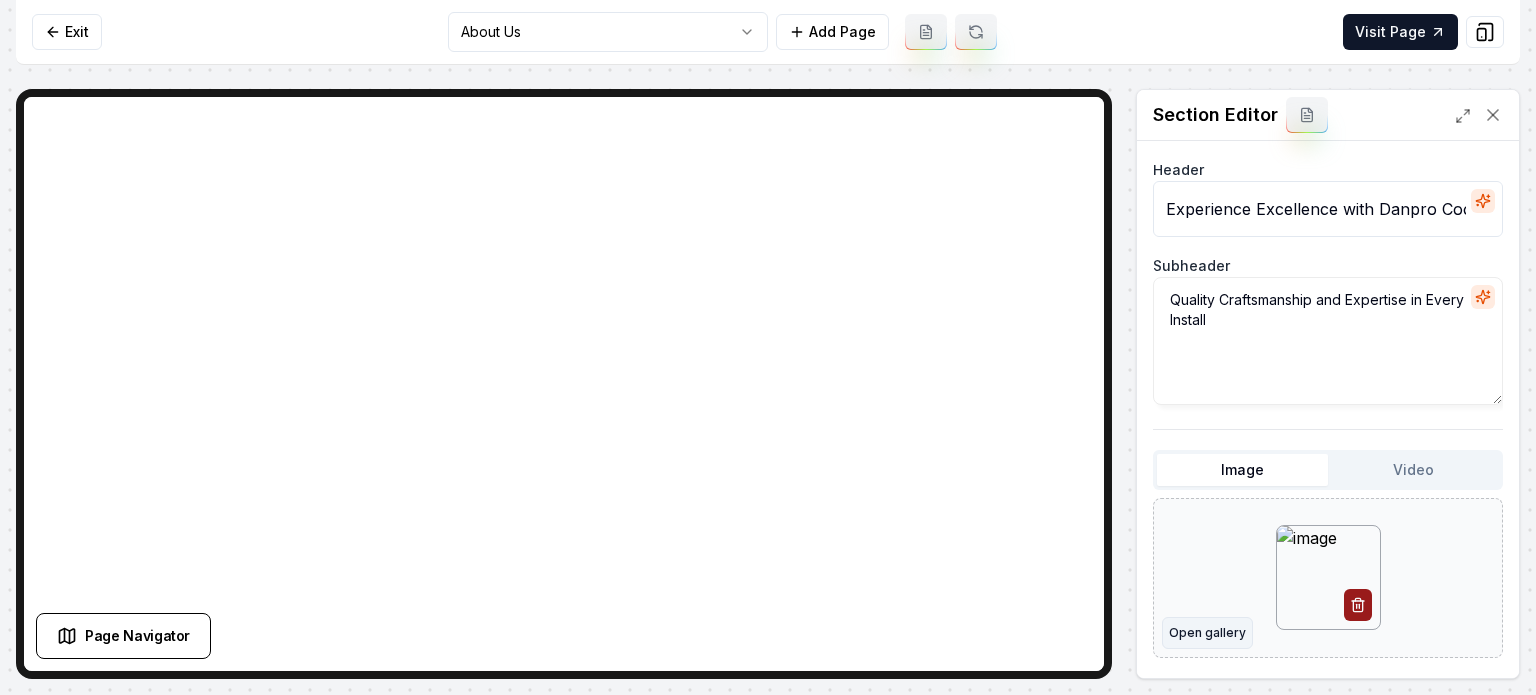 click on "Open gallery" at bounding box center [1207, 633] 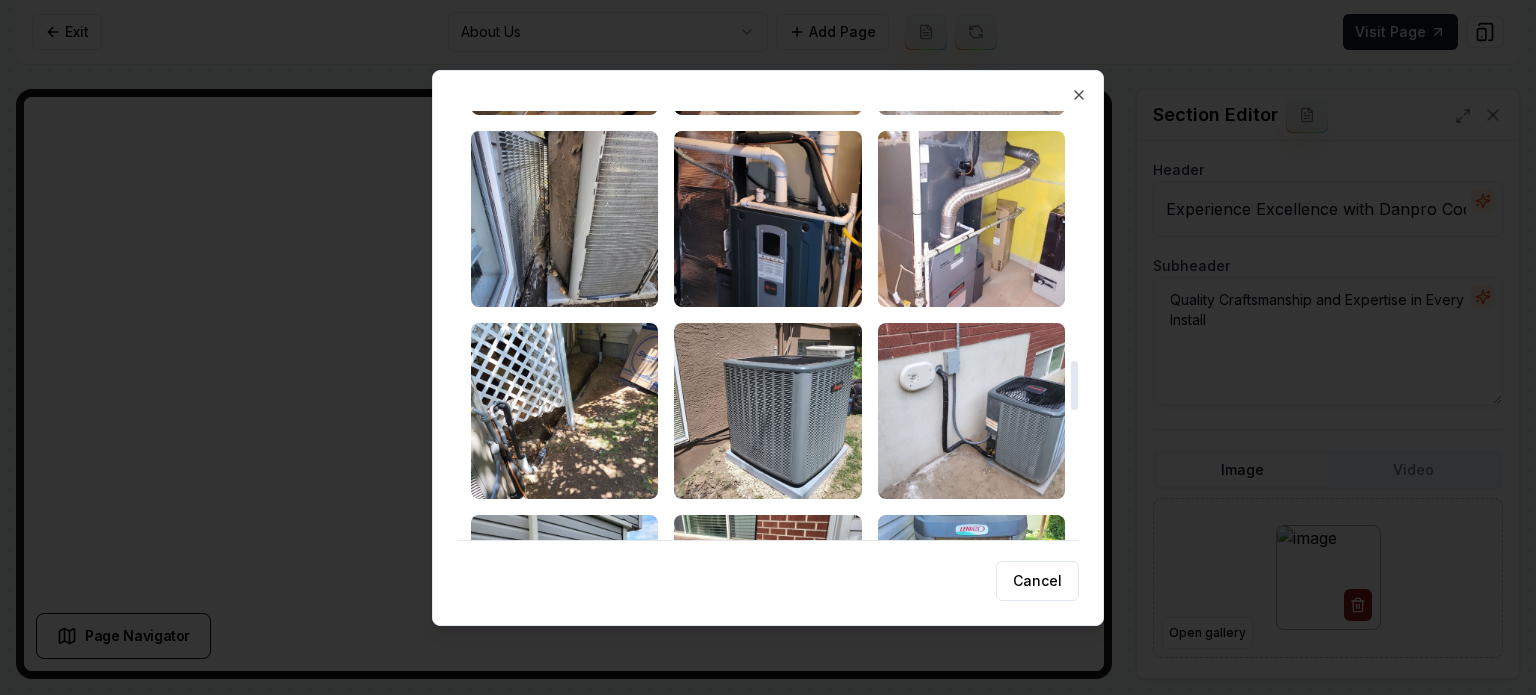 scroll, scrollTop: 2158, scrollLeft: 0, axis: vertical 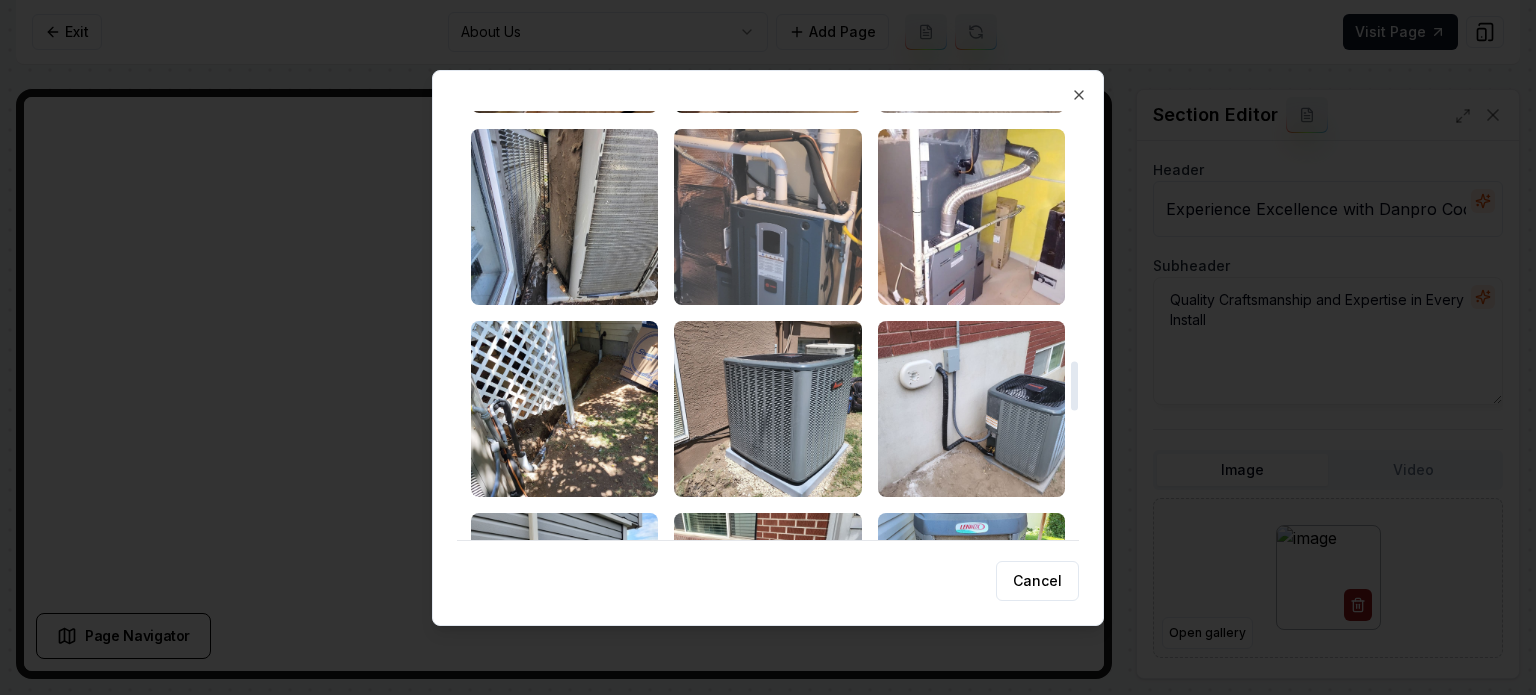 click at bounding box center [767, 217] 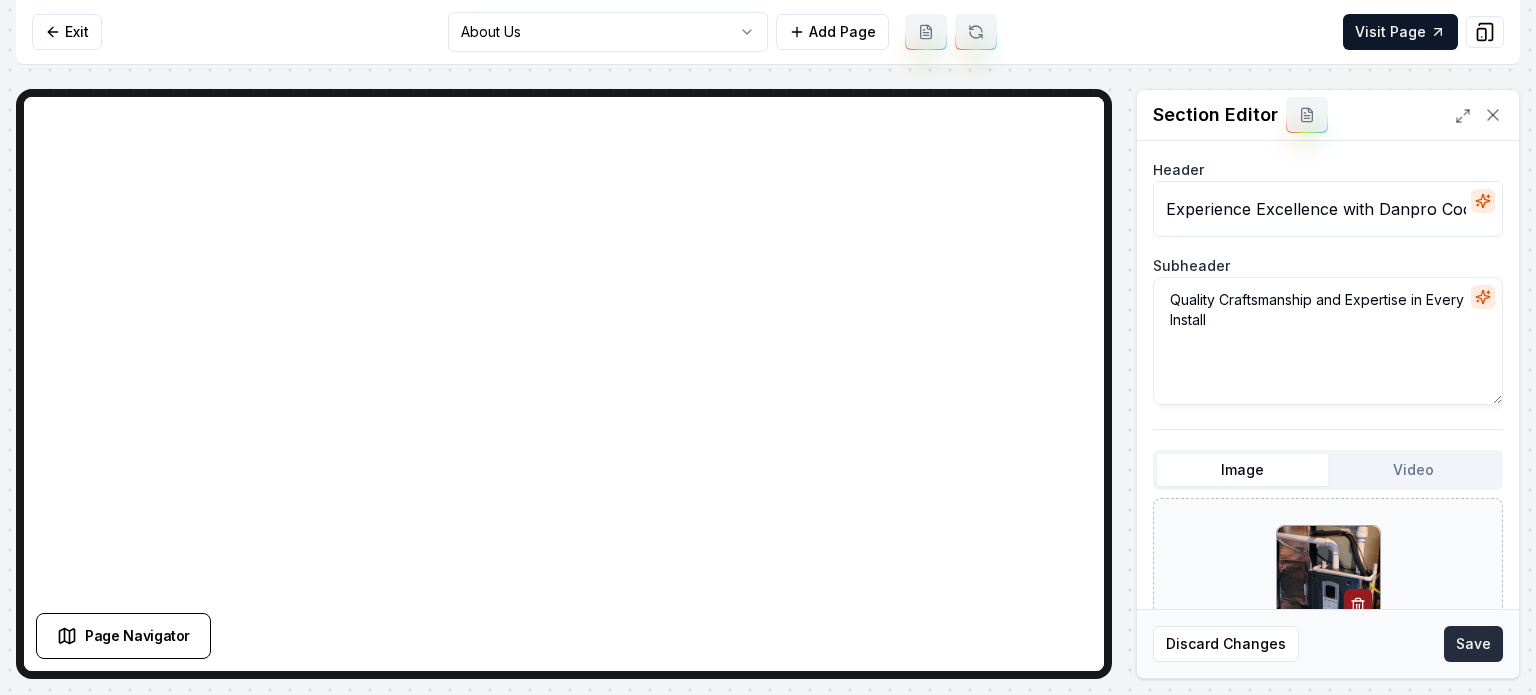 click on "Save" at bounding box center (1473, 644) 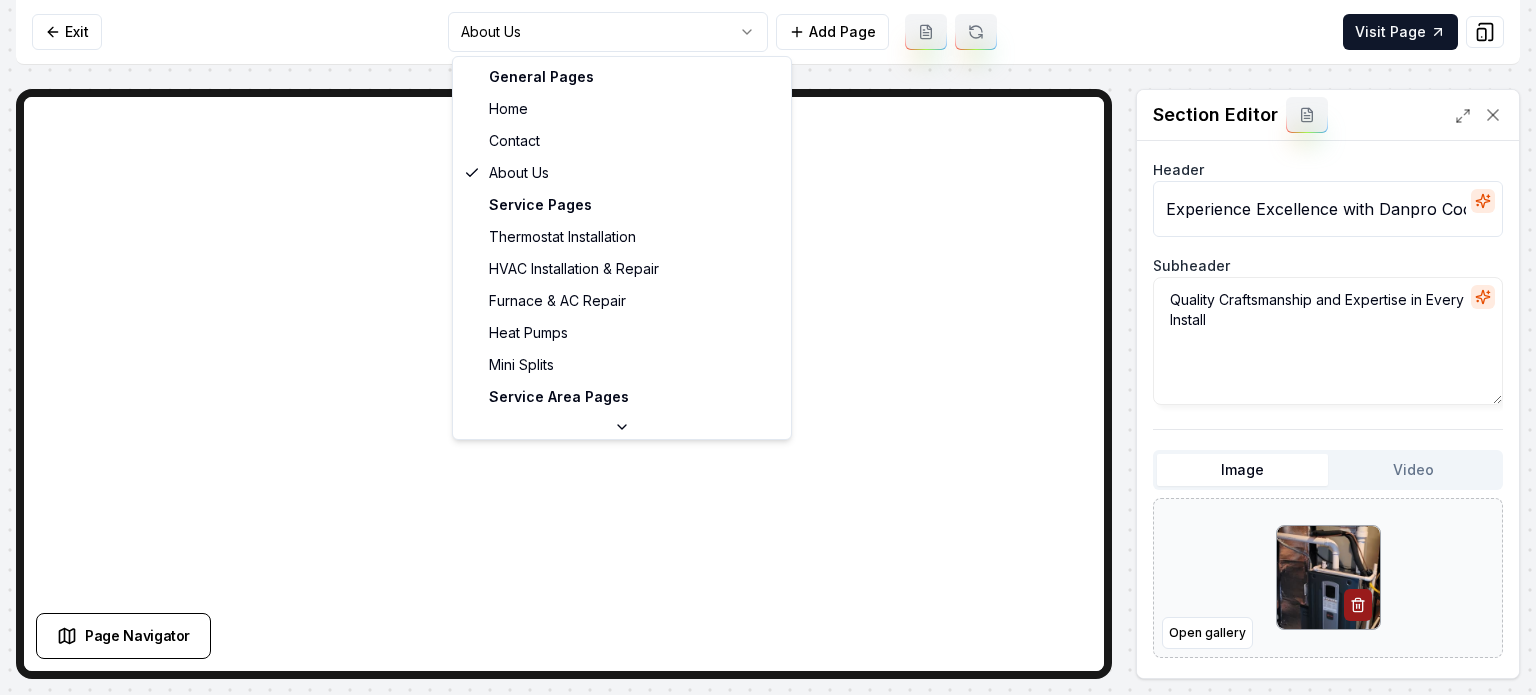 click on "Computer Required This feature is only available on a computer. Please switch to a computer to edit your site. Go back  Exit About Us Add Page Visit Page  Page Navigator Page Settings Section Editor Header Experience Excellence with Danpro Cooling & Heating Subheader Quality Craftsmanship and Expertise in Every Install Image Video Open gallery Custom buttons  off Your buttons will be based on the goals you set up. Discard Changes Save /dashboard/sites/d378e330-140b-491e-a595-1590d69add7b/pages/ab5ebf17-dd24-4182-bc8b-662ad72b5513 General Pages Home Contact About Us Service Pages Thermostat Installation HVAC Installation & Repair Furnace & AC Repair Heat Pumps Mini Splits Service Area Pages [GEOGRAPHIC_DATA], [GEOGRAPHIC_DATA]" at bounding box center [768, 347] 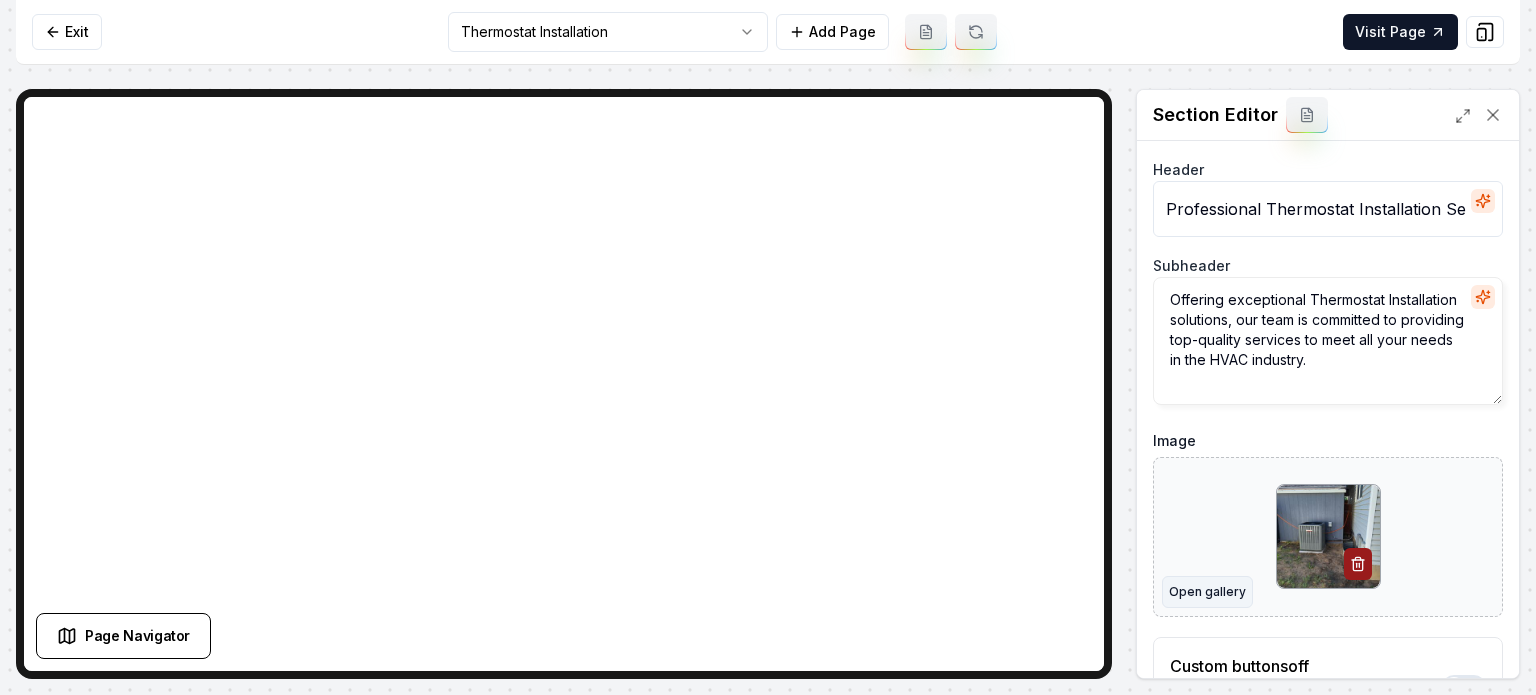 click on "Open gallery" at bounding box center (1207, 592) 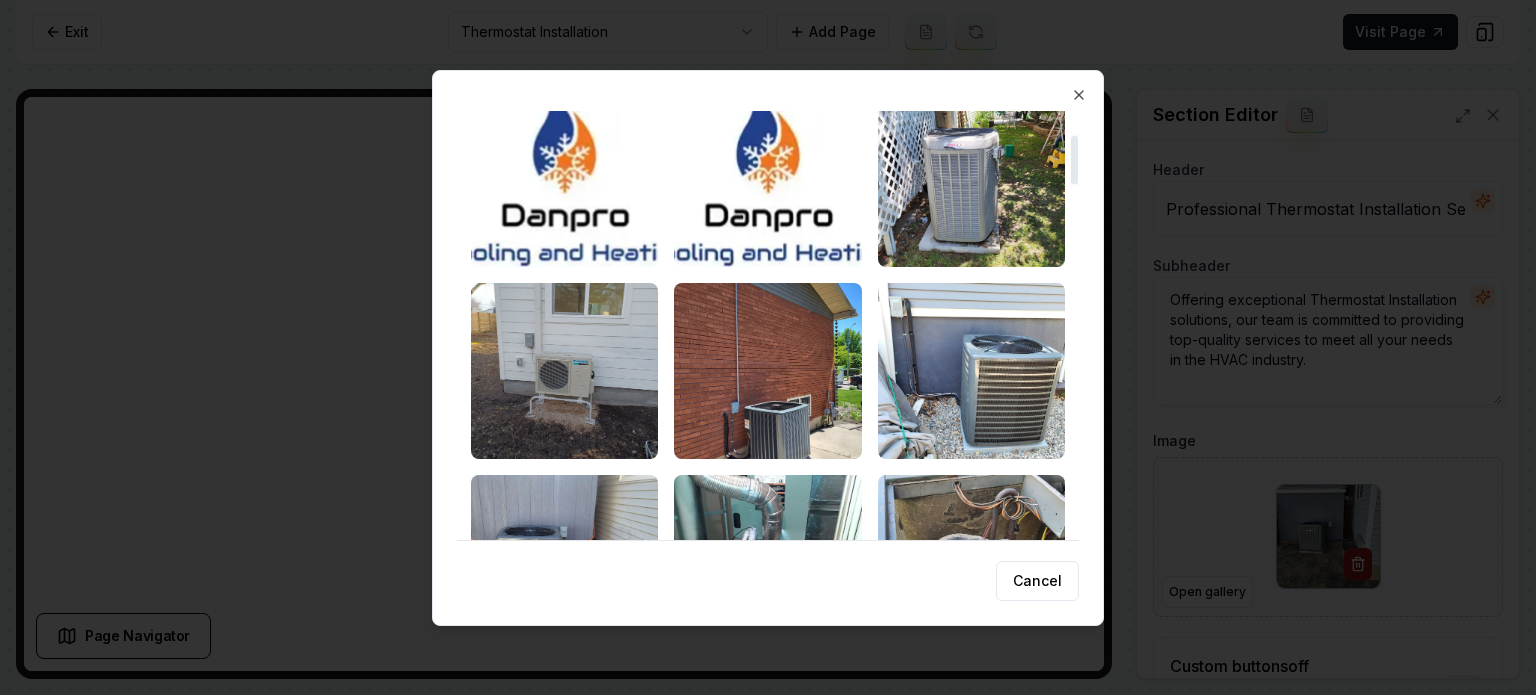 scroll, scrollTop: 0, scrollLeft: 0, axis: both 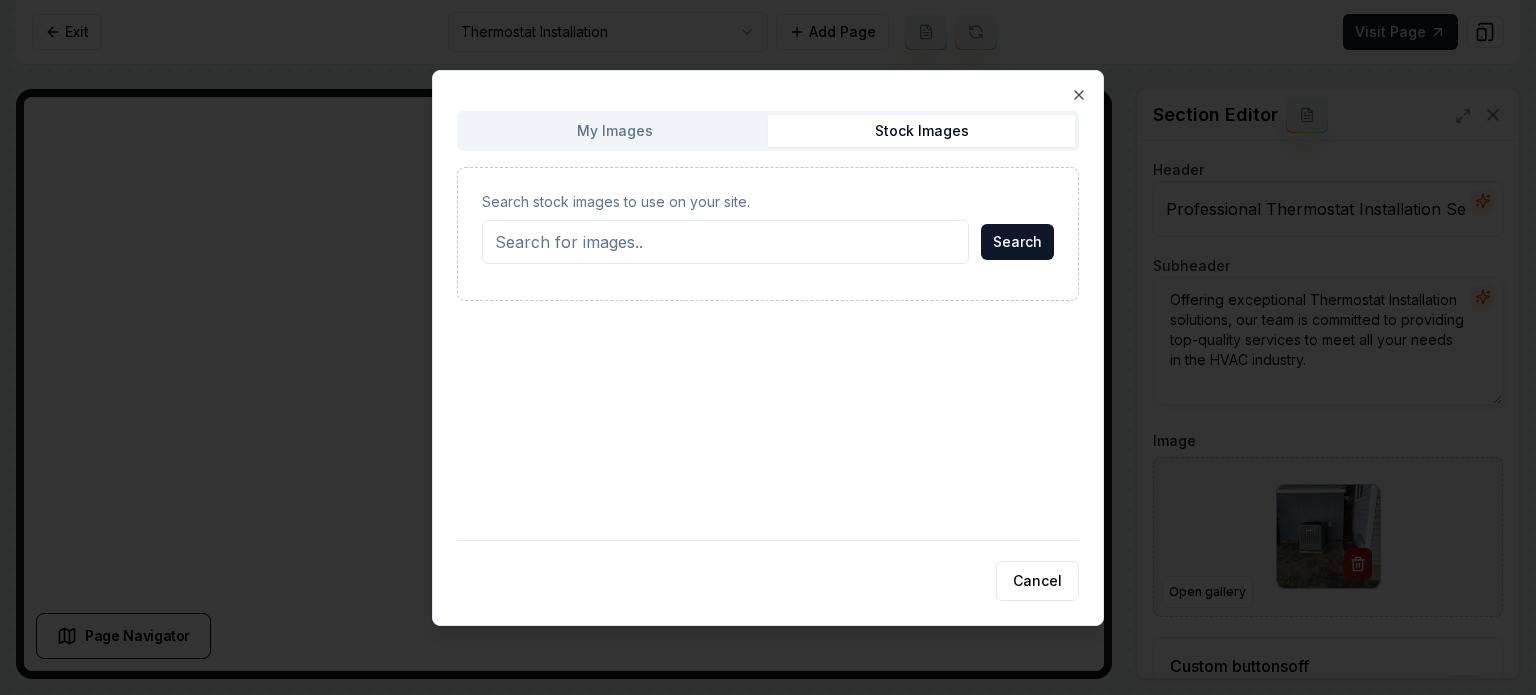 click on "Stock Images" at bounding box center (921, 131) 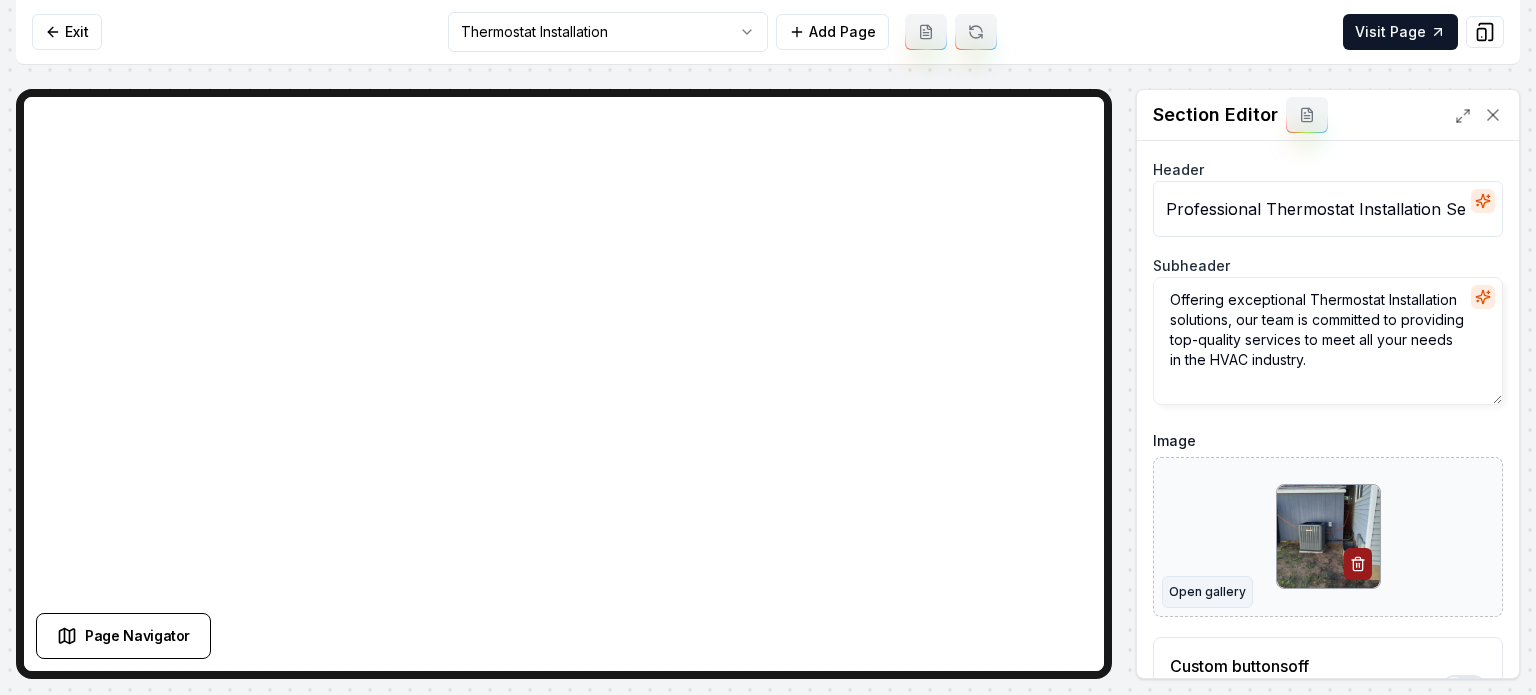 click on "Open gallery" at bounding box center (1207, 592) 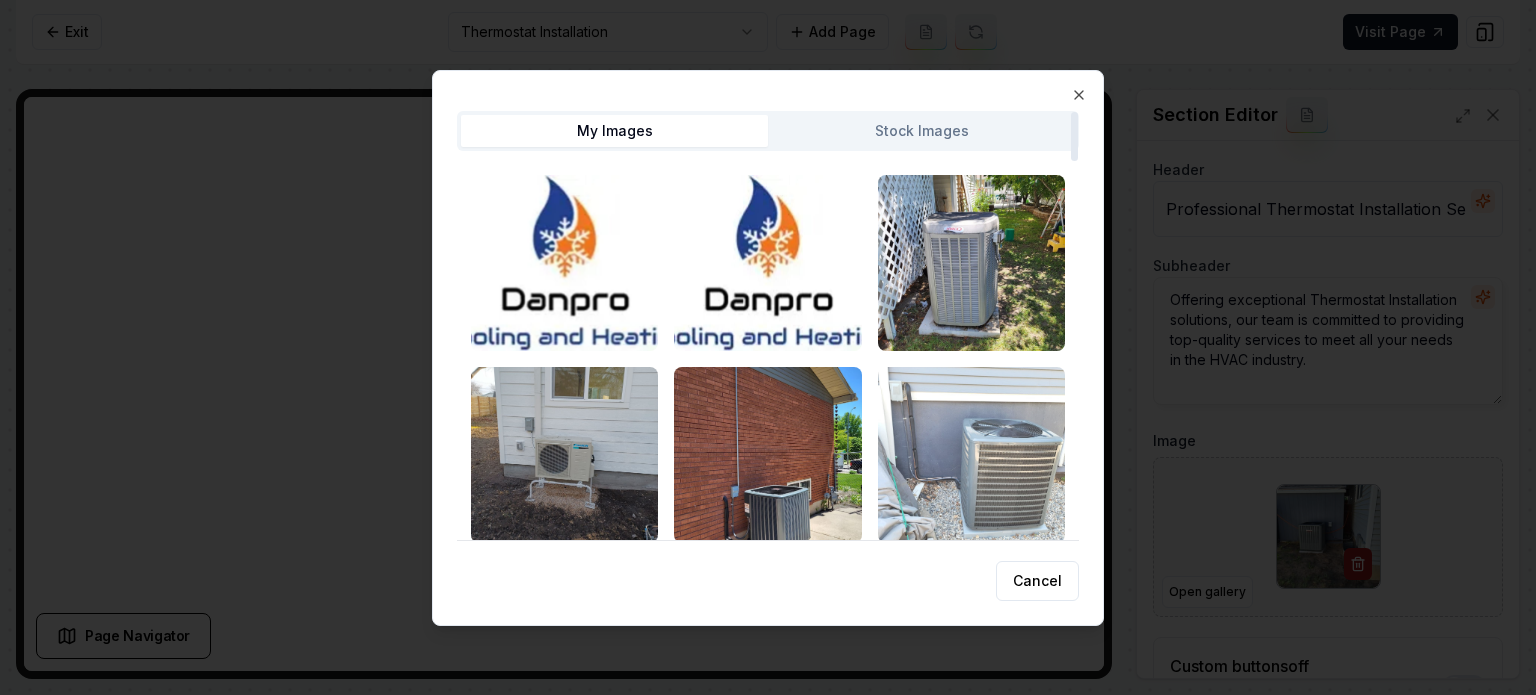 click at bounding box center (971, 455) 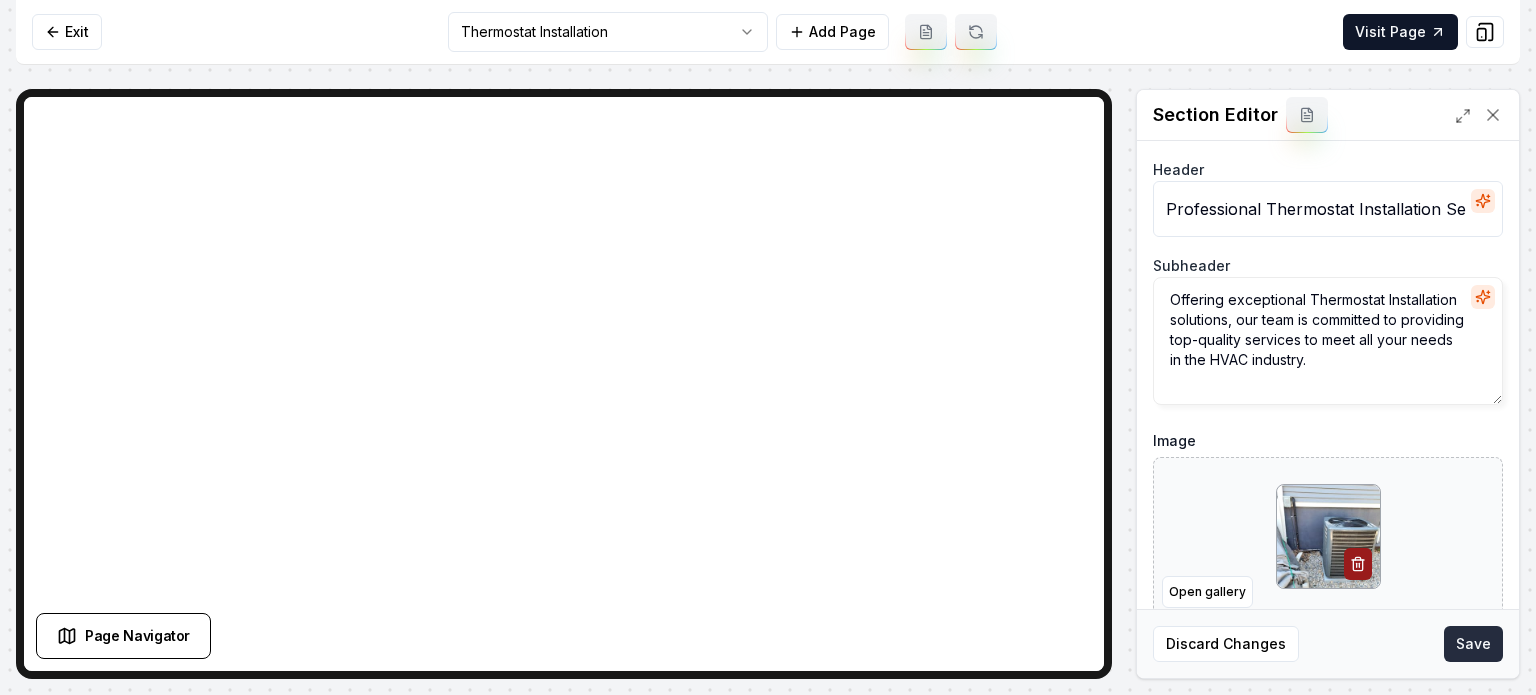 click on "Save" at bounding box center (1473, 644) 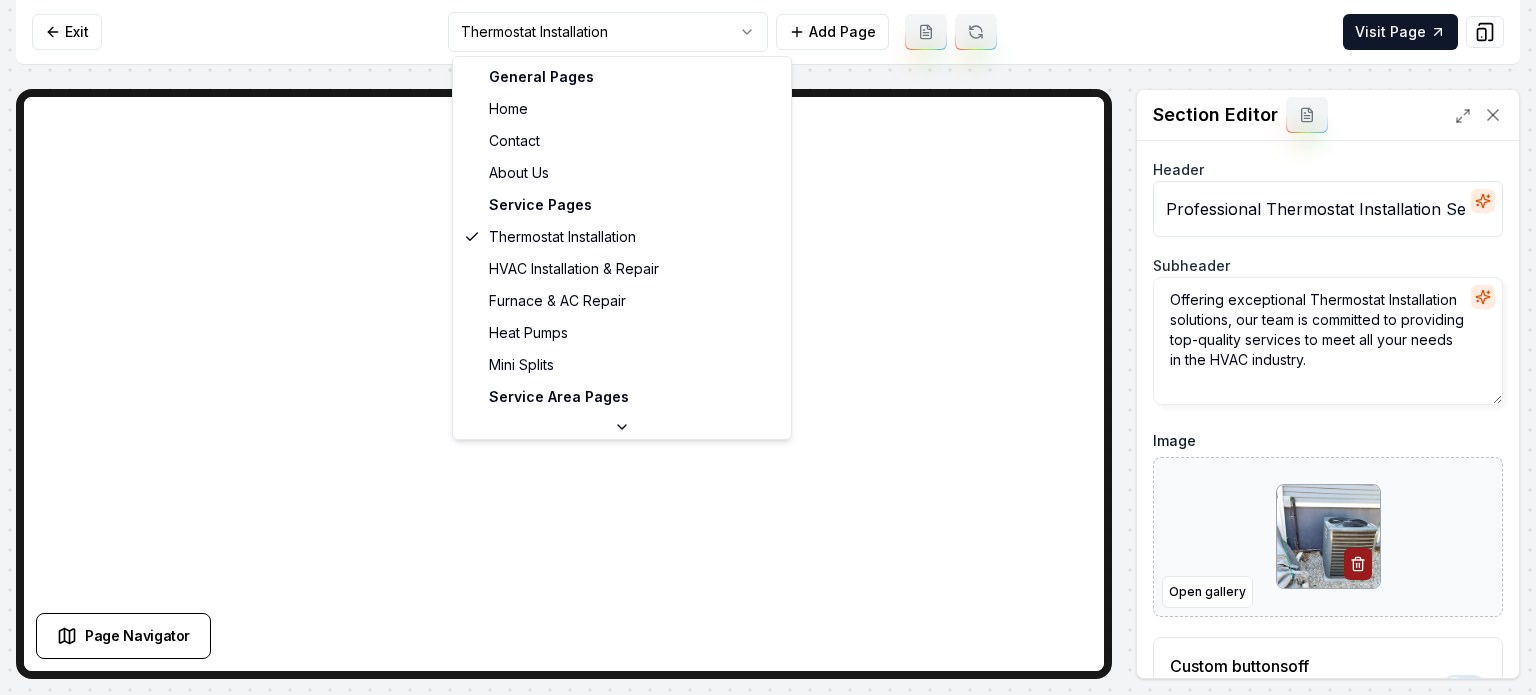 click on "Computer Required This feature is only available on a computer. Please switch to a computer to edit your site. Go back  Exit Thermostat Installation Add Page Visit Page  Page Navigator Page Settings Section Editor Header Professional Thermostat Installation Services Subheader Offering exceptional Thermostat Installation solutions, our team is committed to providing top-quality services to meet all your needs in the HVAC industry. Image Open gallery Custom buttons  off Your buttons will be based on the goals you set up. Discard Changes Save Section updated! /dashboard/sites/d378e330-140b-491e-a595-1590d69add7b/pages/4c84547a-65d7-49ce-adbe-68832b6abd7b General Pages Home Contact About Us Service Pages Thermostat Installation HVAC Installation & Repair Furnace & AC Repair Heat Pumps Mini Splits Service Area Pages [GEOGRAPHIC_DATA], [GEOGRAPHIC_DATA]" at bounding box center [768, 347] 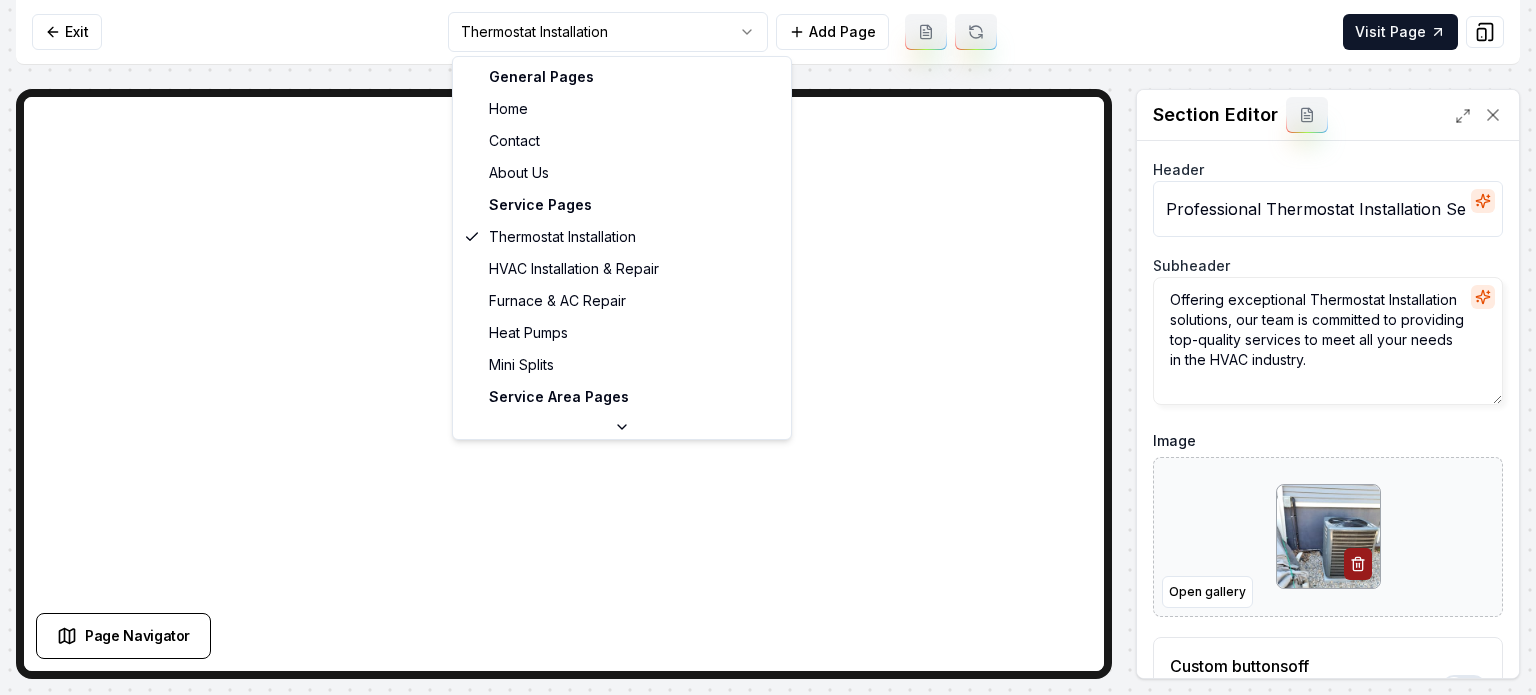 click on "Computer Required This feature is only available on a computer. Please switch to a computer to edit your site. Go back  Exit Thermostat Installation Add Page Visit Page  Page Navigator Page Settings Section Editor Header Professional Thermostat Installation Services Subheader Offering exceptional Thermostat Installation solutions, our team is committed to providing top-quality services to meet all your needs in the HVAC industry. Image Open gallery Custom buttons  off Your buttons will be based on the goals you set up. Discard Changes Save /dashboard/sites/d378e330-140b-491e-a595-1590d69add7b/pages/4c84547a-65d7-49ce-adbe-68832b6abd7b General Pages Home Contact About Us Service Pages Thermostat Installation HVAC Installation & Repair Furnace & AC Repair Heat Pumps Mini Splits Service Area Pages [GEOGRAPHIC_DATA], [GEOGRAPHIC_DATA]" at bounding box center [768, 347] 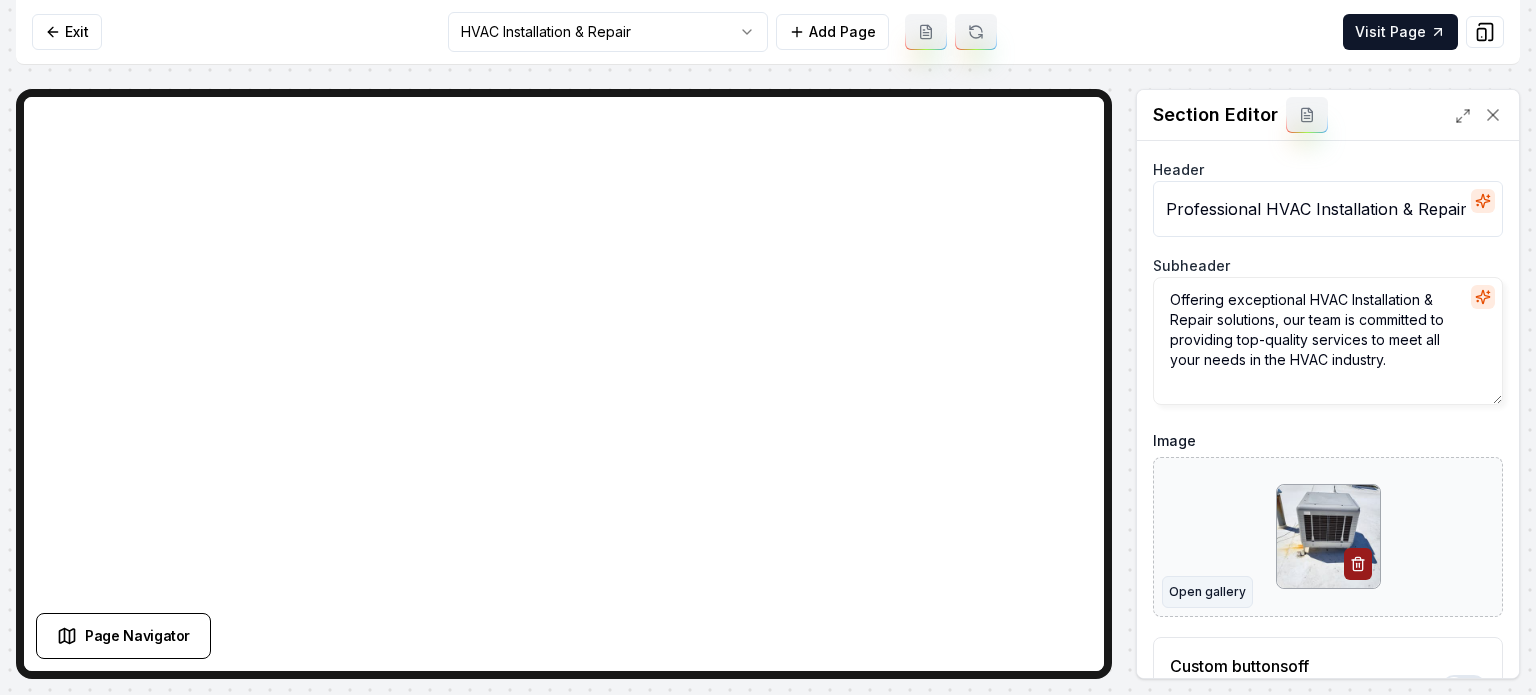 click on "Open gallery" at bounding box center (1207, 592) 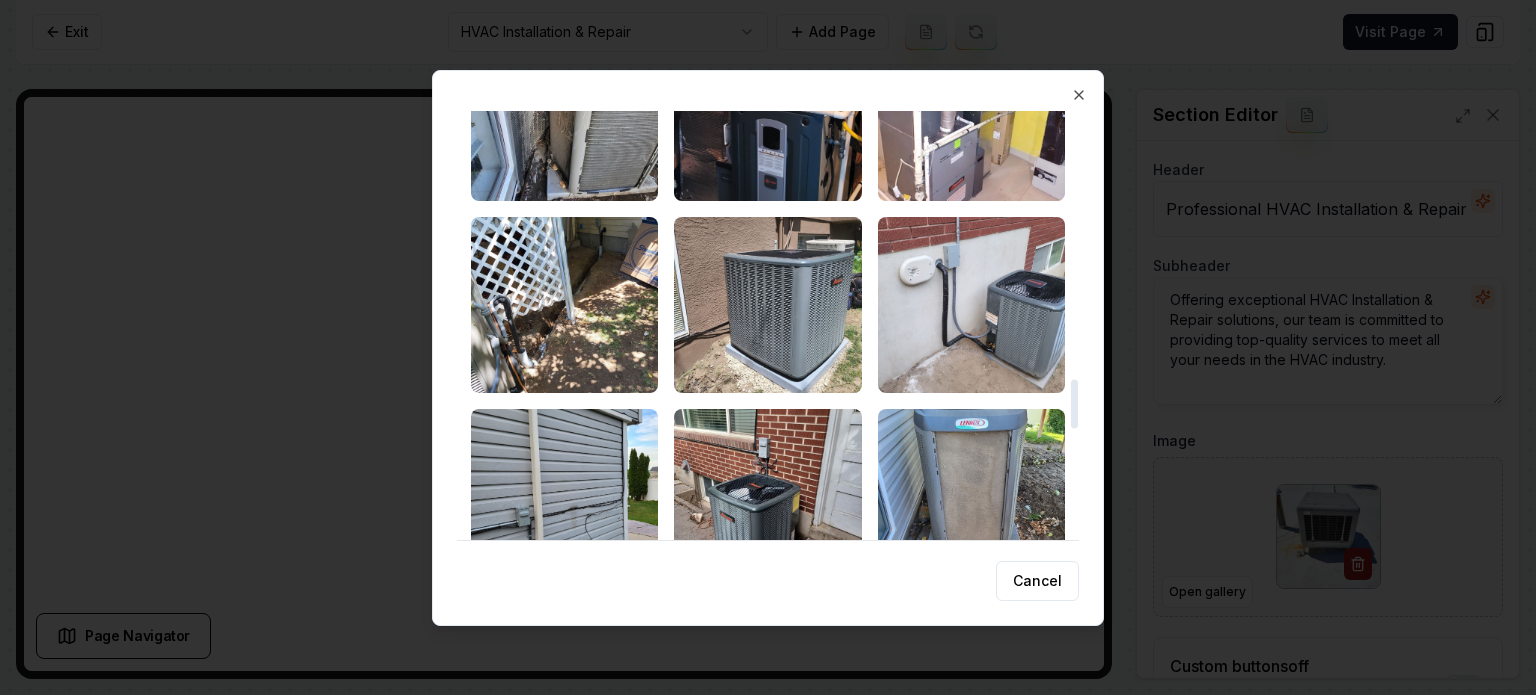 scroll, scrollTop: 2316, scrollLeft: 0, axis: vertical 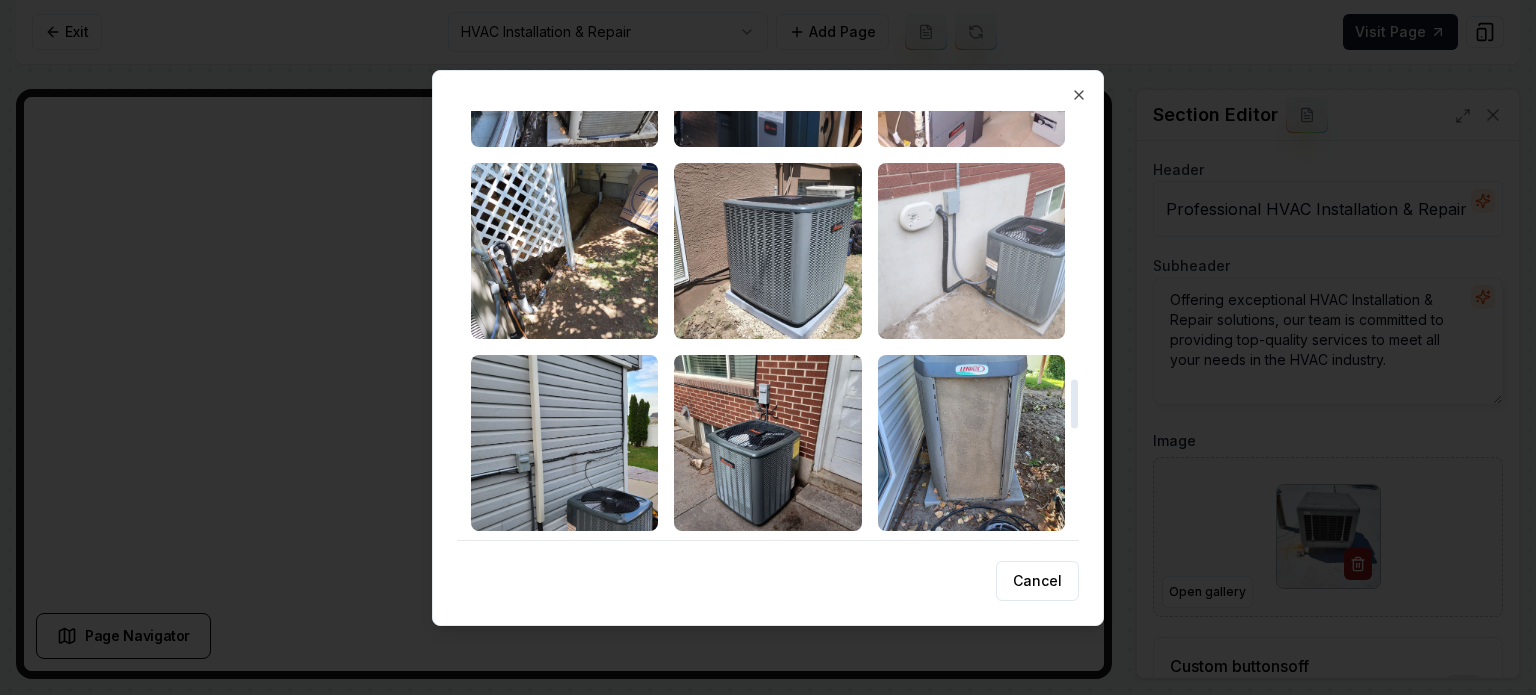 click at bounding box center [971, 251] 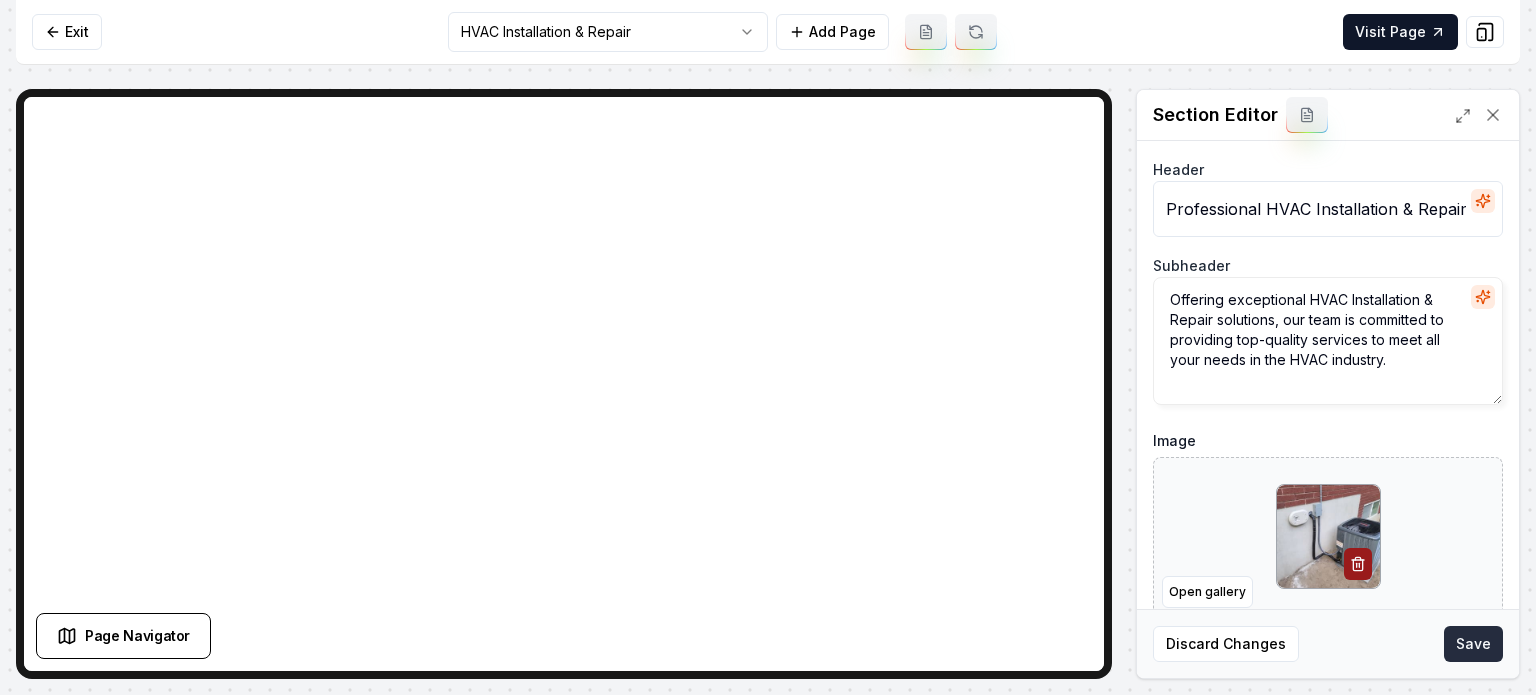 click on "Save" at bounding box center (1473, 644) 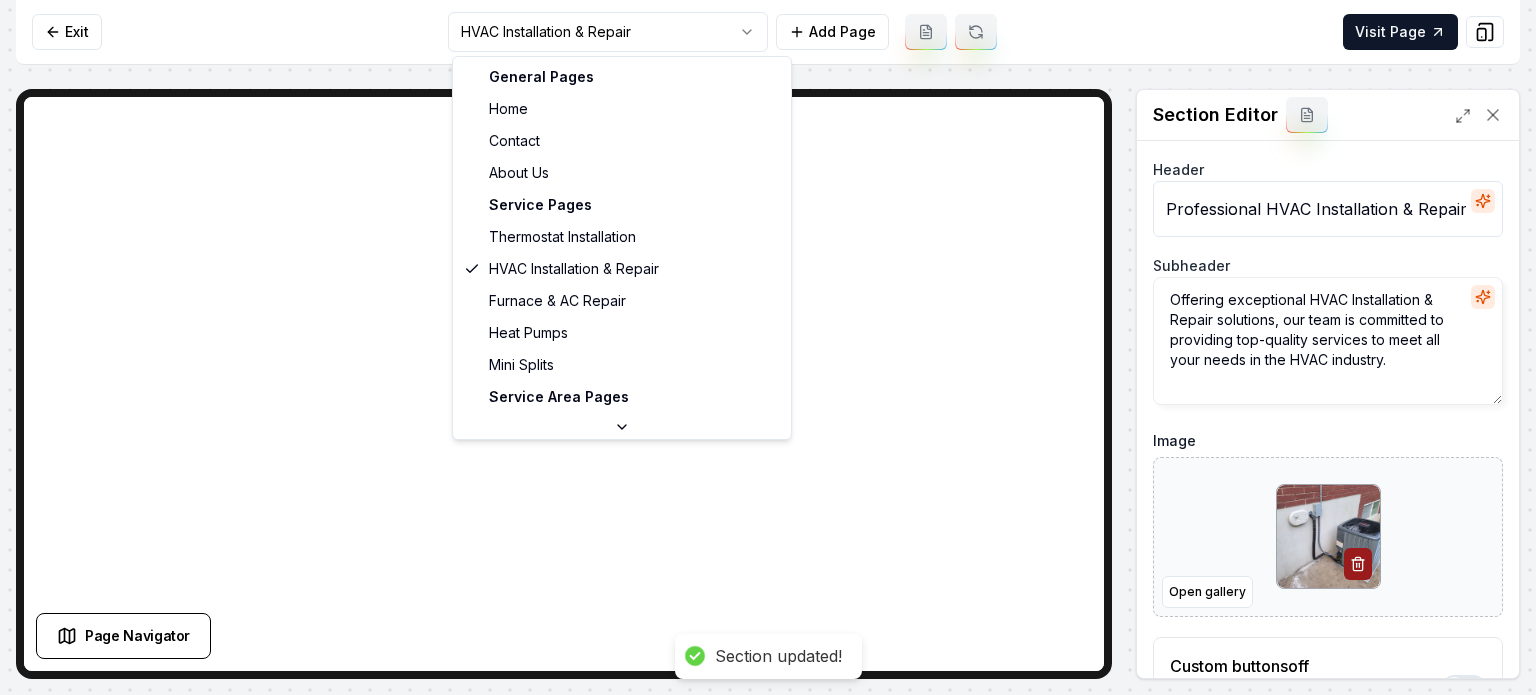 click on "Computer Required This feature is only available on a computer. Please switch to a computer to edit your site. Go back  Exit HVAC Installation & Repair Add Page Visit Page  Page Navigator Page Settings Section Editor Header Professional HVAC Installation & Repair Services Subheader Offering exceptional HVAC Installation & Repair solutions, our team is committed to providing top-quality services to meet all your needs in the HVAC industry. Image Open gallery Custom buttons  off Your buttons will be based on the goals you set up. Discard Changes Save Section updated! /dashboard/sites/d378e330-140b-491e-a595-1590d69add7b/pages/df2cd503-76d5-41e3-9d2a-29146adb38aa General Pages Home Contact About Us Service Pages Thermostat Installation HVAC Installation & Repair Furnace & AC Repair Heat Pumps Mini Splits Service Area Pages [GEOGRAPHIC_DATA], [GEOGRAPHIC_DATA]" at bounding box center (768, 347) 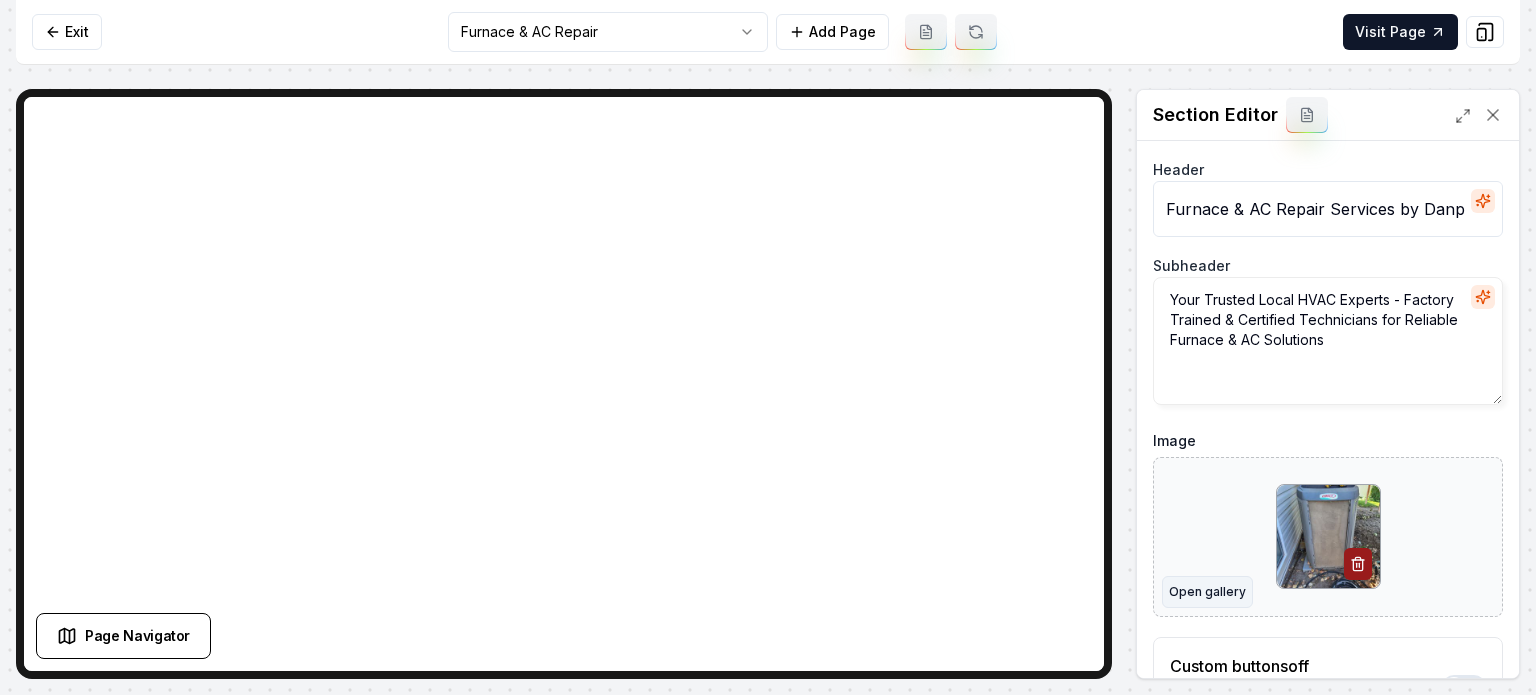 click on "Open gallery" at bounding box center (1207, 592) 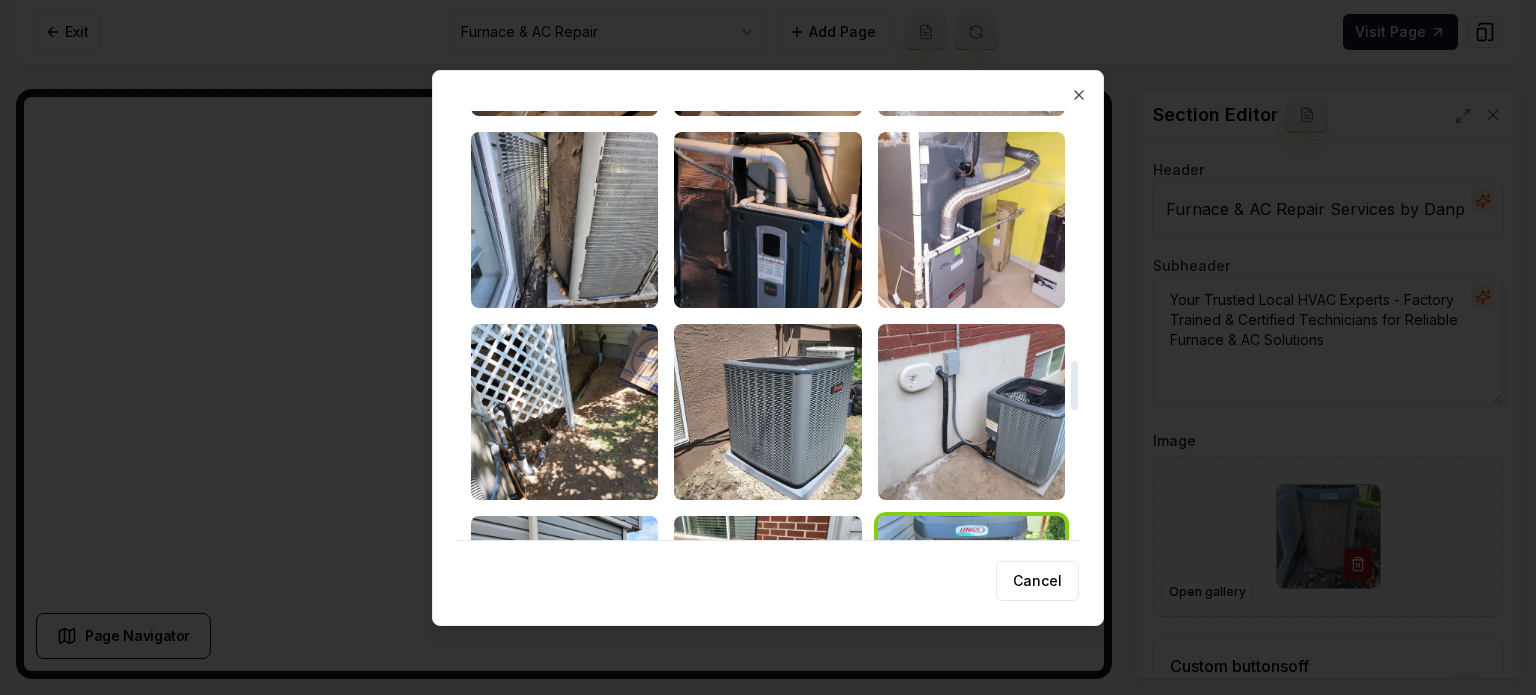 scroll, scrollTop: 2164, scrollLeft: 0, axis: vertical 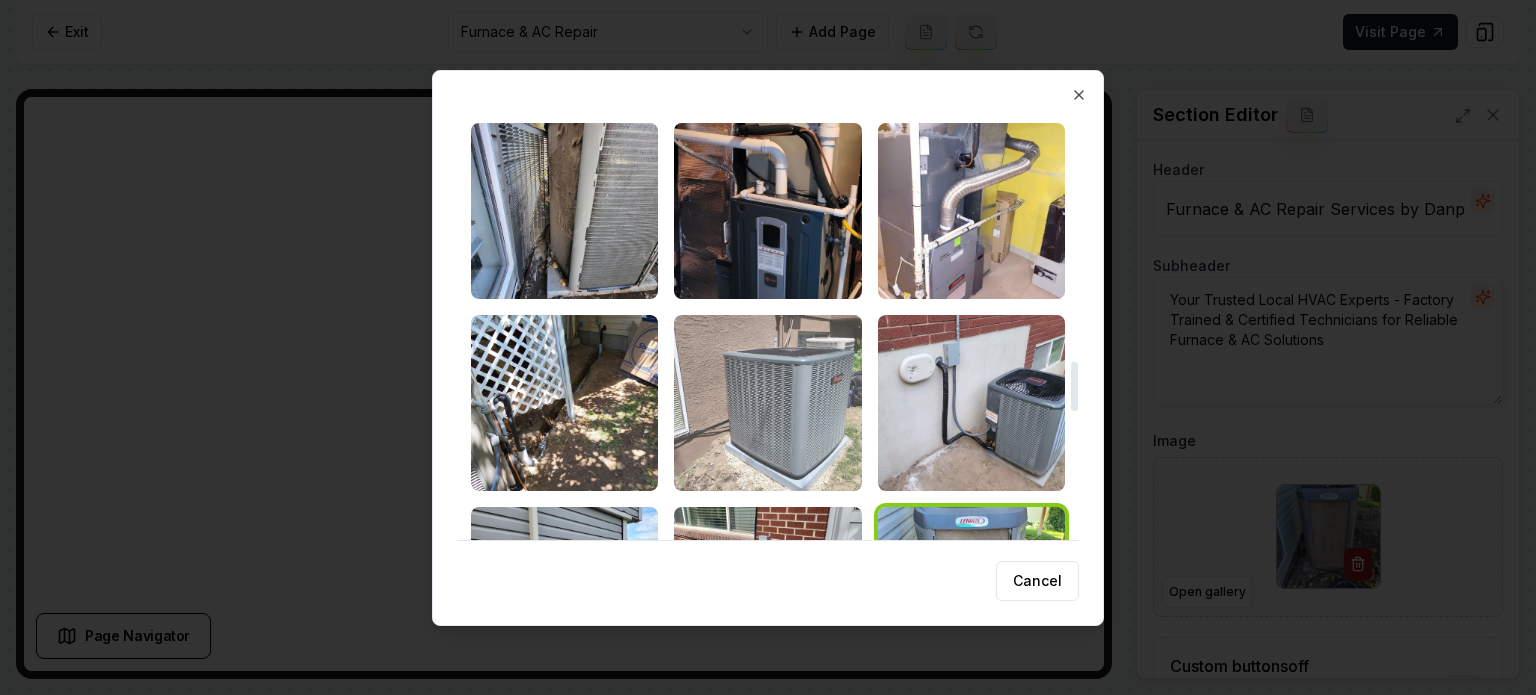 click at bounding box center [767, 403] 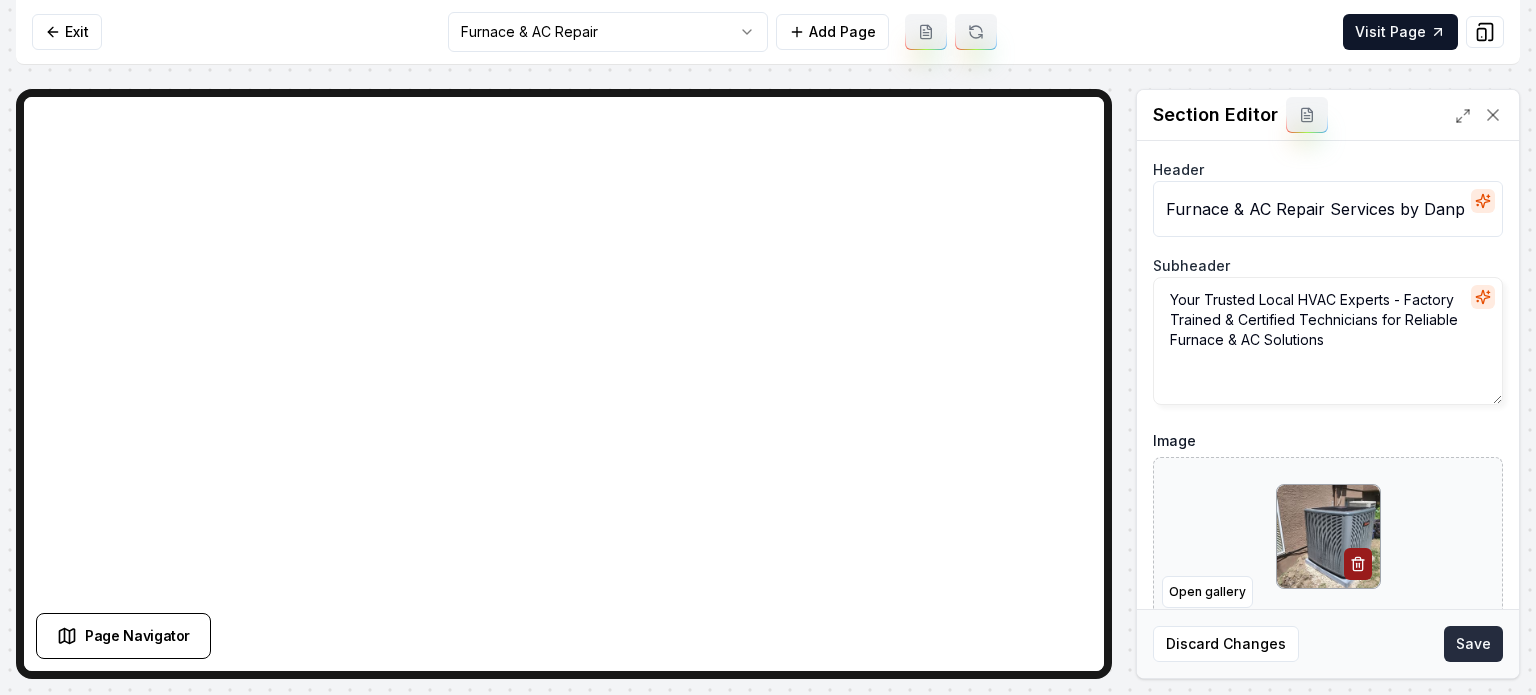 click on "Save" at bounding box center (1473, 644) 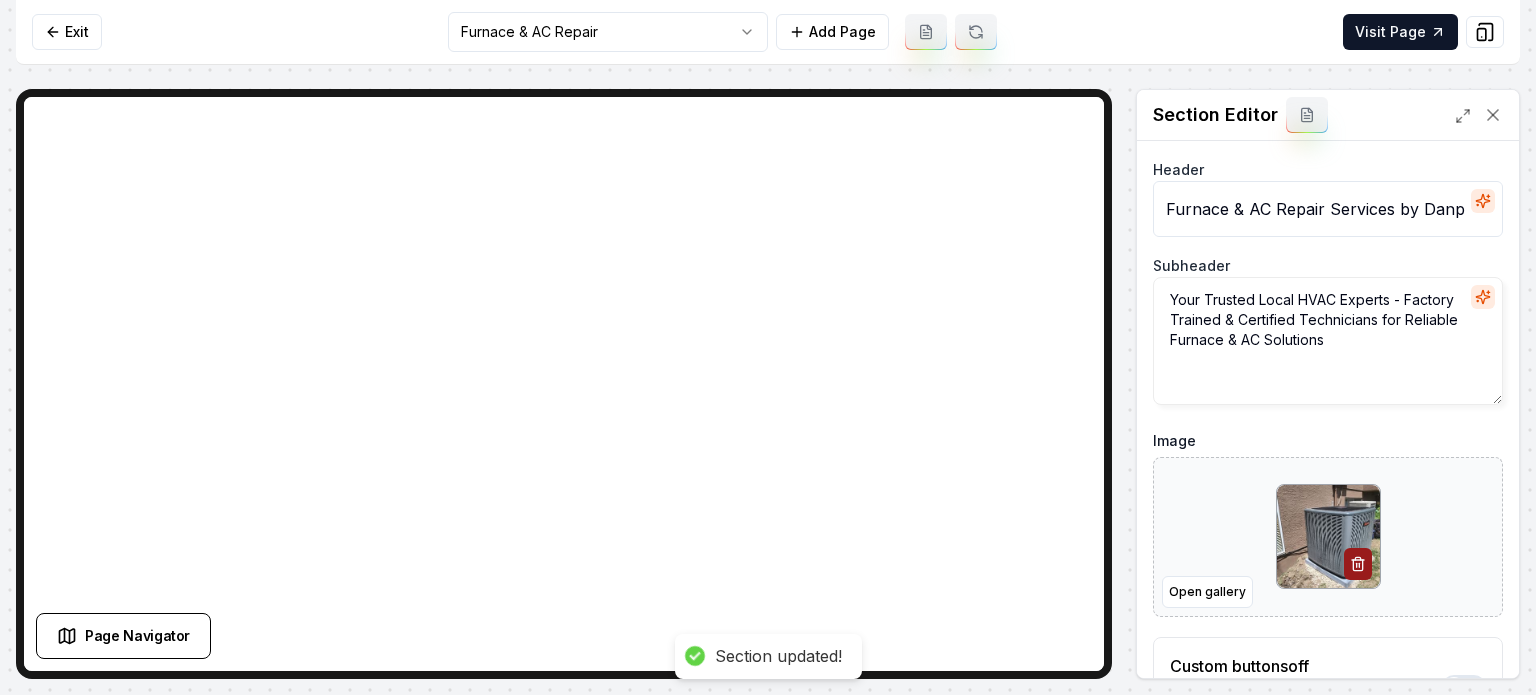 click on "Computer Required This feature is only available on a computer. Please switch to a computer to edit your site. Go back  Exit Furnace & AC Repair Add Page Visit Page  Page Navigator Page Settings Section Editor Header Furnace & AC Repair Services by Danpro Cooling & Heating Subheader Your Trusted Local HVAC Experts - Factory Trained & Certified Technicians for Reliable Furnace & AC Solutions Image Open gallery Custom buttons  off Your buttons will be based on the goals you set up. Discard Changes Save Section updated! /dashboard/sites/d378e330-140b-491e-a595-1590d69add7b/pages/a28f44f2-1b18-4ef8-9261-78680b74d00a" at bounding box center [768, 347] 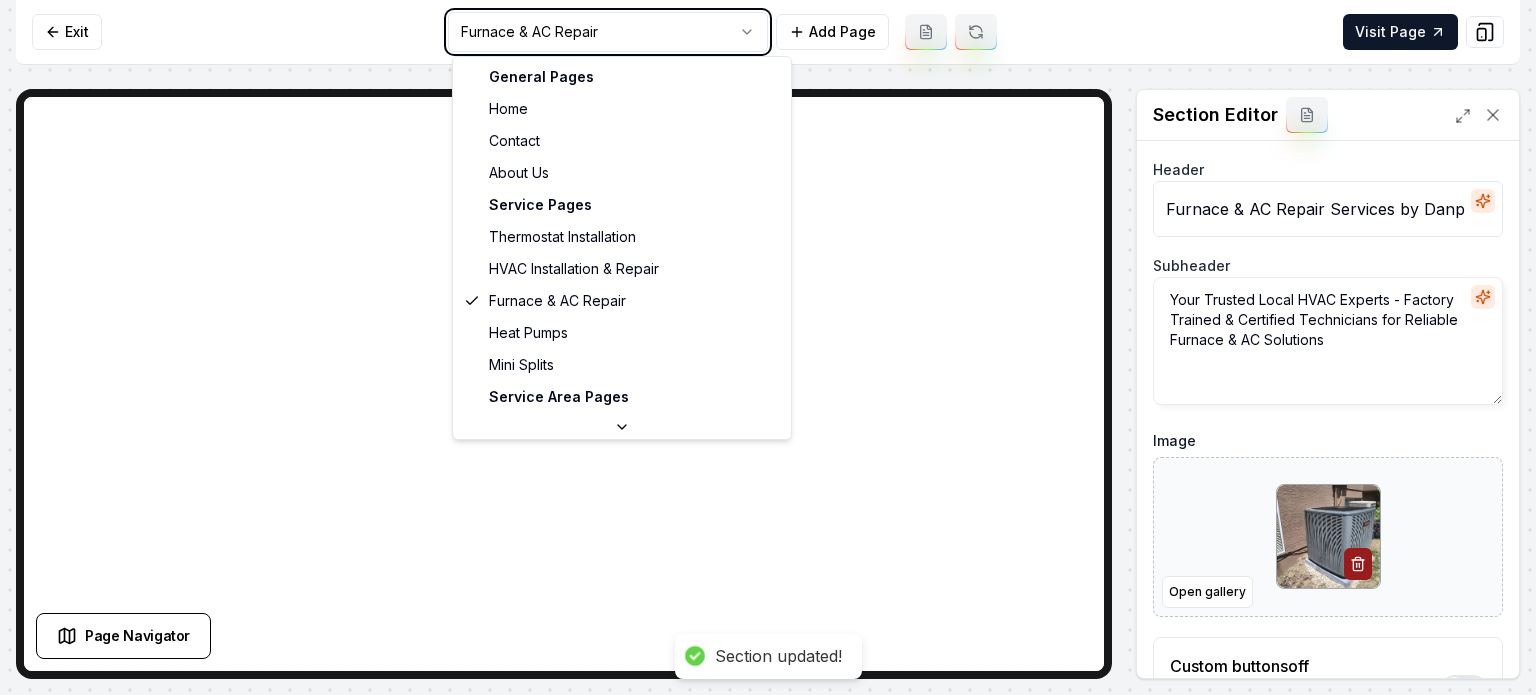 click on "Computer Required This feature is only available on a computer. Please switch to a computer to edit your site. Go back  Exit Furnace & AC Repair Add Page Visit Page  Page Navigator Page Settings Section Editor Header Furnace & AC Repair Services by Danpro Cooling & Heating Subheader Your Trusted Local HVAC Experts - Factory Trained & Certified Technicians for Reliable Furnace & AC Solutions Image Open gallery Custom buttons  off Your buttons will be based on the goals you set up. Discard Changes Save Section updated! /dashboard/sites/d378e330-140b-491e-a595-1590d69add7b/pages/a28f44f2-1b18-4ef8-9261-78680b74d00a General Pages Home Contact About Us Service Pages Thermostat Installation HVAC Installation & Repair Furnace & AC Repair Heat Pumps Mini Splits Service Area Pages [GEOGRAPHIC_DATA], [GEOGRAPHIC_DATA]" at bounding box center (768, 347) 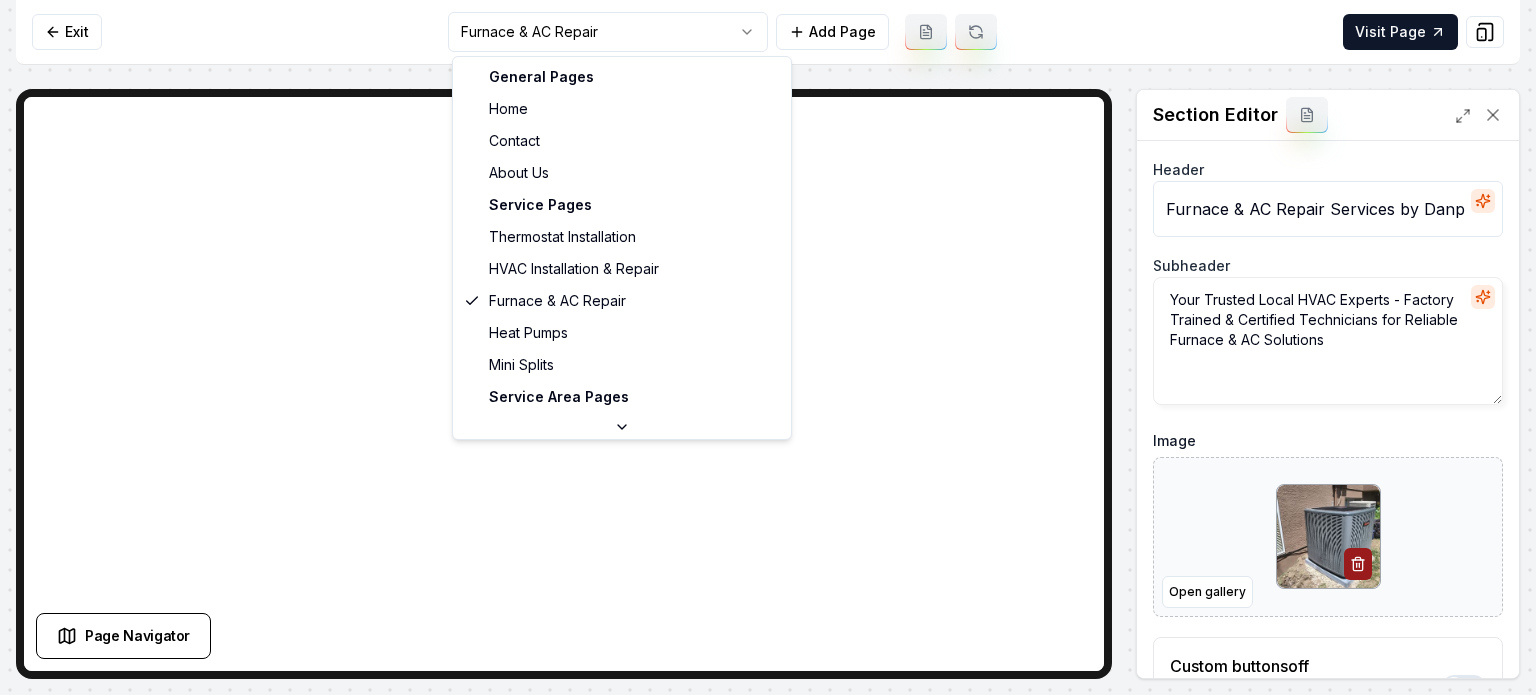click on "Computer Required This feature is only available on a computer. Please switch to a computer to edit your site. Go back  Exit Furnace & AC Repair Add Page Visit Page  Page Navigator Page Settings Section Editor Header Furnace & AC Repair Services by Danpro Cooling & Heating Subheader Your Trusted Local HVAC Experts - Factory Trained & Certified Technicians for Reliable Furnace & AC Solutions Image Open gallery Custom buttons  off Your buttons will be based on the goals you set up. Discard Changes Save Section updated! /dashboard/sites/d378e330-140b-491e-a595-1590d69add7b/pages/a28f44f2-1b18-4ef8-9261-78680b74d00a General Pages Home Contact About Us Service Pages Thermostat Installation HVAC Installation & Repair Furnace & AC Repair Heat Pumps Mini Splits Service Area Pages [GEOGRAPHIC_DATA], [GEOGRAPHIC_DATA]" at bounding box center [768, 347] 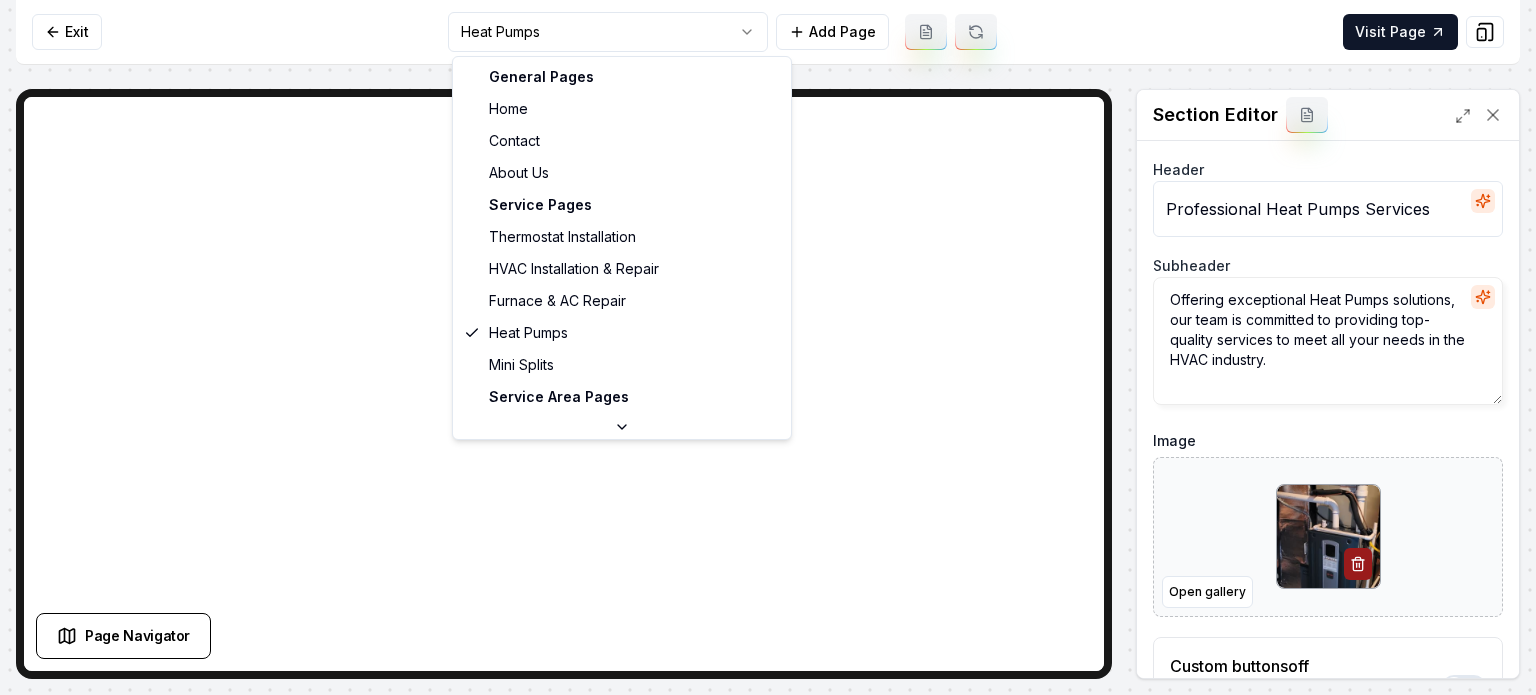 click on "Computer Required This feature is only available on a computer. Please switch to a computer to edit your site. Go back  Exit Heat Pumps Add Page Visit Page  Page Navigator Page Settings Section Editor Header Professional Heat Pumps Services Subheader Offering exceptional Heat Pumps solutions, our team is committed to providing top-quality services to meet all your needs in the HVAC industry. Image Open gallery Custom buttons  off Your buttons will be based on the goals you set up. Discard Changes Save /dashboard/sites/d378e330-140b-491e-a595-1590d69add7b/pages/b1414db9-0054-489c-8a70-a12afa78472c General Pages Home Contact About Us Service Pages Thermostat Installation HVAC Installation & Repair Furnace & AC Repair Heat Pumps Mini Splits Service Area Pages [GEOGRAPHIC_DATA], [GEOGRAPHIC_DATA]" at bounding box center [768, 347] 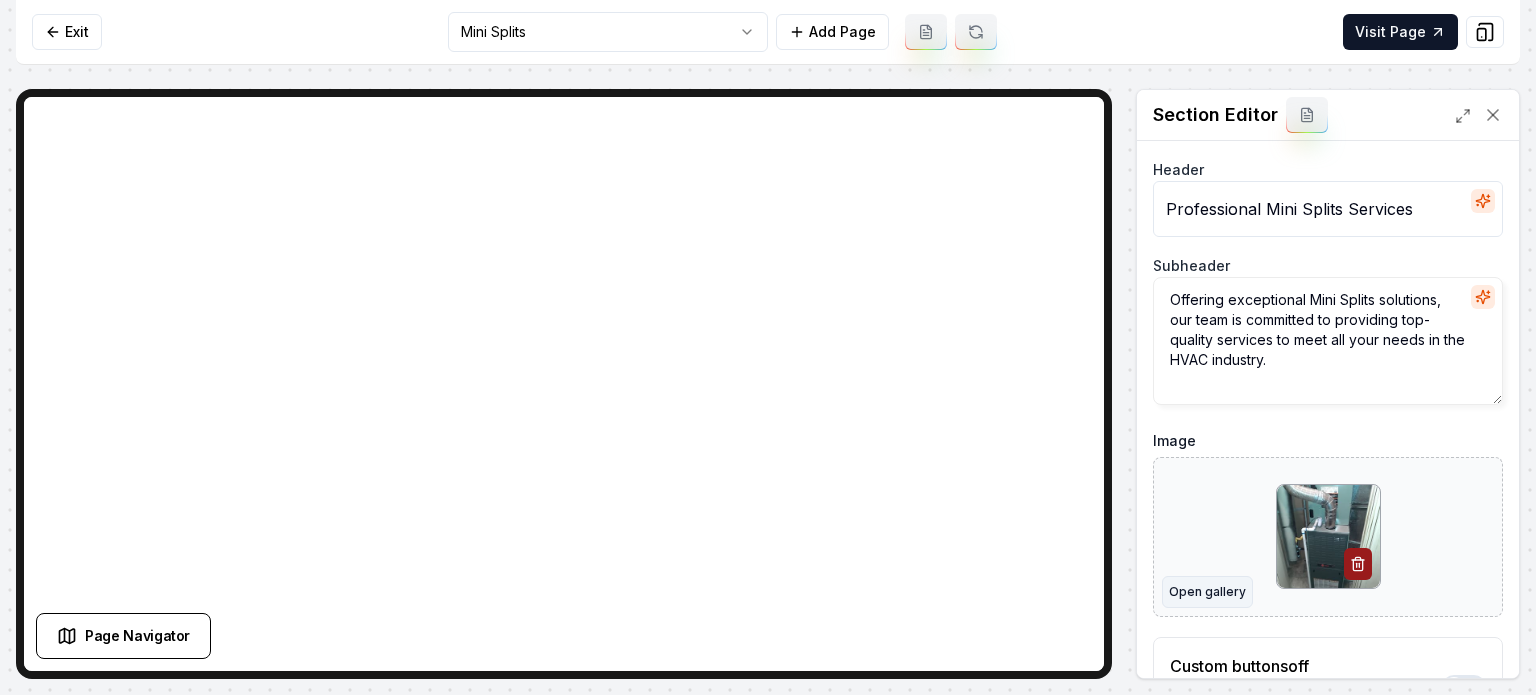 click on "Open gallery" at bounding box center [1207, 592] 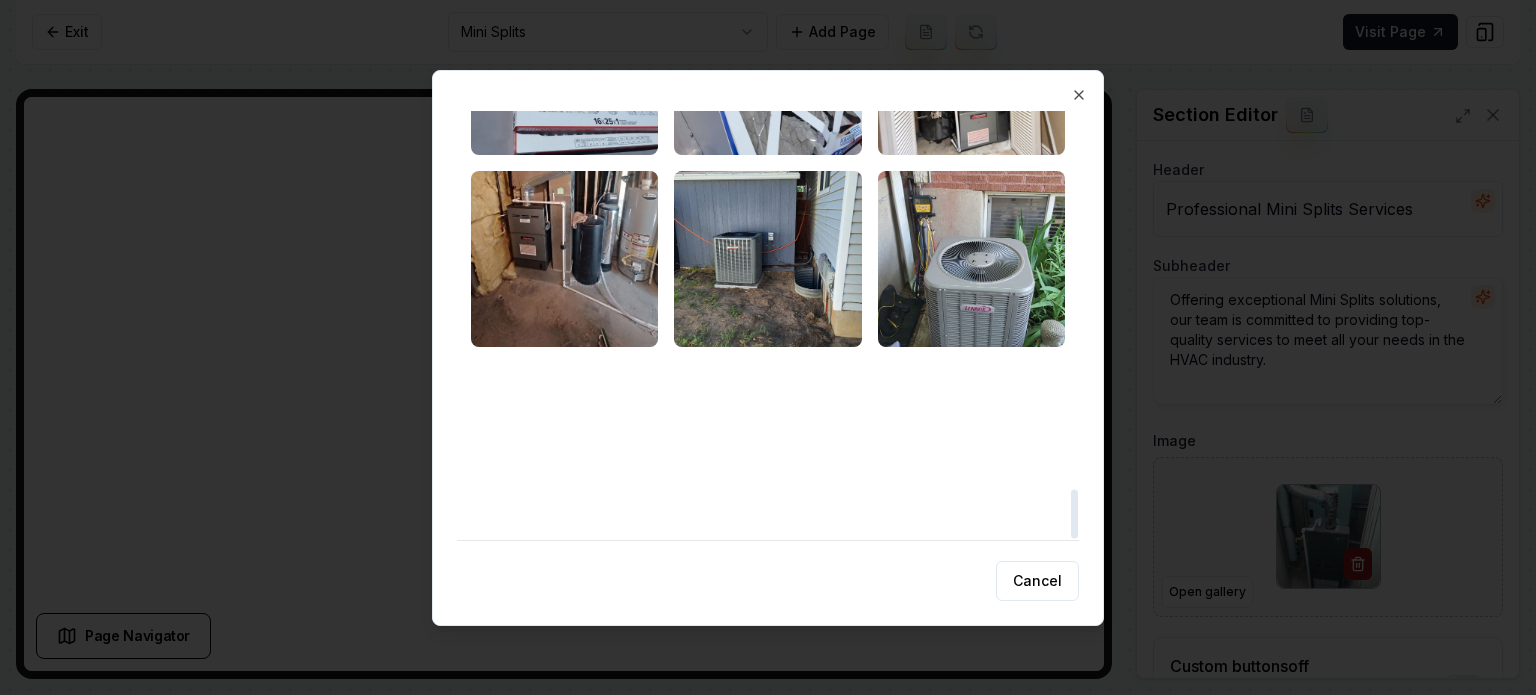scroll, scrollTop: 3274, scrollLeft: 0, axis: vertical 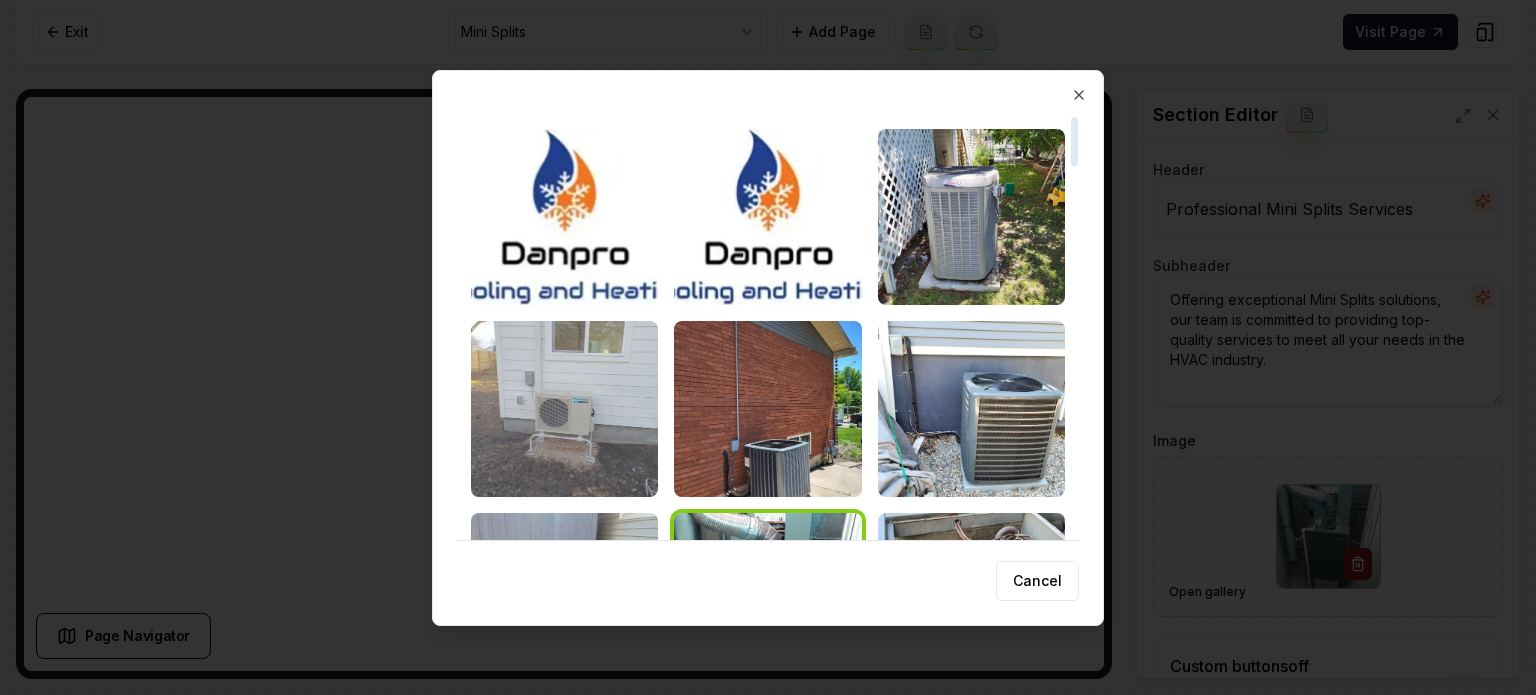 click at bounding box center (564, 409) 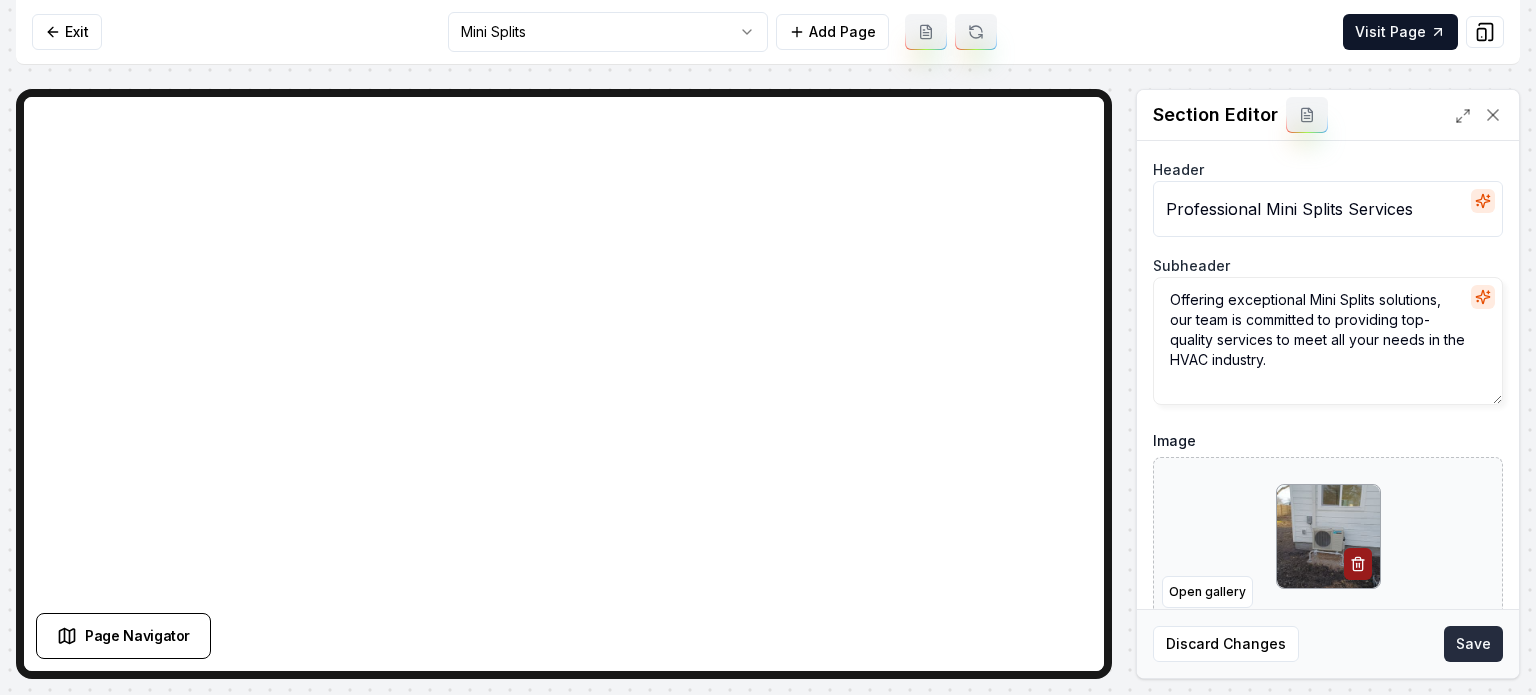 click on "Save" at bounding box center (1473, 644) 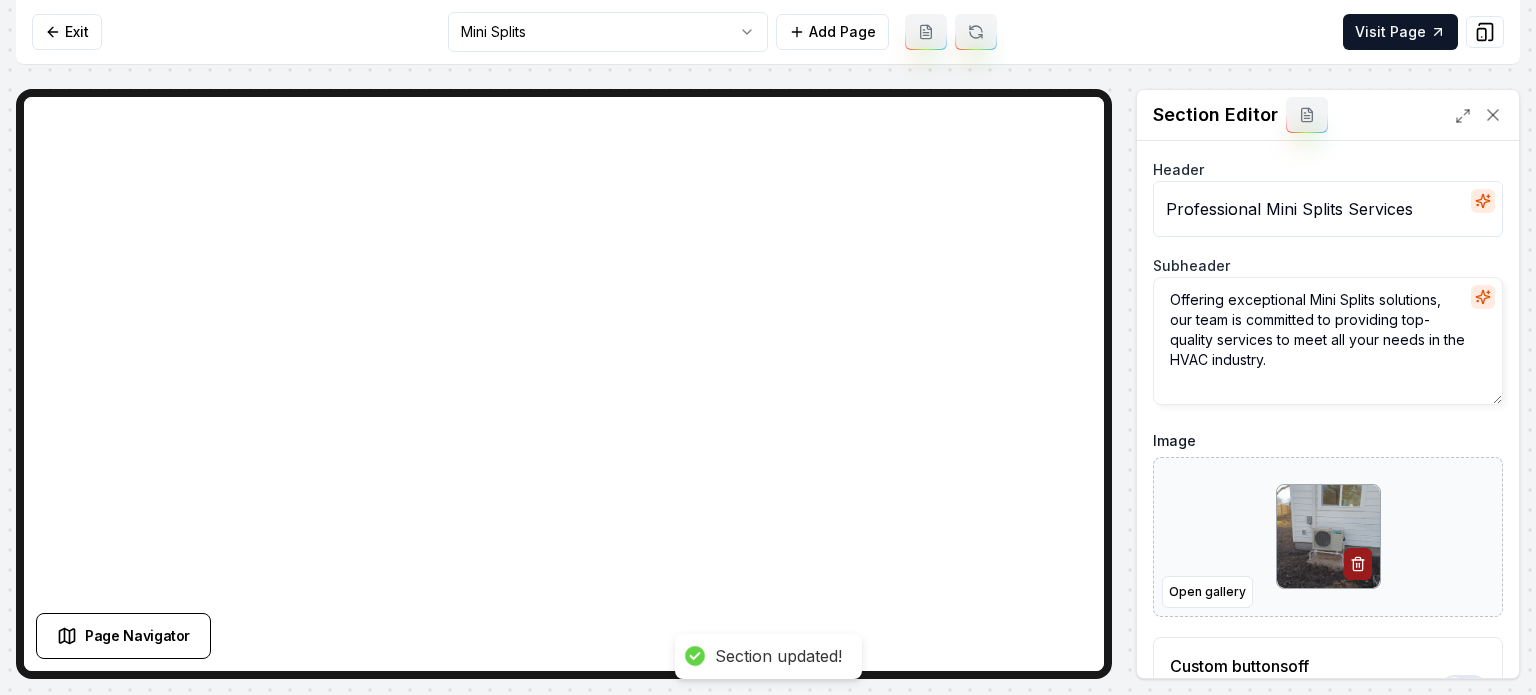 click on "Computer Required This feature is only available on a computer. Please switch to a computer to edit your site. Go back  Exit Mini Splits Add Page Visit Page  Page Navigator Page Settings Section Editor Header Professional Mini Splits Services Subheader Offering exceptional Mini Splits solutions, our team is committed to providing top-quality services to meet all your needs in the HVAC industry. Image Open gallery Custom buttons  off Your buttons will be based on the goals you set up. Discard Changes Save Section updated! /dashboard/sites/d378e330-140b-491e-a595-1590d69add7b/pages/5bf3bc59-57c6-4391-8fdc-9a4e789368f7" at bounding box center [768, 347] 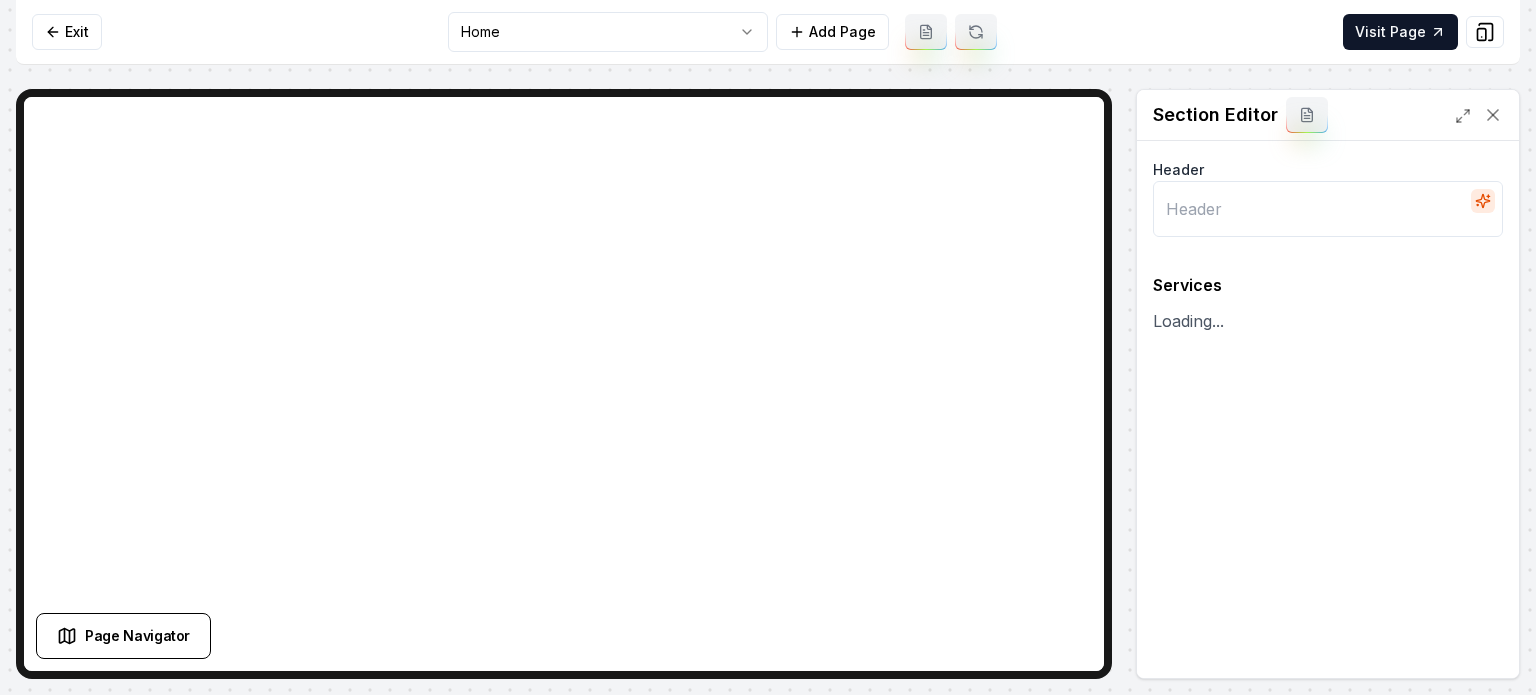 type on "Comprehensive HVAC Solutions" 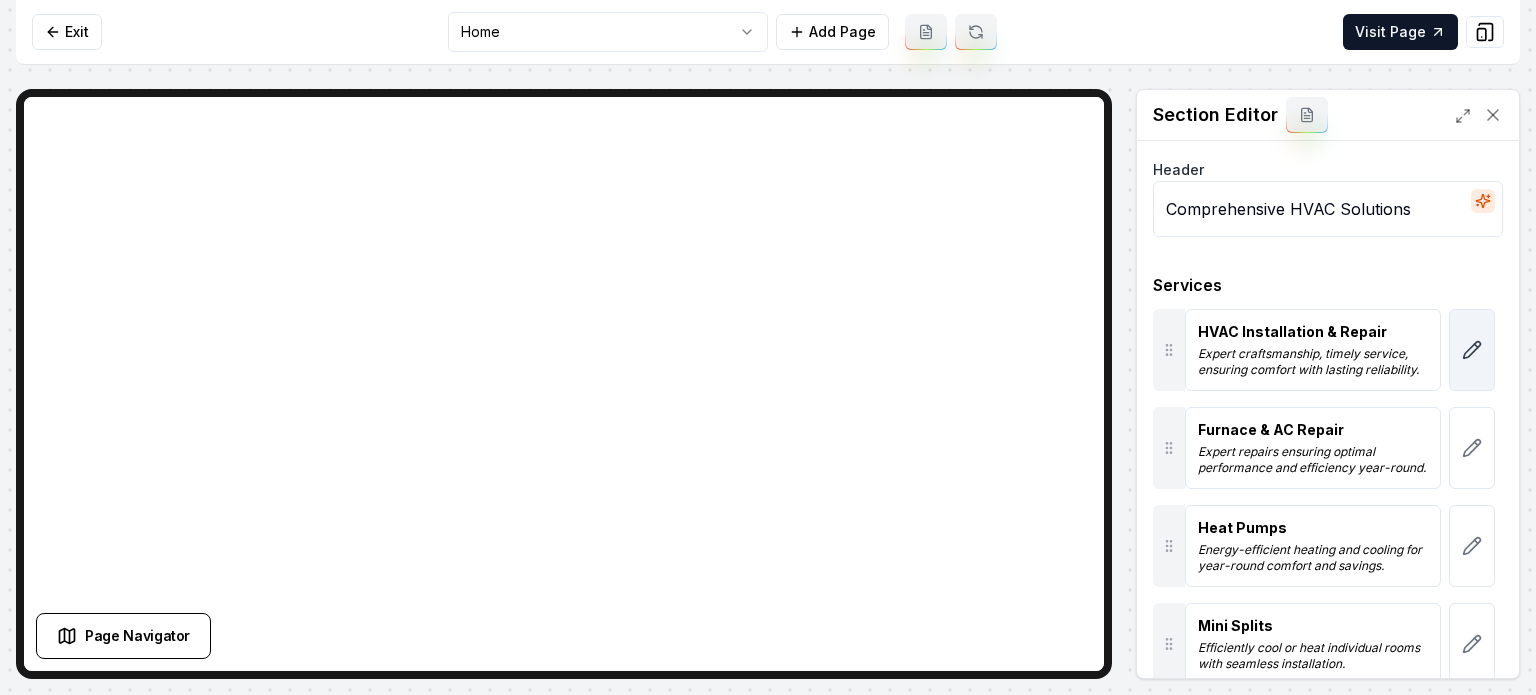click at bounding box center (1472, 350) 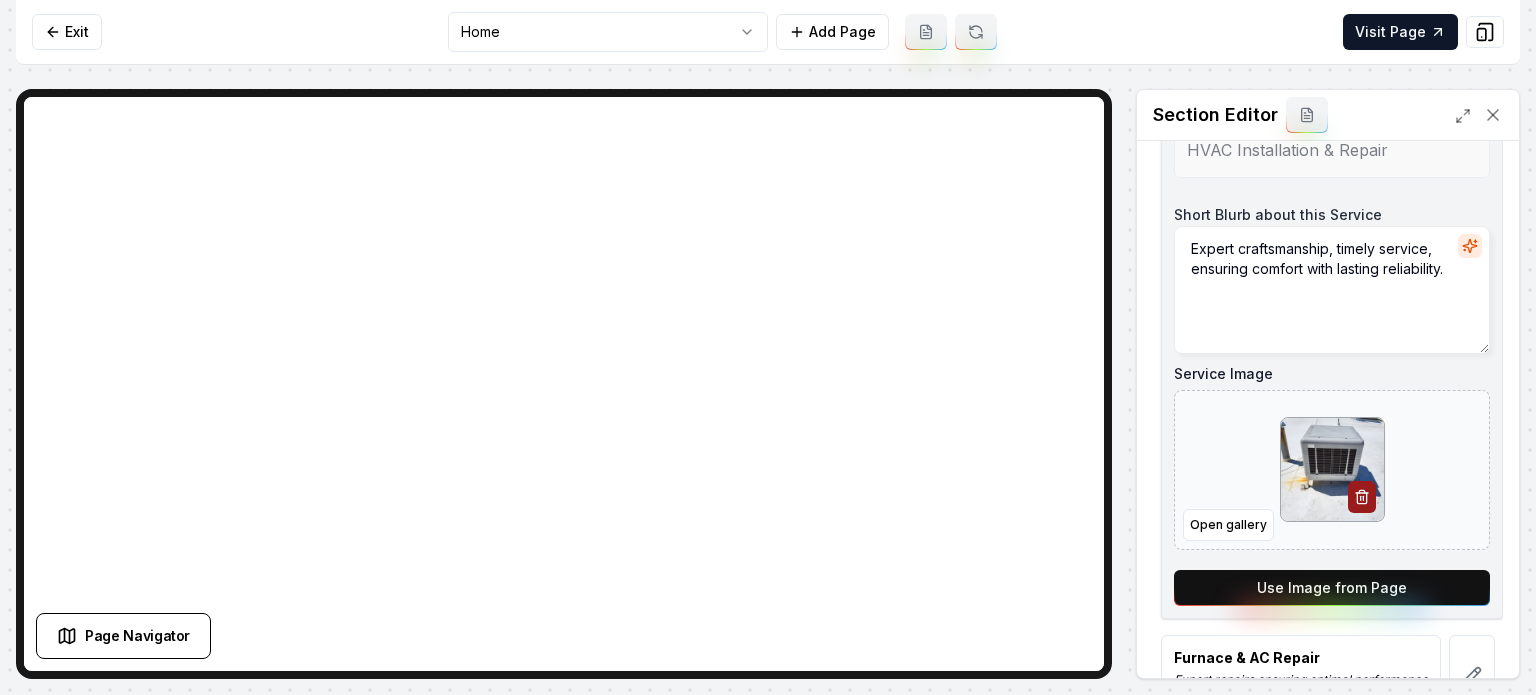 scroll, scrollTop: 322, scrollLeft: 0, axis: vertical 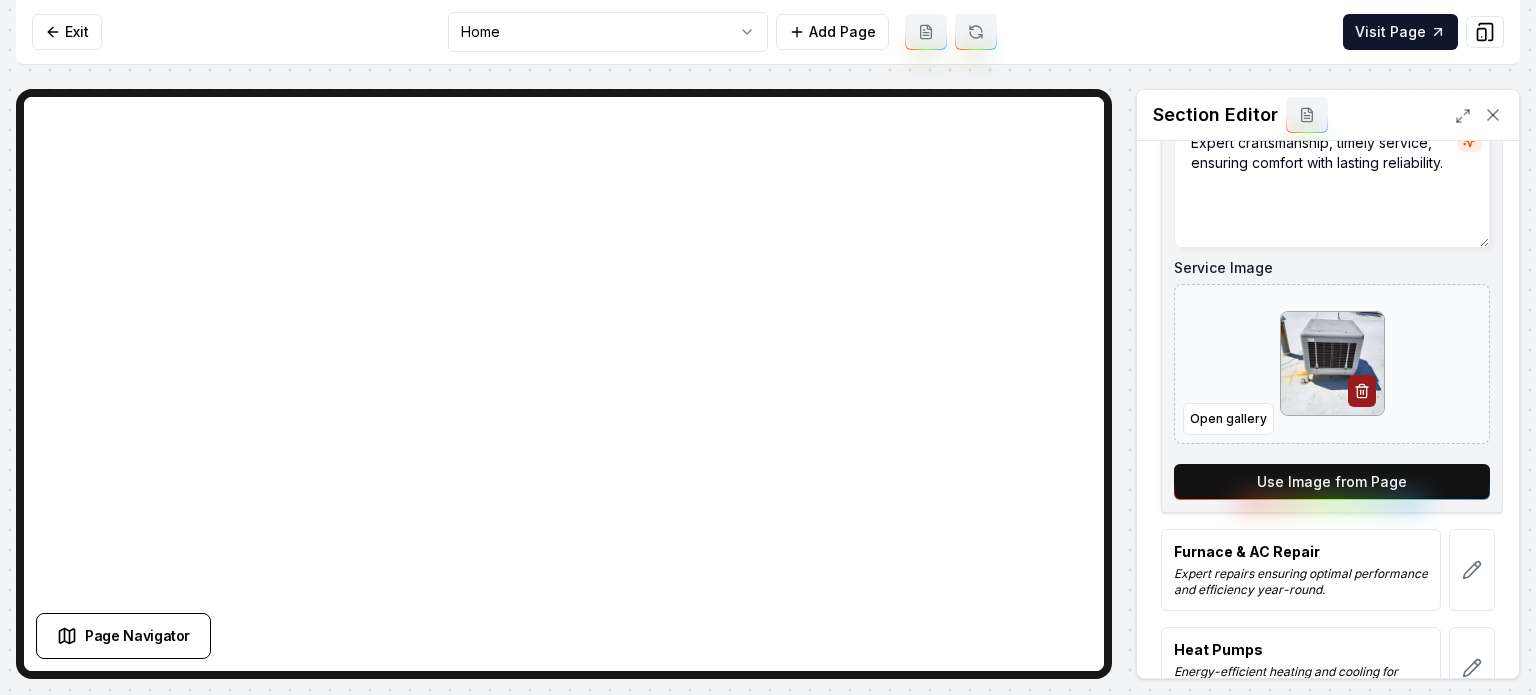click on "Use Image from Page" at bounding box center (1332, 482) 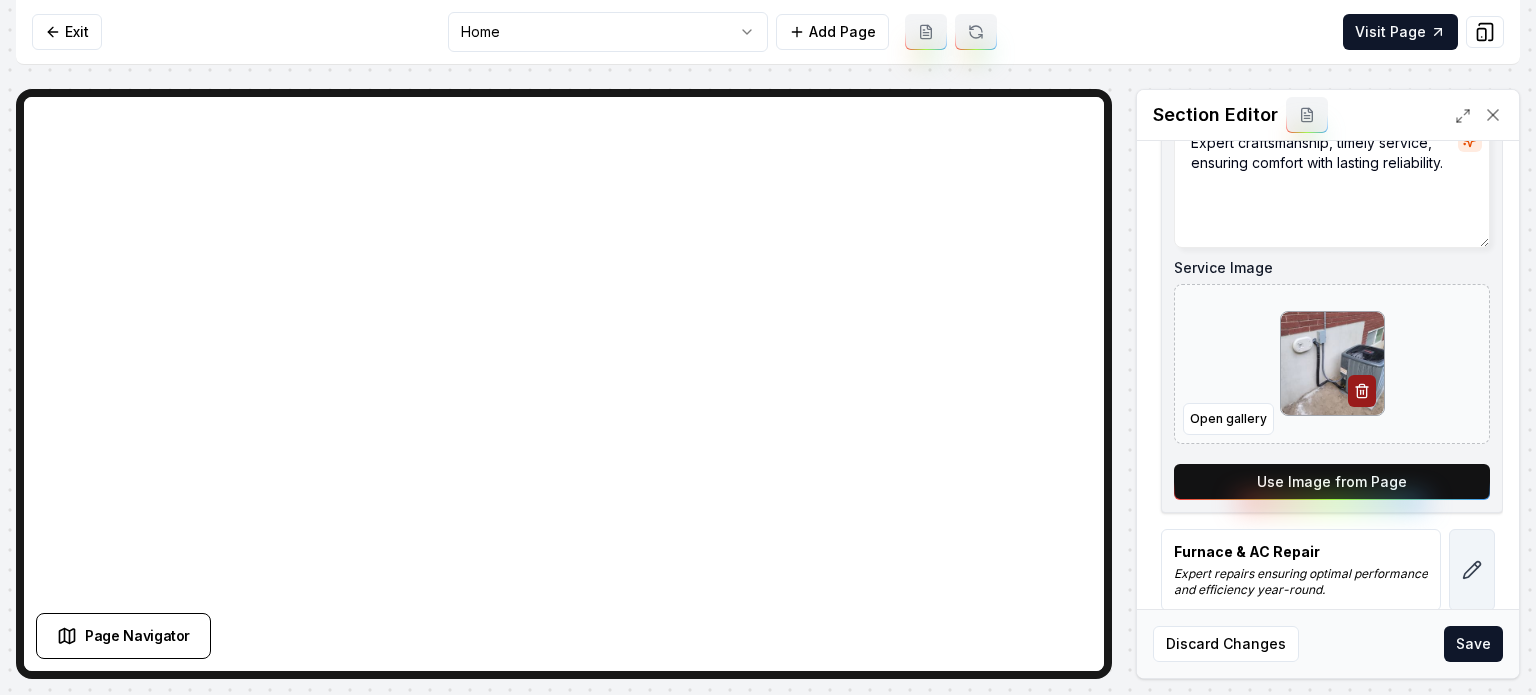 click at bounding box center (1472, 570) 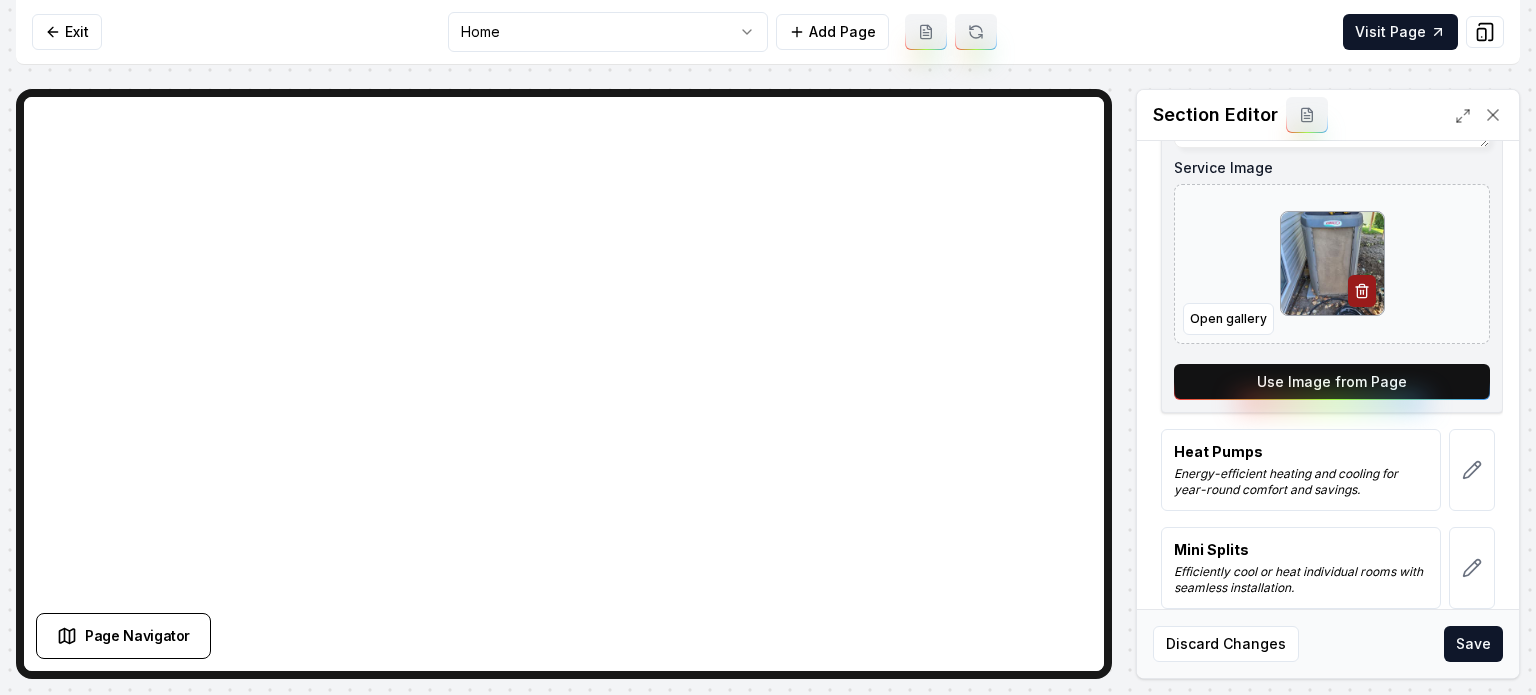 scroll, scrollTop: 522, scrollLeft: 0, axis: vertical 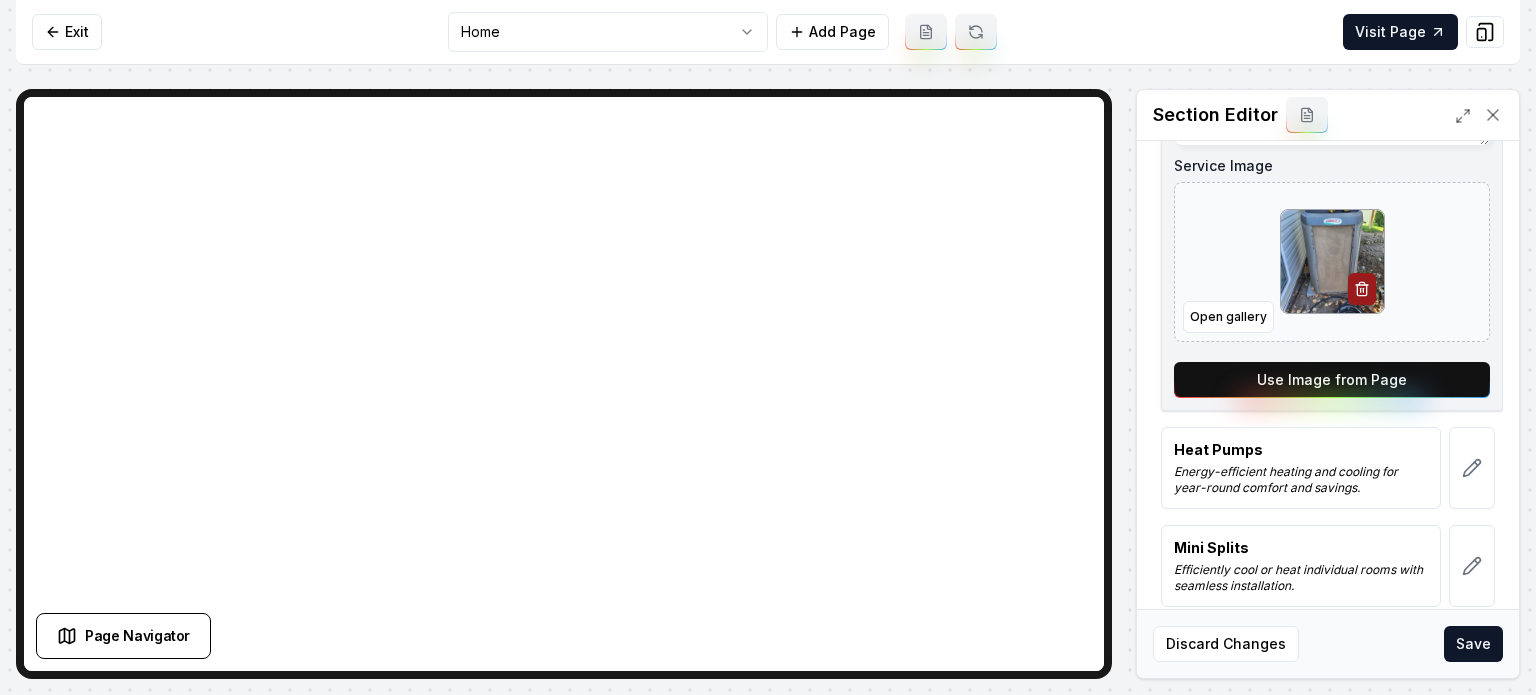 click on "Use Image from Page" at bounding box center (1332, 380) 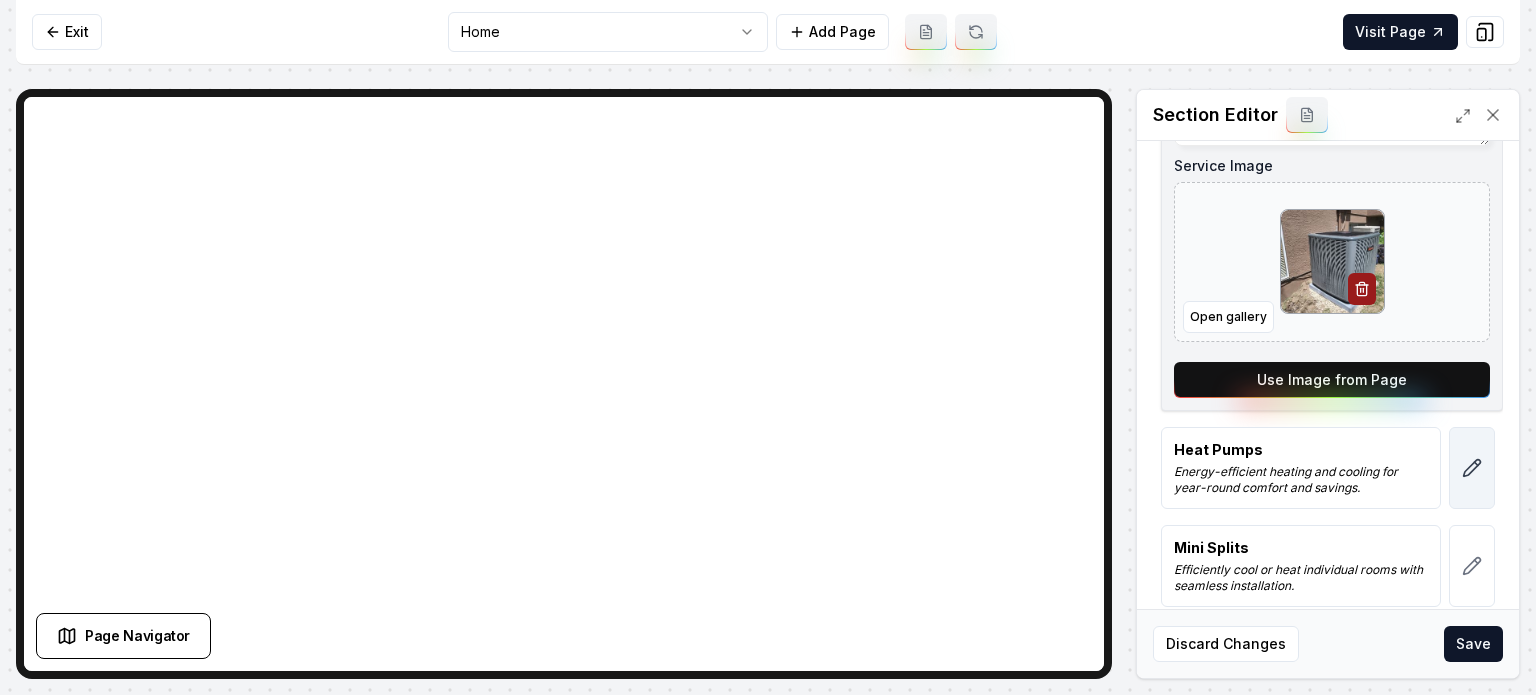 click 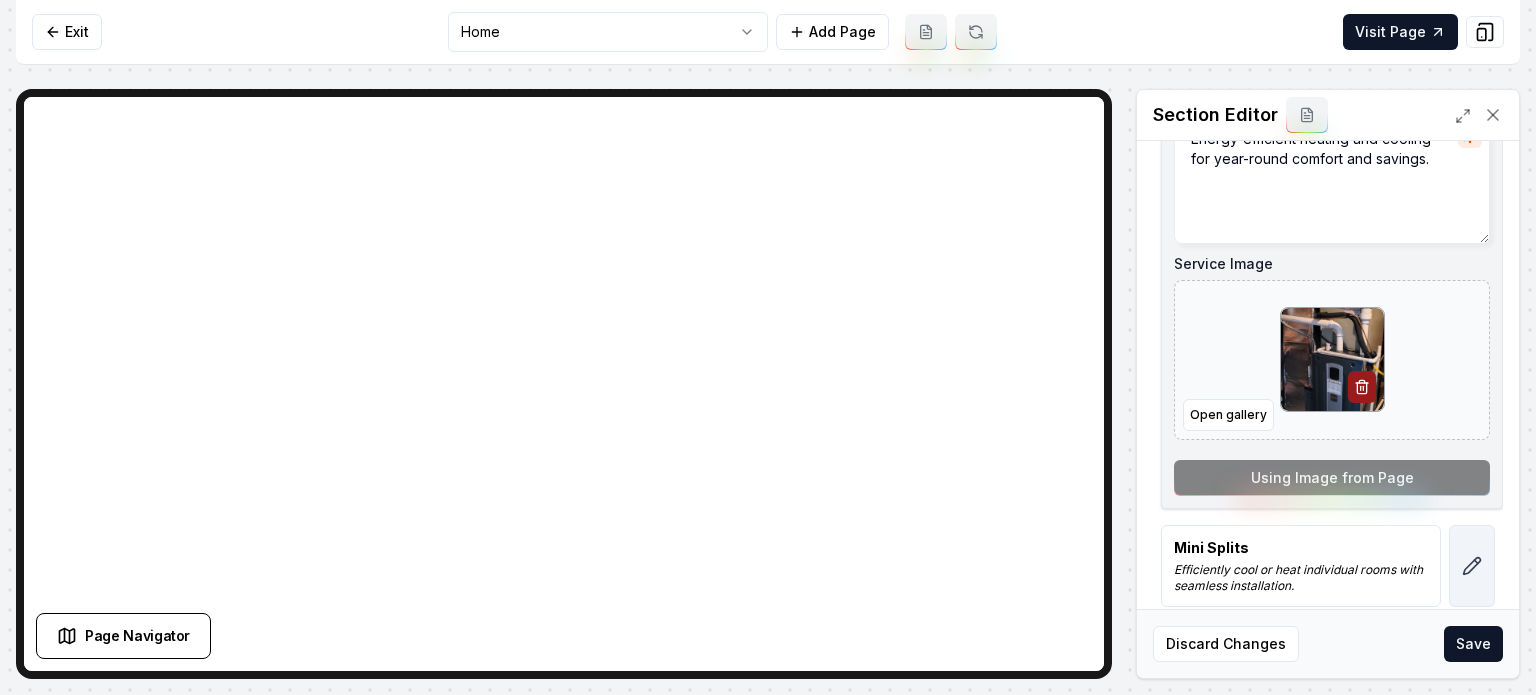 click at bounding box center (1472, 566) 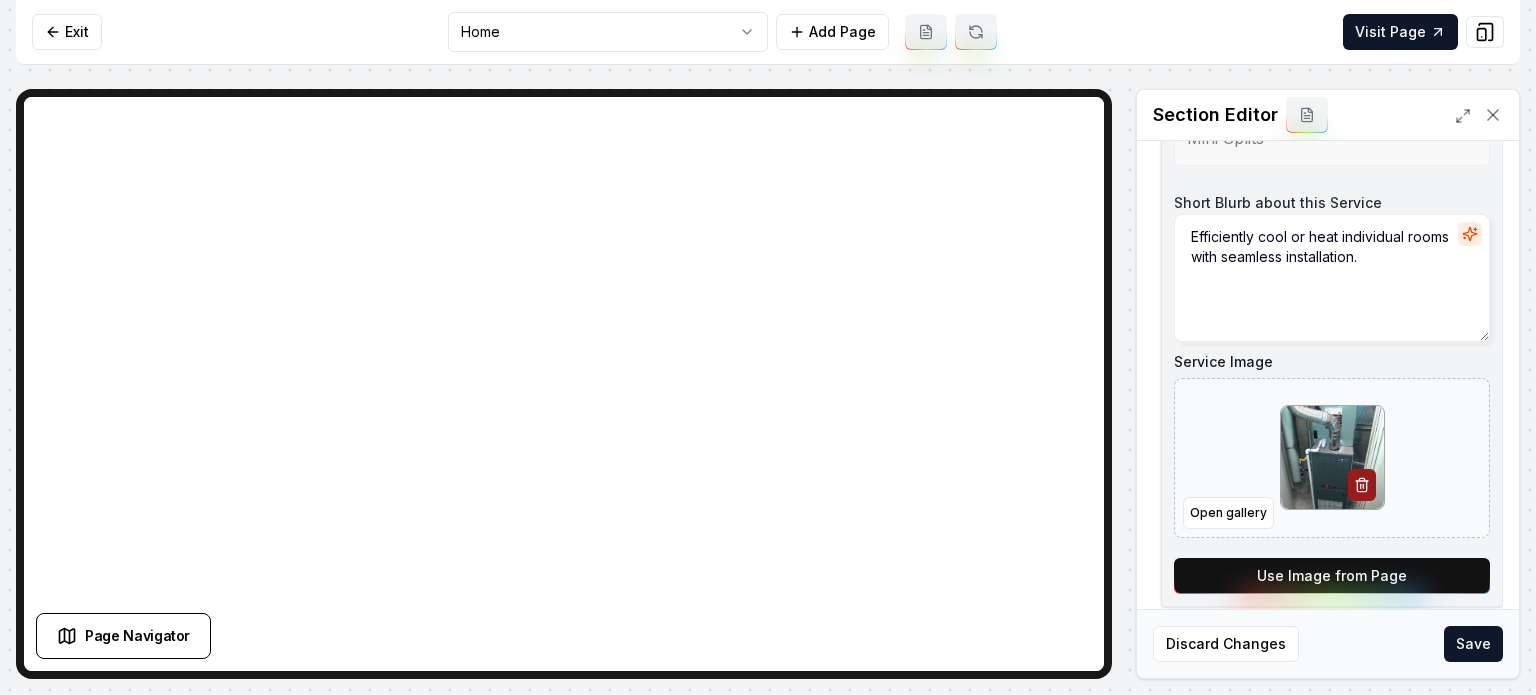 click on "Use Image from Page" at bounding box center [1332, 576] 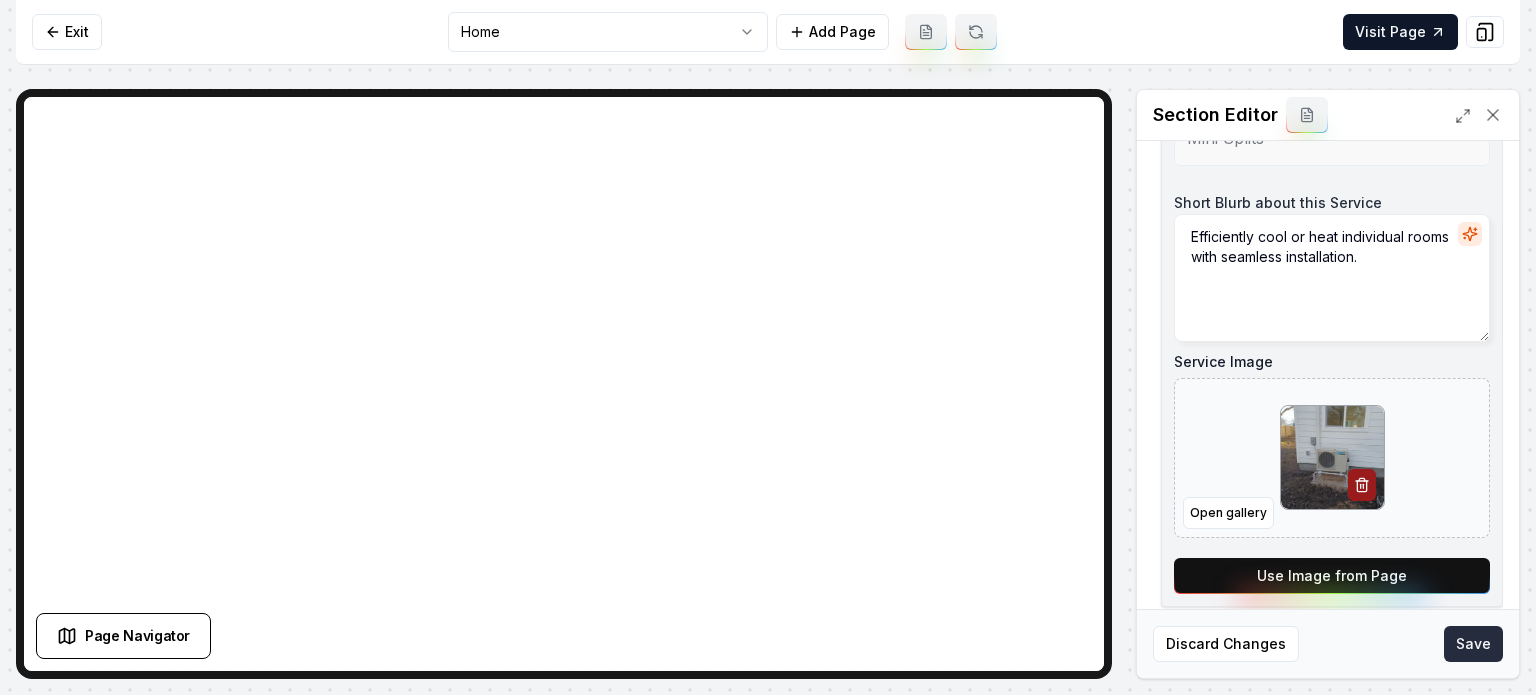 click on "Save" at bounding box center [1473, 644] 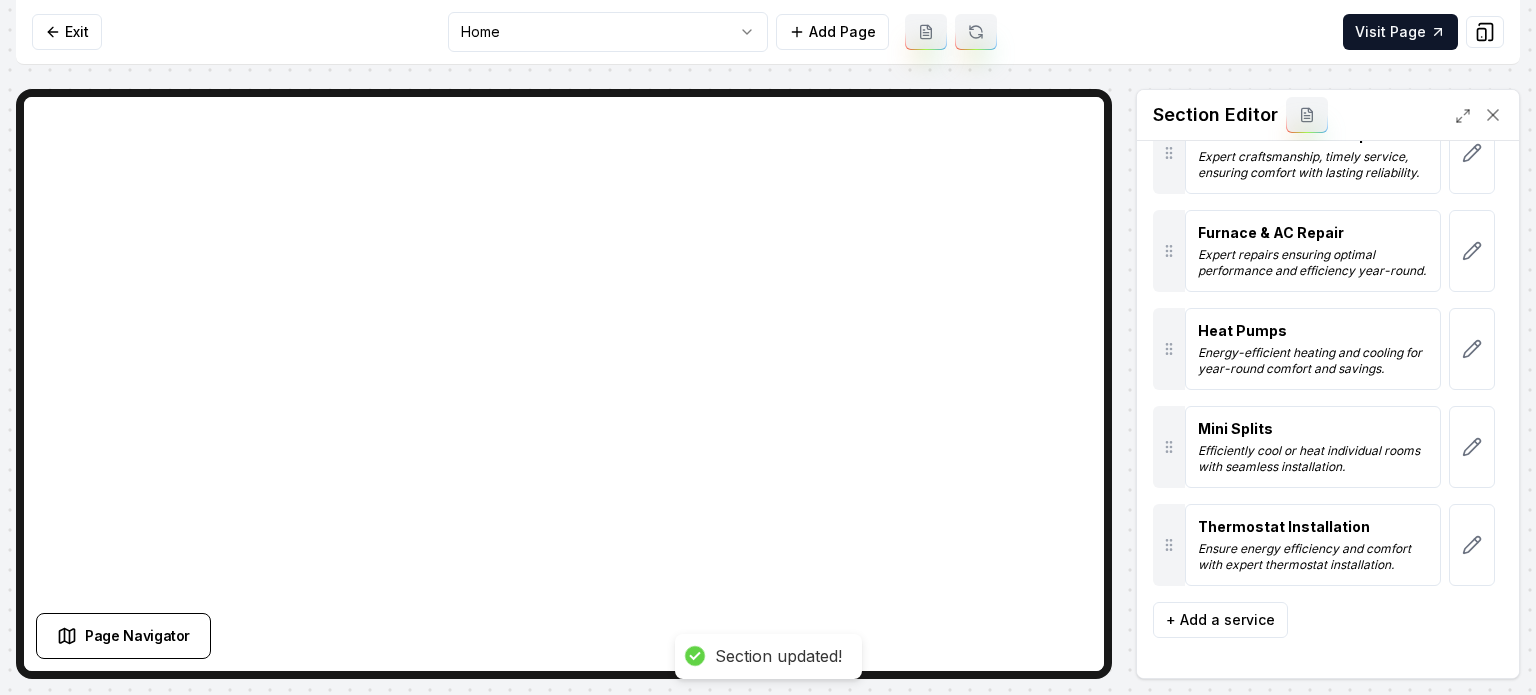 scroll, scrollTop: 194, scrollLeft: 0, axis: vertical 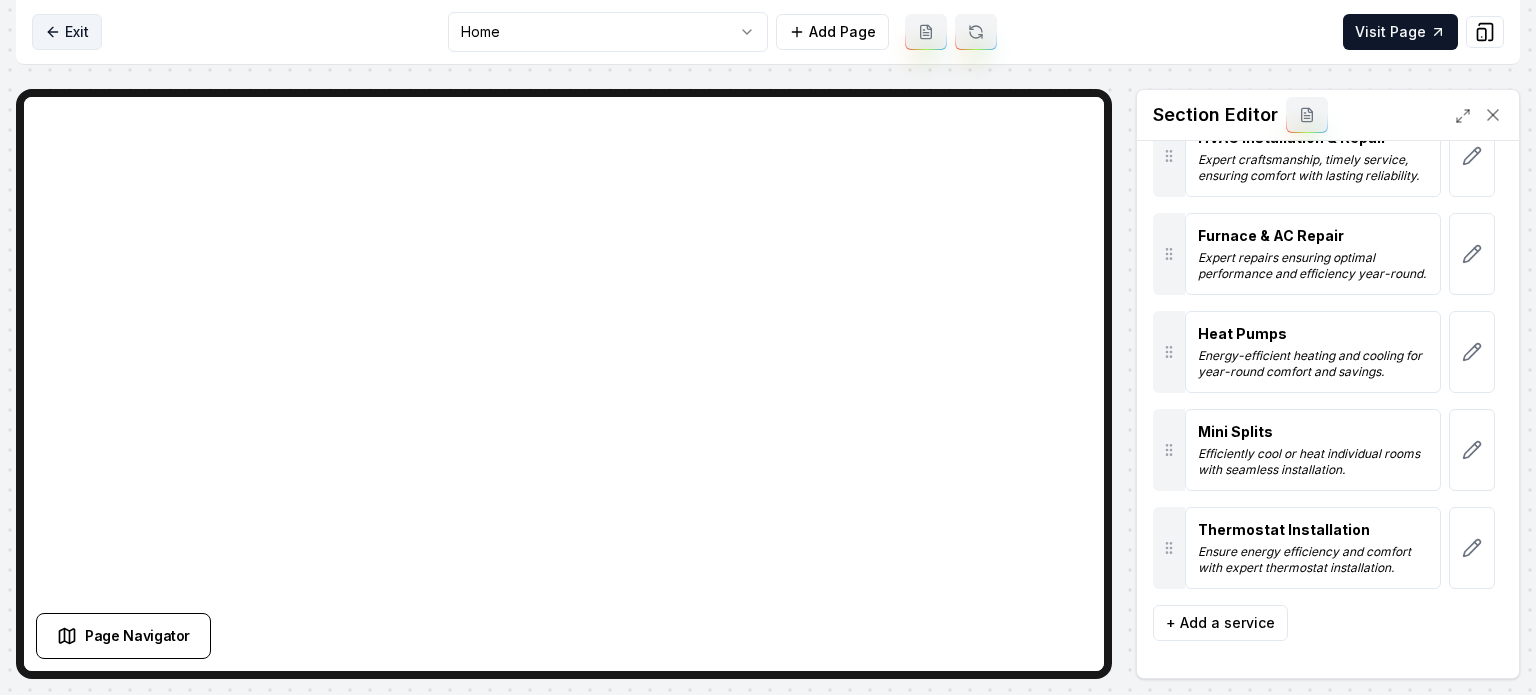click on "Exit" at bounding box center [67, 32] 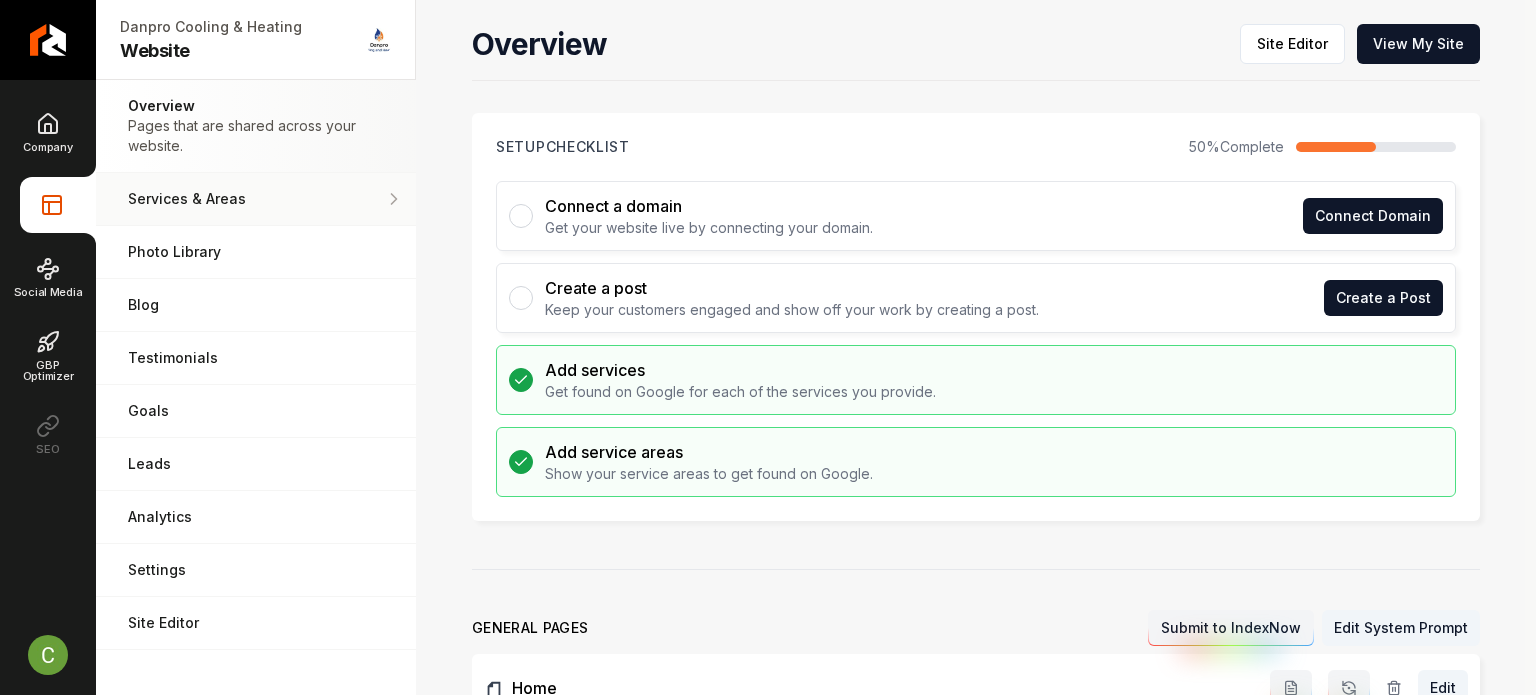 click on "Services & Areas Adjust your services and areas of expertise." at bounding box center [256, 199] 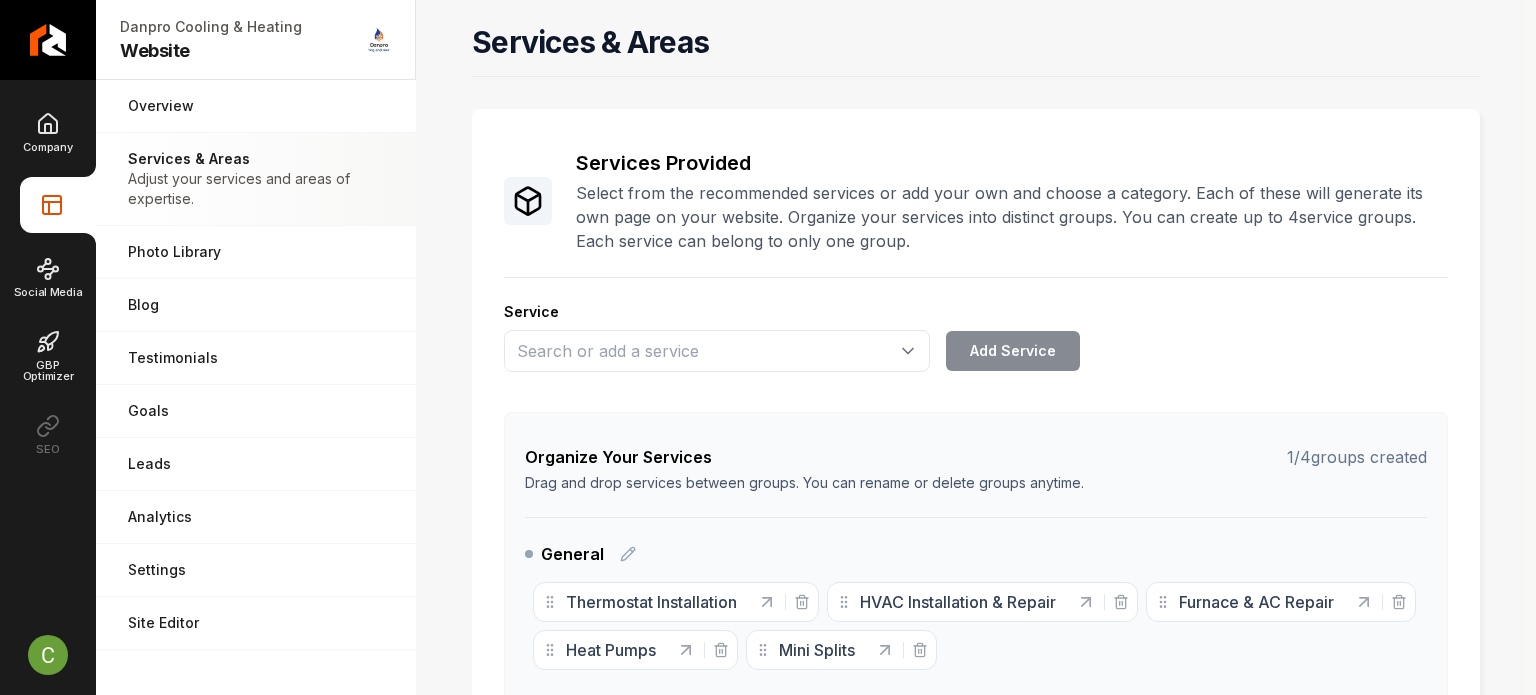 click on "Organize Your Services 1 / 4  groups created Drag and drop services between groups. You can rename or delete groups anytime. General Thermostat Installation HVAC Installation & Repair Furnace & AC Repair Heat Pumps Mini Splits
To pick up a draggable item, press the space bar.
While dragging, use the arrow keys to move the item.
Press space again to drop the item in its new position, or press escape to cancel.
Add Service Group" at bounding box center (976, 614) 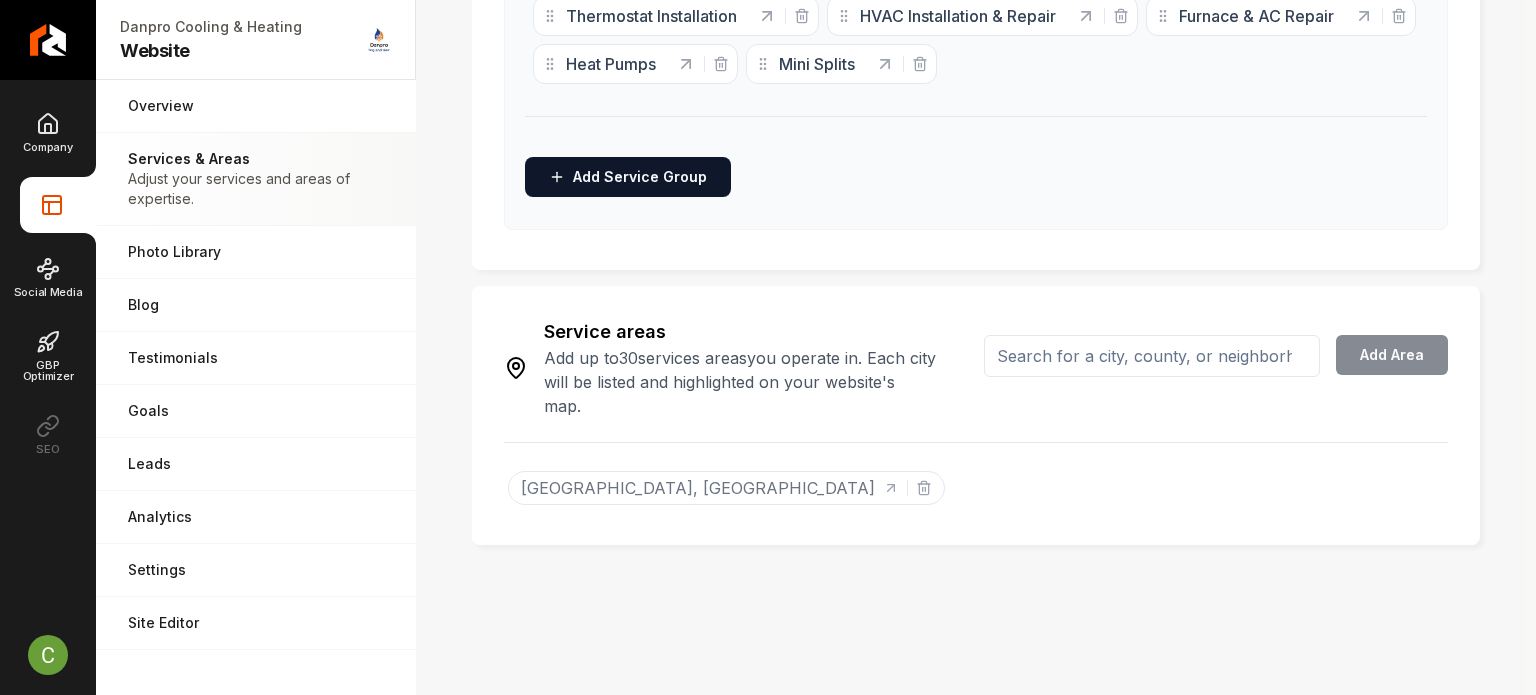 click on "Service areas Add up to  30  services areas  you operate in. Each city will be listed and highlighted on your website's map. Add Area" at bounding box center (976, 372) 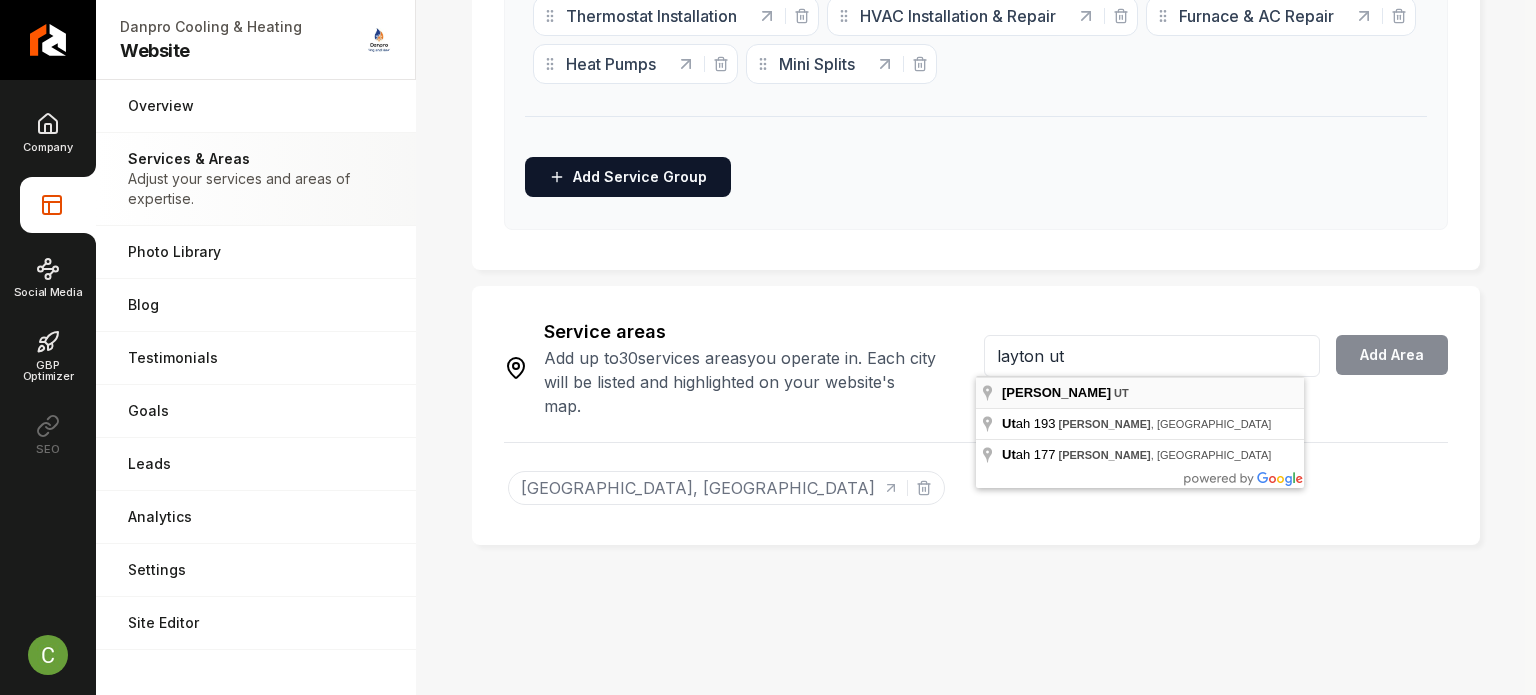 type on "Layton, [GEOGRAPHIC_DATA]" 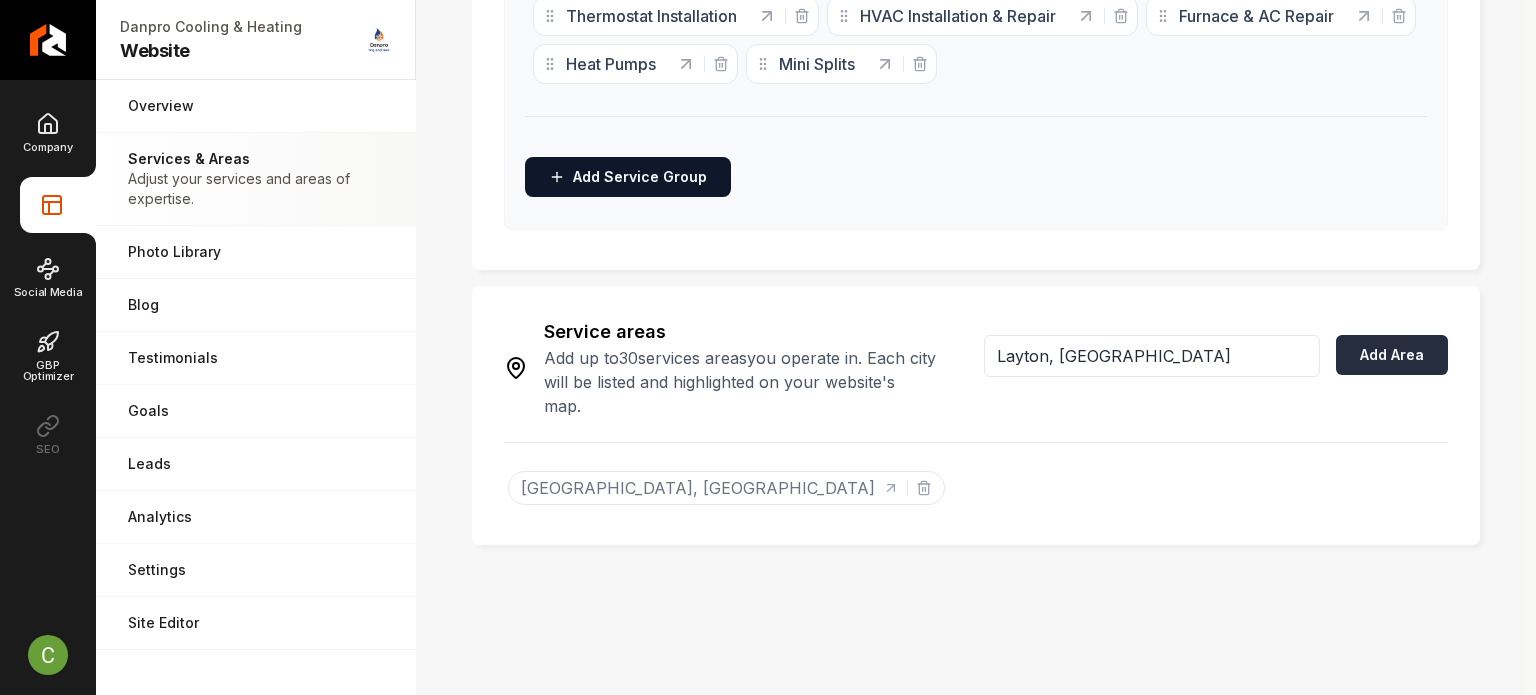 click on "Add Area" at bounding box center [1392, 355] 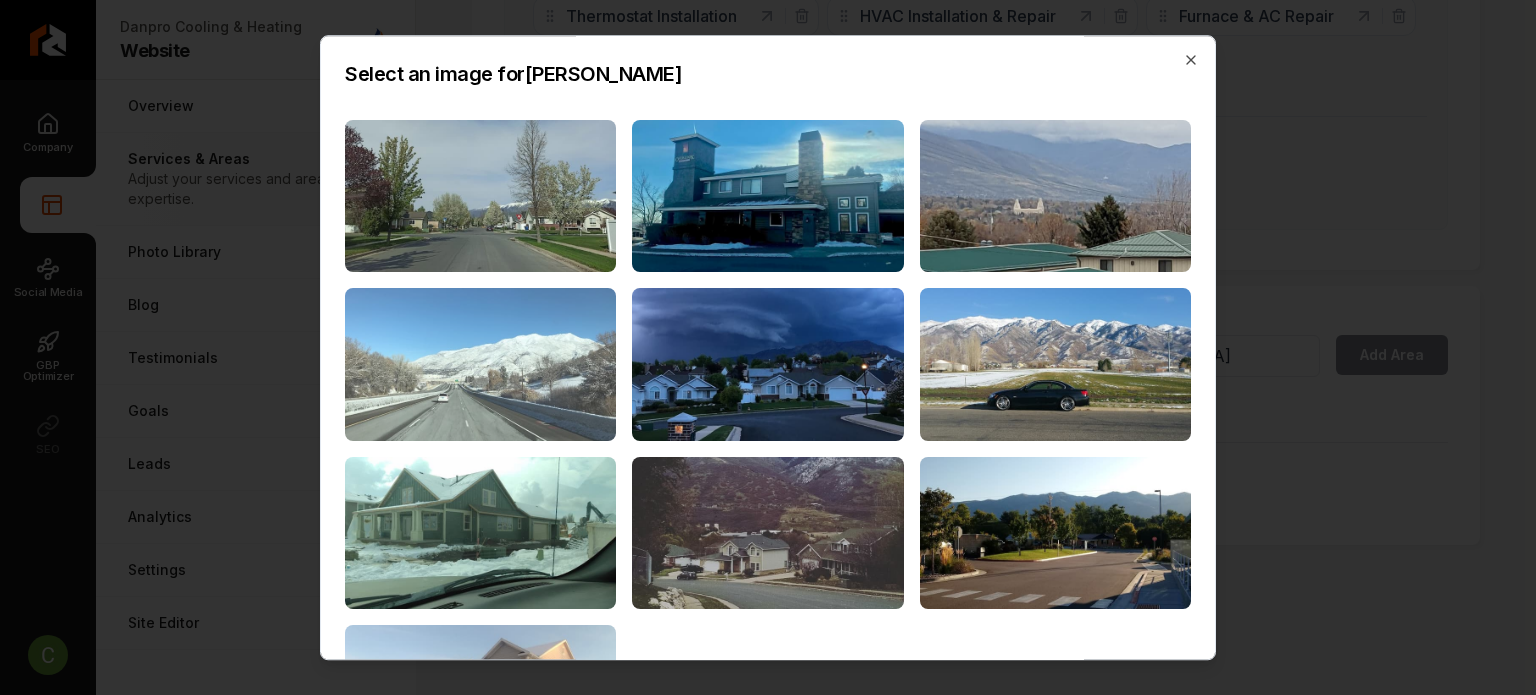 click at bounding box center [480, 364] 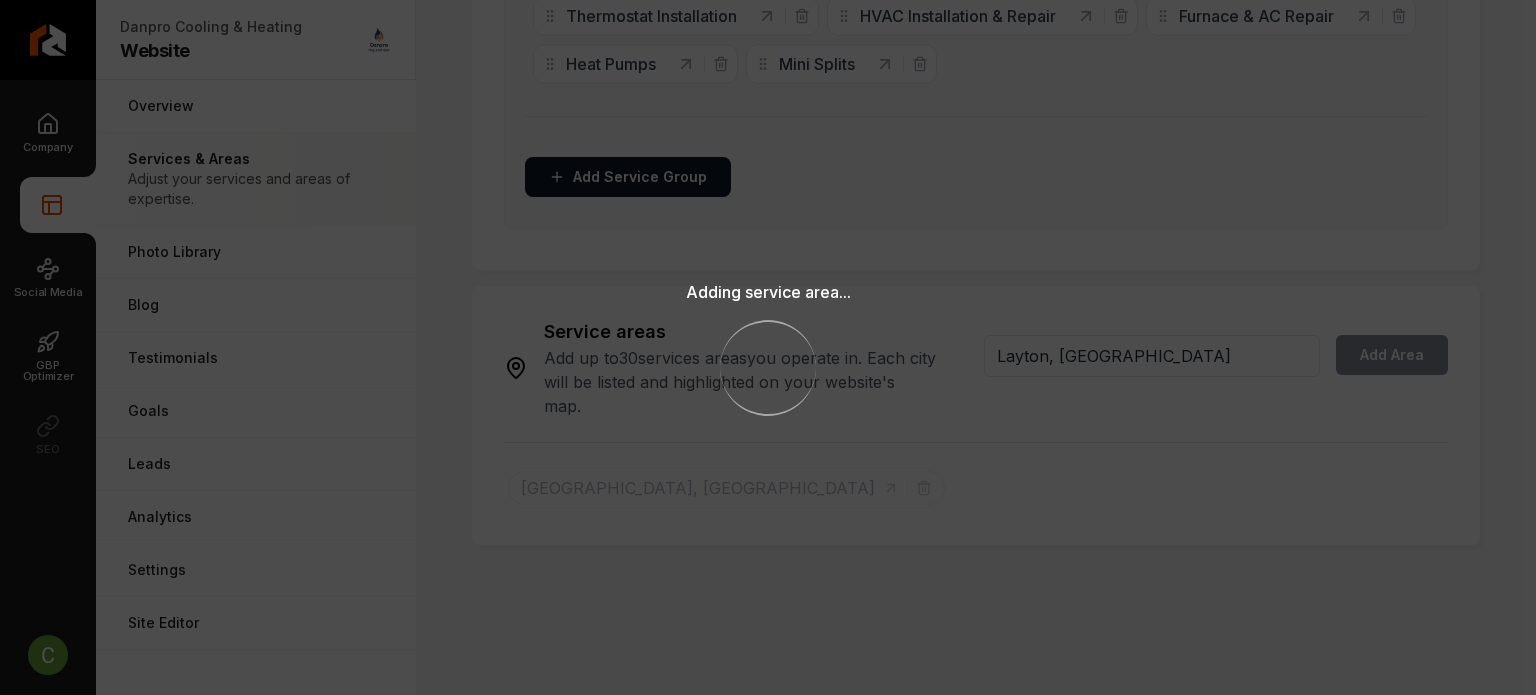 type 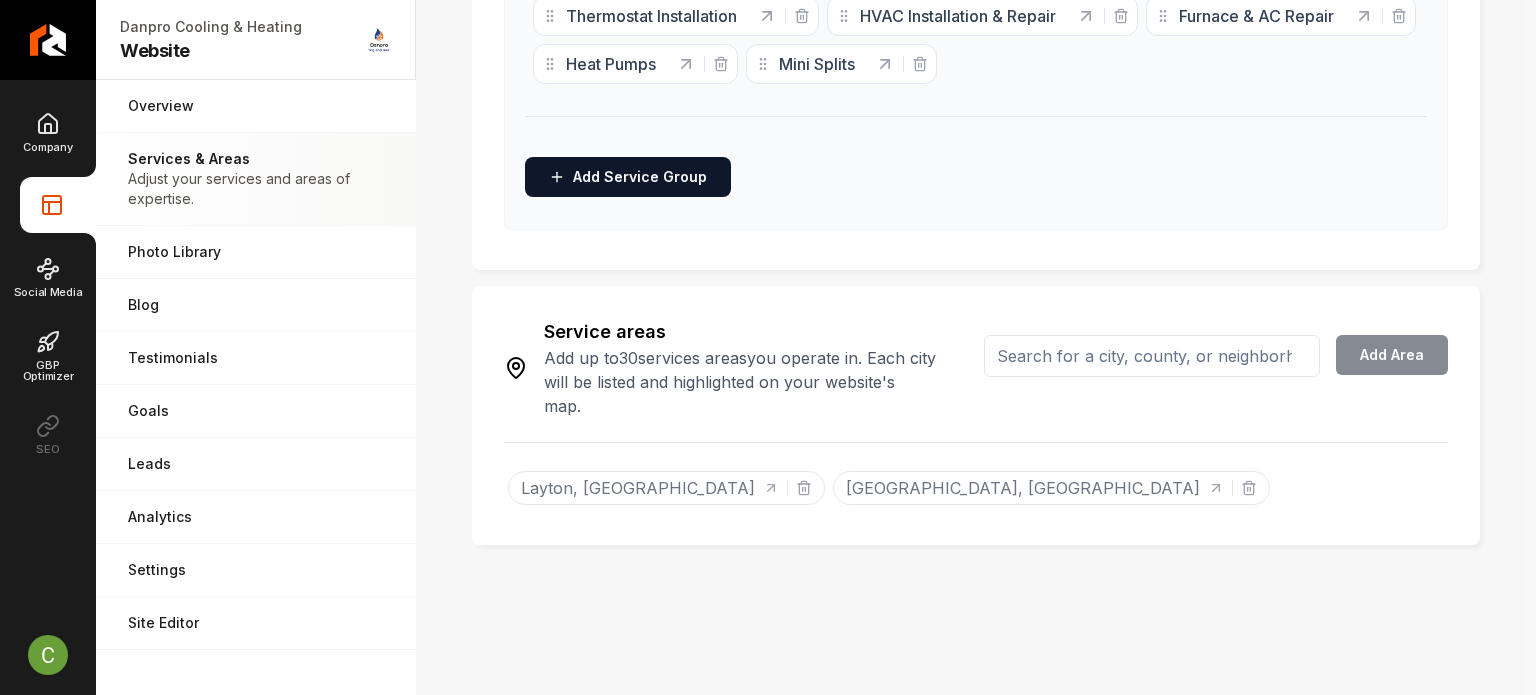 click 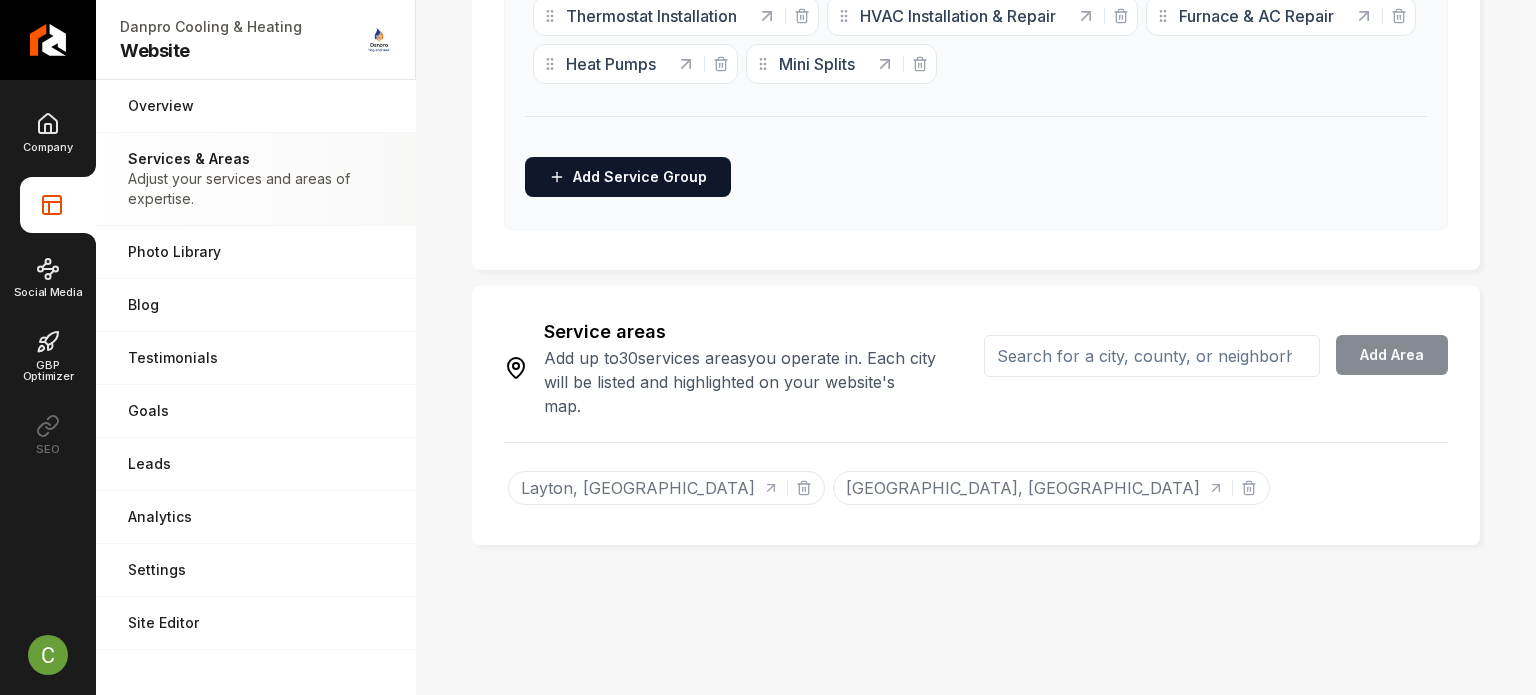 scroll, scrollTop: 0, scrollLeft: 0, axis: both 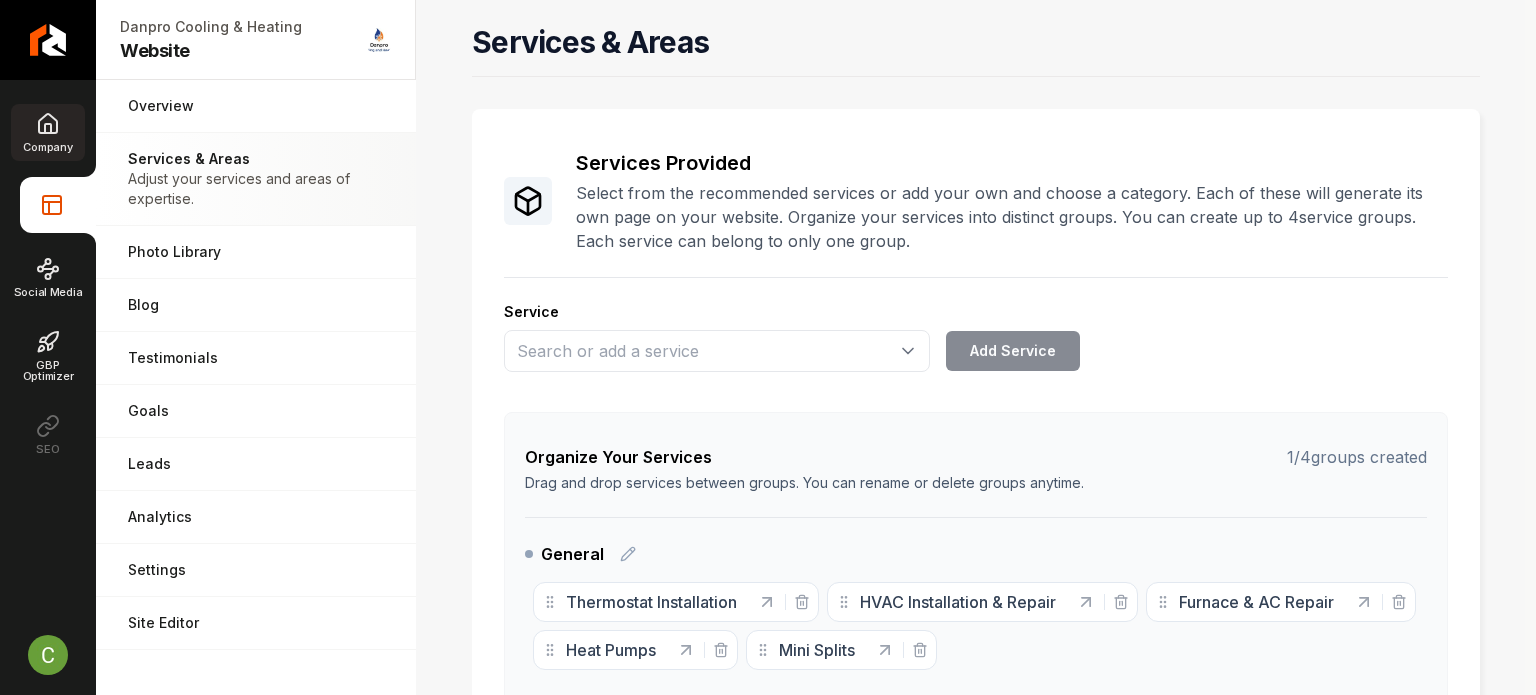 click on "Company" at bounding box center [47, 147] 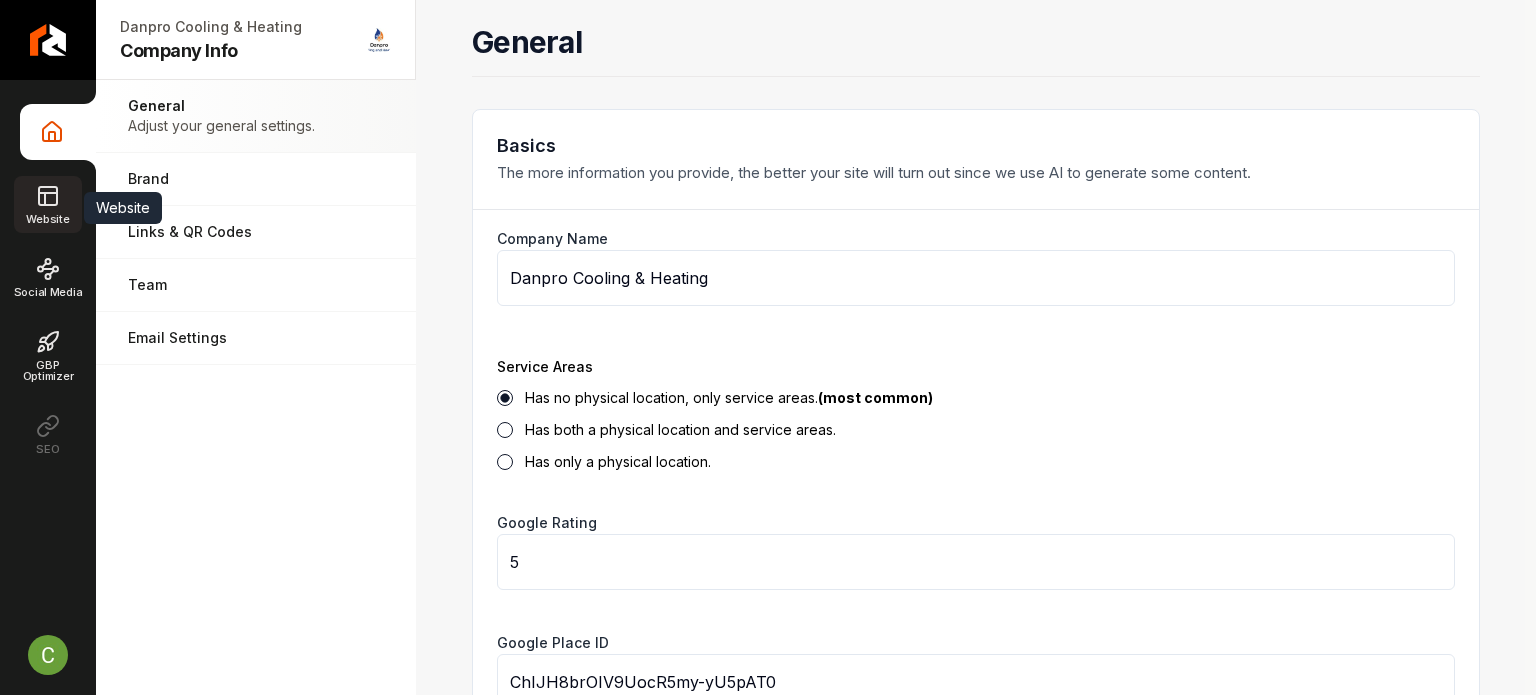 click on "Website" at bounding box center (47, 204) 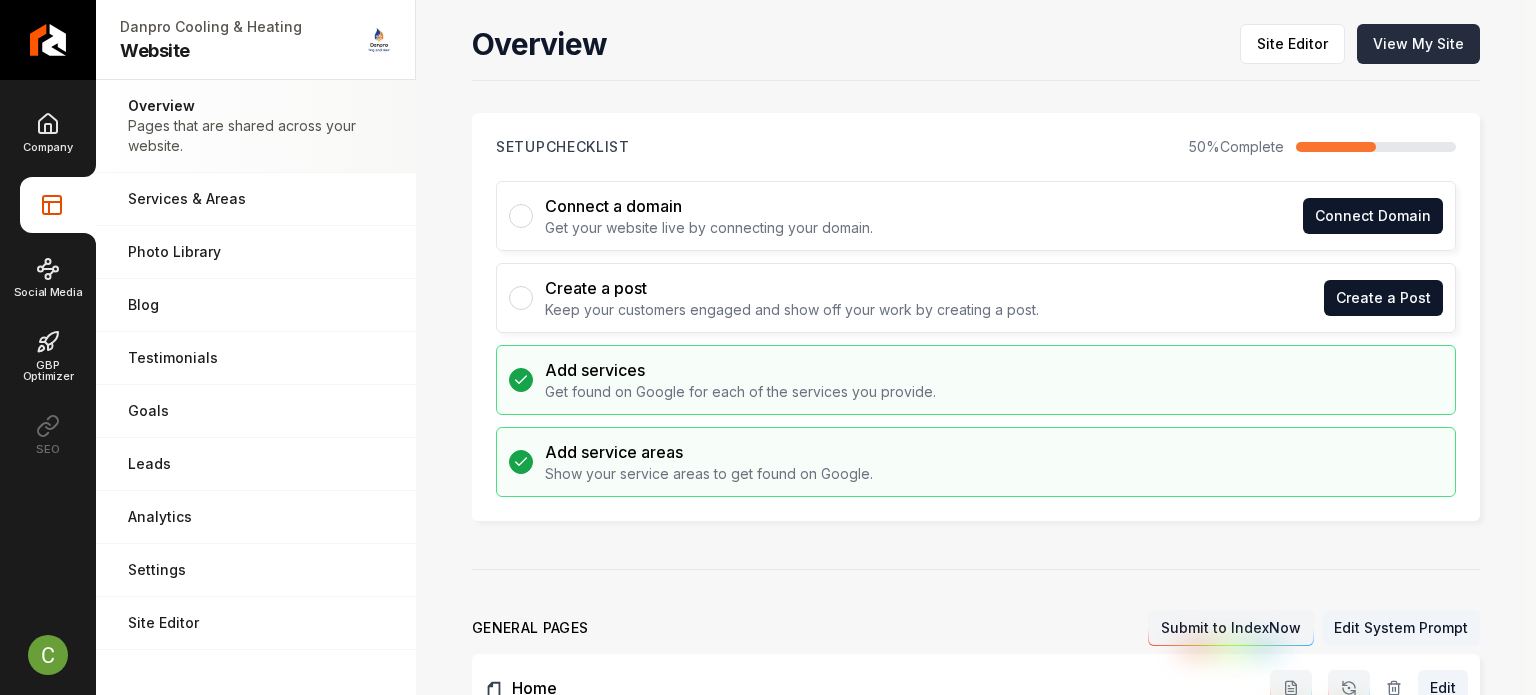 click on "View My Site" at bounding box center (1418, 44) 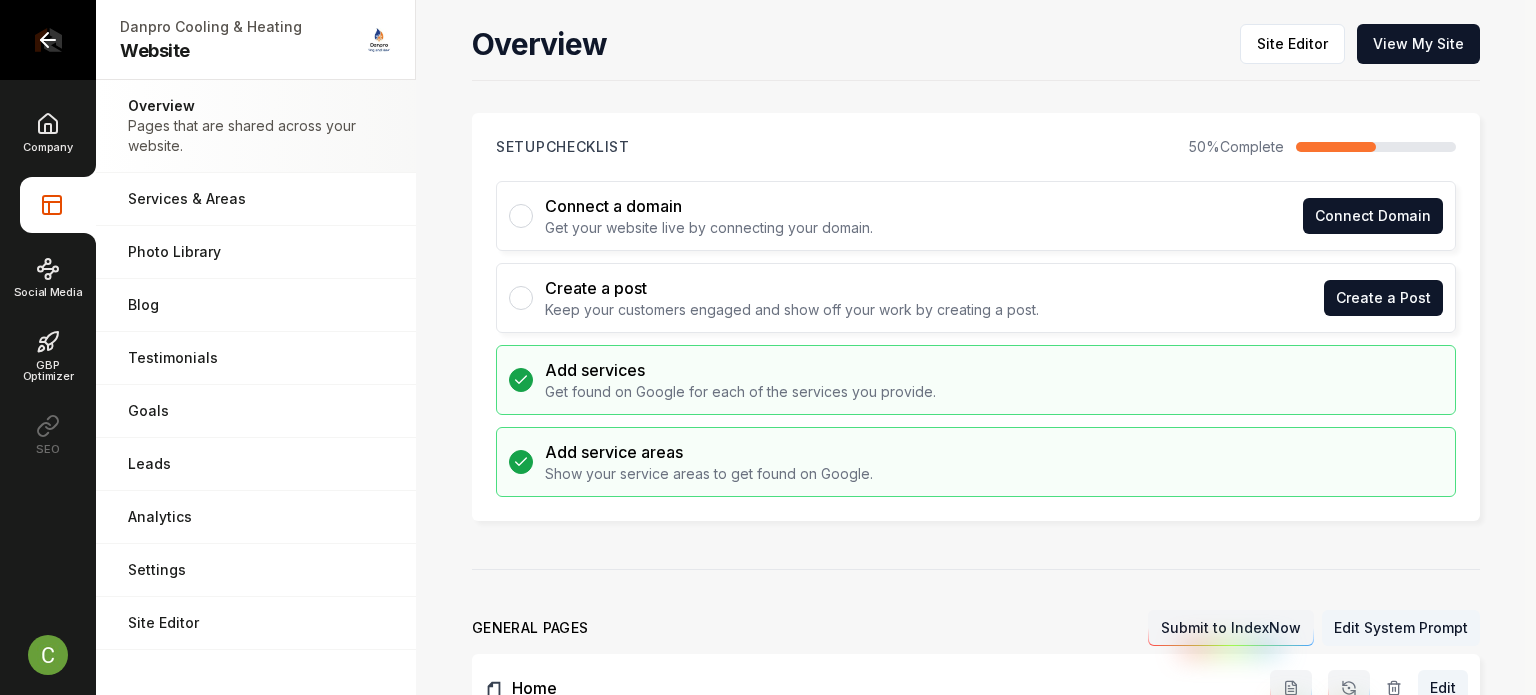 click 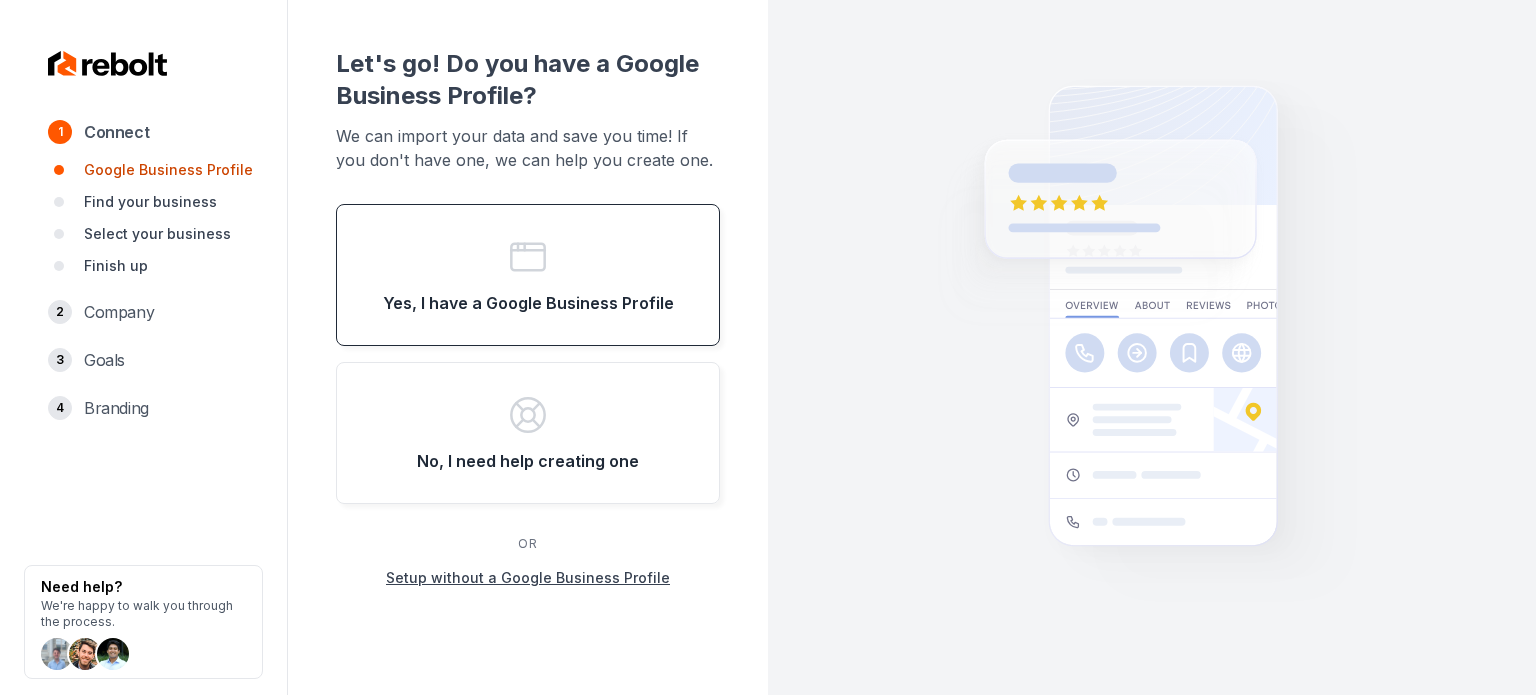 click on "Yes, I have a Google Business Profile" at bounding box center [528, 303] 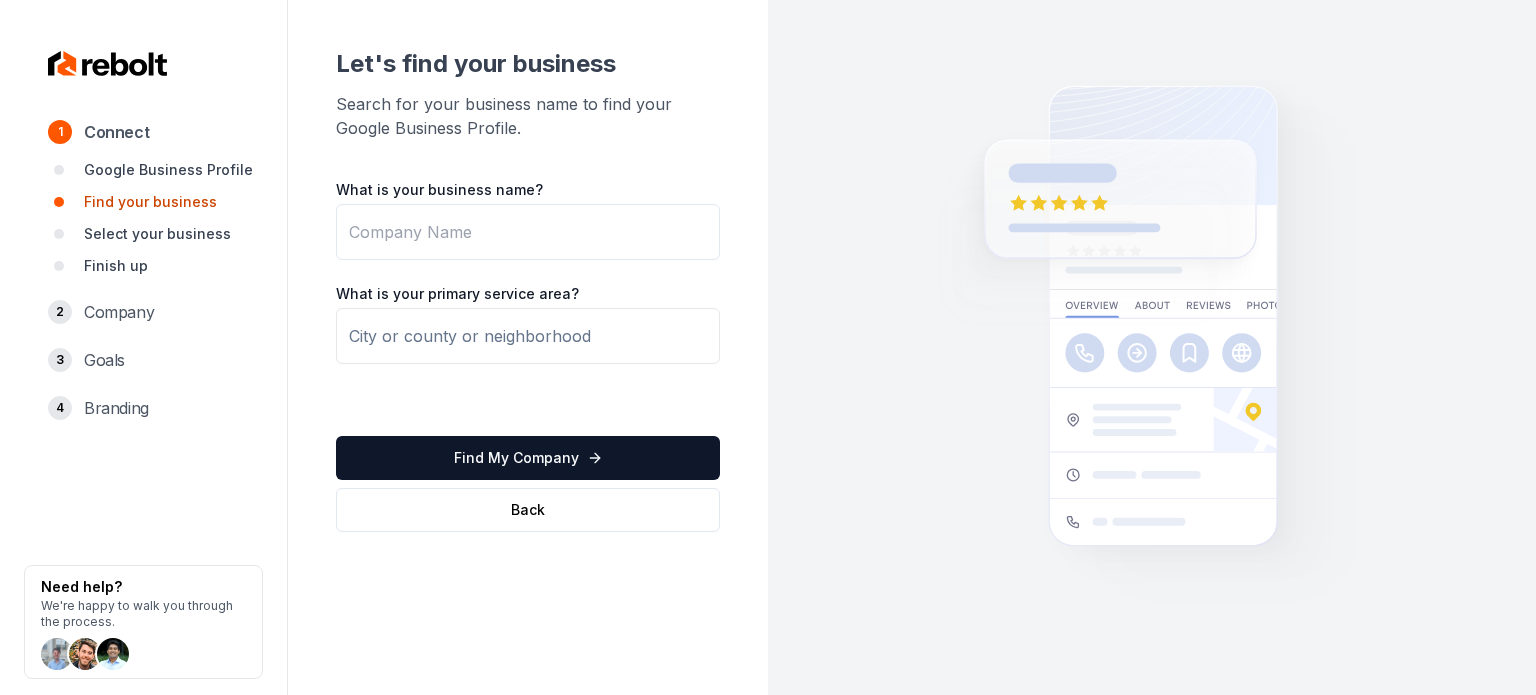 click on "What is your business name?" at bounding box center (528, 232) 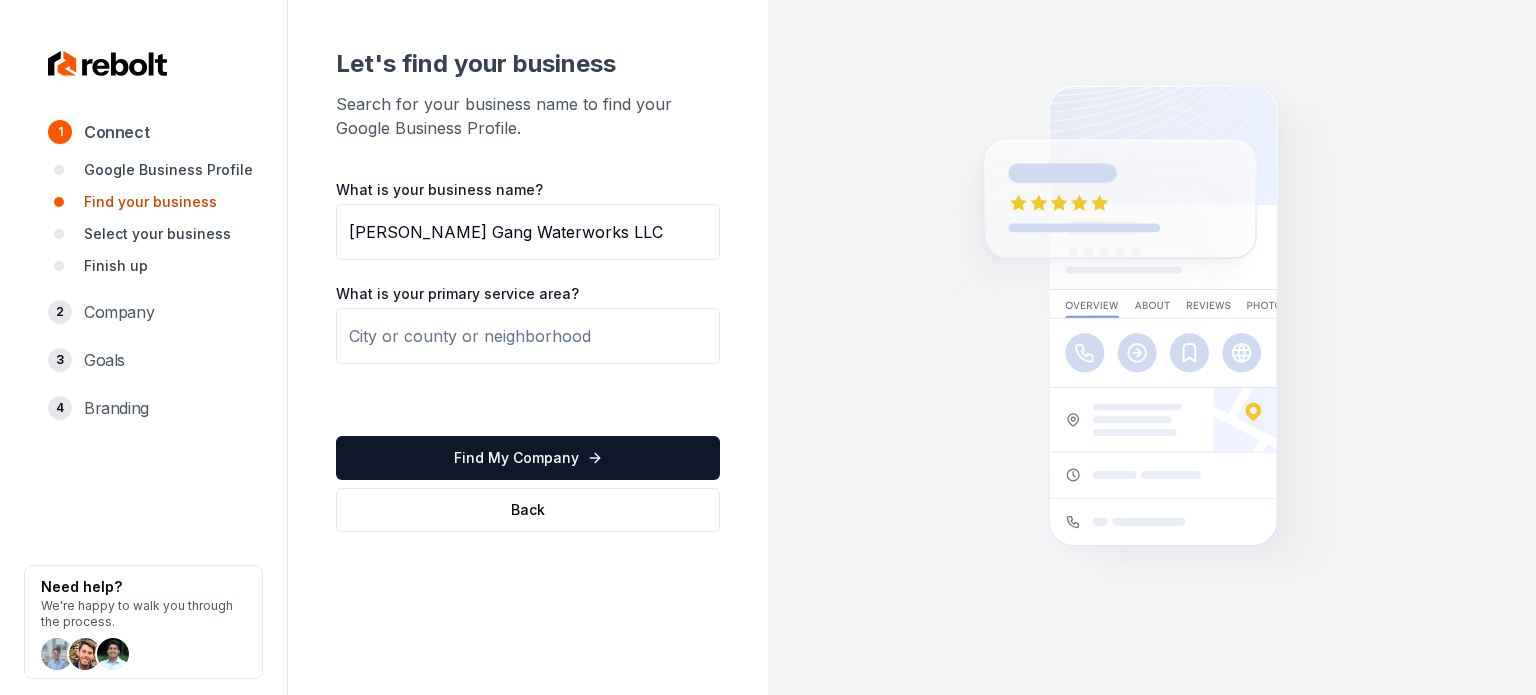 type on "[PERSON_NAME] Gang Waterworks LLC" 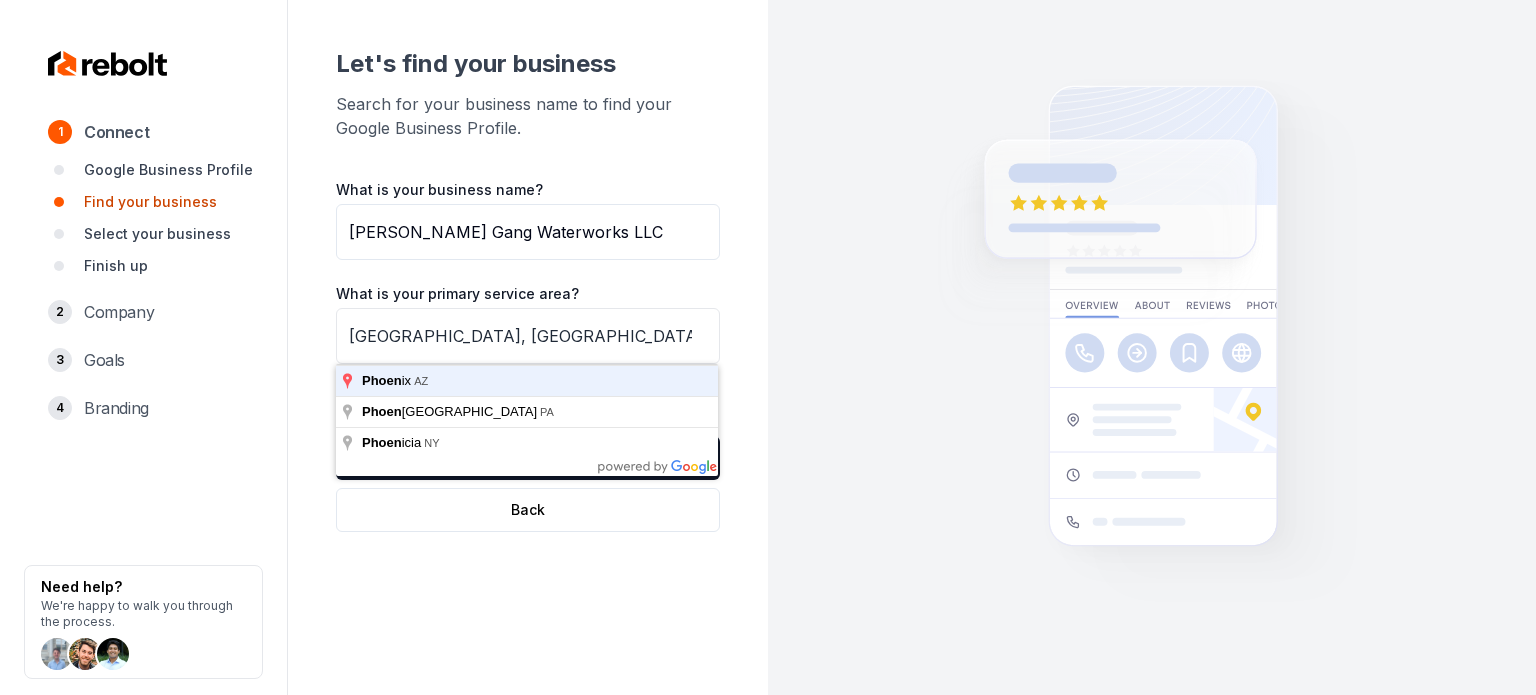 type on "[GEOGRAPHIC_DATA], [GEOGRAPHIC_DATA]" 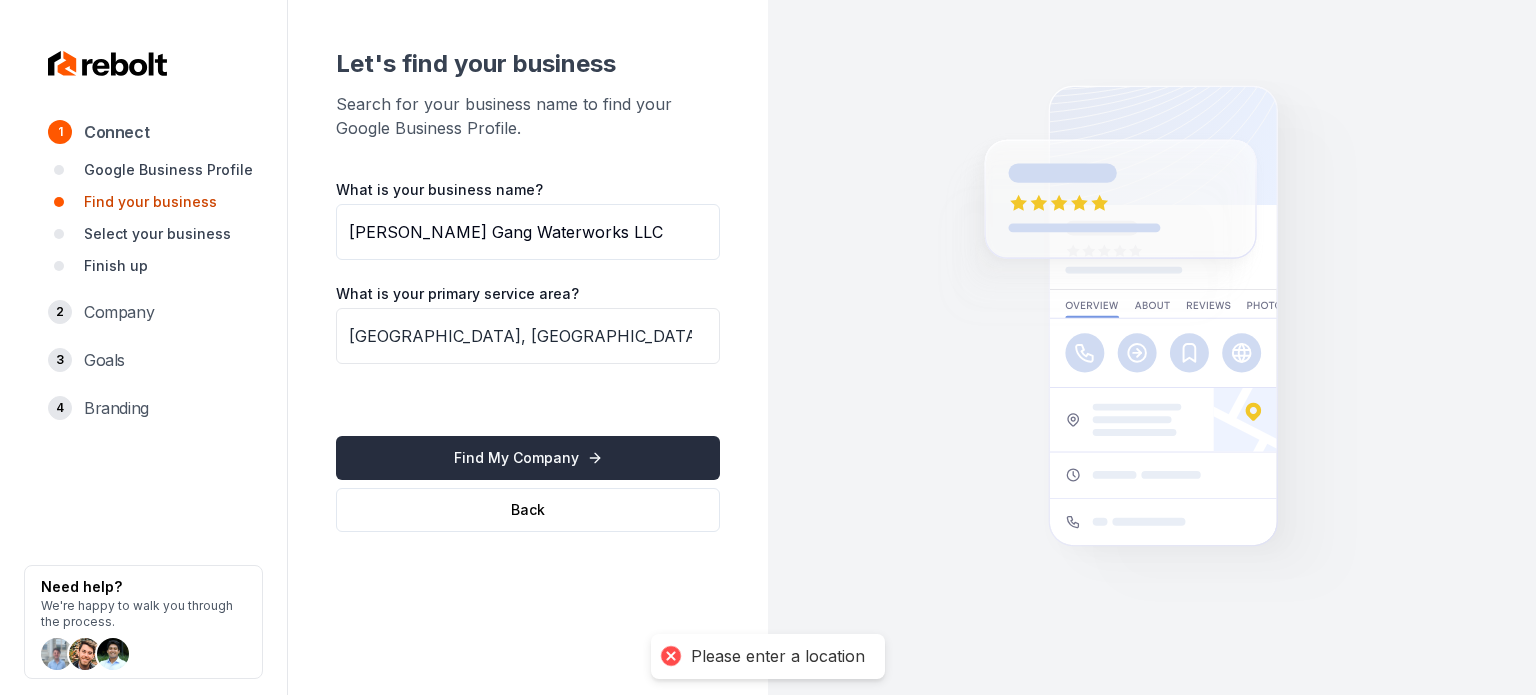click on "Find My Company" at bounding box center [528, 458] 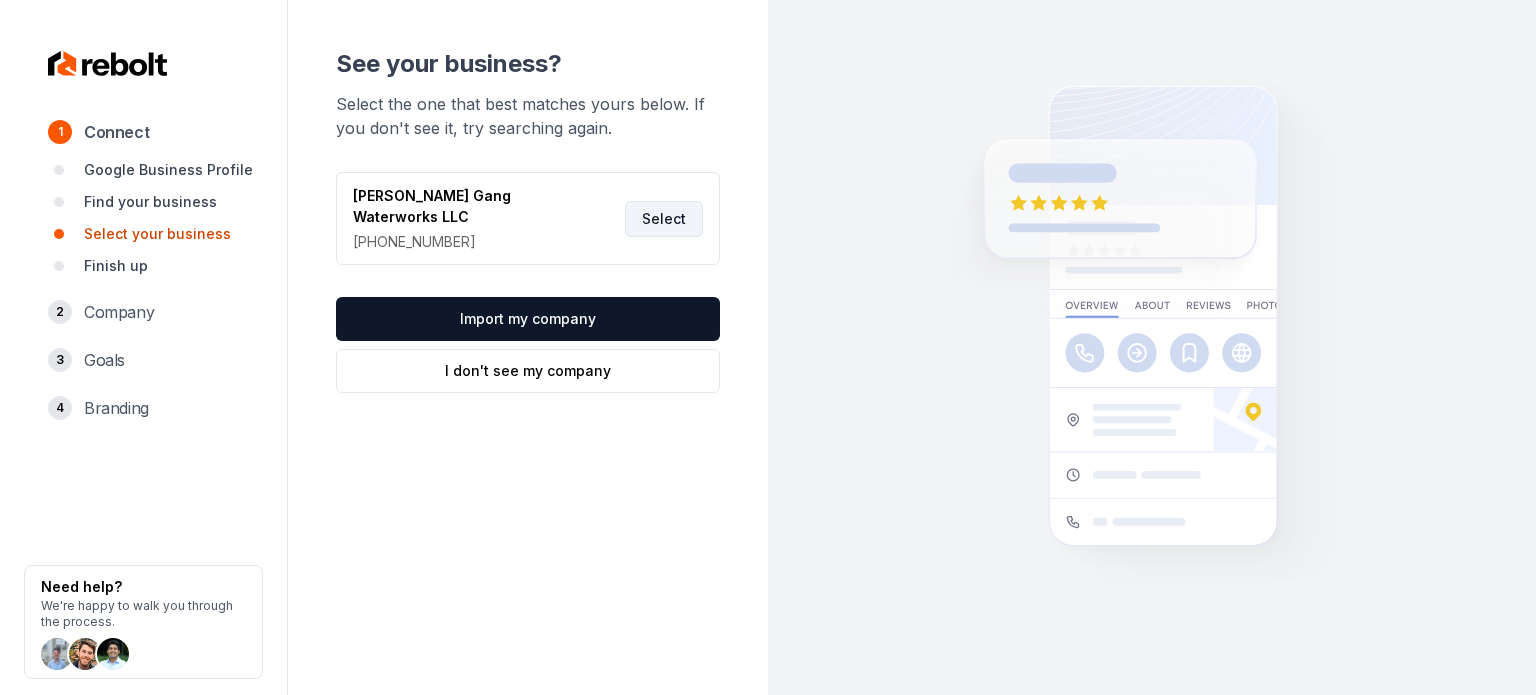 click on "Select" at bounding box center [664, 219] 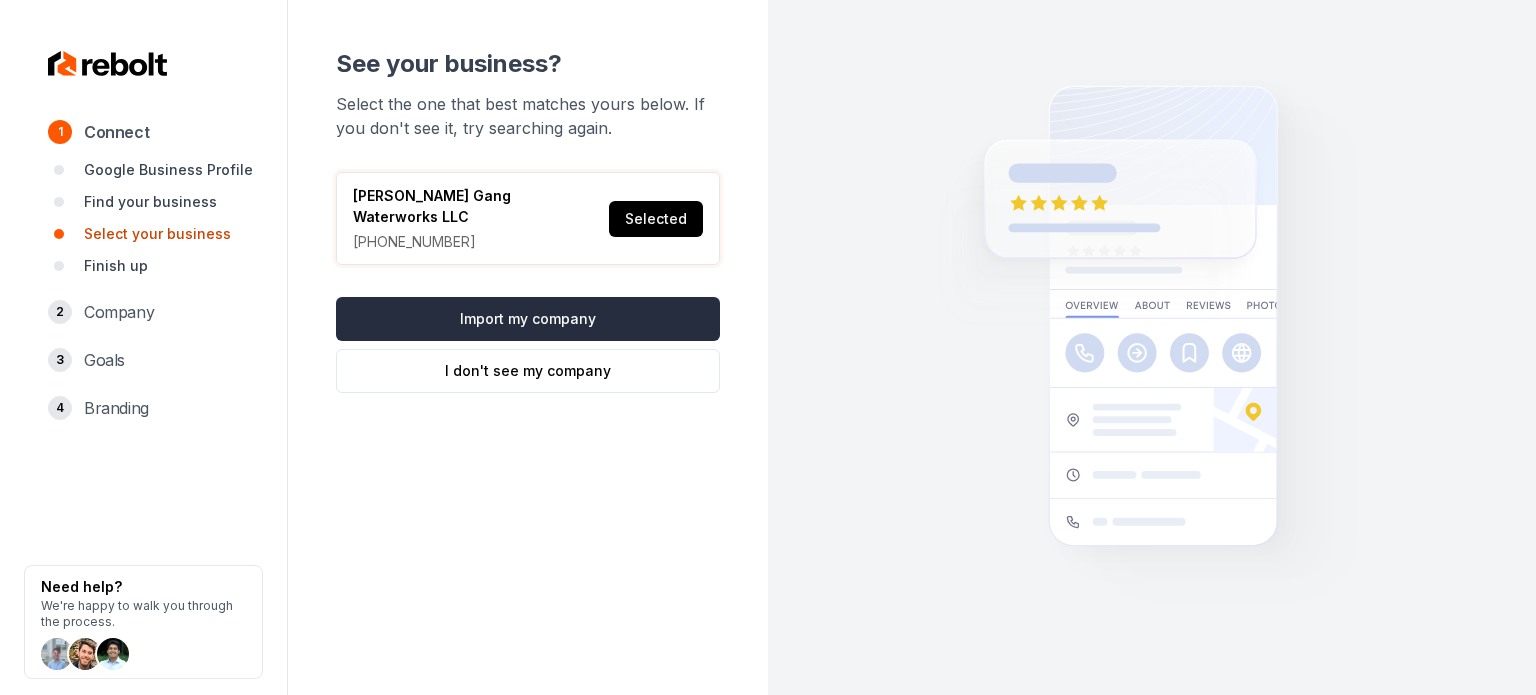 click on "Import my company" at bounding box center (528, 319) 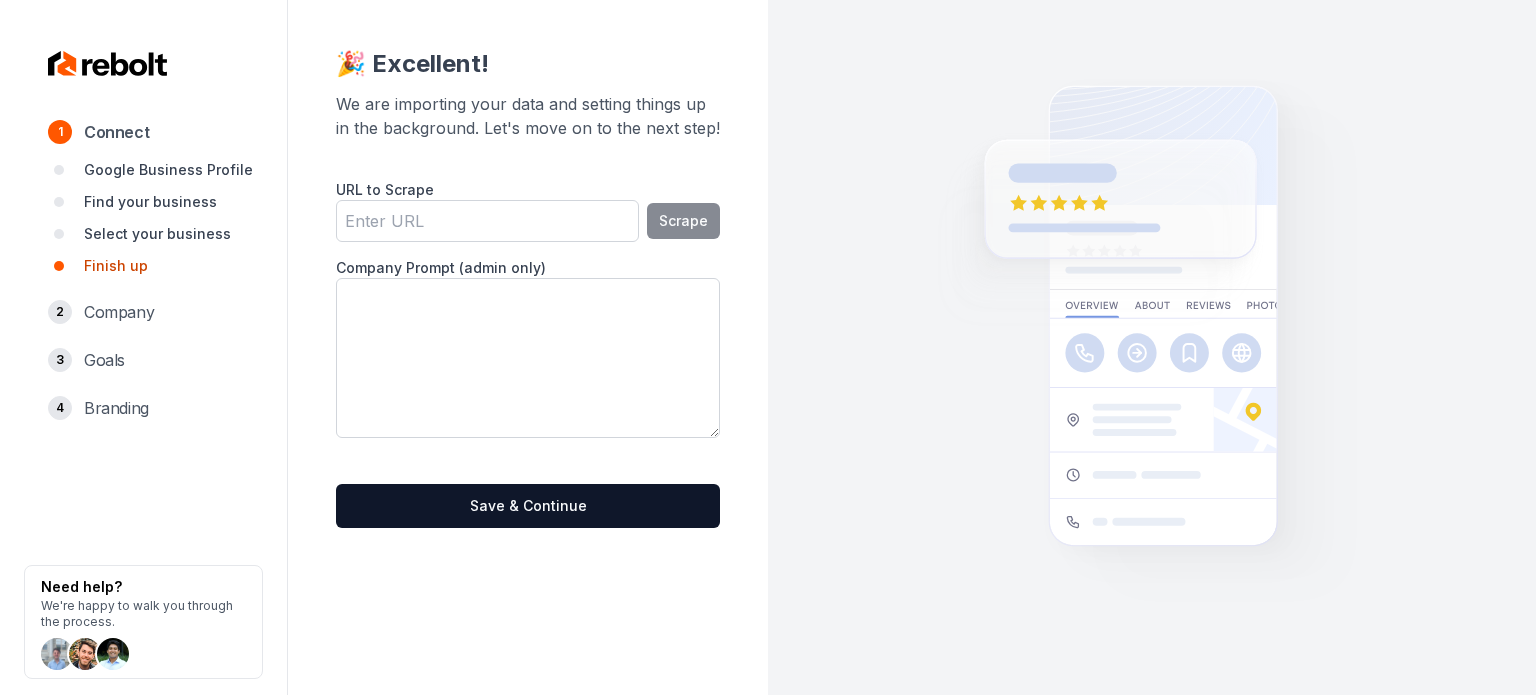 click at bounding box center [528, 358] 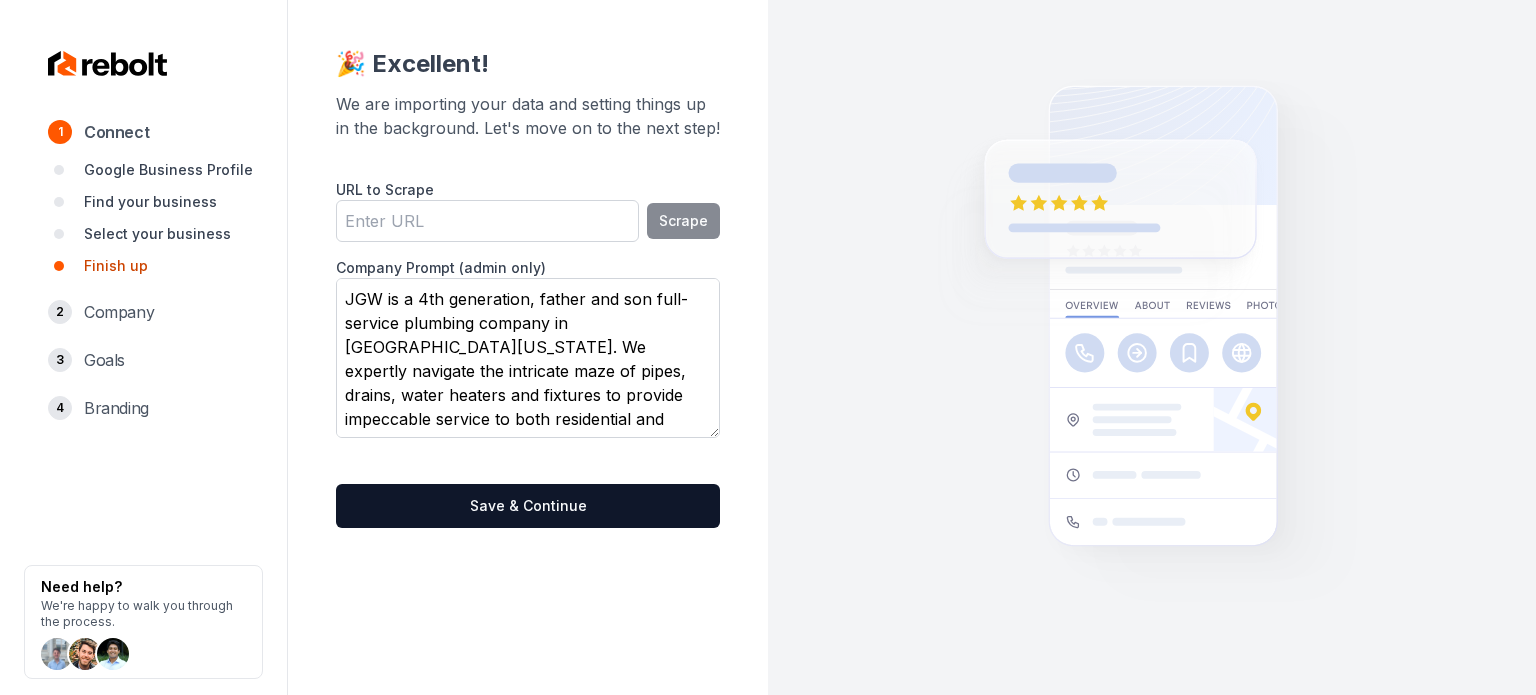 scroll, scrollTop: 15, scrollLeft: 0, axis: vertical 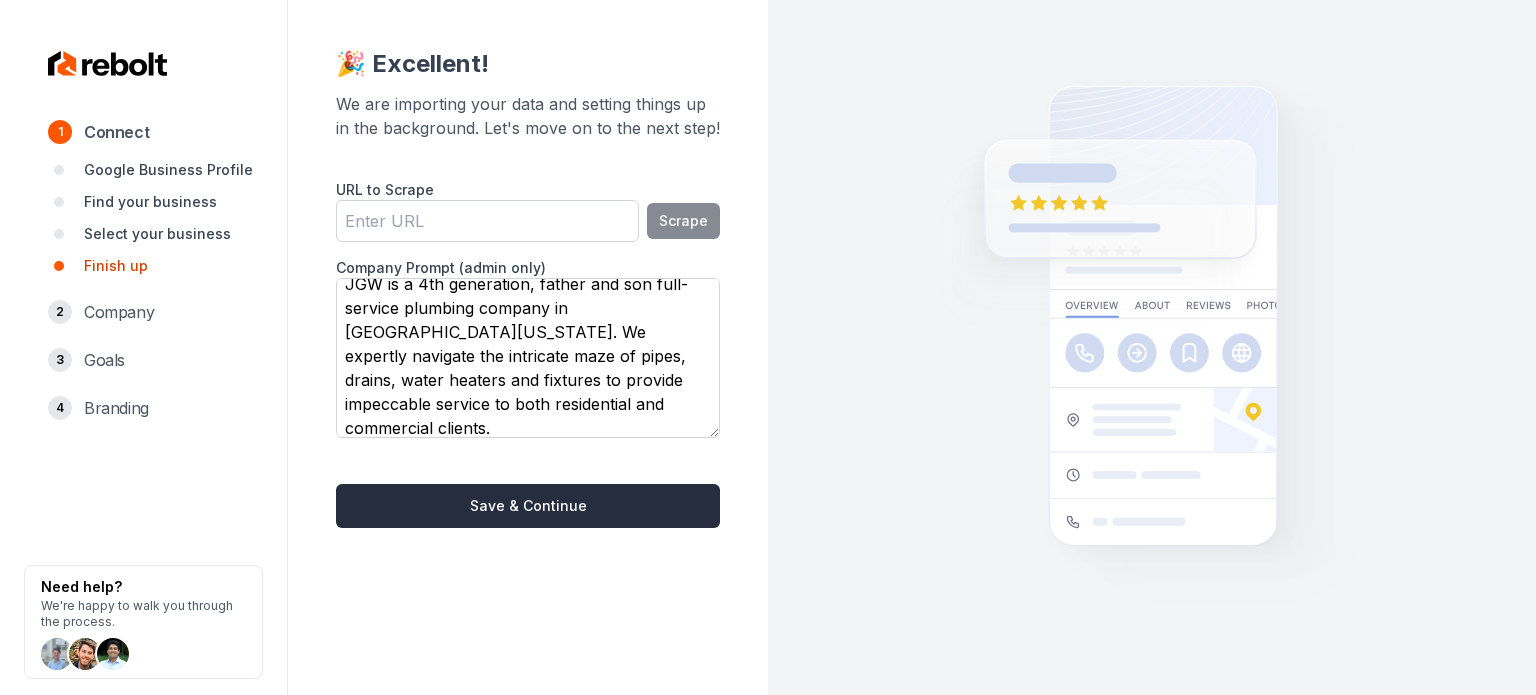 type on "JGW is a 4th generation, father and son full-service plumbing company in [GEOGRAPHIC_DATA][US_STATE]. We expertly navigate the intricate maze of pipes, drains, water heaters and fixtures to provide impeccable service to both residential and commercial clients." 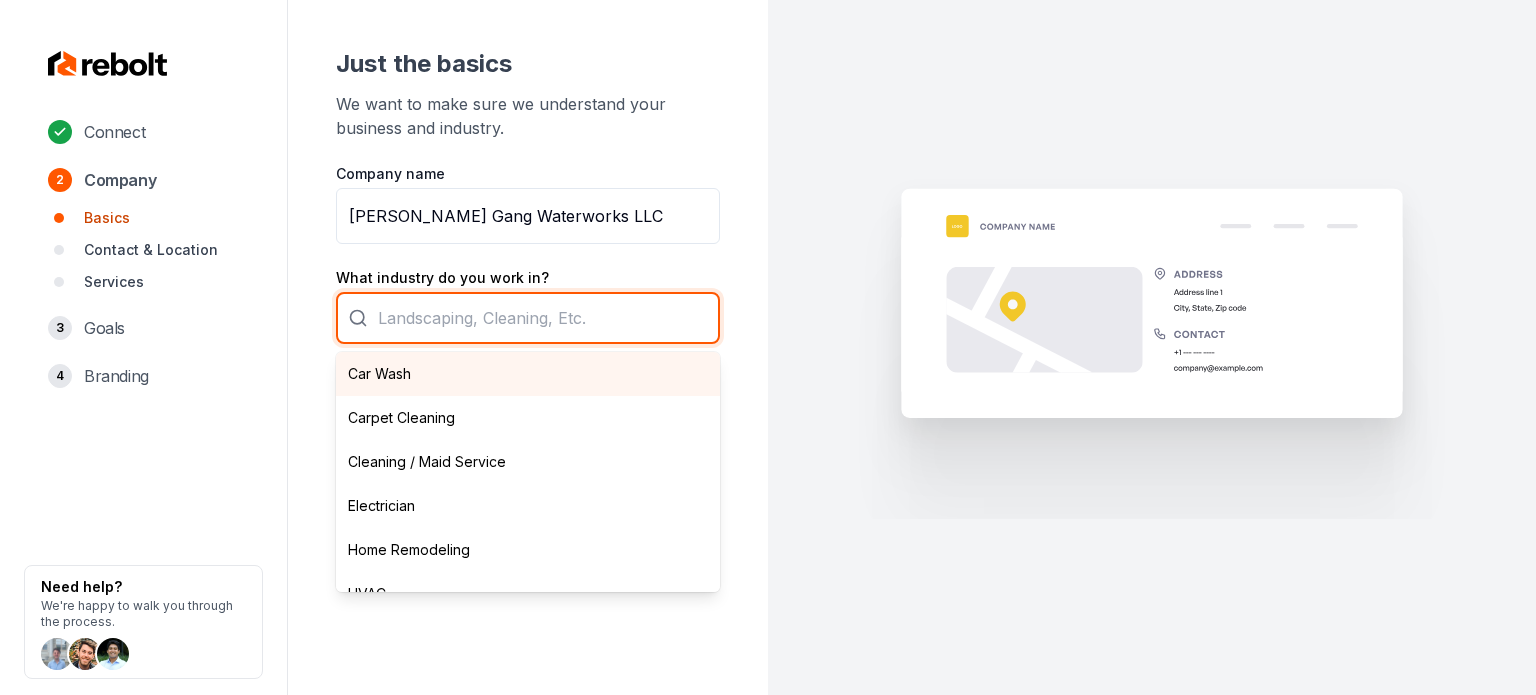 click on "Car Wash Carpet Cleaning Cleaning / Maid Service Electrician Home Remodeling HVAC Junk Removal Landscaping Moving Painting Personal Trainer Pest Control Plumbing Pool Cleaning Pressure Washing Roofing Tree Services Window Cleaning" at bounding box center [528, 318] 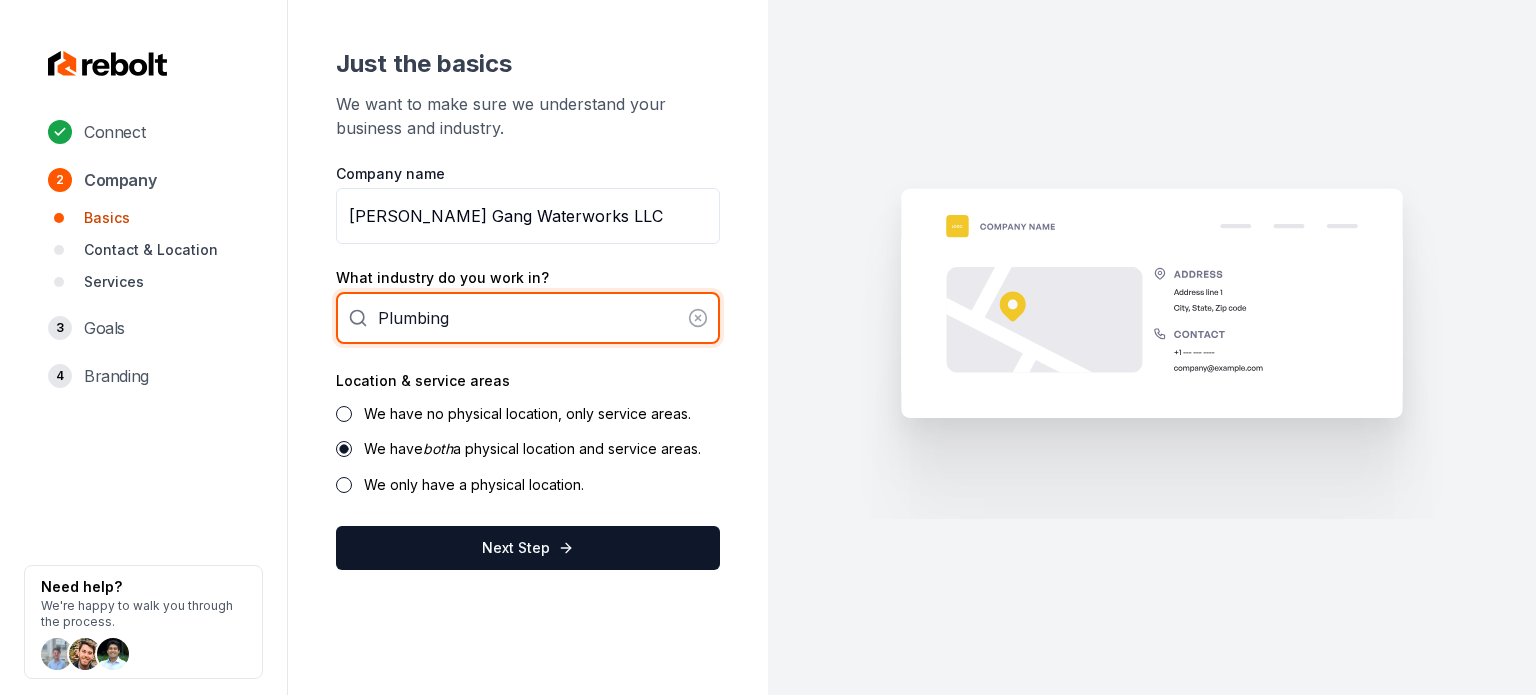 type on "Plumbing" 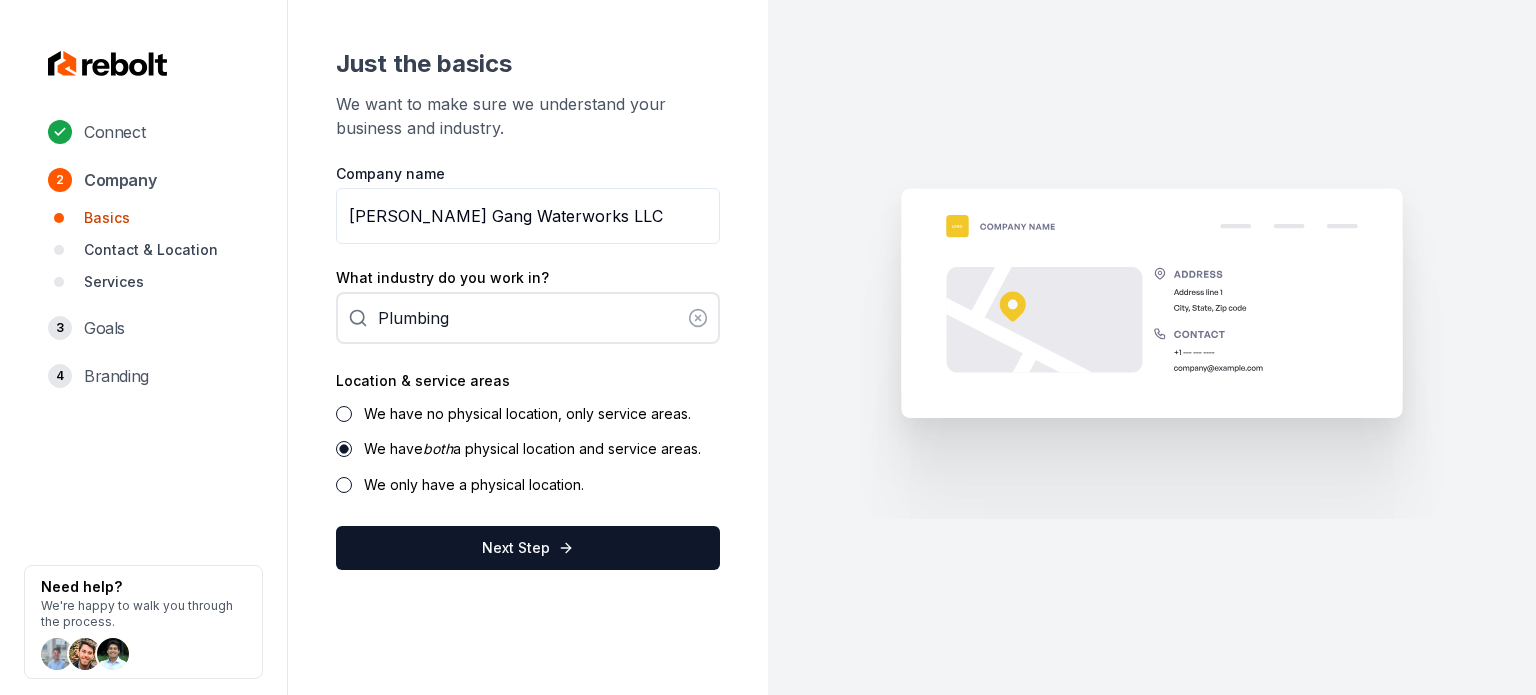 click on "We have no physical location, only service areas." at bounding box center (527, 413) 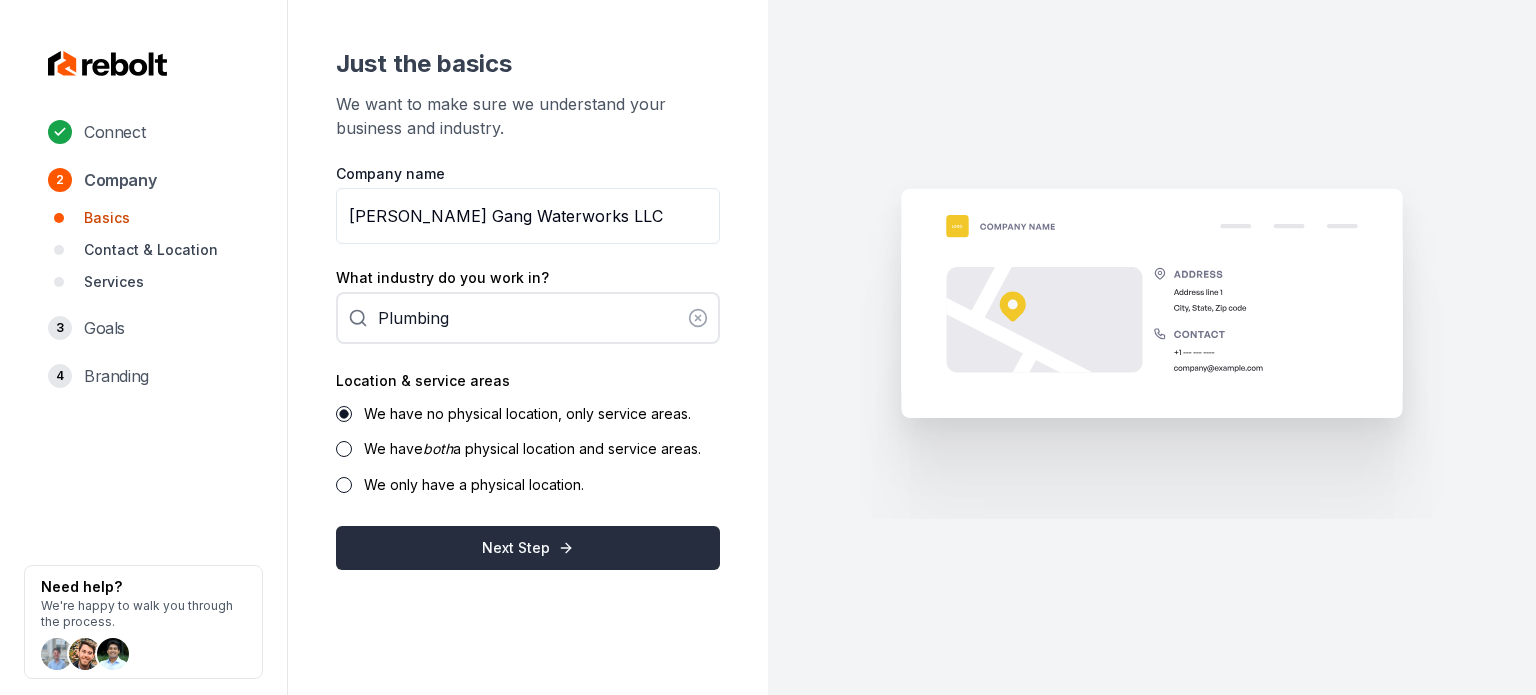click 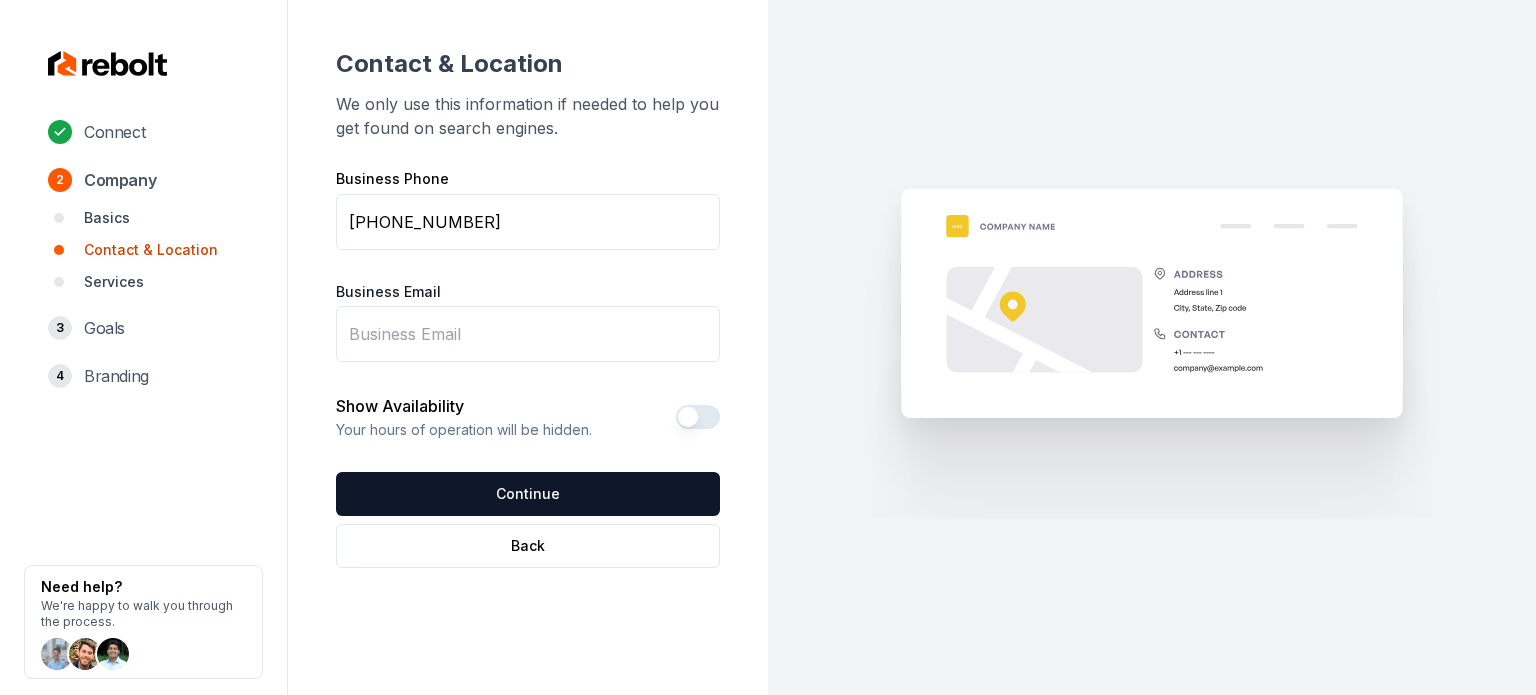 click on "Business Email" at bounding box center (528, 334) 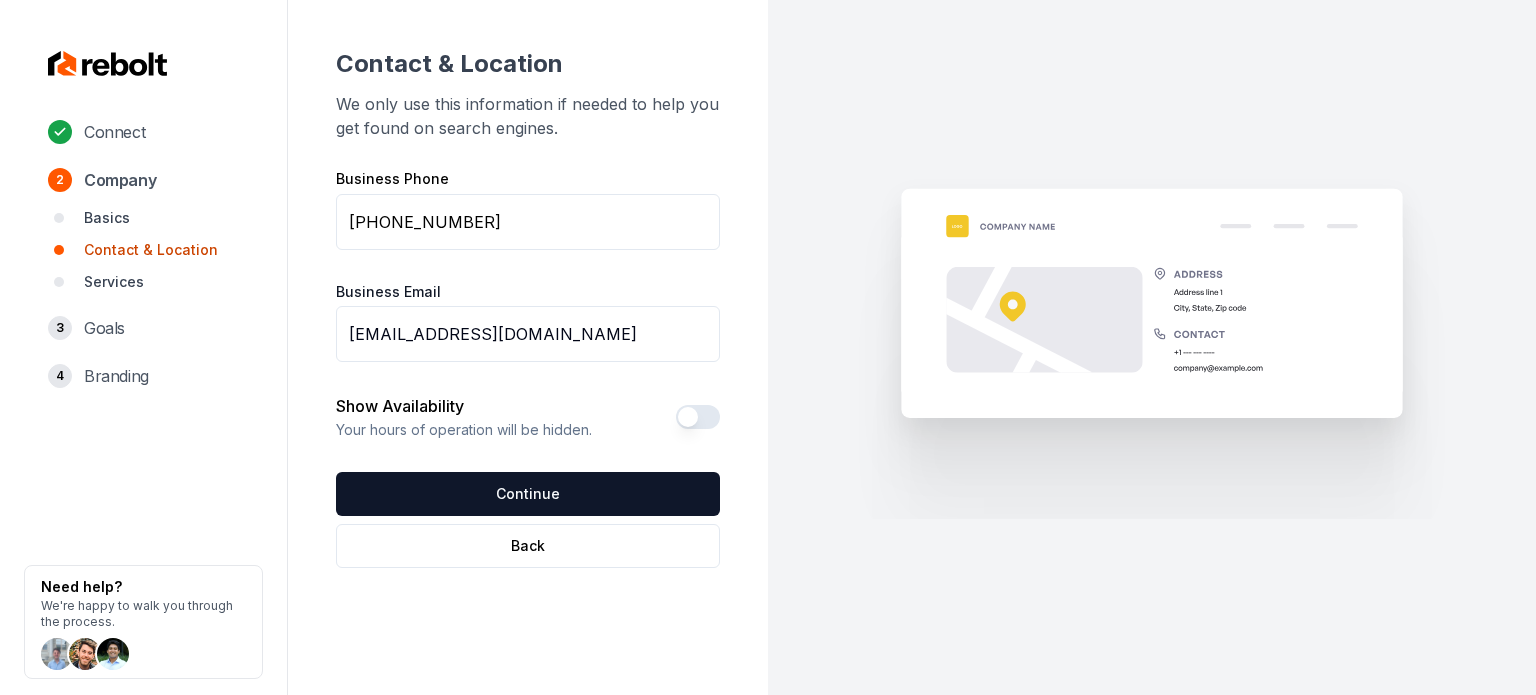 type on "[EMAIL_ADDRESS][DOMAIN_NAME]" 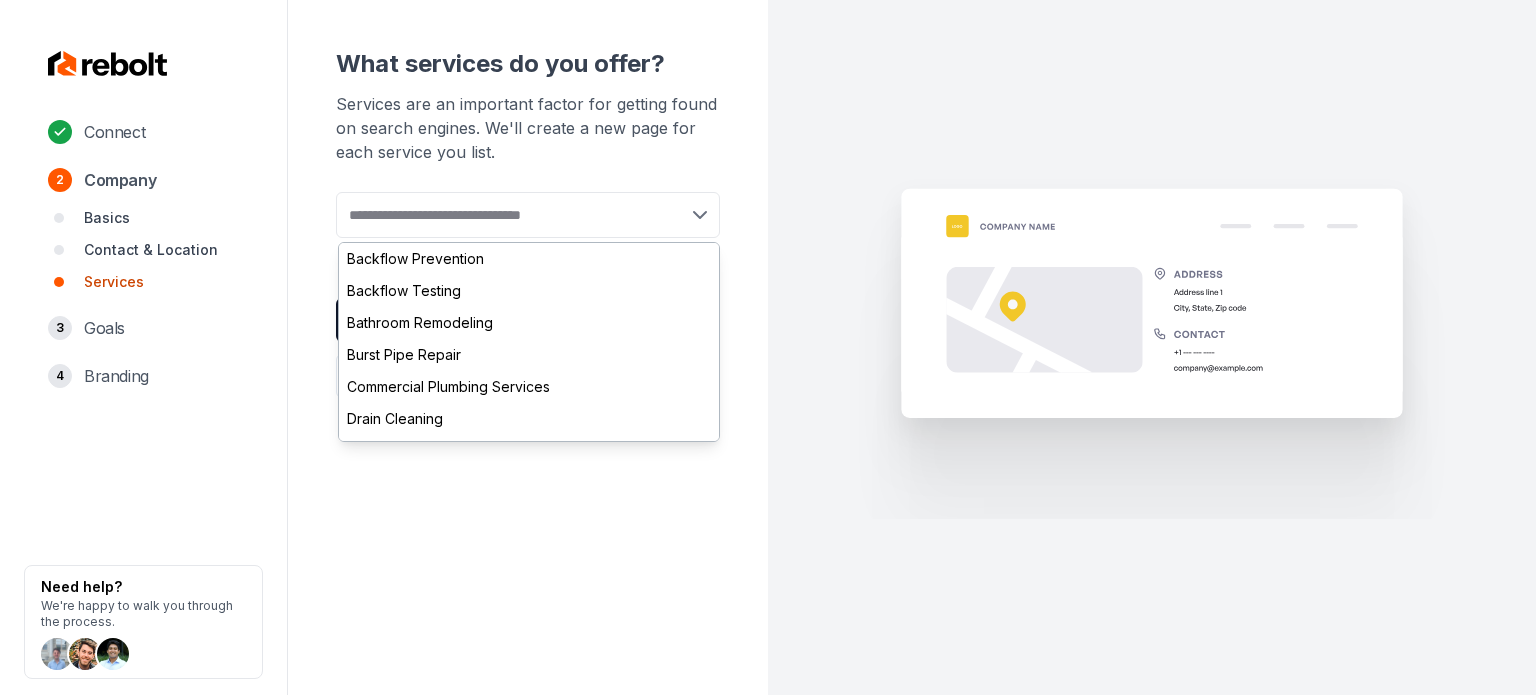 click at bounding box center (528, 215) 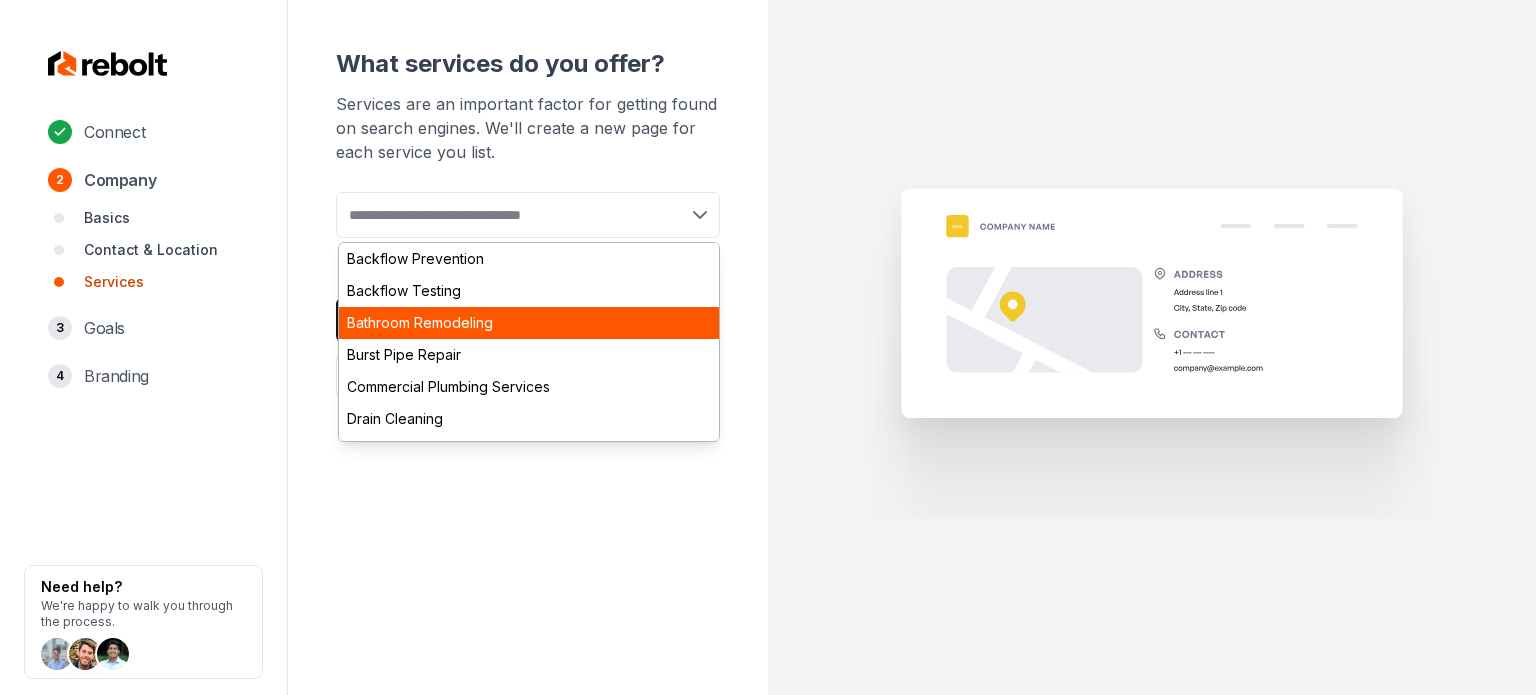 click on "Bathroom Remodeling" at bounding box center (529, 323) 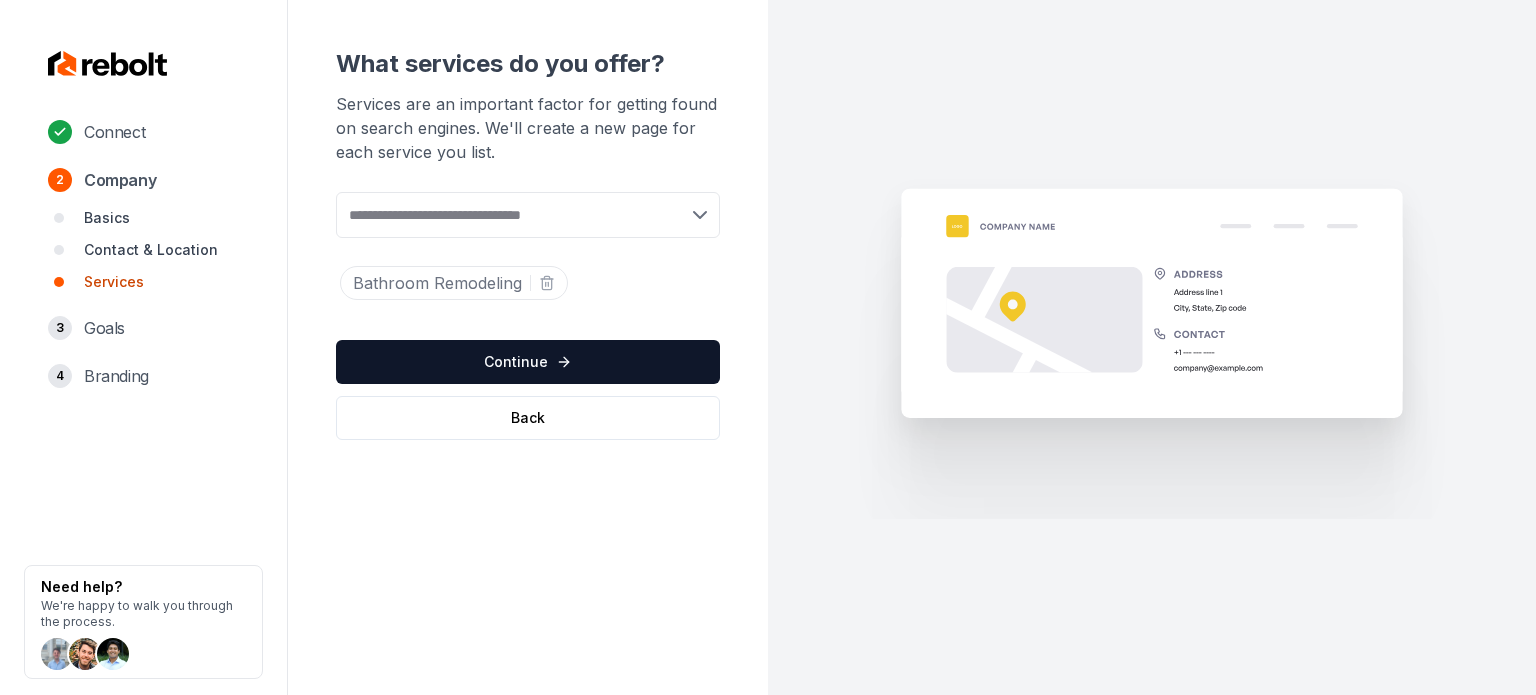click at bounding box center (528, 215) 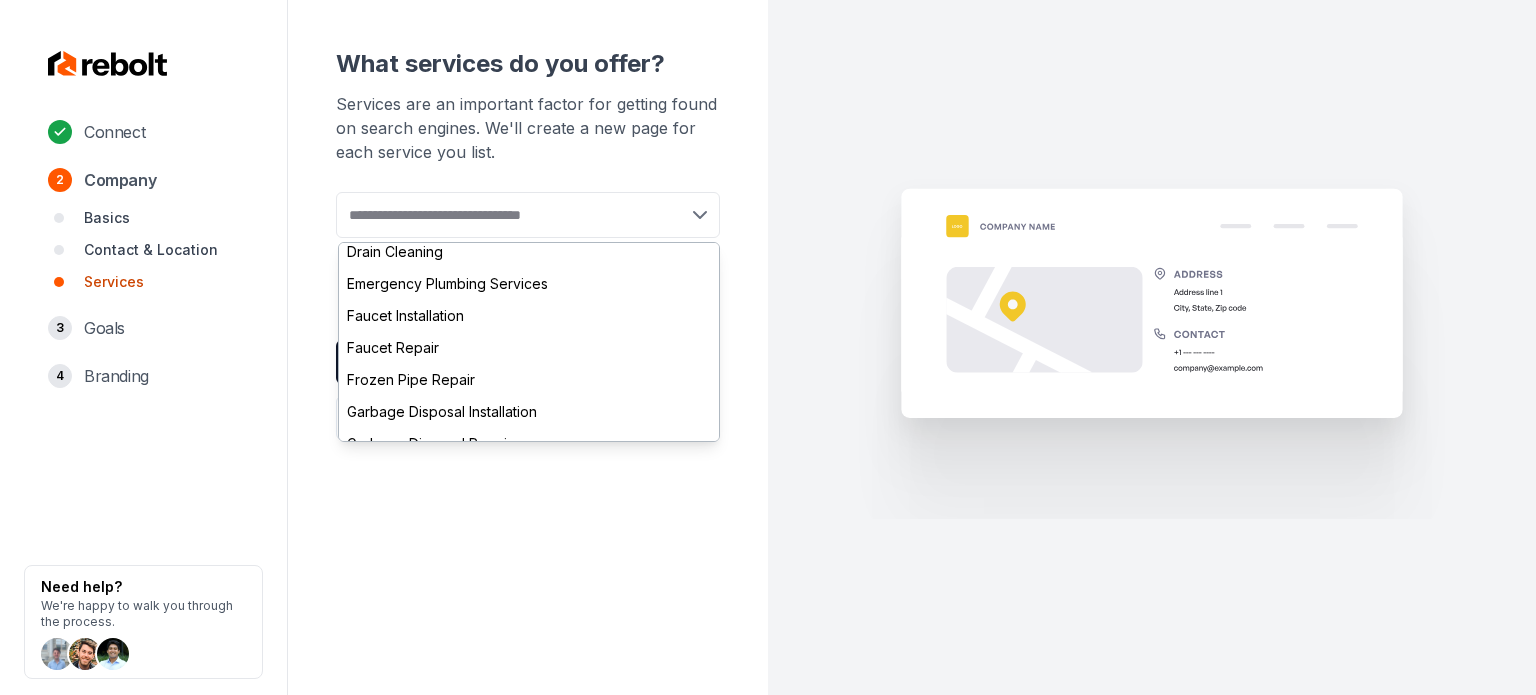 scroll, scrollTop: 168, scrollLeft: 0, axis: vertical 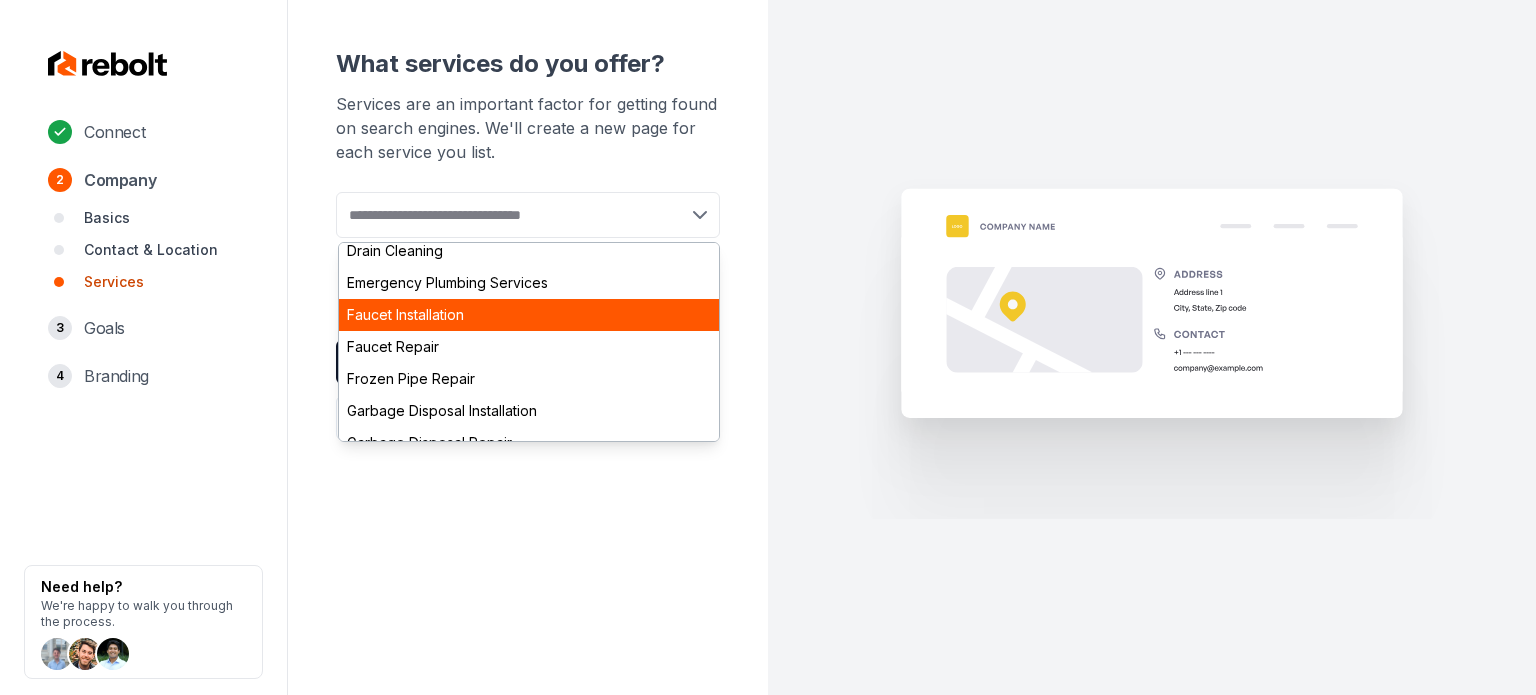 click on "Faucet Installation" at bounding box center (529, 315) 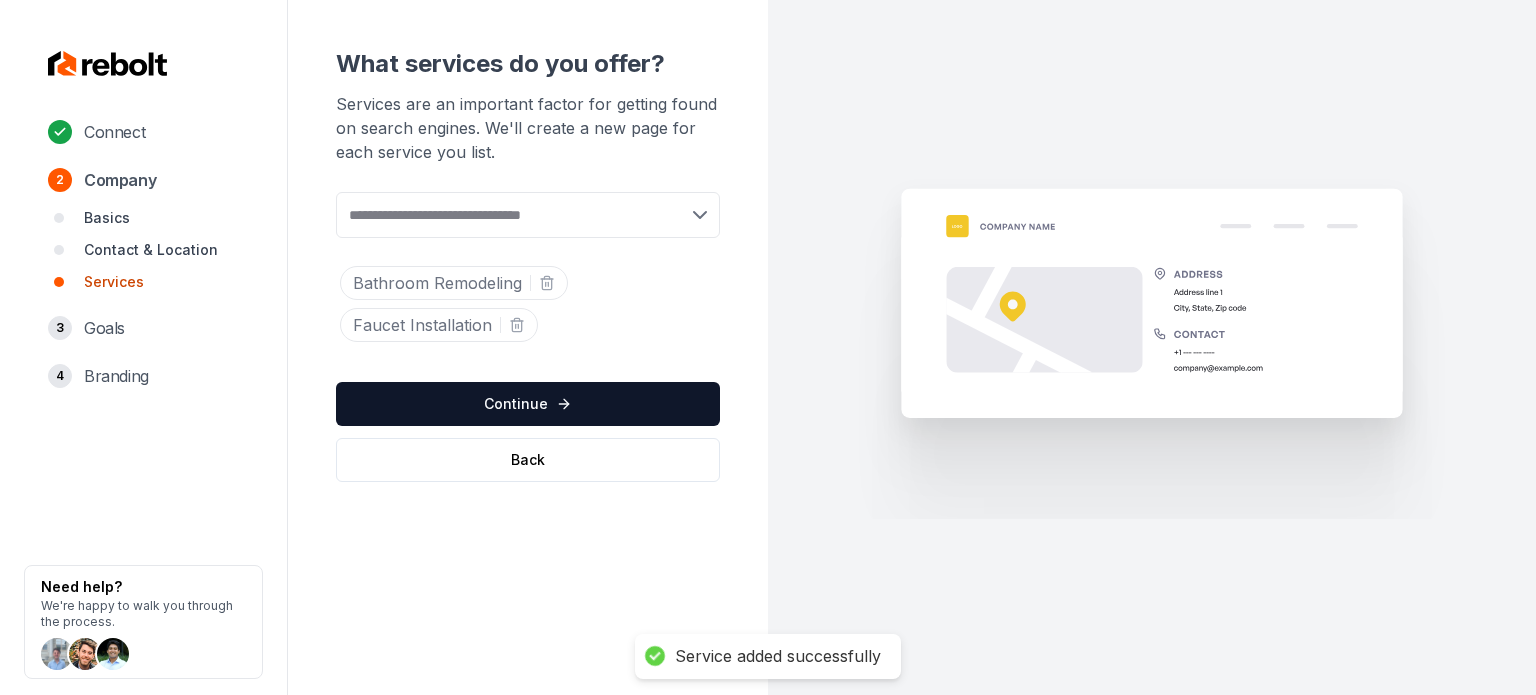 click at bounding box center [528, 215] 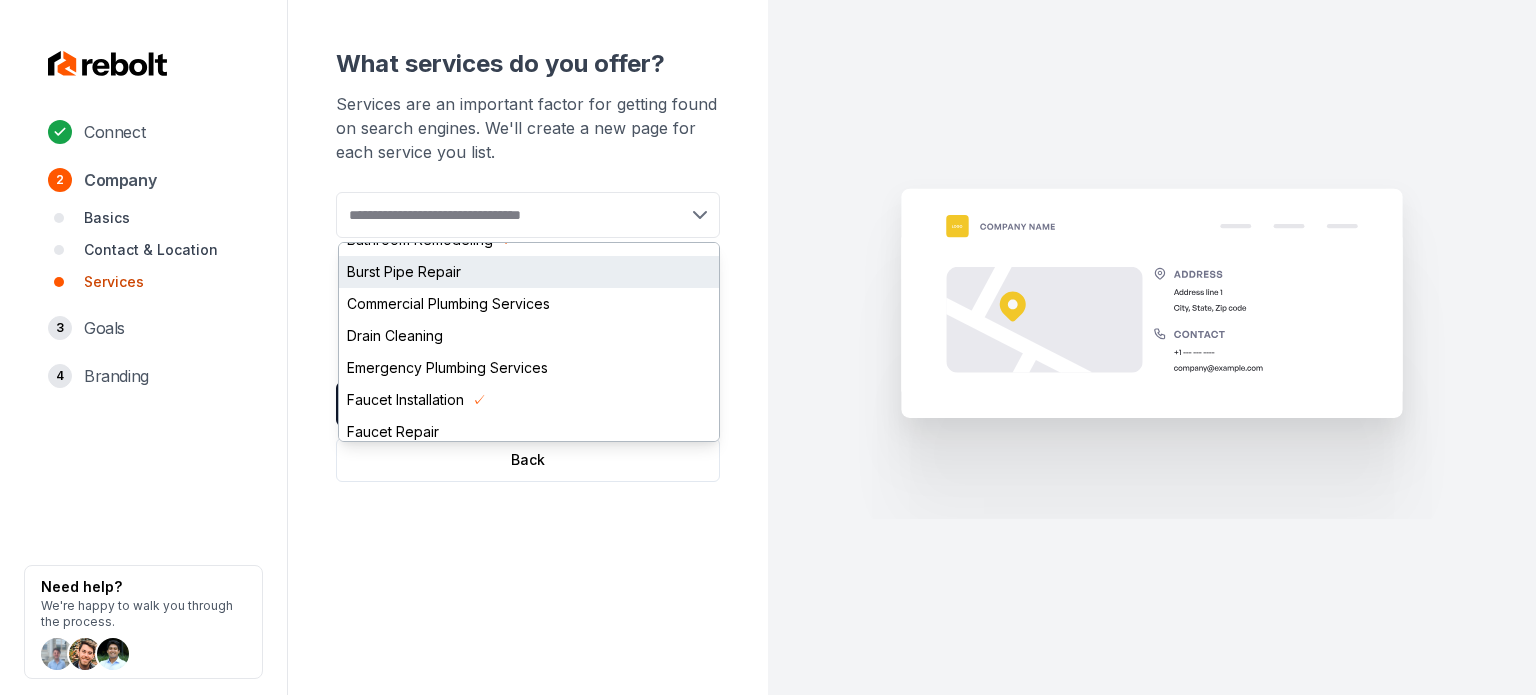 scroll, scrollTop: 82, scrollLeft: 0, axis: vertical 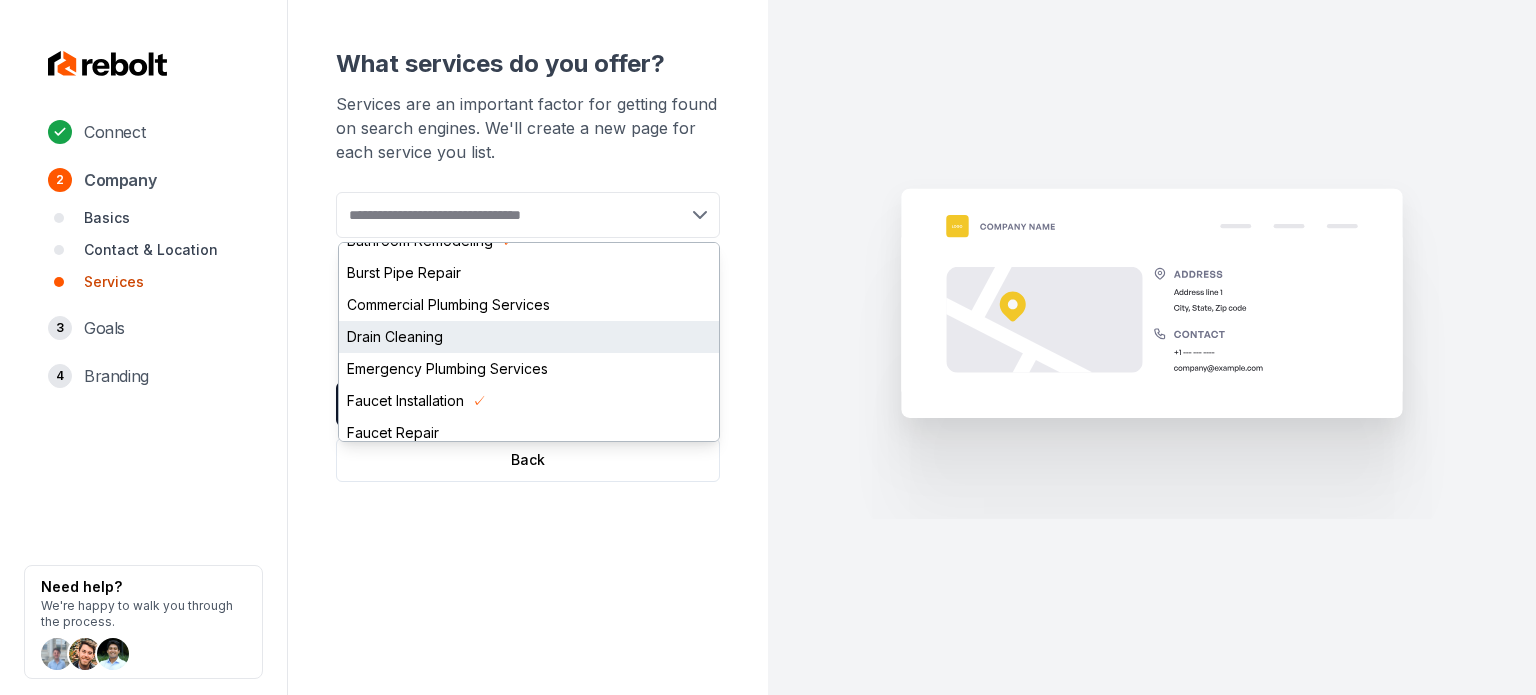 click on "Drain Cleaning" at bounding box center [529, 337] 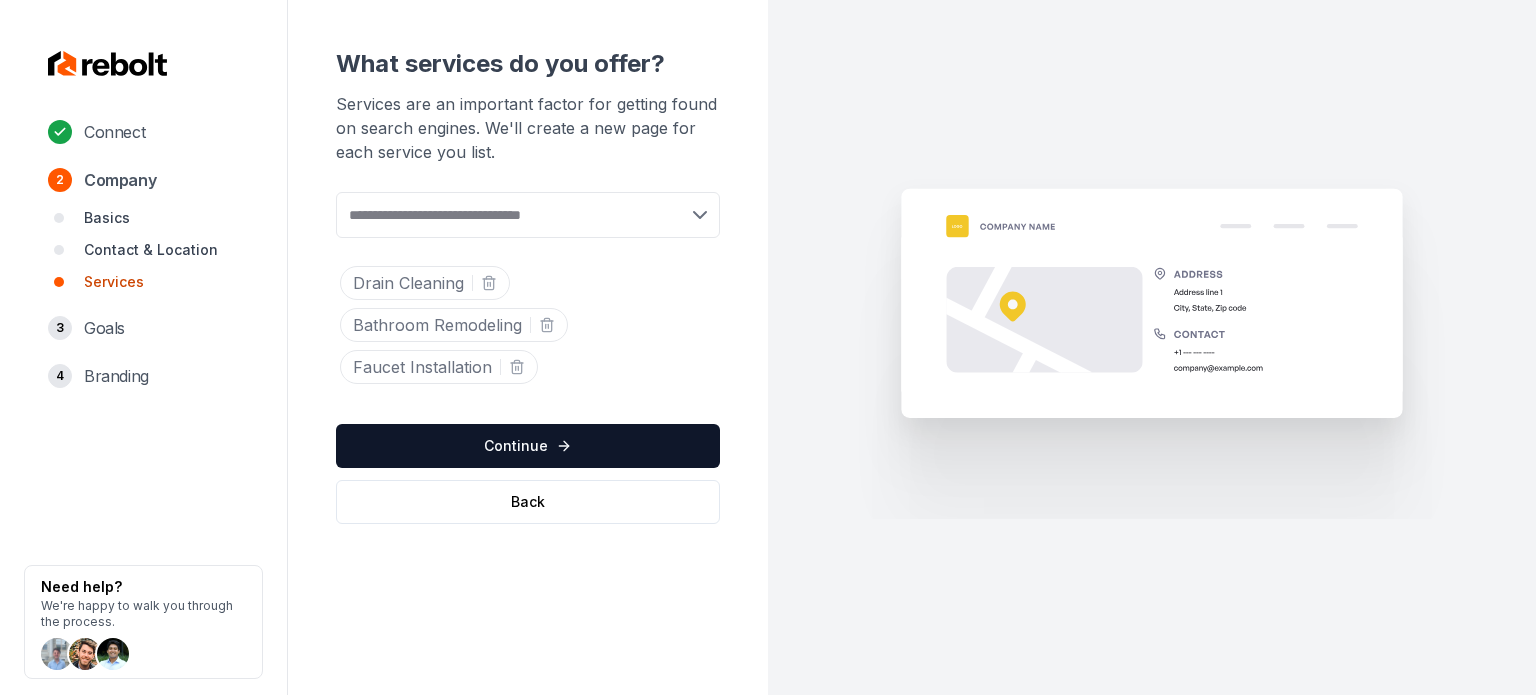click at bounding box center [1152, 347] 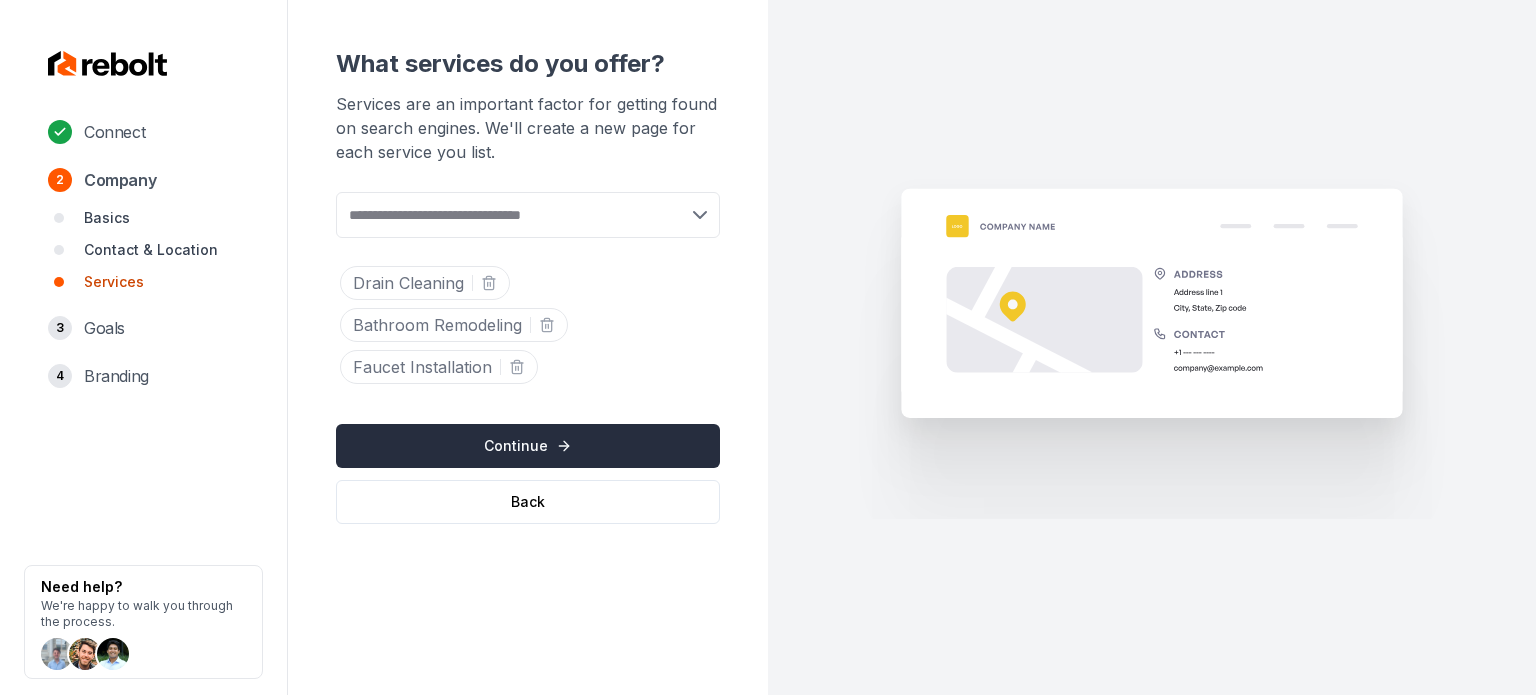 click 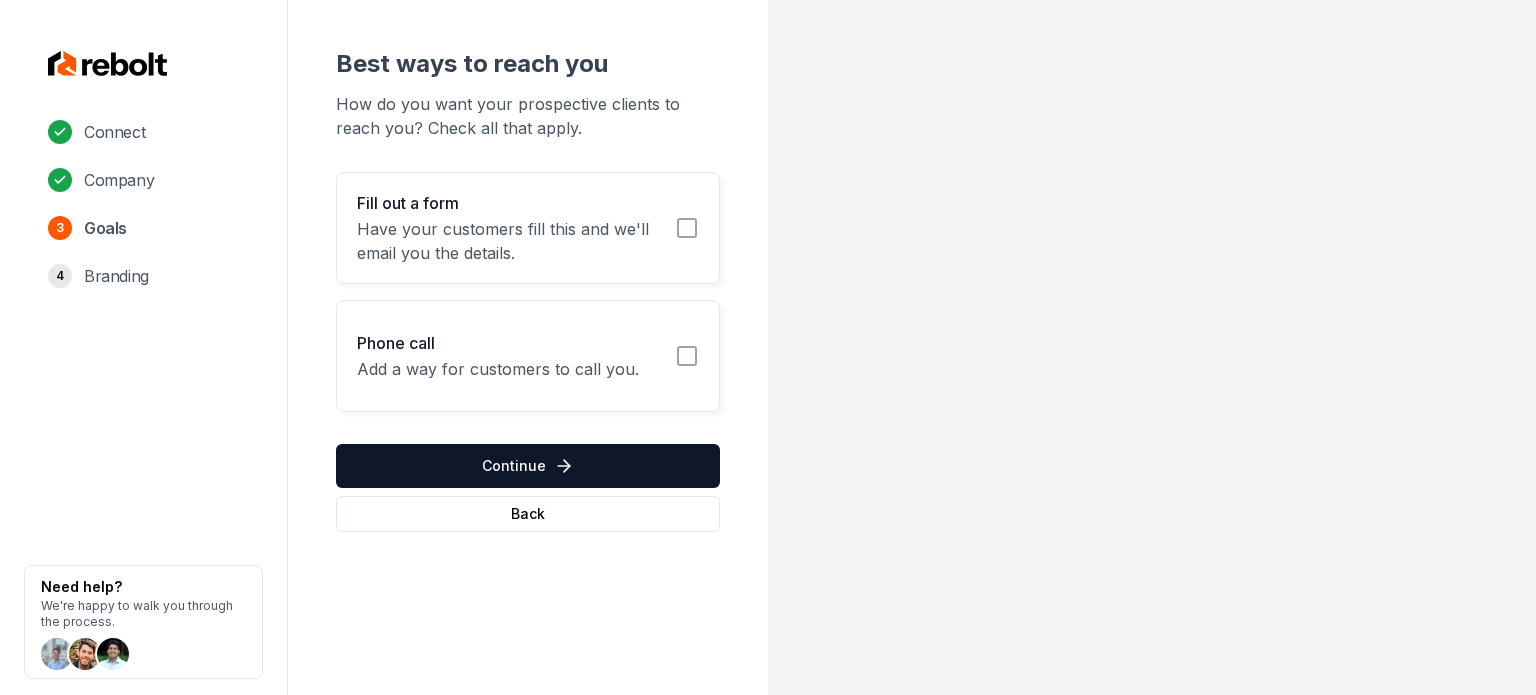 click 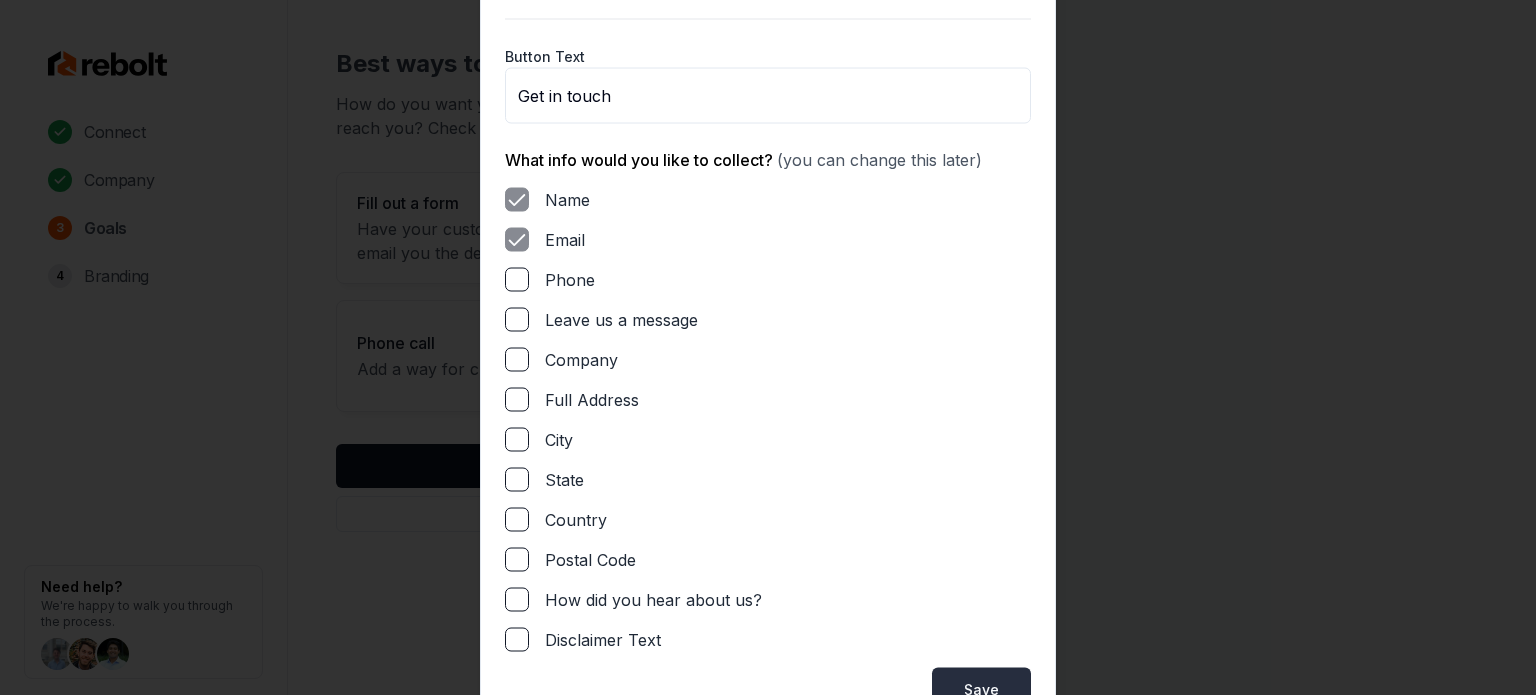 click on "Save" at bounding box center [981, 689] 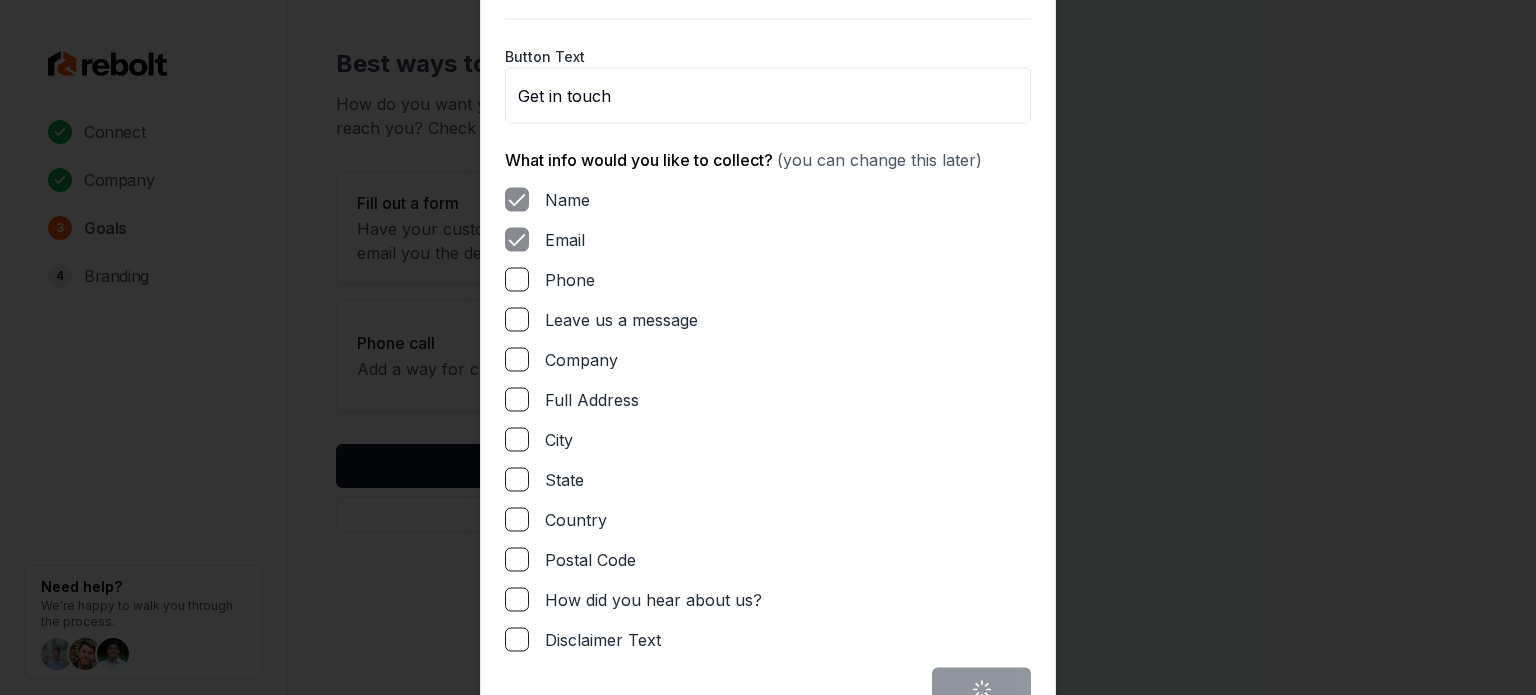 click on "Save" at bounding box center [768, 689] 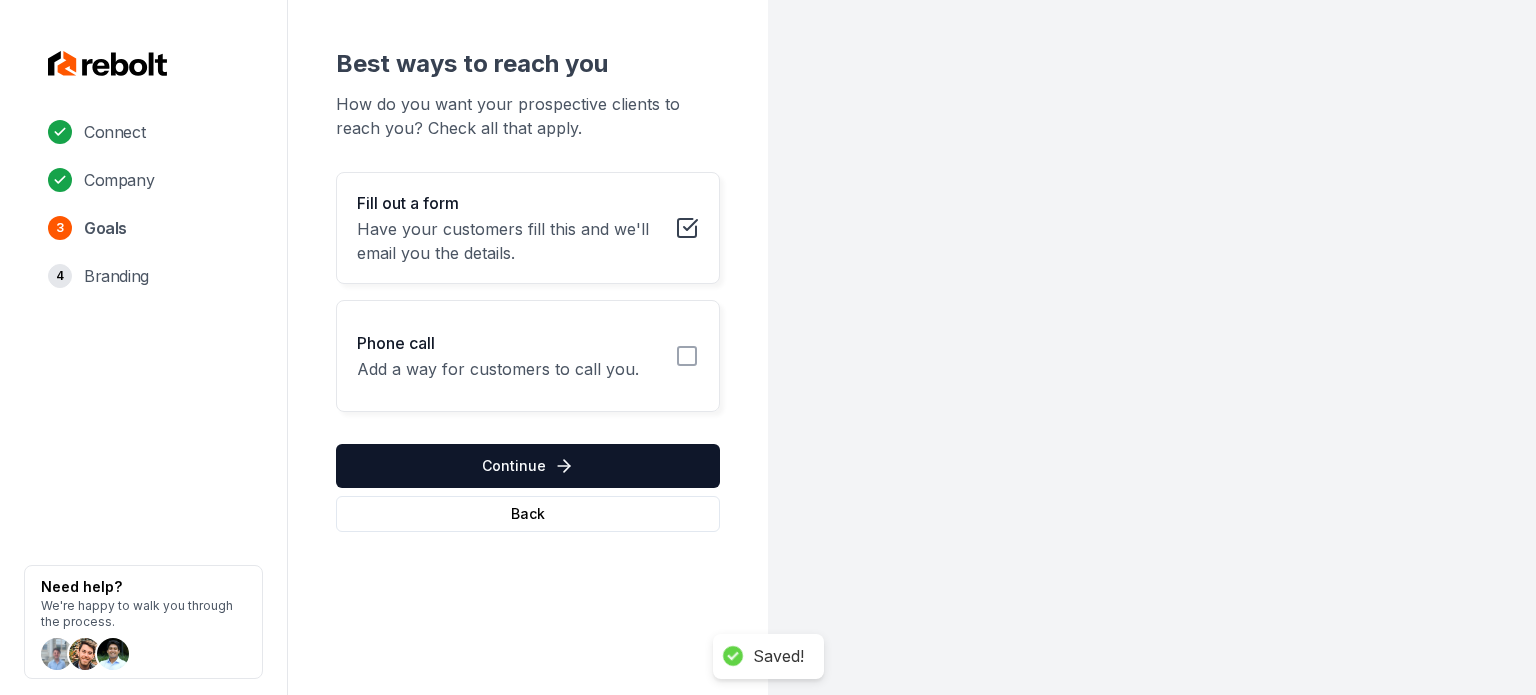 click on "Fill out a form Have your customers fill this and we'll email you the details." at bounding box center [528, 228] 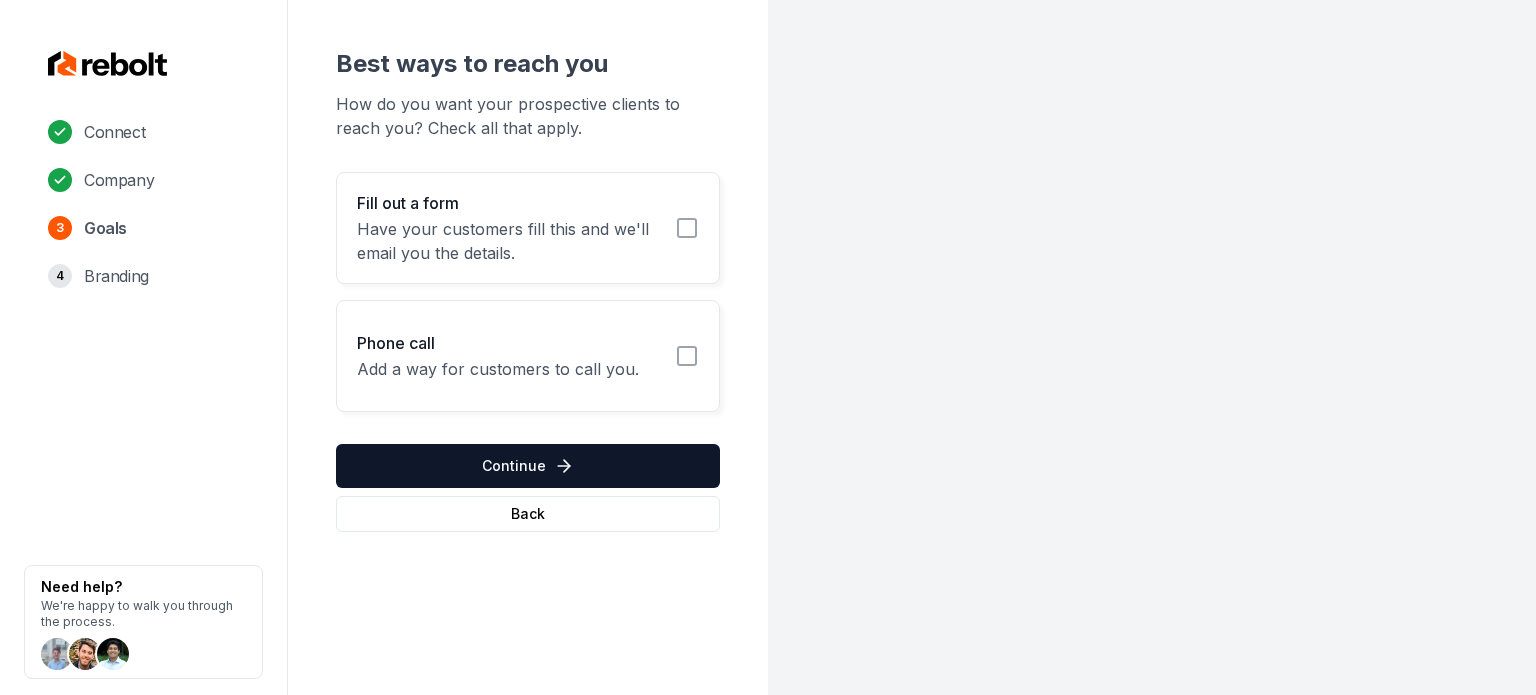 click 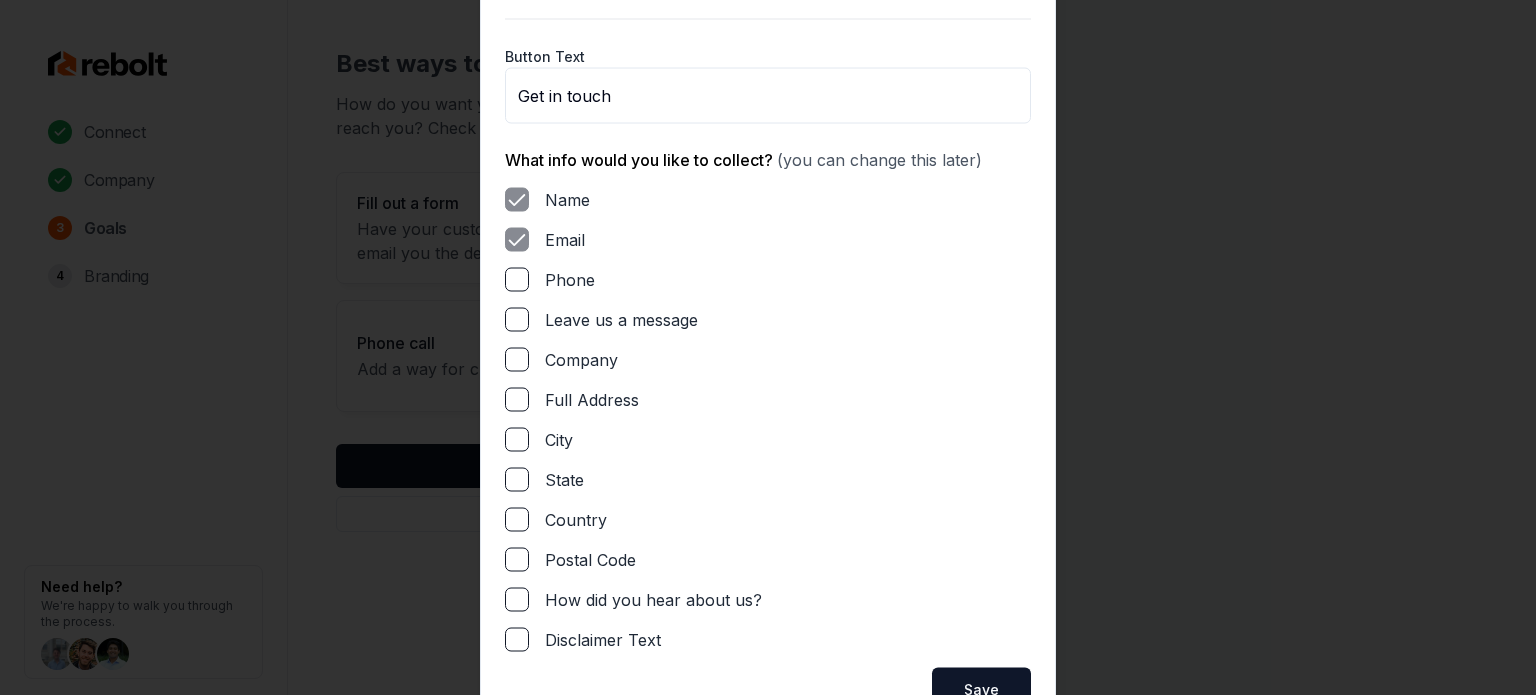 drag, startPoint x: 508, startPoint y: 319, endPoint x: 512, endPoint y: 274, distance: 45.17743 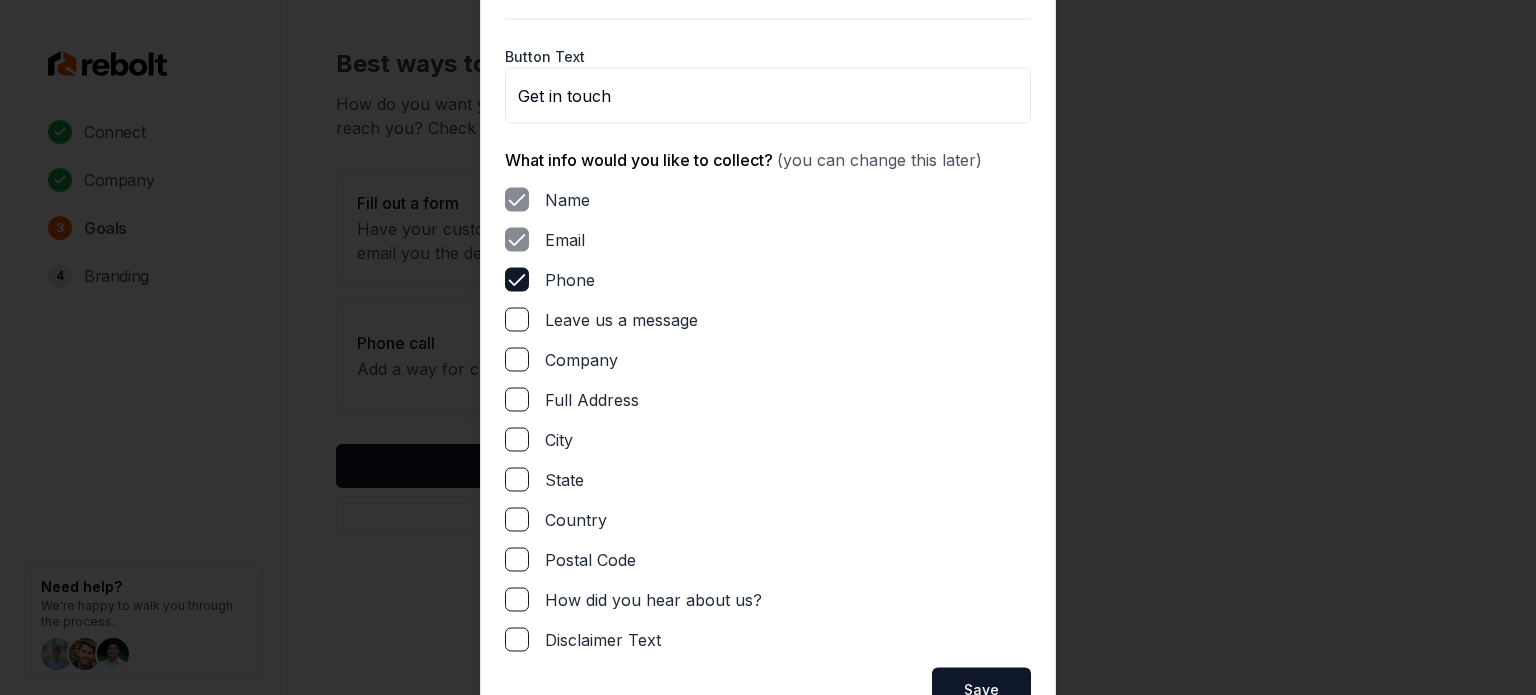 click on "Leave us a message" at bounding box center (517, 319) 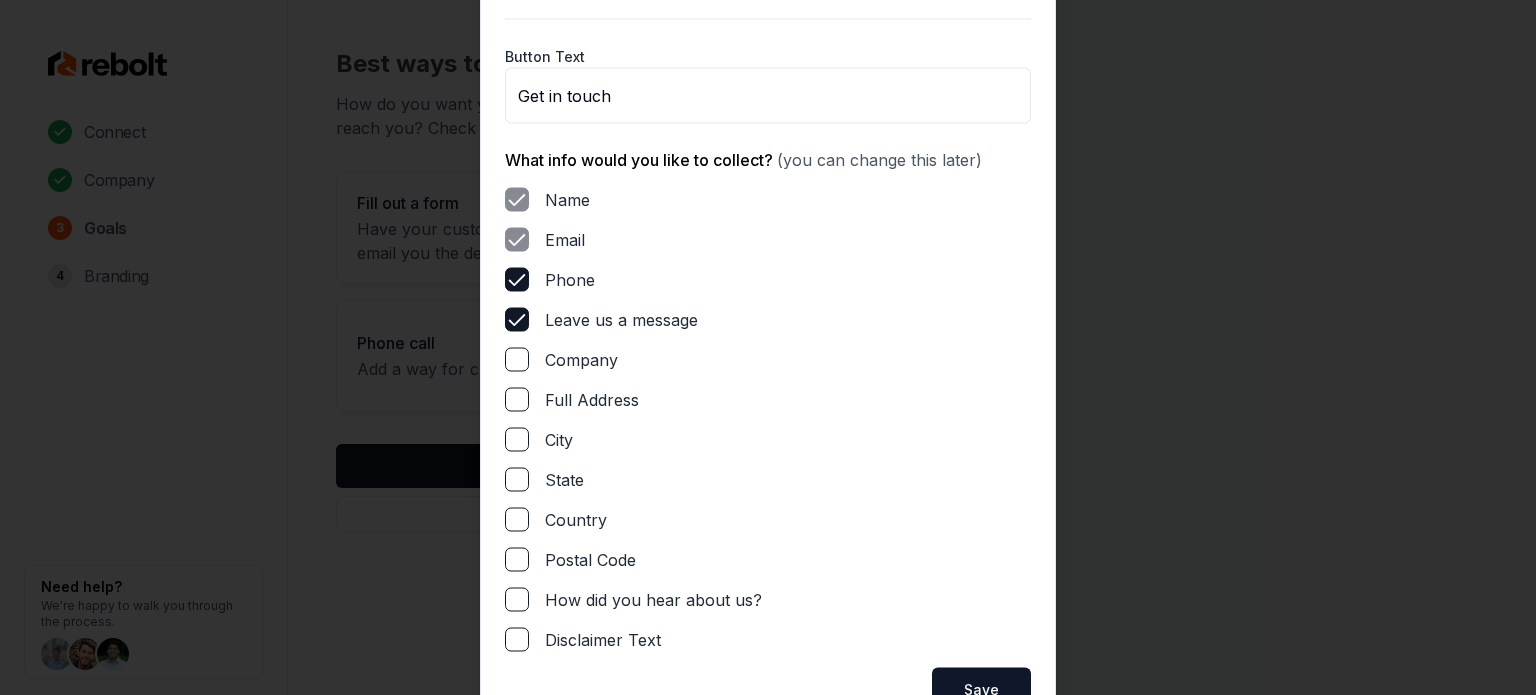 click on "Full Address" at bounding box center [517, 399] 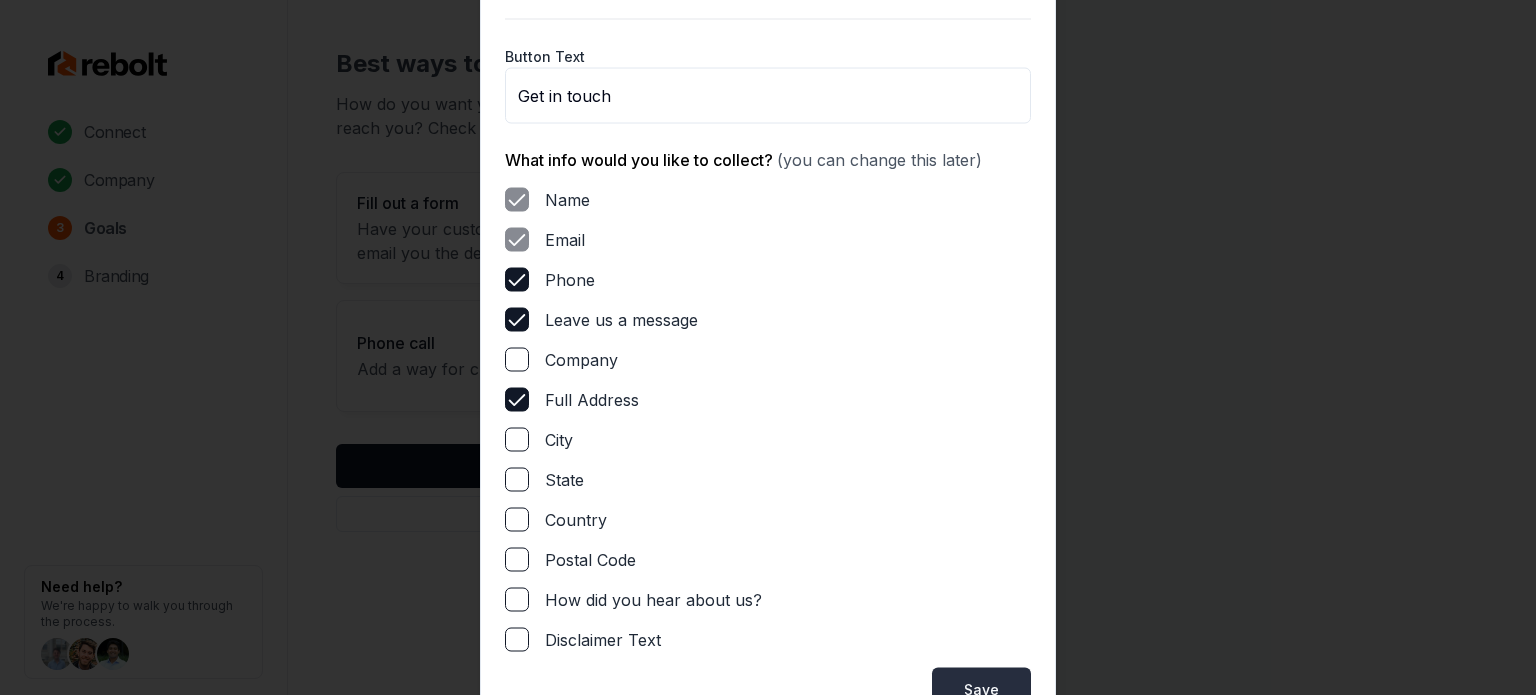 click on "Save" at bounding box center (981, 689) 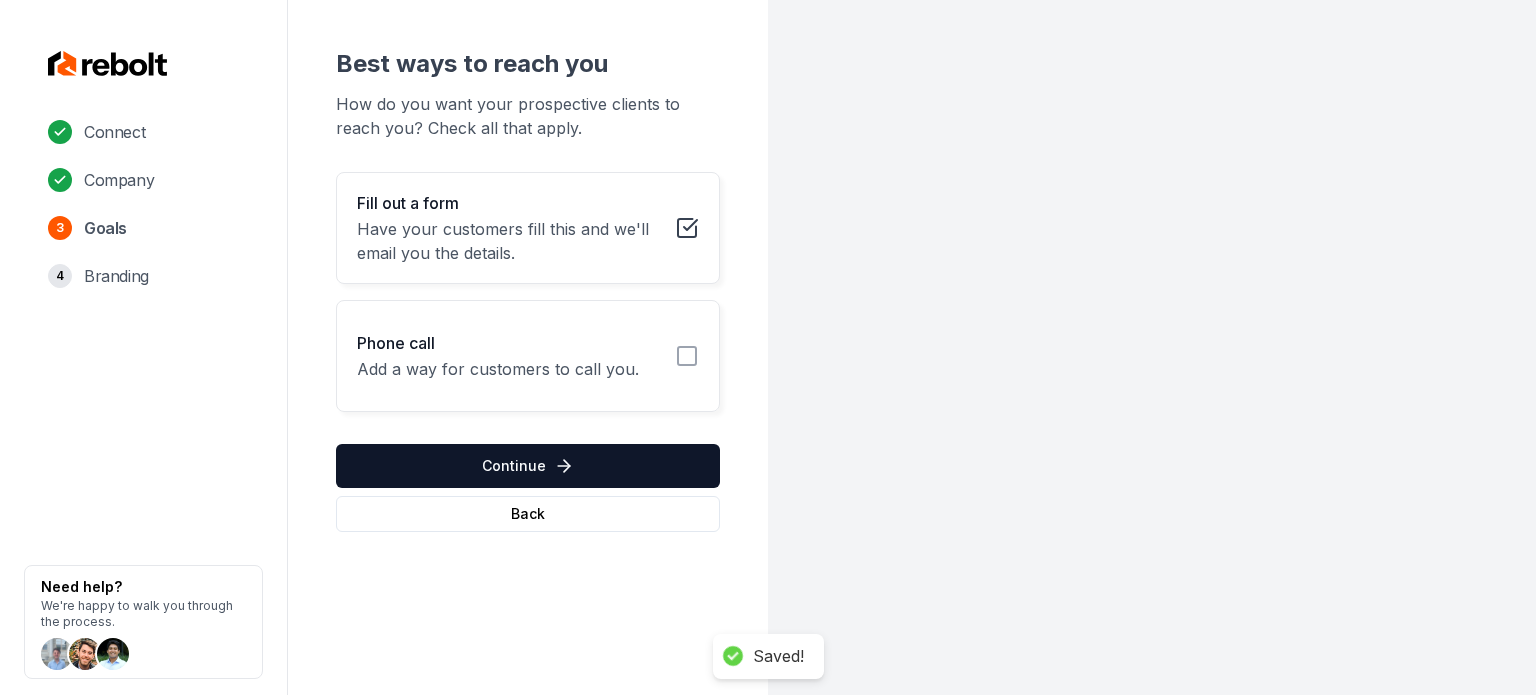 click on "Phone call Add a way for customers to call you." at bounding box center [528, 356] 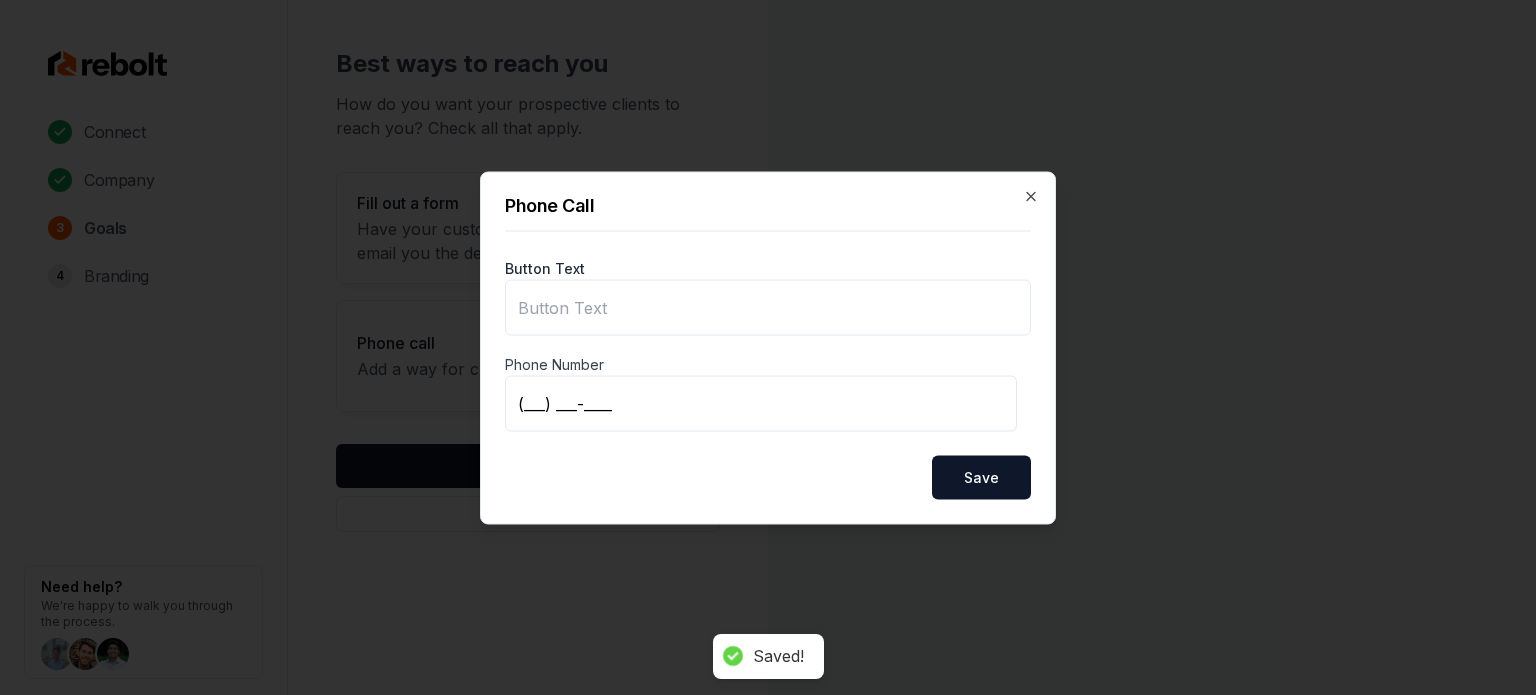 type on "Call us" 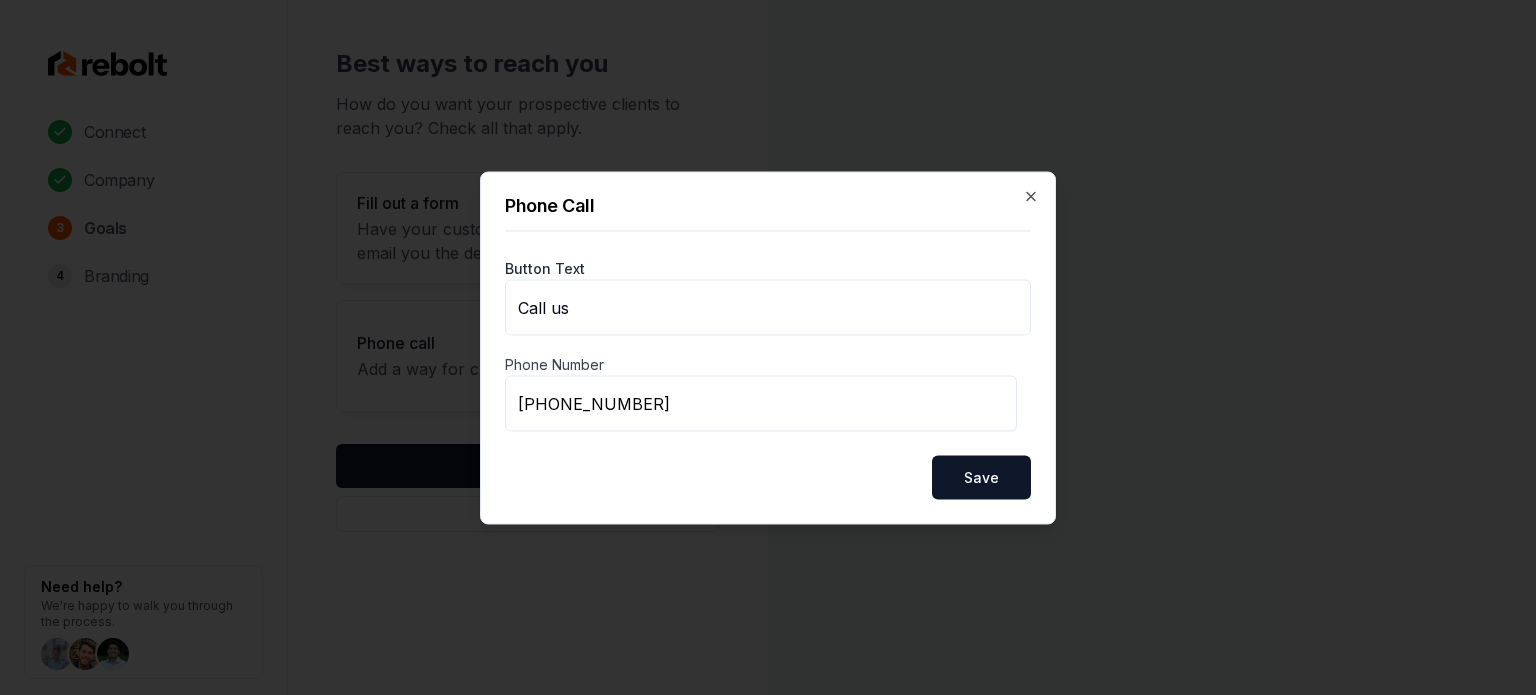 click on "Phone Call Button Text Call us Phone Number [PHONE_NUMBER] Save Close" at bounding box center (768, 347) 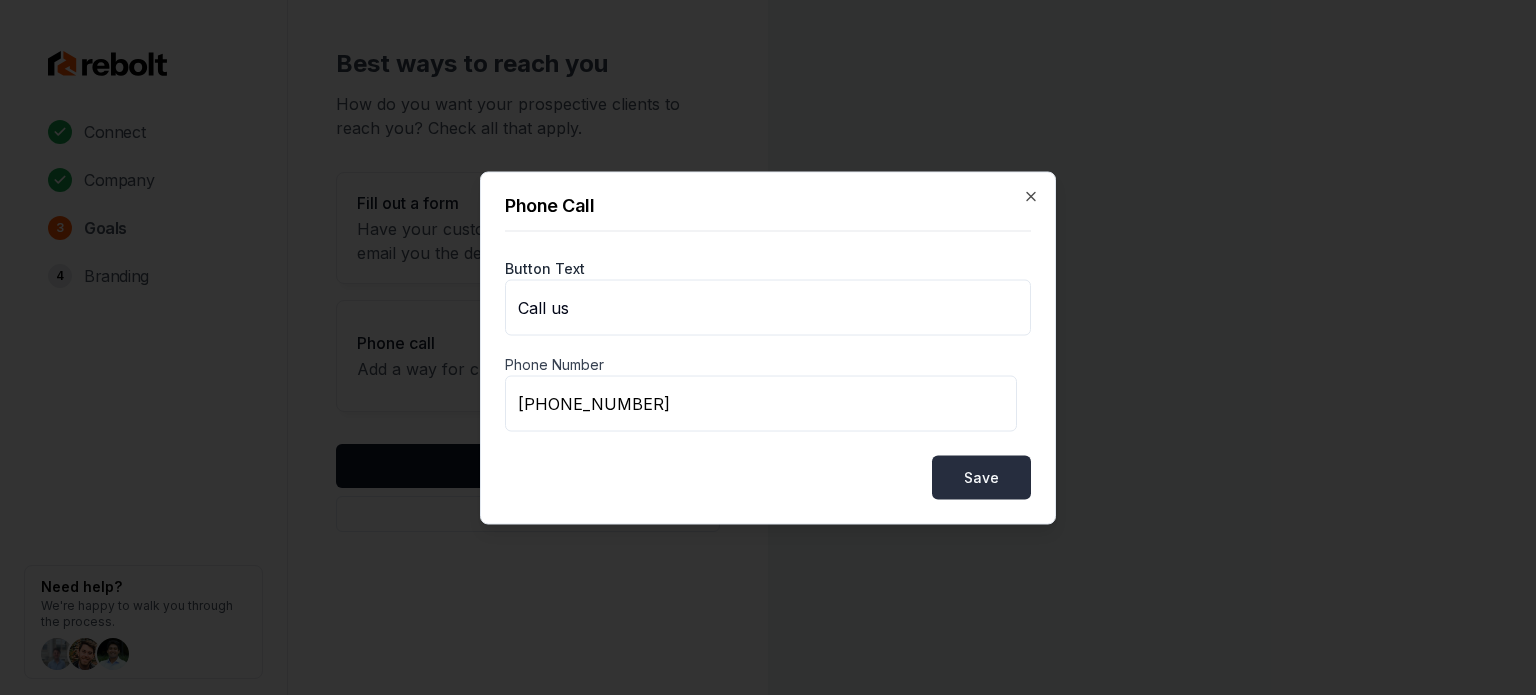 click on "Save" at bounding box center (981, 477) 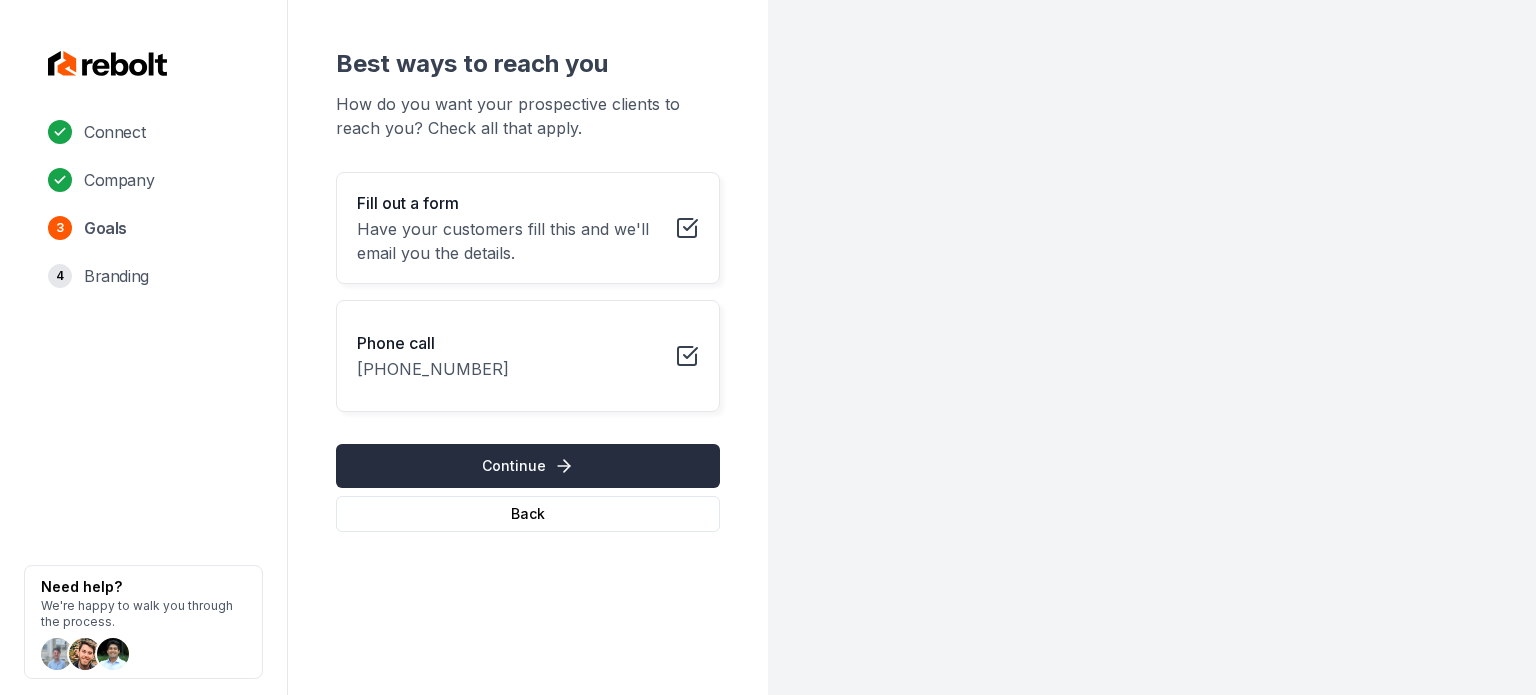 click on "Continue" at bounding box center (528, 466) 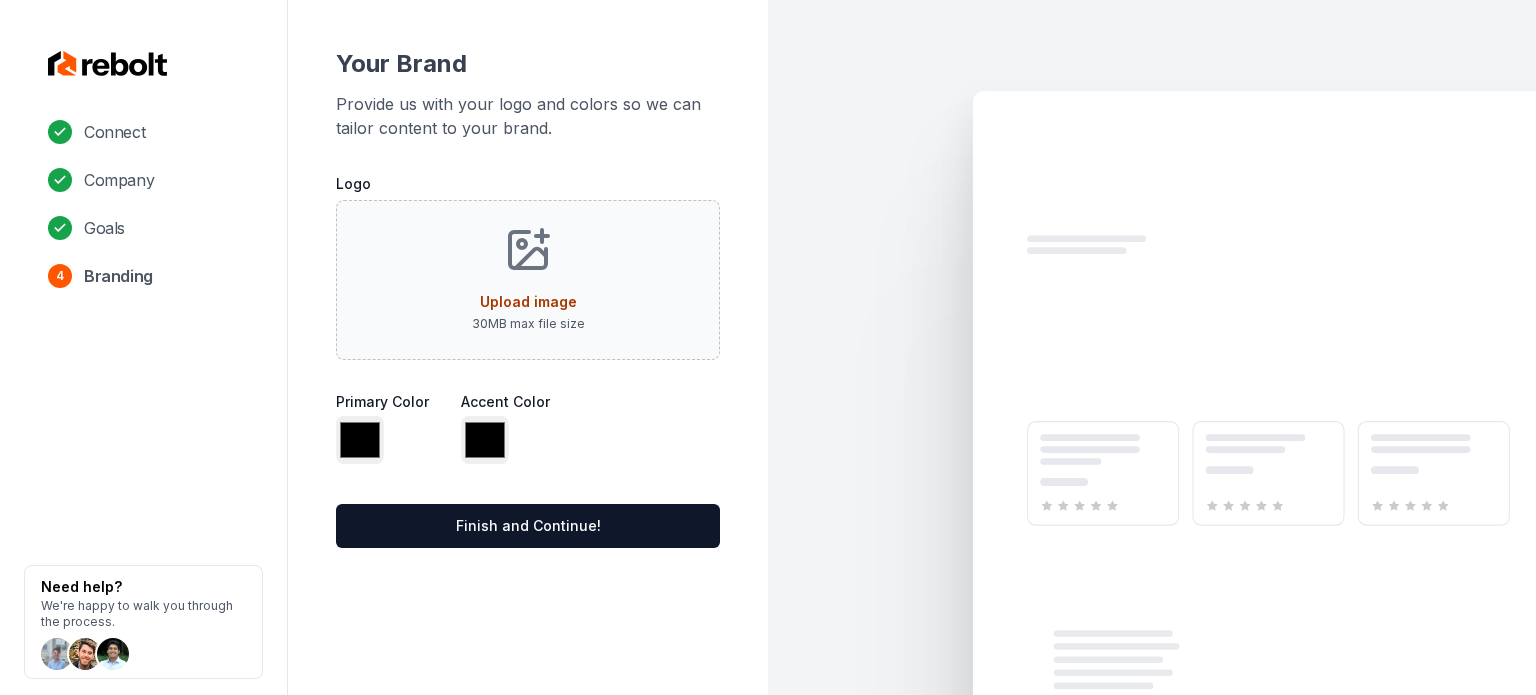 type on "*******" 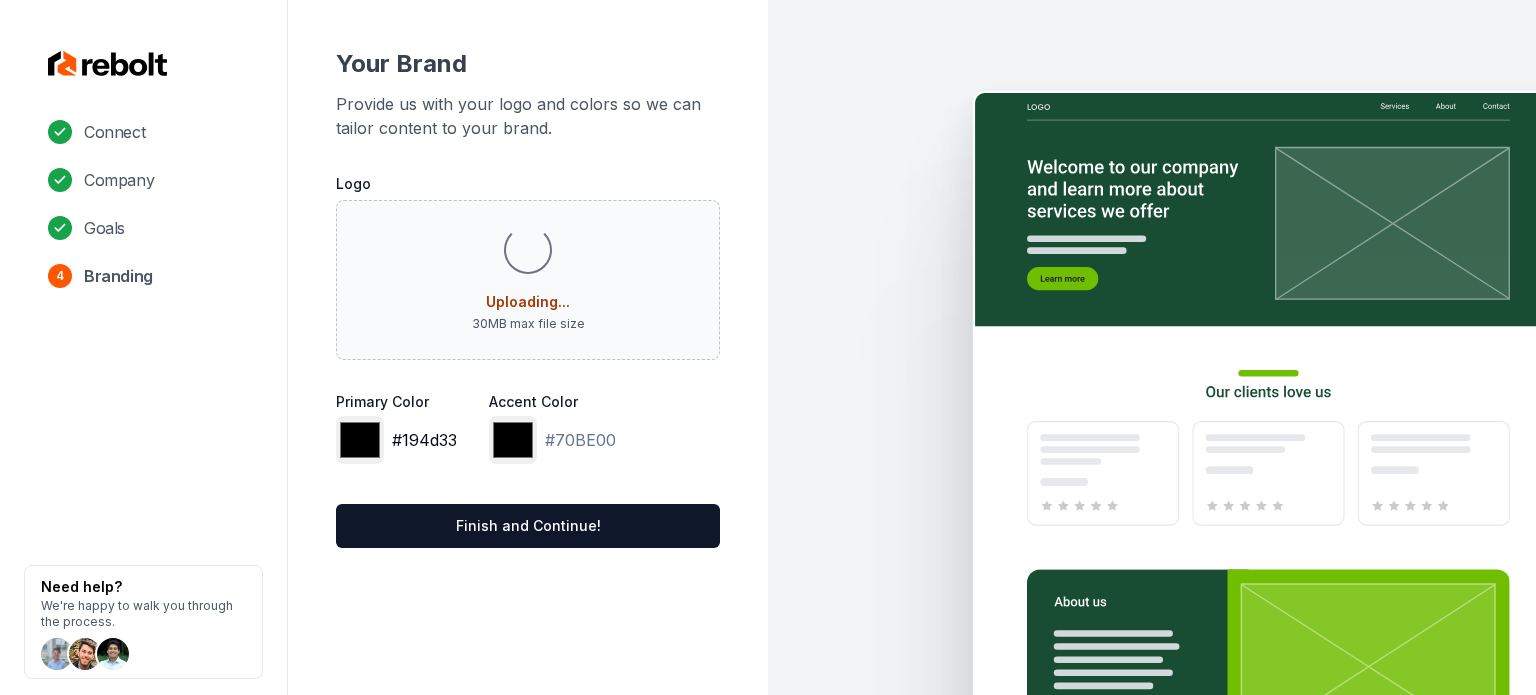 click on "*******" at bounding box center [360, 440] 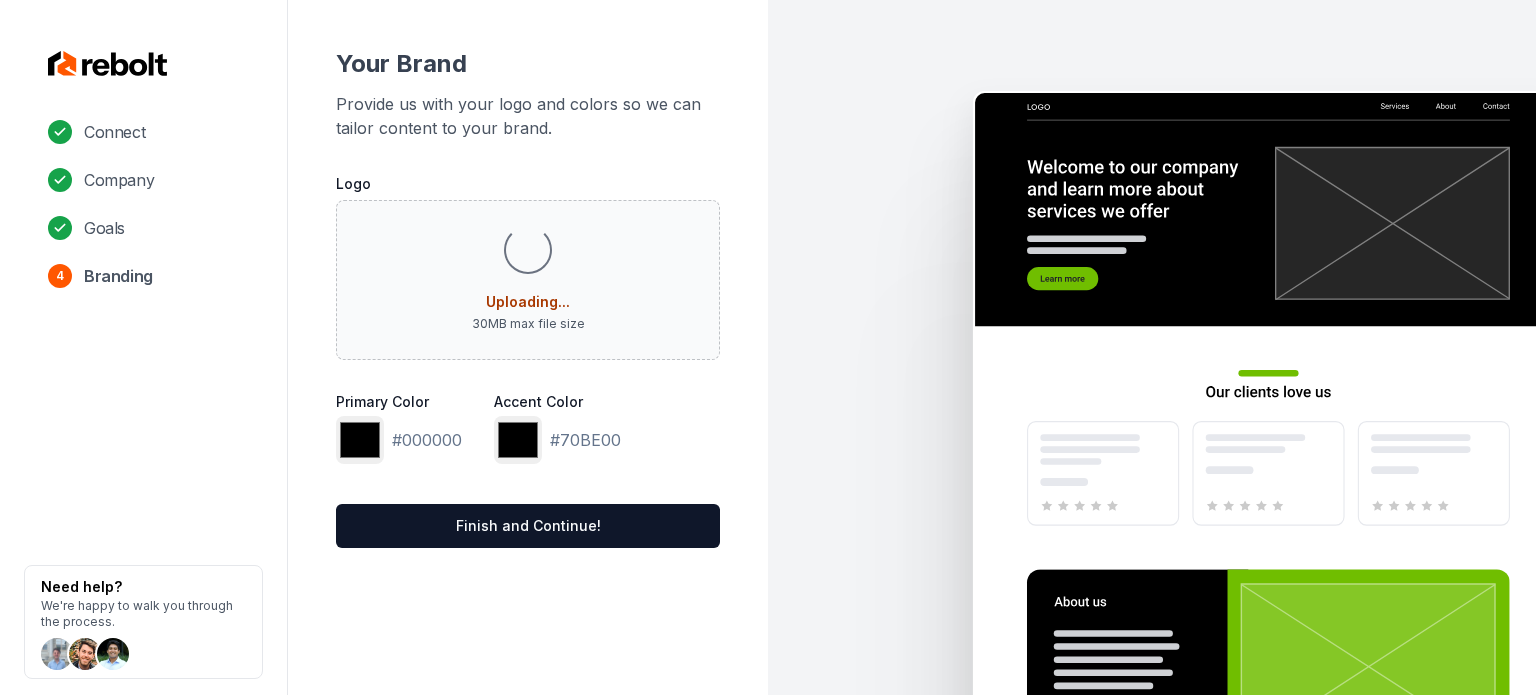 type on "*******" 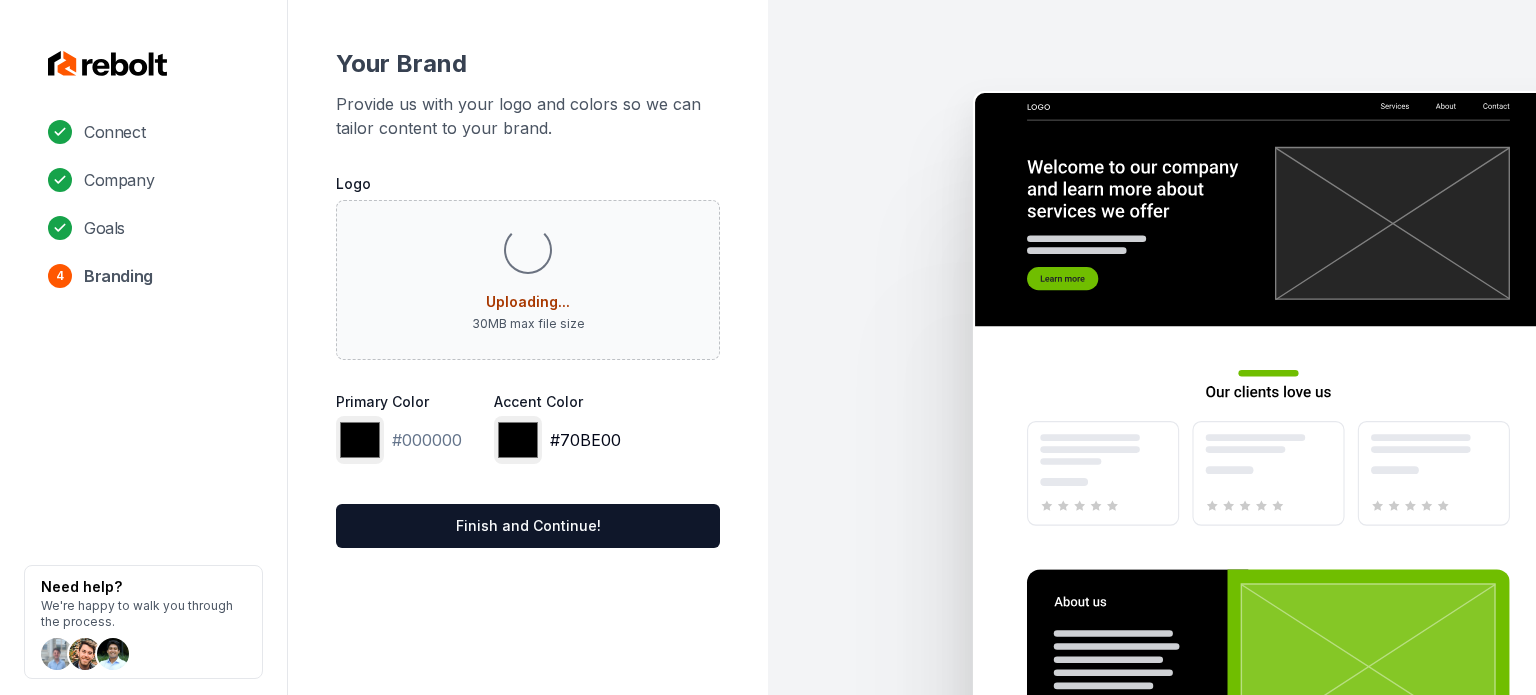 click on "*******" at bounding box center (518, 440) 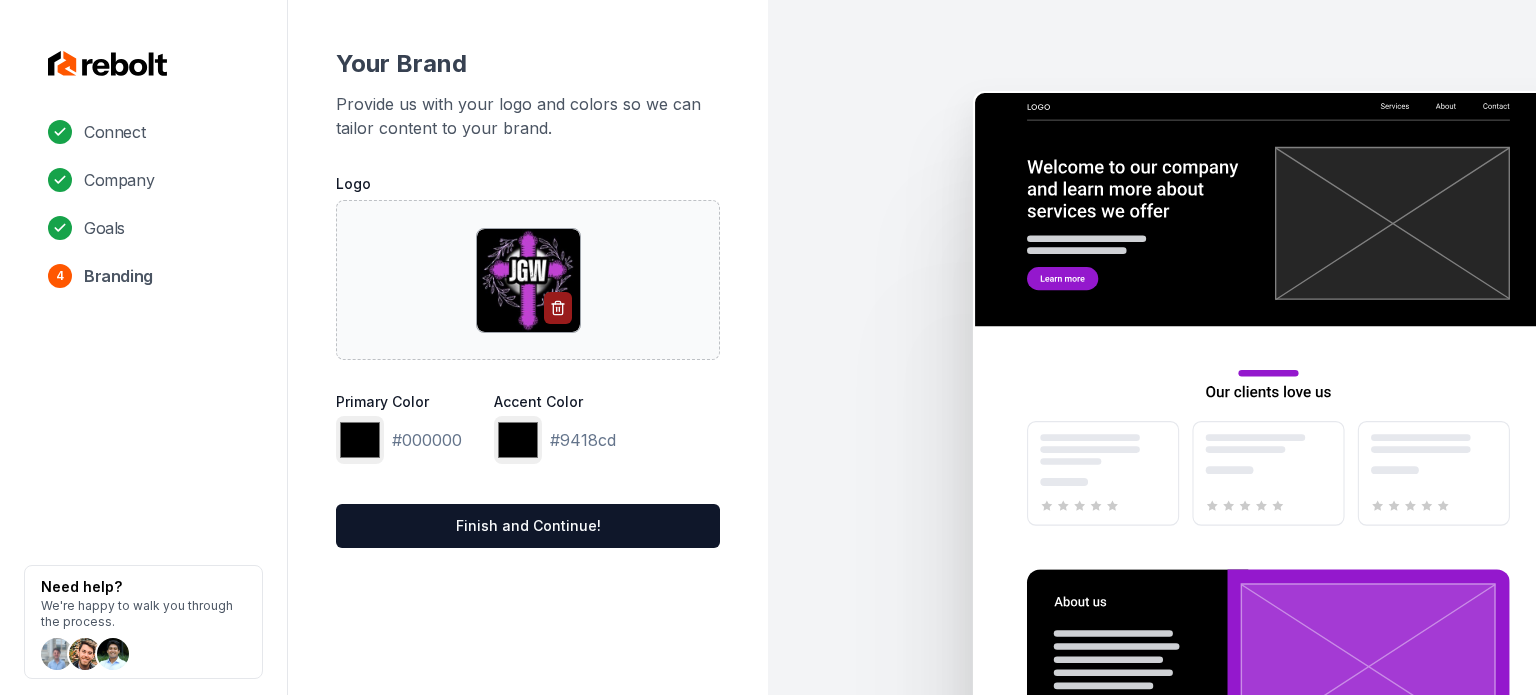 type on "*******" 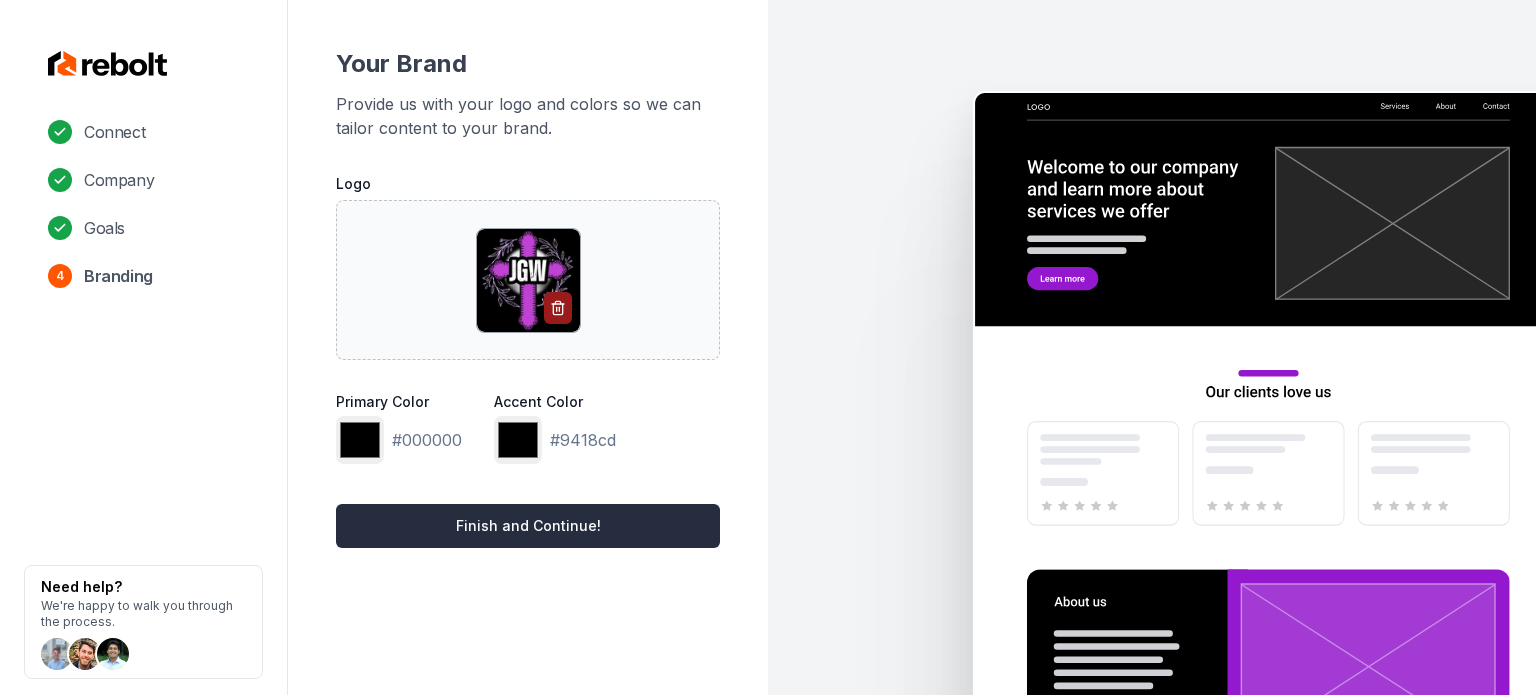 click on "Finish and Continue!" at bounding box center [528, 526] 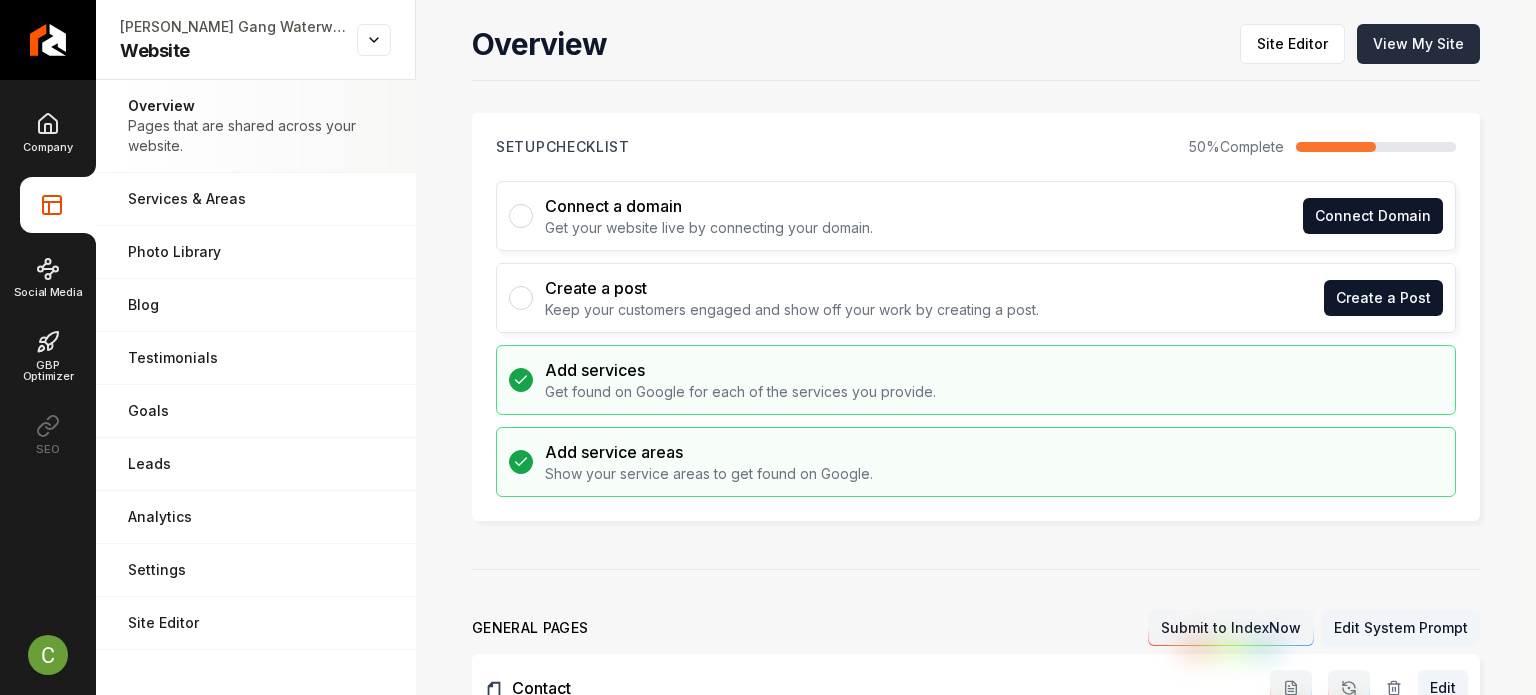 click on "View My Site" at bounding box center (1418, 44) 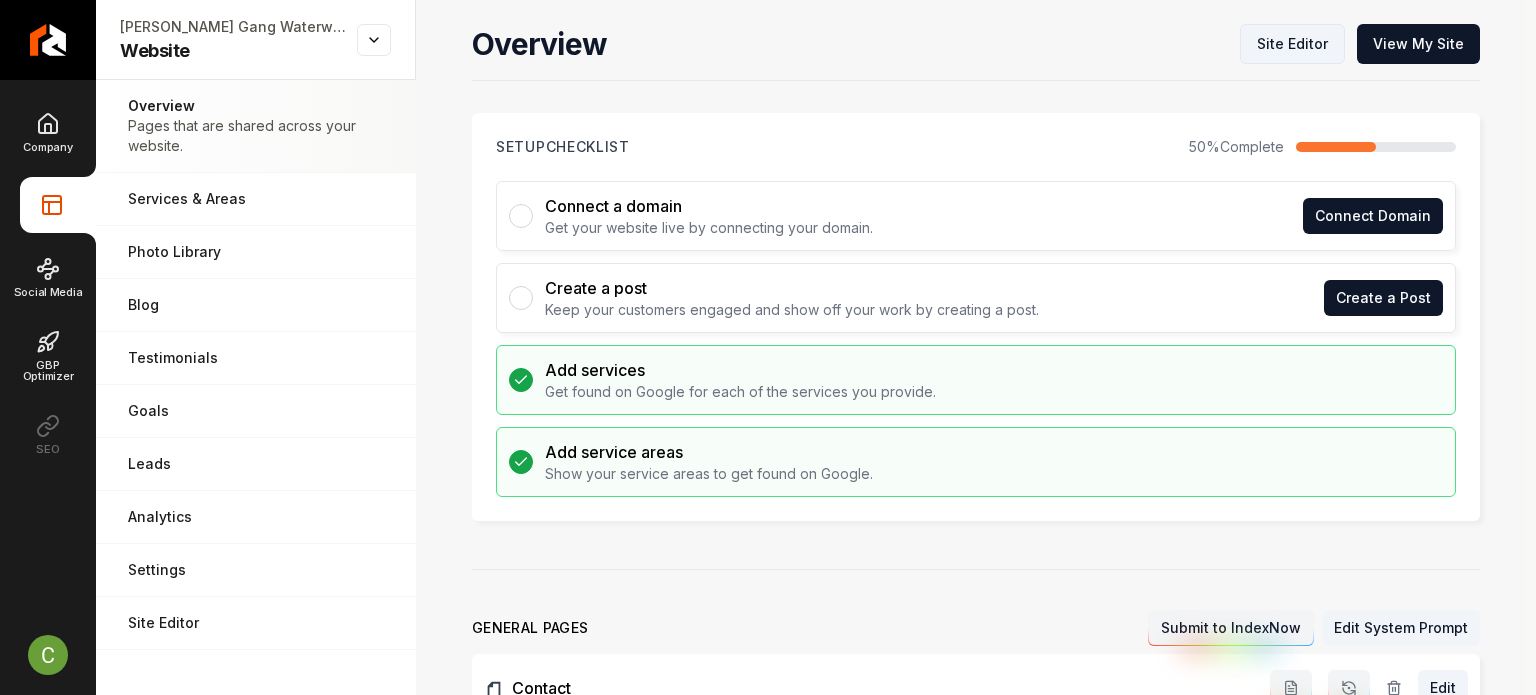 click on "Site Editor" at bounding box center (1292, 44) 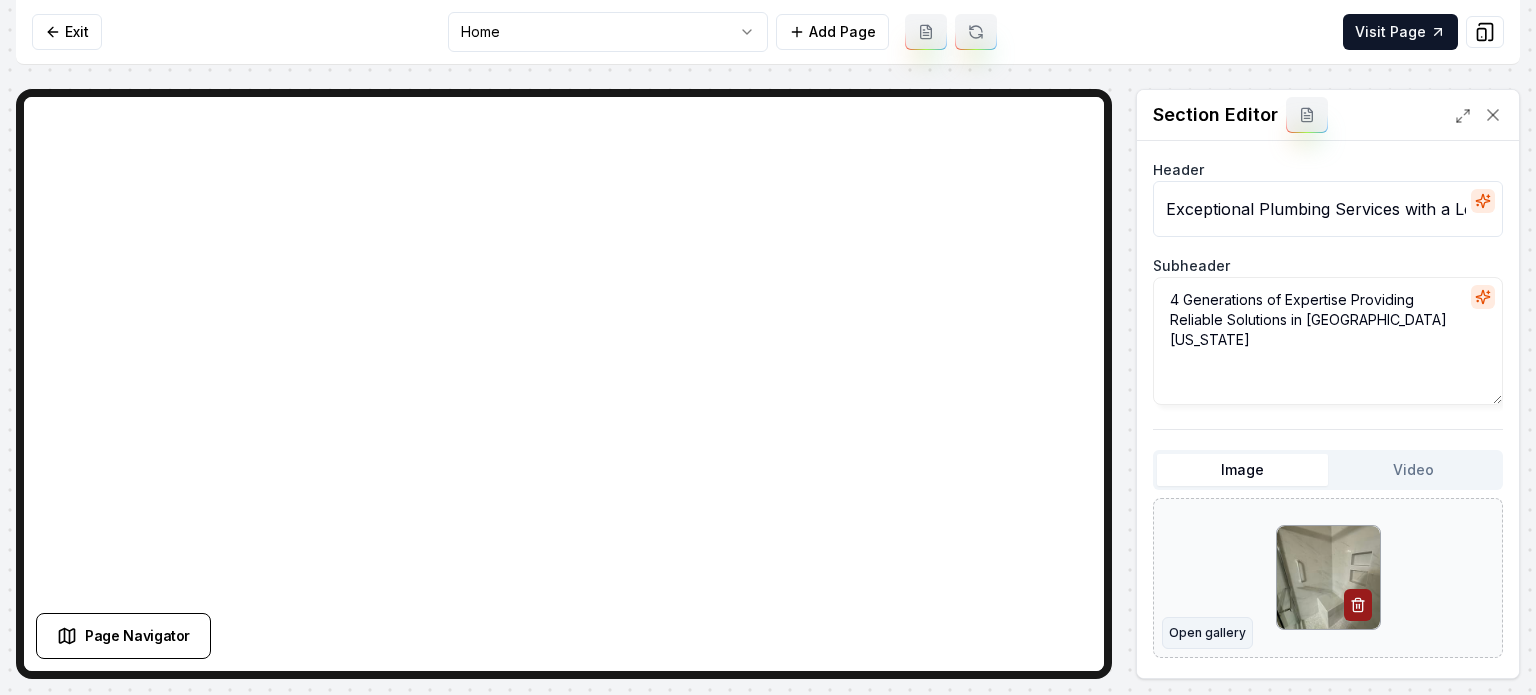 click on "Open gallery" at bounding box center (1207, 633) 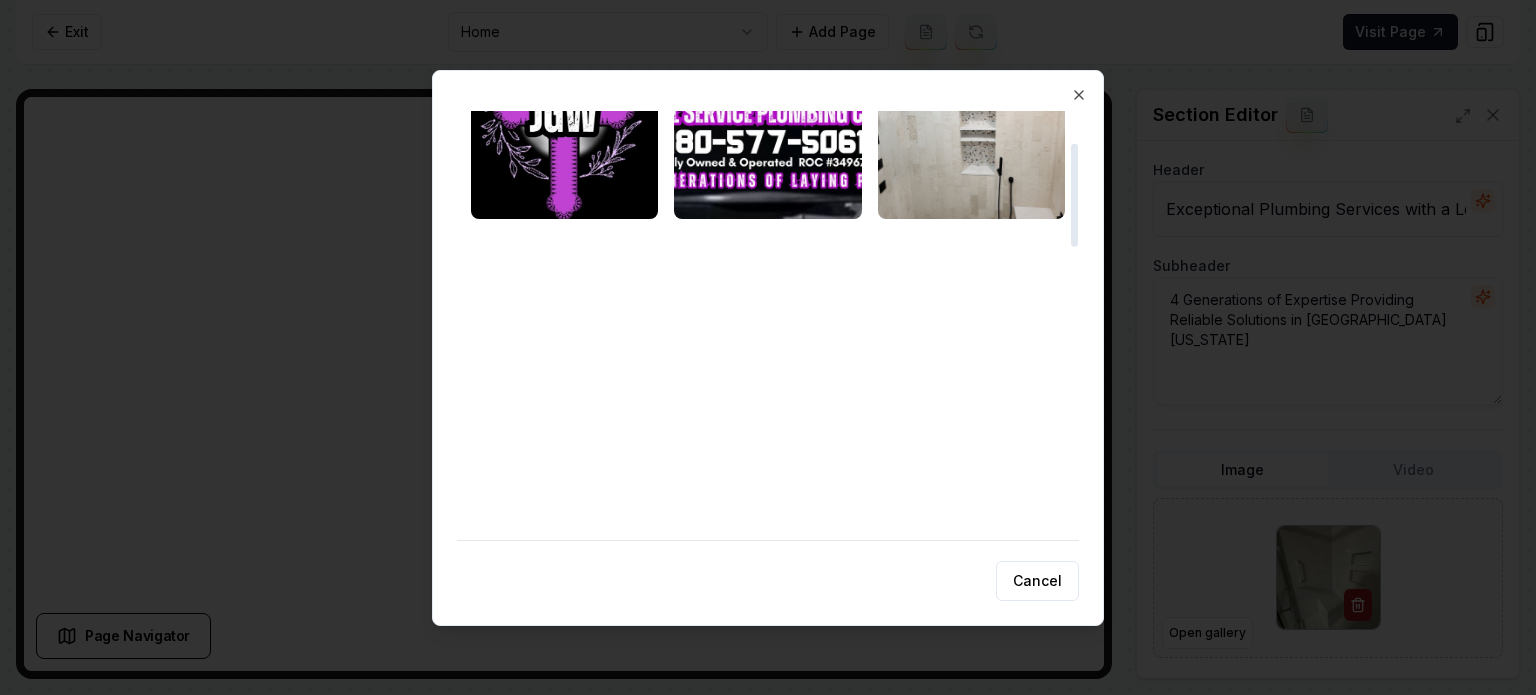 scroll, scrollTop: 387, scrollLeft: 0, axis: vertical 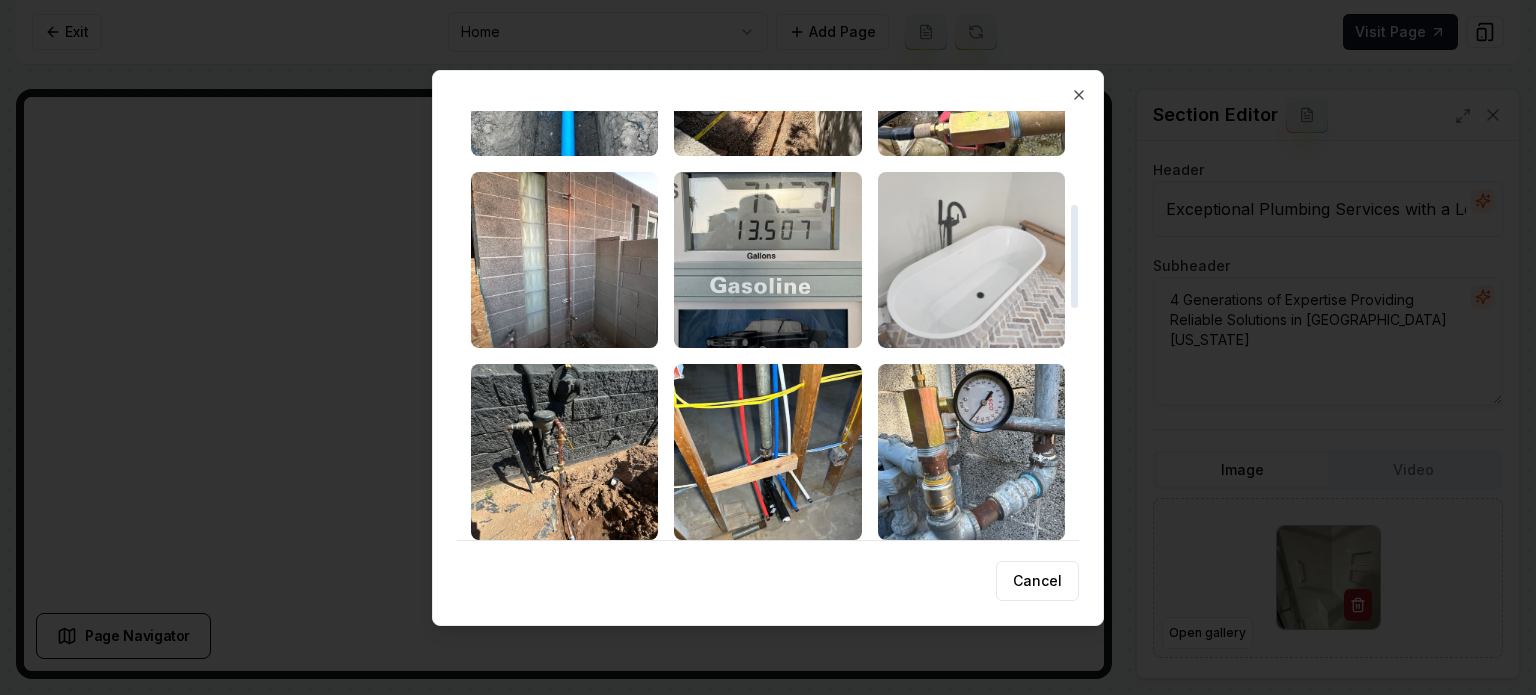 click at bounding box center [971, 260] 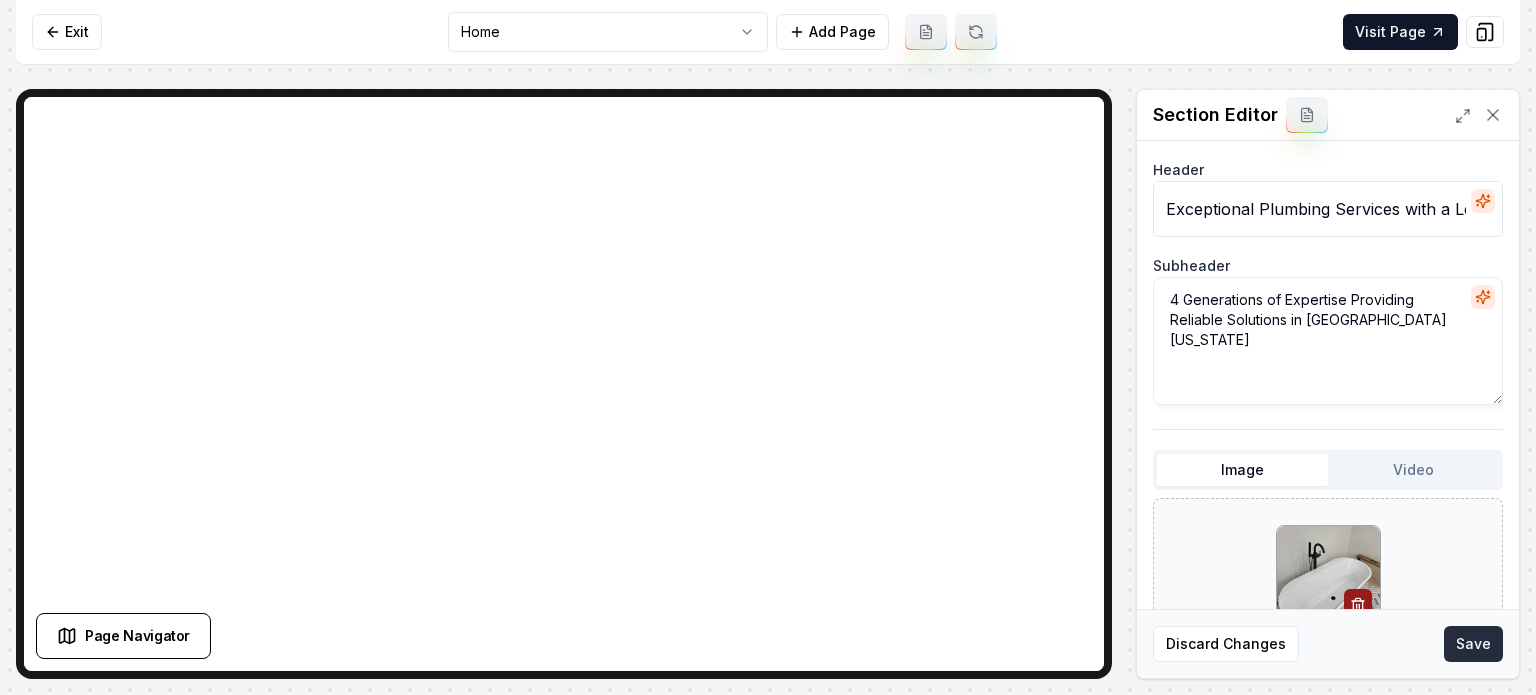 click on "Save" at bounding box center [1473, 644] 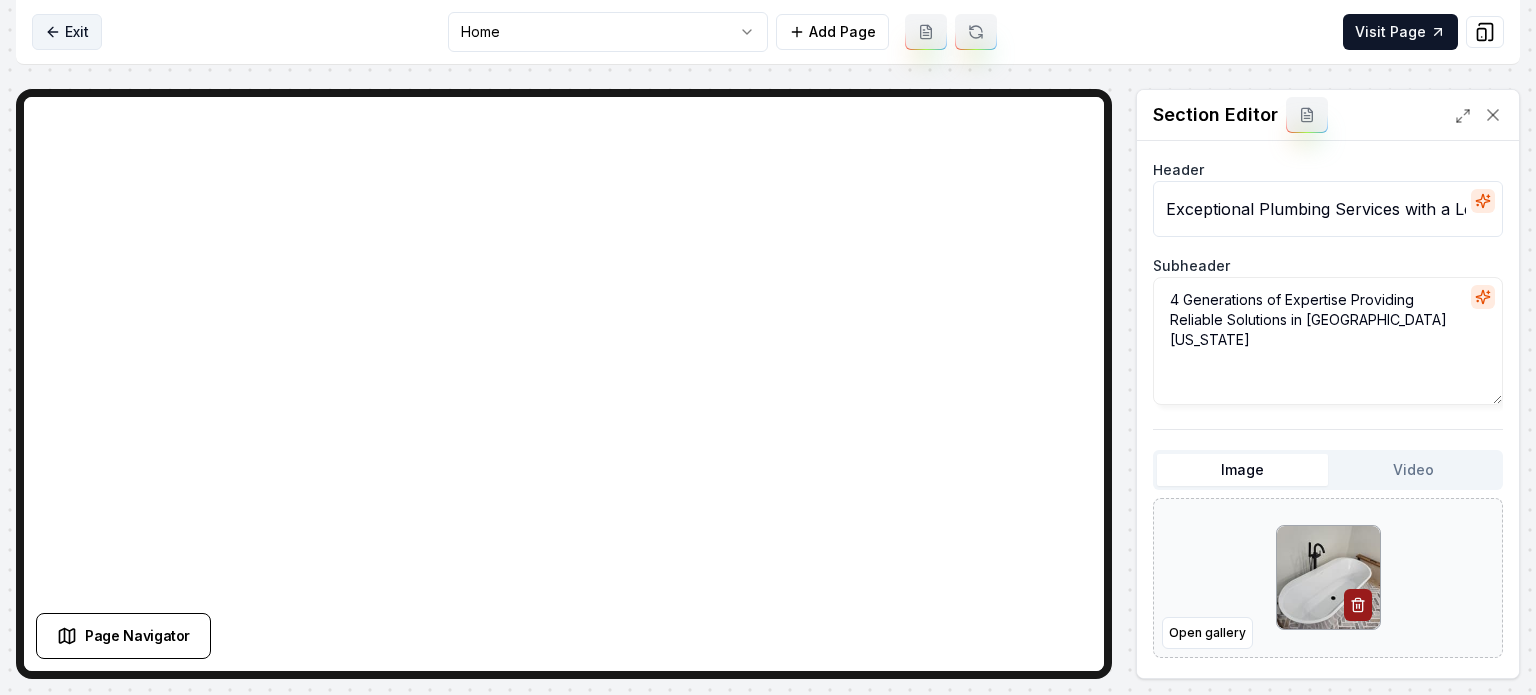 click on "Exit" at bounding box center (67, 32) 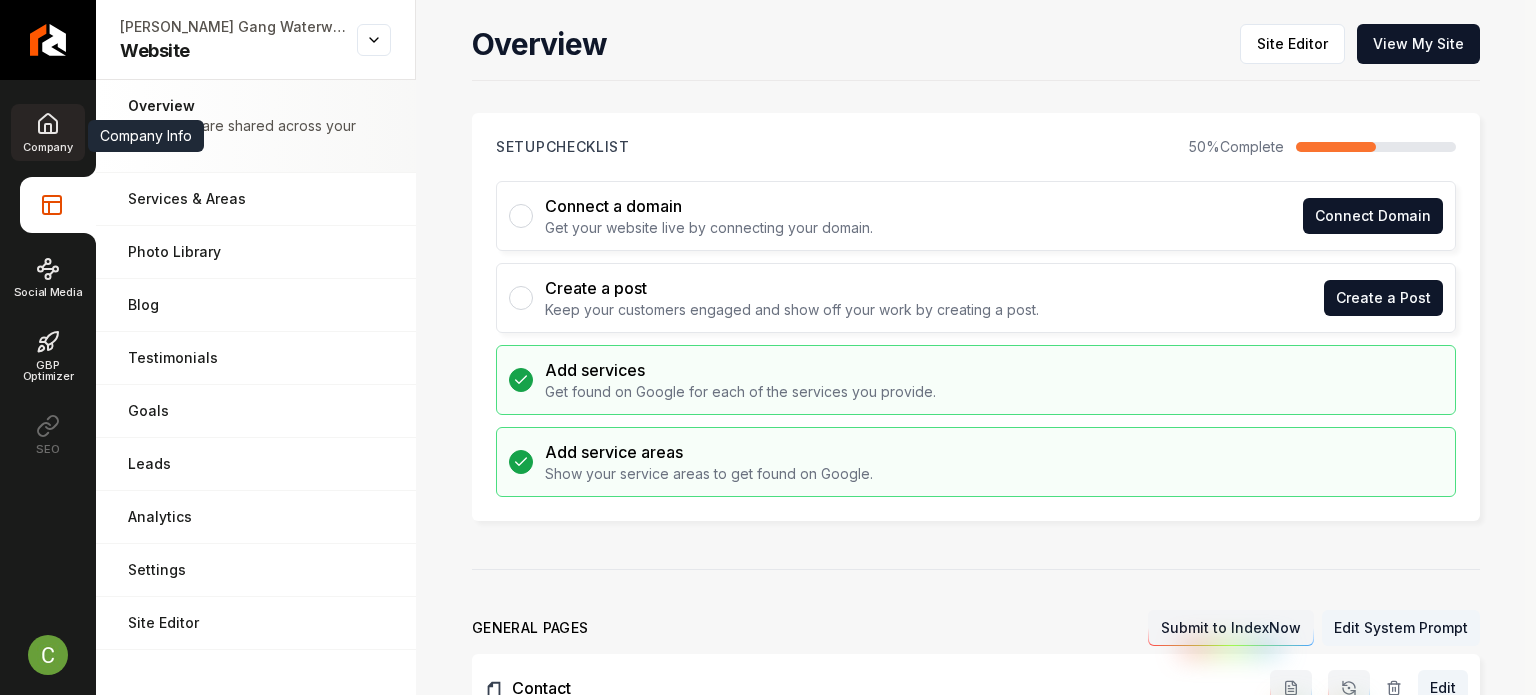 click 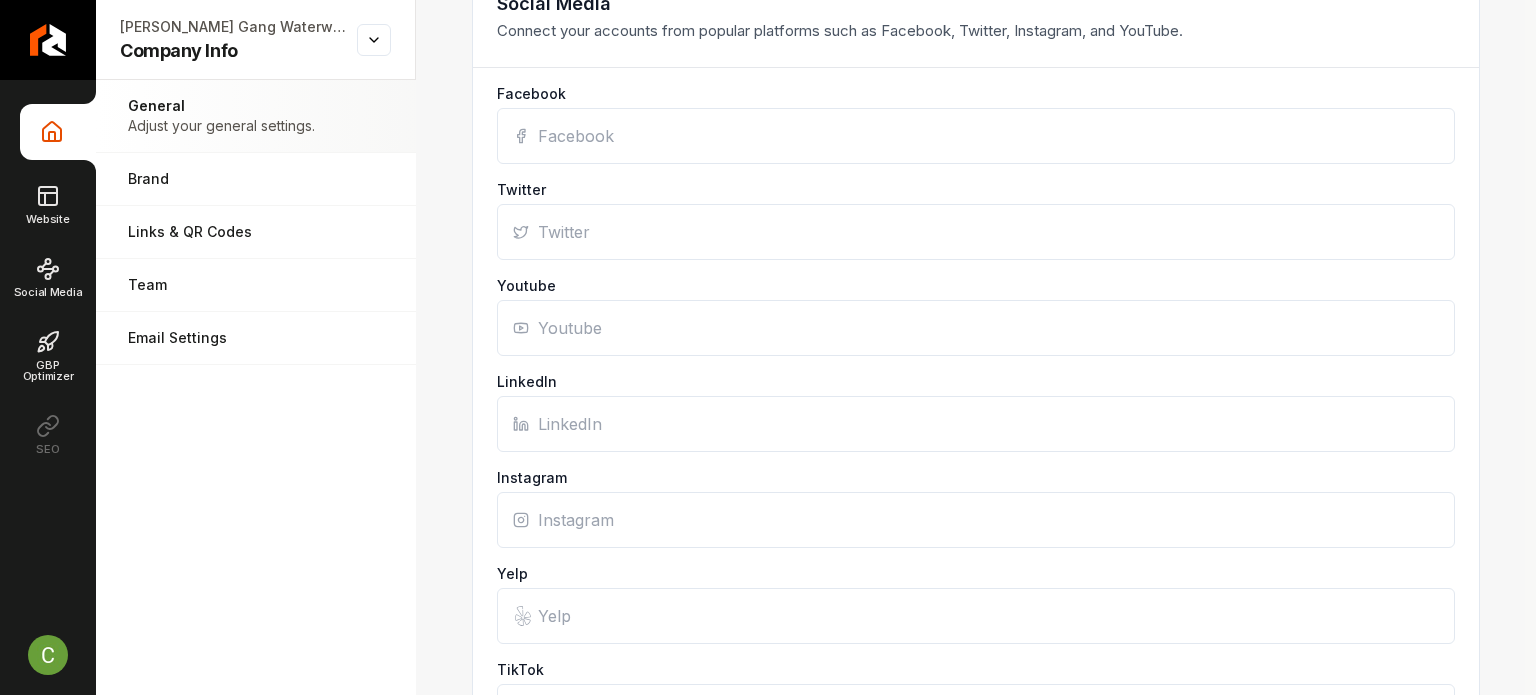 scroll, scrollTop: 1482, scrollLeft: 0, axis: vertical 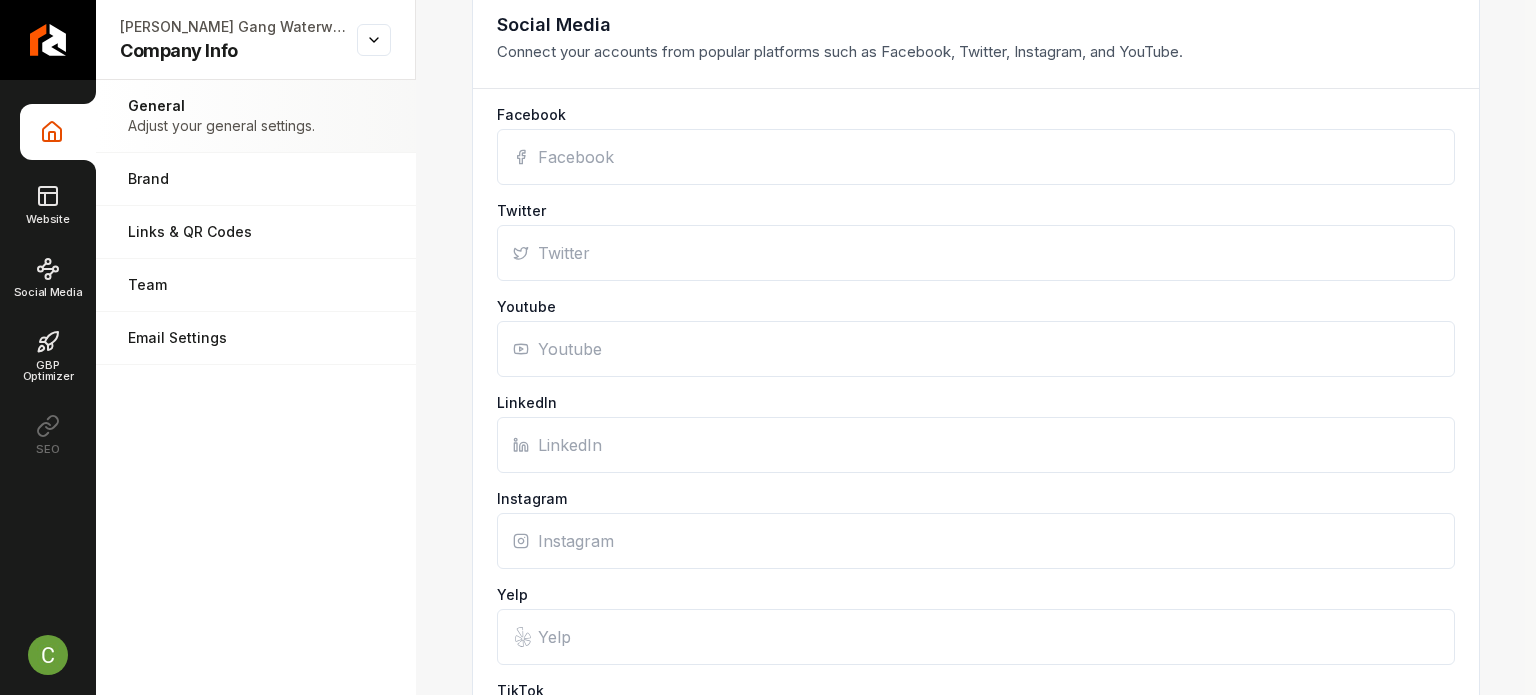 click on "Facebook" at bounding box center [976, 157] 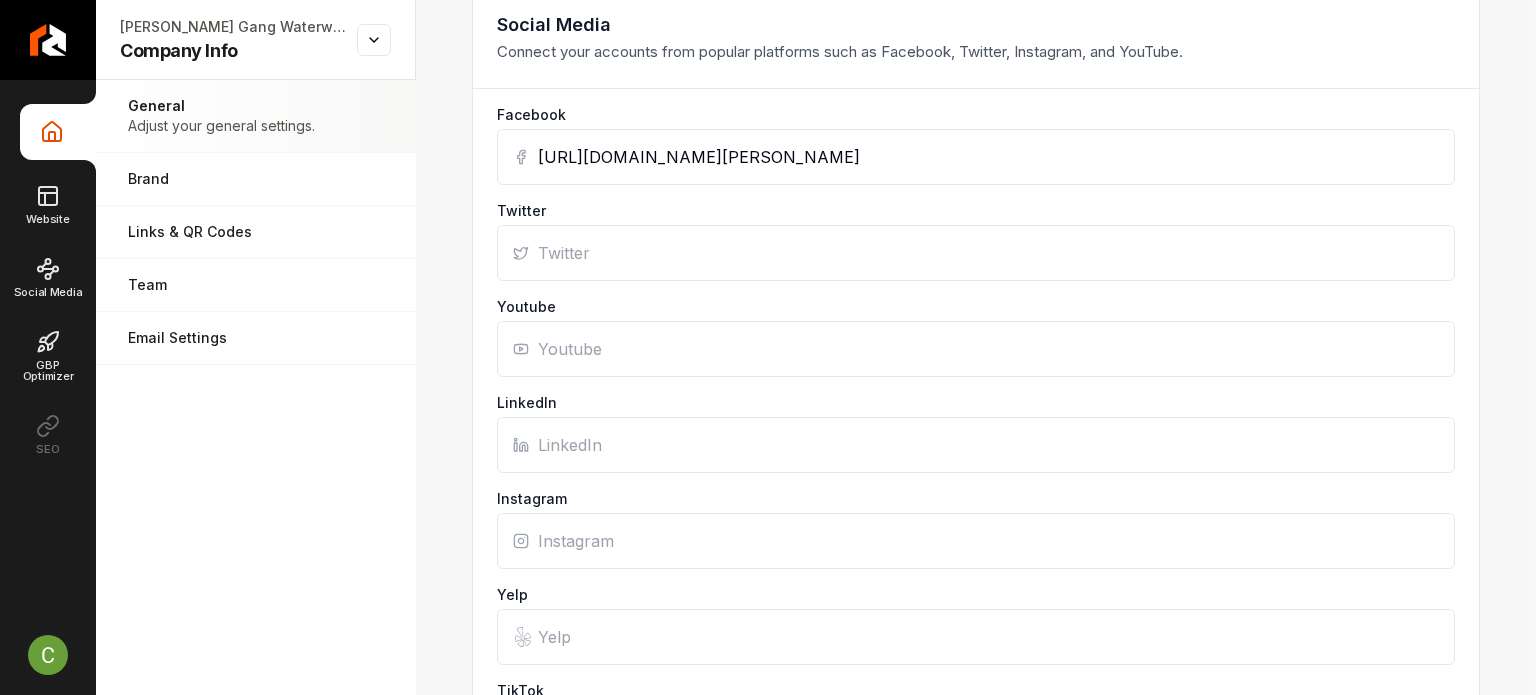 type on "[URL][DOMAIN_NAME][PERSON_NAME]" 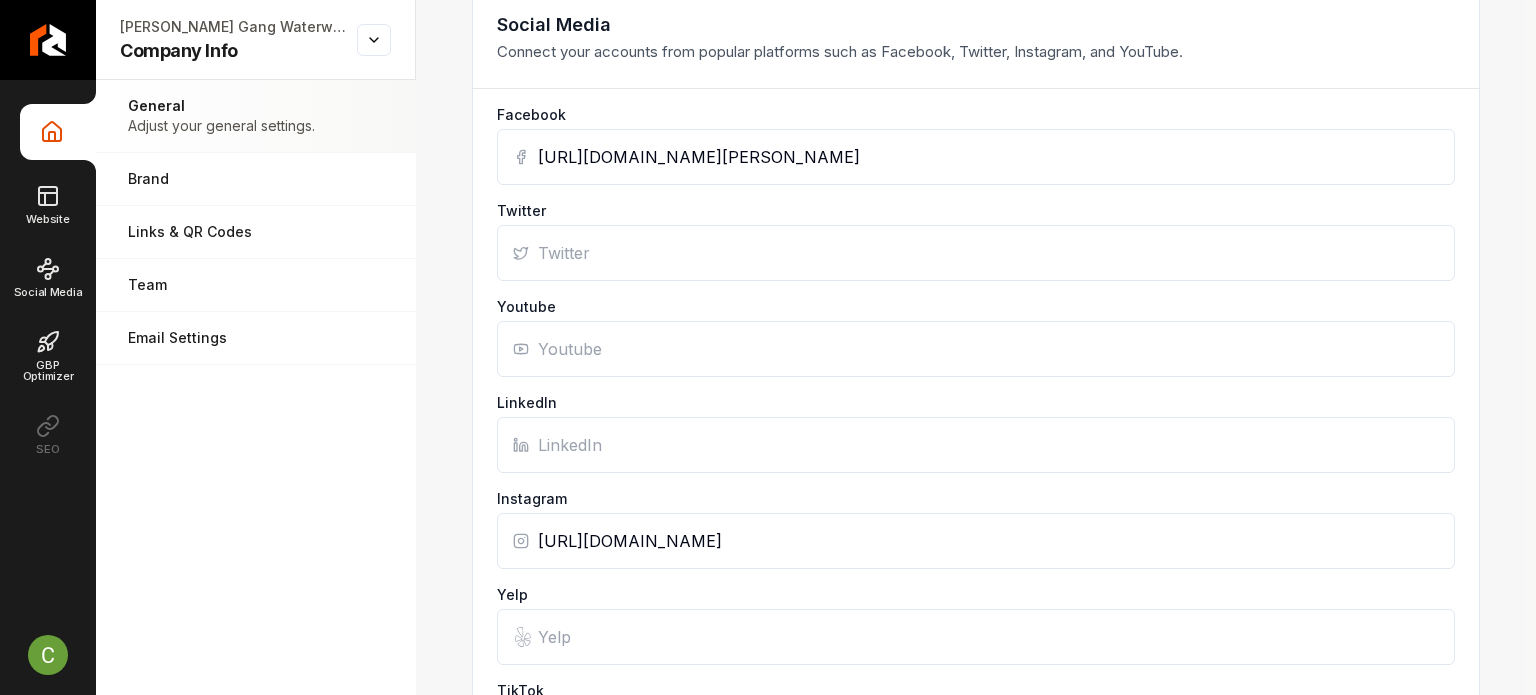scroll, scrollTop: 2152, scrollLeft: 0, axis: vertical 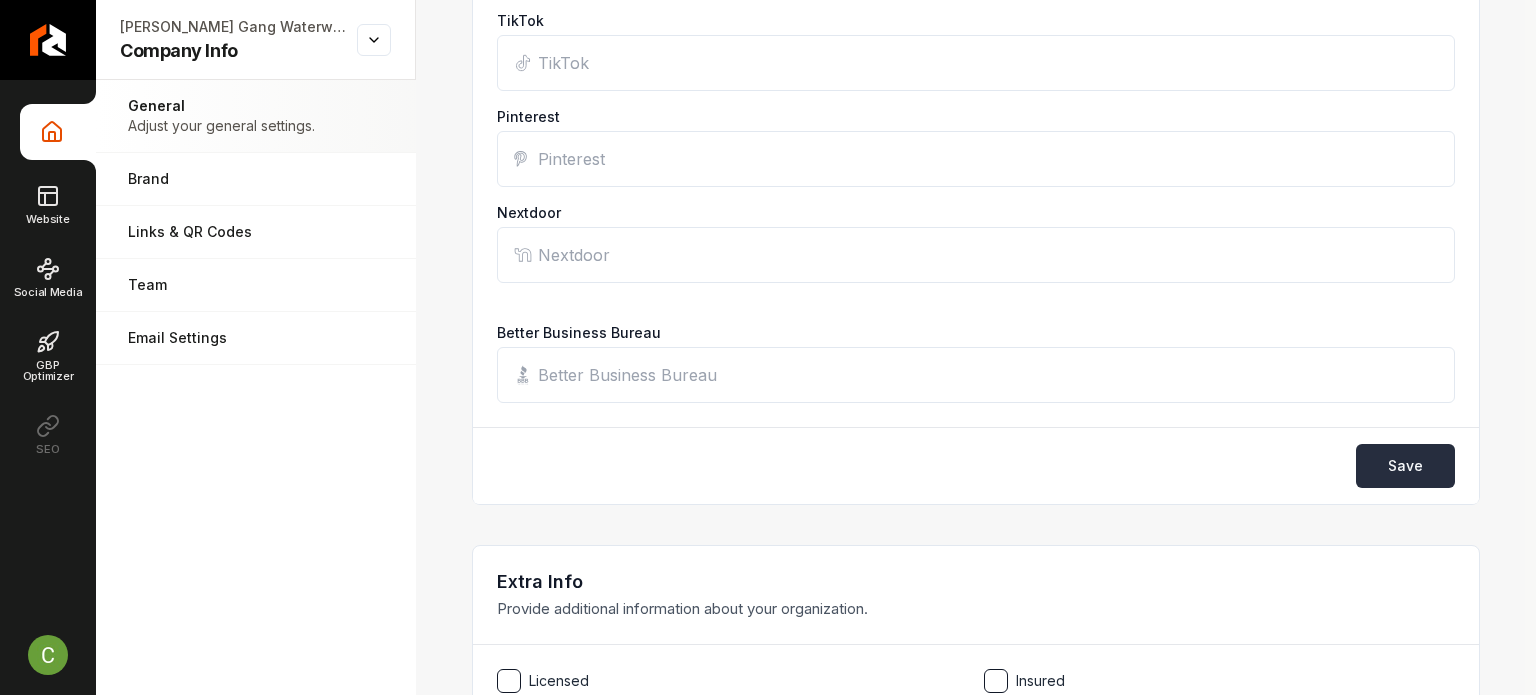 type on "[URL][DOMAIN_NAME]" 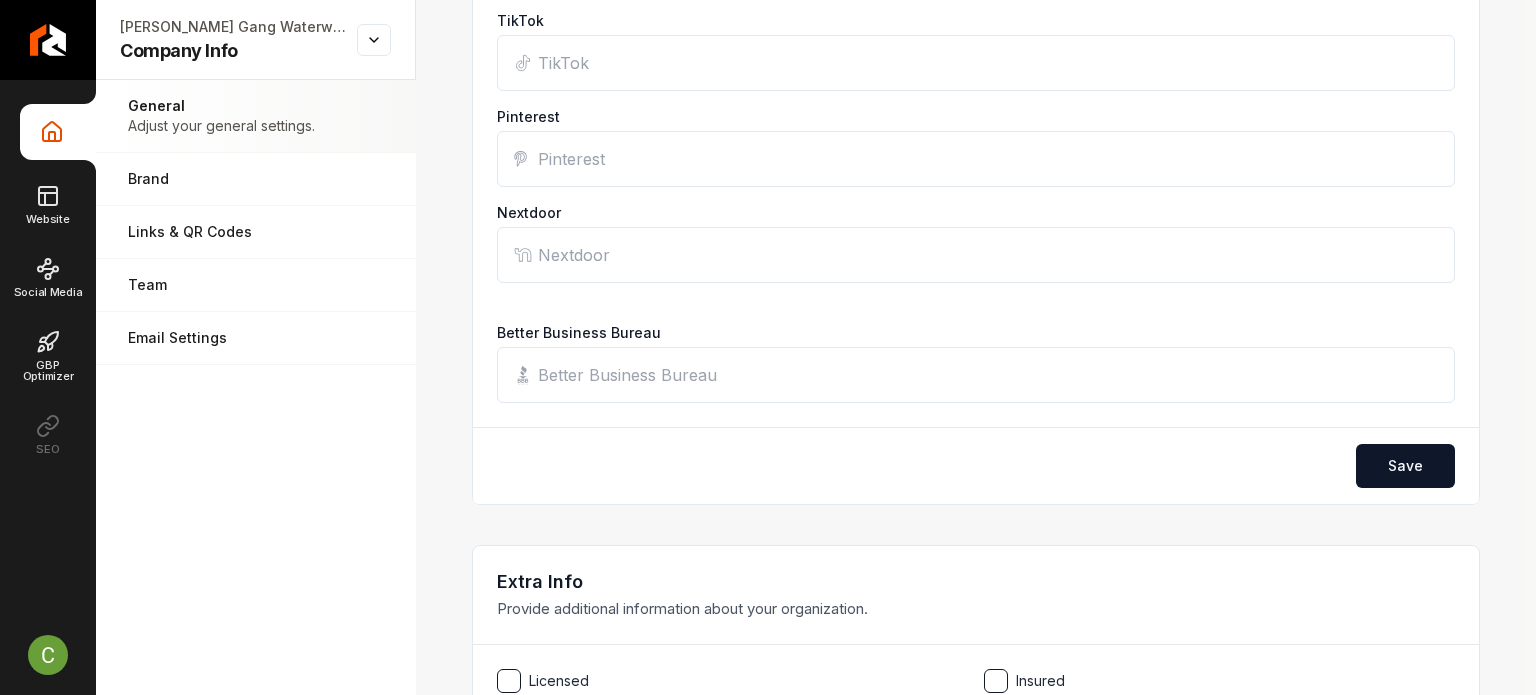 click on "General Adjust your general settings. Brand Manage the styles and colors of your business. Links & QR Codes Manage the links and QR codes for your business. Team Manage your team members. Email Settings Manage your email settings." at bounding box center [256, 387] 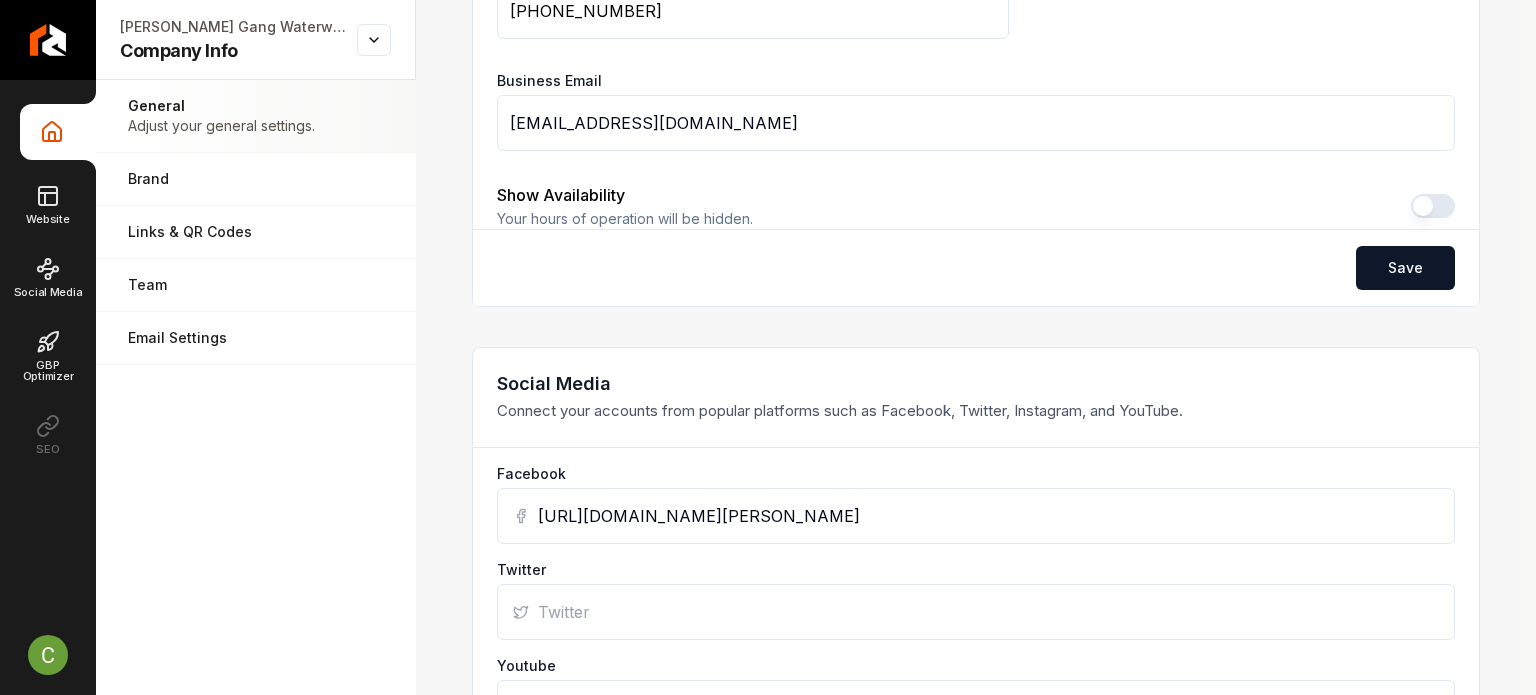 scroll, scrollTop: 0, scrollLeft: 0, axis: both 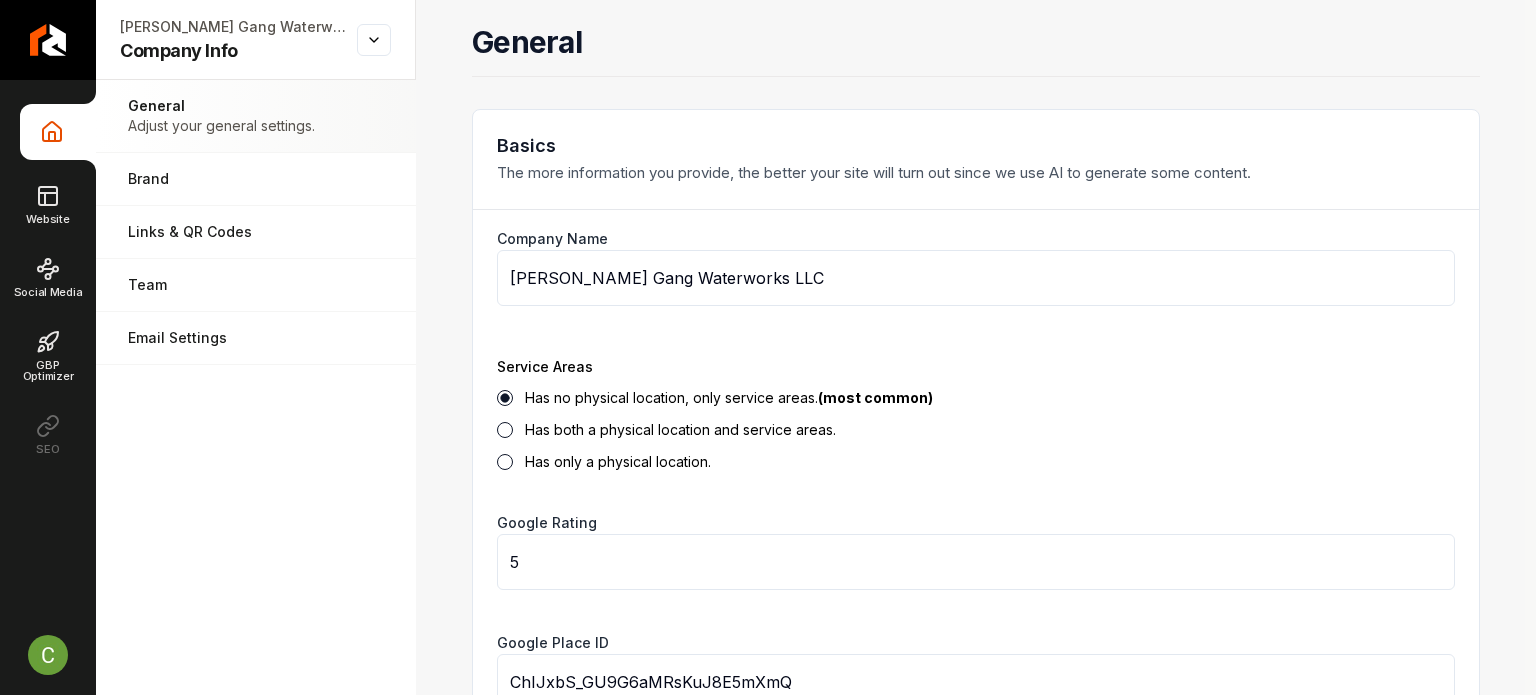 click on "Company Info Website Social Media GBP Optimizer SEO" at bounding box center [48, 283] 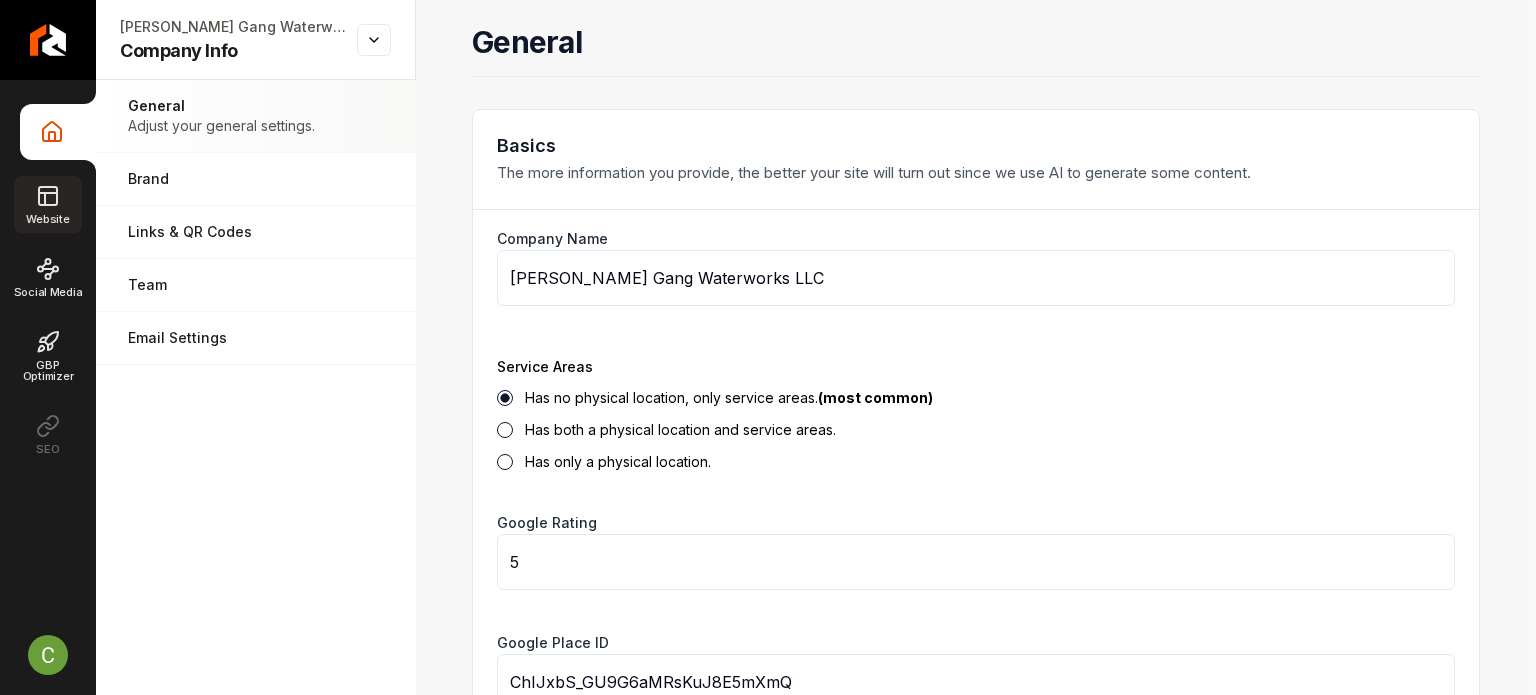 click 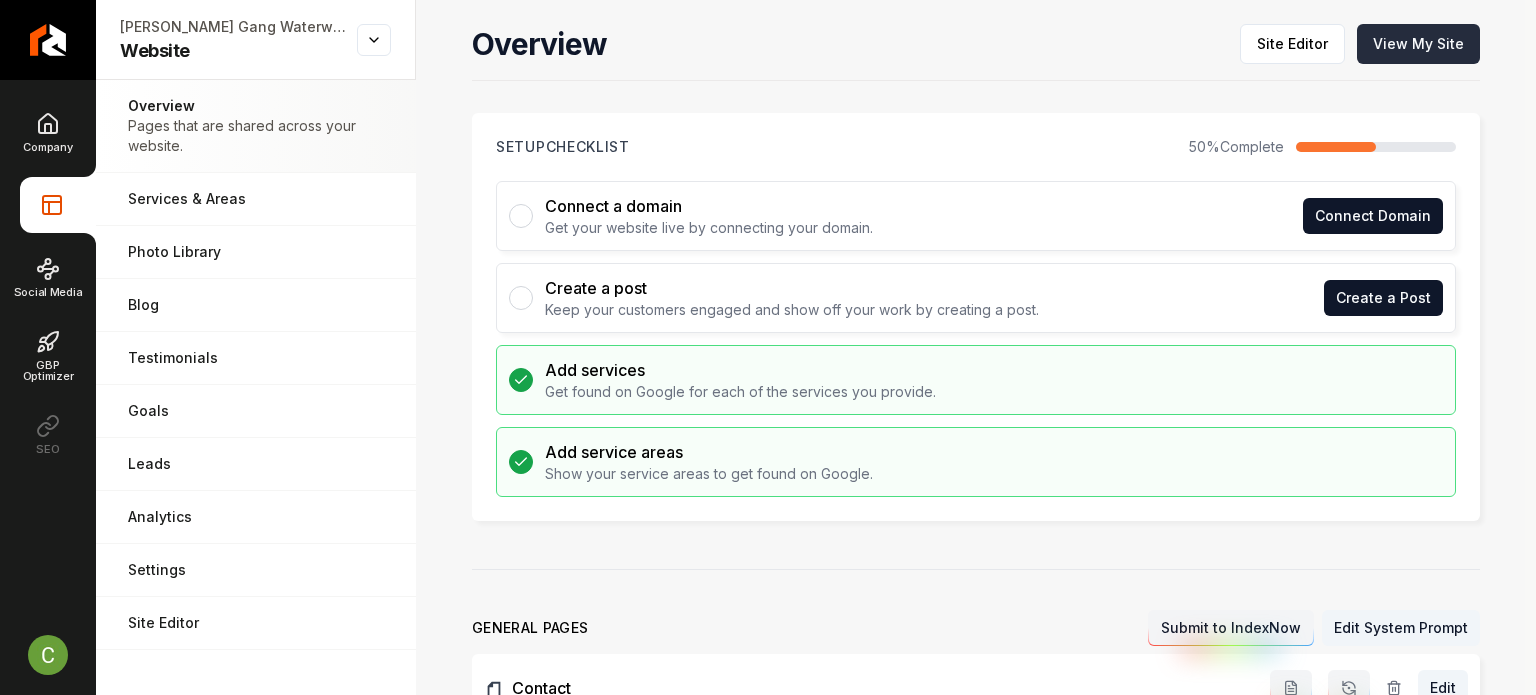 click on "View My Site" at bounding box center [1418, 44] 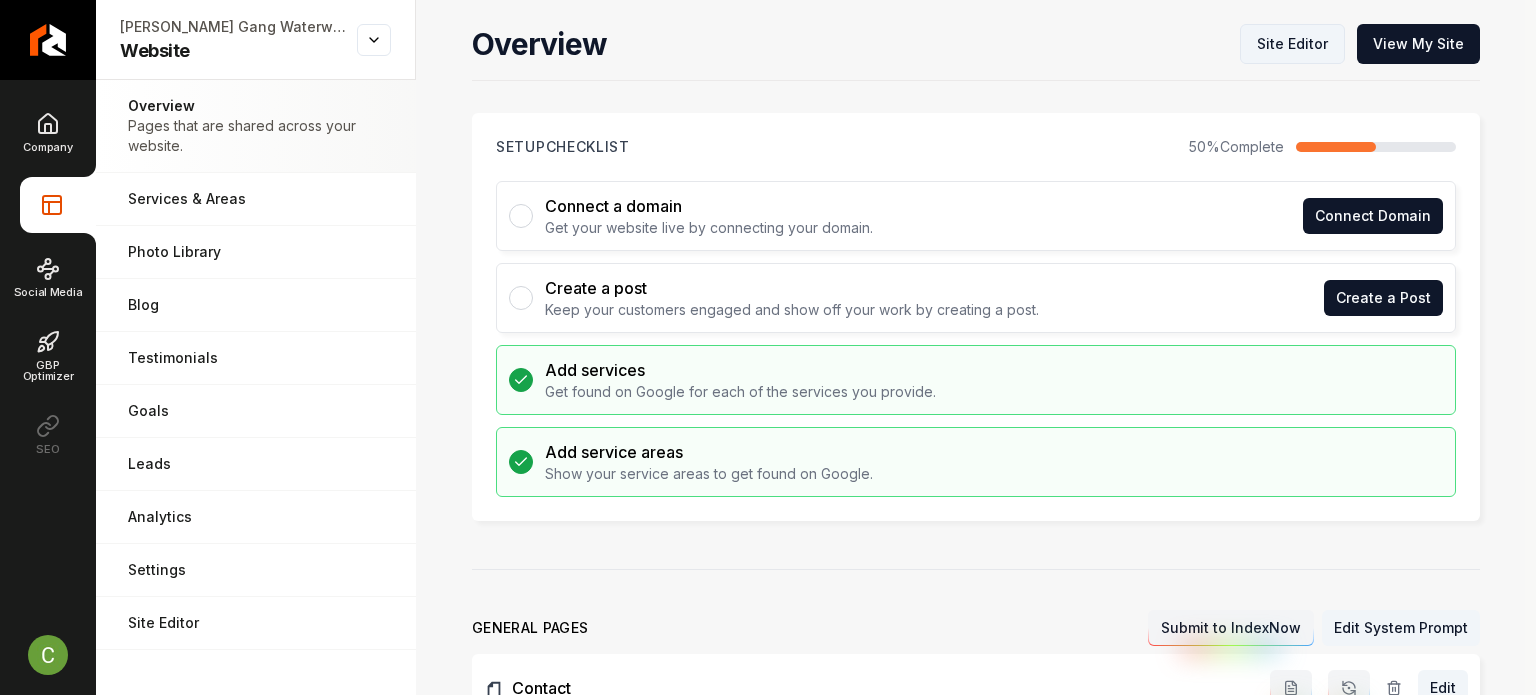 click on "Site Editor" at bounding box center [1292, 44] 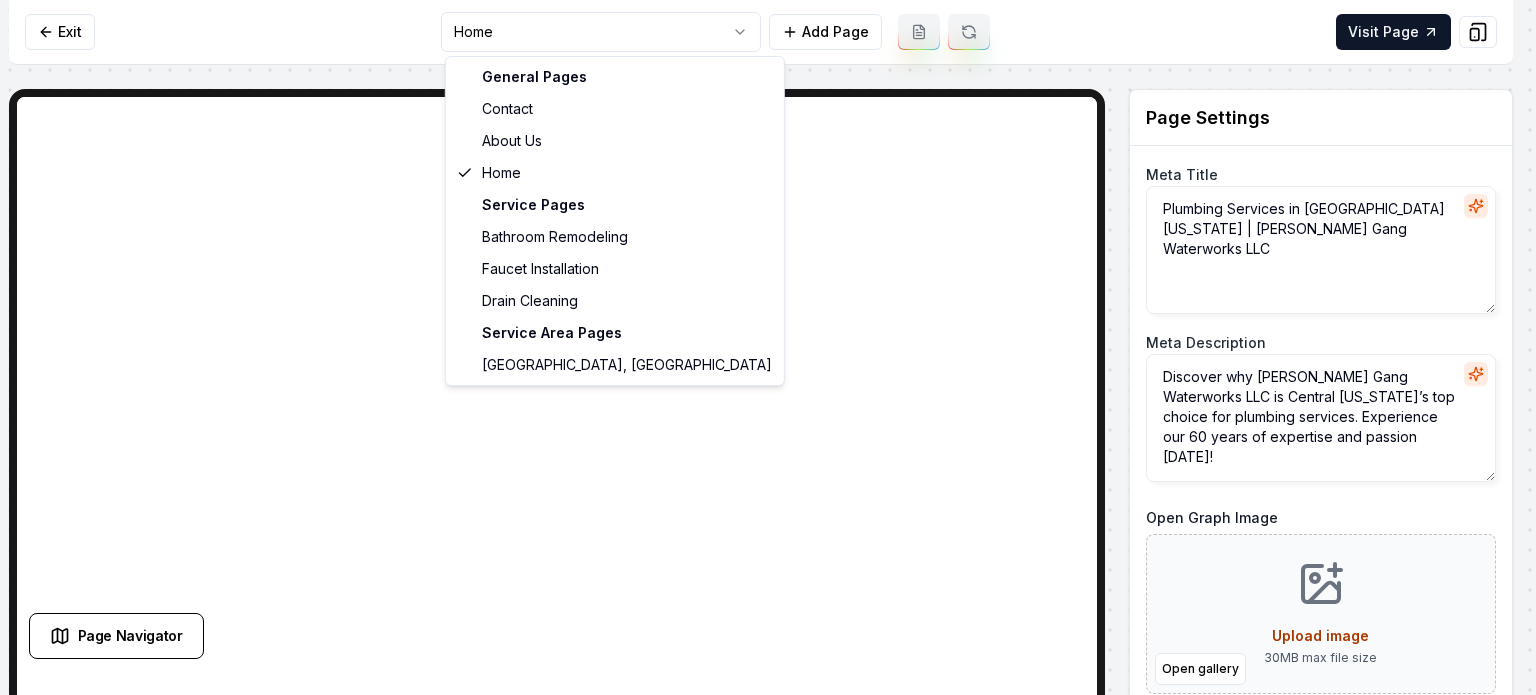 click on "Computer Required This feature is only available on a computer. Please switch to a computer to edit your site. Go back  Exit Home Add Page Visit Page  Page Navigator Page Settings Meta Title Plumbing Services in [GEOGRAPHIC_DATA][US_STATE] | [PERSON_NAME] Gang Waterworks LLC Meta Description Discover why [PERSON_NAME] Gang Waterworks LLC is [GEOGRAPHIC_DATA][US_STATE]’s top choice for plumbing services. Experience our 60 years of expertise and passion [DATE]! Open Graph Image Open gallery Upload image 30  MB max file size Discard Changes Save Section Editor Unsupported section type /dashboard/sites/66387aec-6bd7-4d6f-b5bb-7eb28907ed4f/pages/27b67157-bec3-45ee-8b82-7bf00d2ff397 General Pages Contact About Us Home Service Pages Bathroom Remodeling Faucet Installation Drain Cleaning Service Area Pages [GEOGRAPHIC_DATA], [GEOGRAPHIC_DATA]" at bounding box center (768, 347) 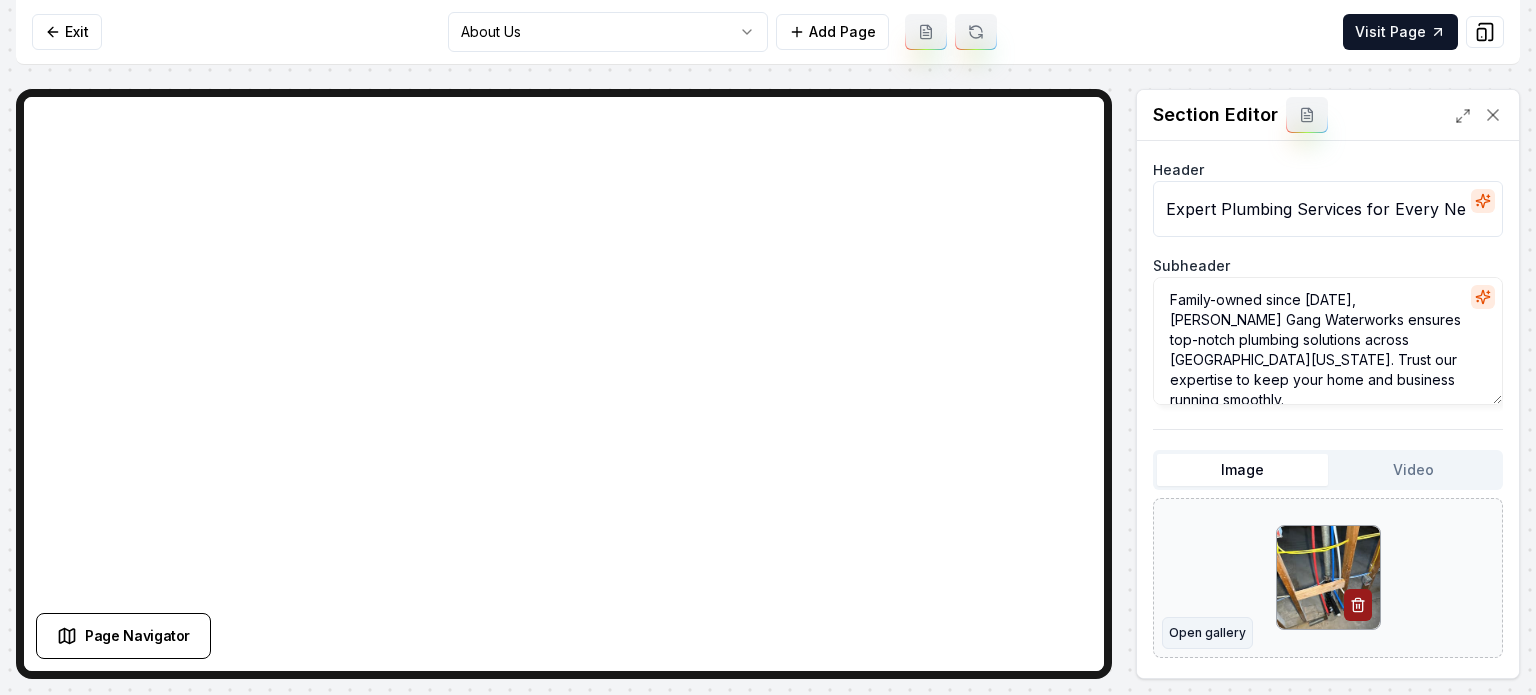 click on "Open gallery" at bounding box center (1207, 633) 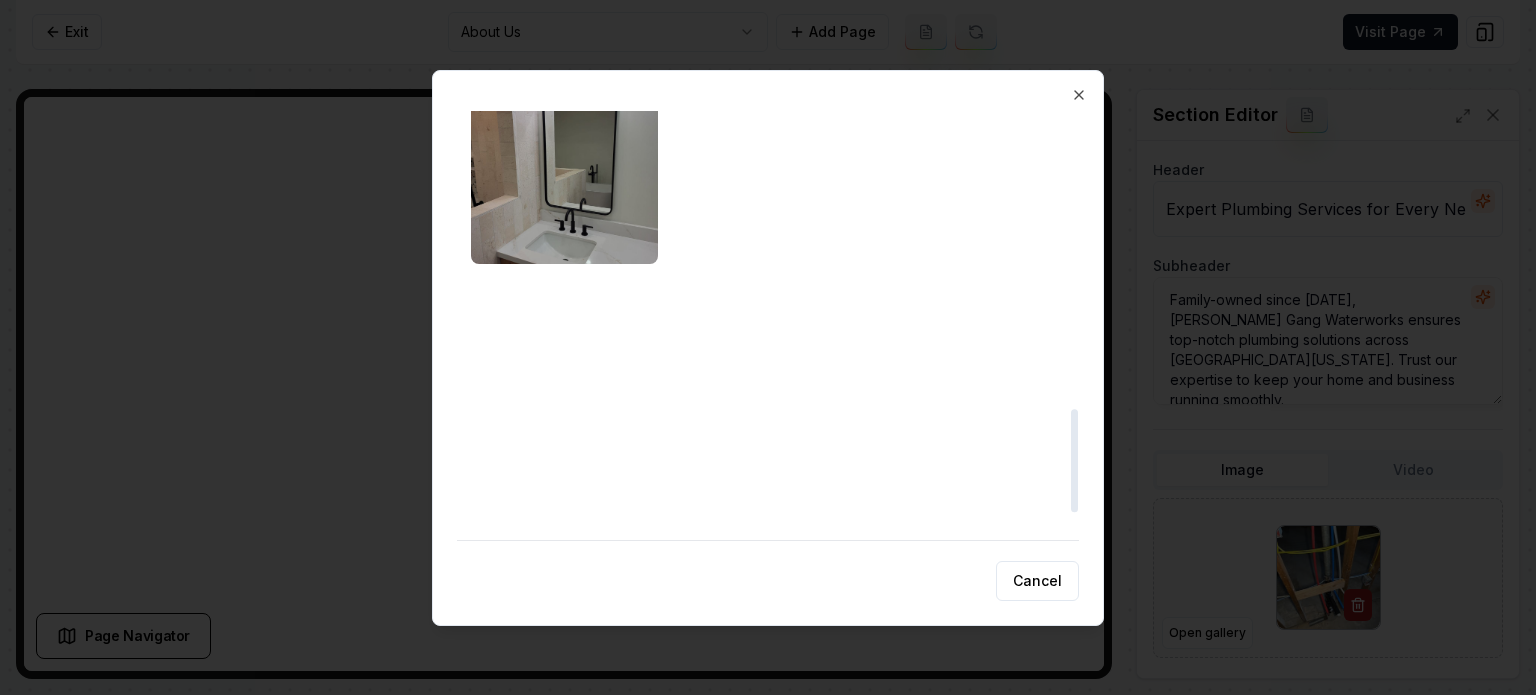 scroll, scrollTop: 1354, scrollLeft: 0, axis: vertical 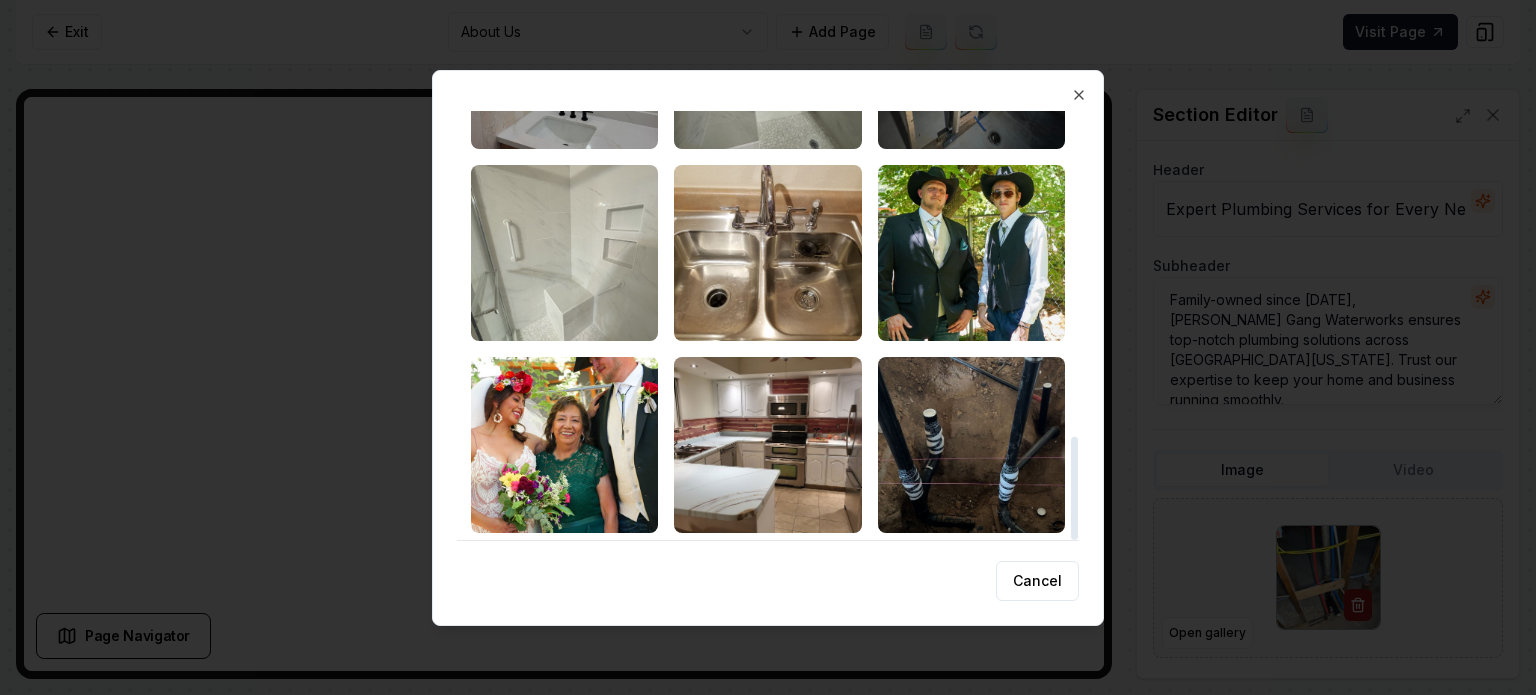 click at bounding box center (564, 253) 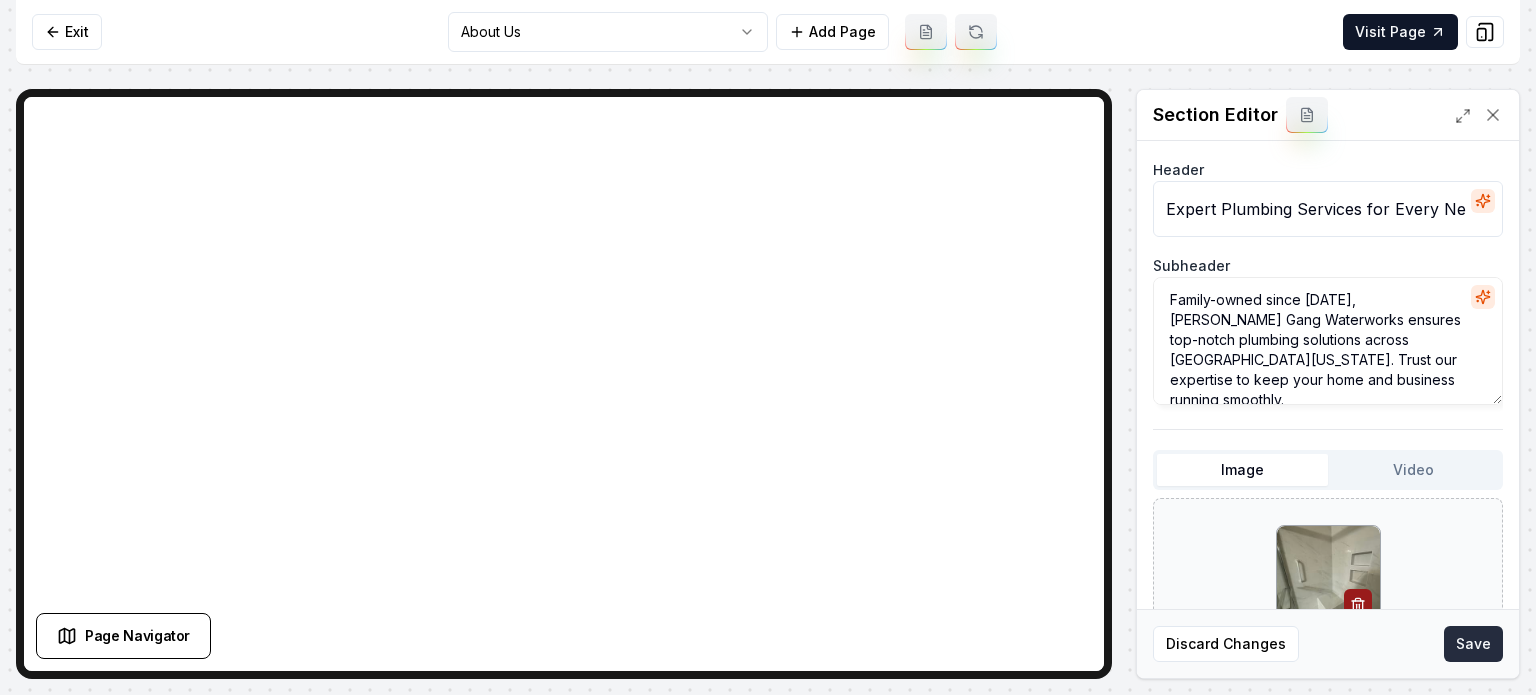 drag, startPoint x: 1438, startPoint y: 650, endPoint x: 1478, endPoint y: 649, distance: 40.012497 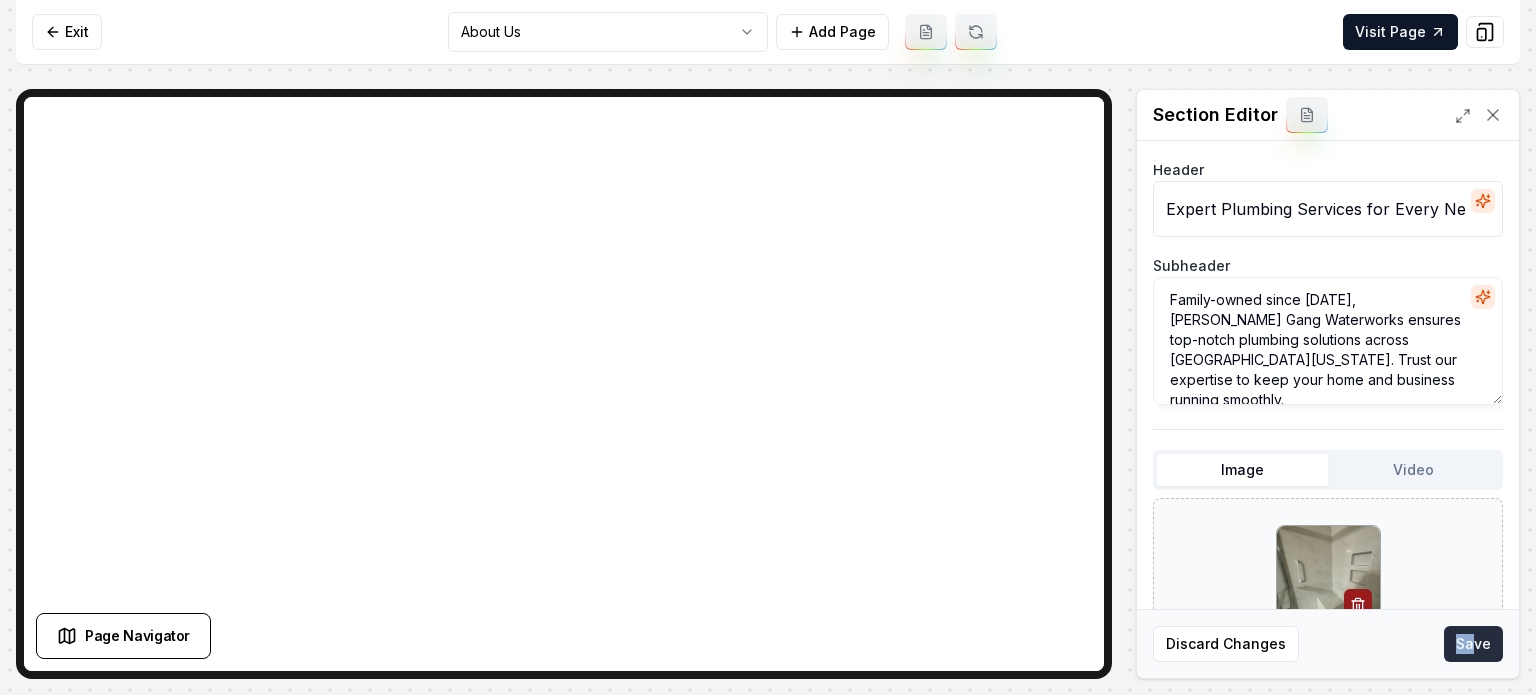 click on "Save" at bounding box center (1473, 644) 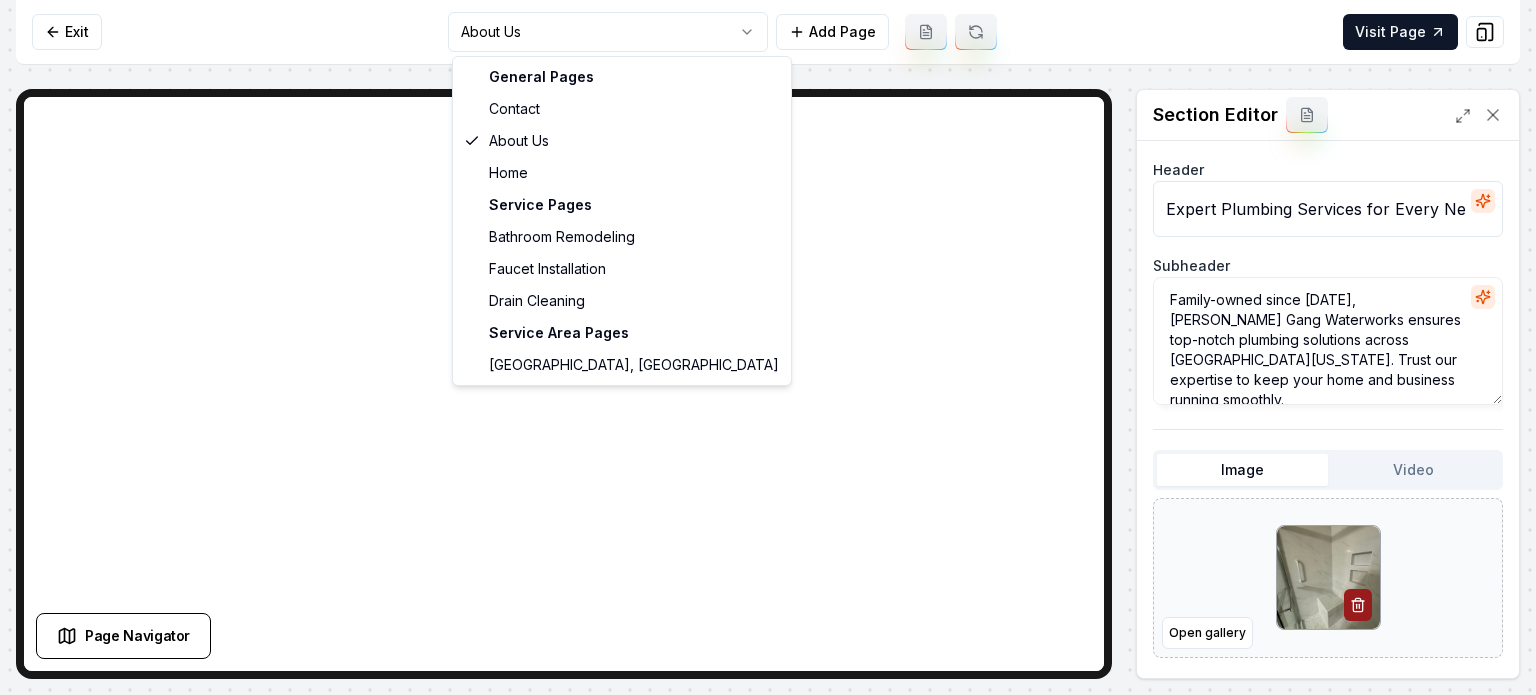 click on "Computer Required This feature is only available on a computer. Please switch to a computer to edit your site. Go back  Exit About Us Add Page Visit Page  Page Navigator Page Settings Section Editor Header Expert Plumbing Services for Every Need Subheader Family-owned since [DATE], [PERSON_NAME] Gang Waterworks ensures top-notch plumbing solutions across [GEOGRAPHIC_DATA][US_STATE]. Trust our expertise to keep your home and business running smoothly. Image Video Open gallery Custom buttons  off Your buttons will be based on the goals you set up. Discard Changes Save /dashboard/sites/66387aec-6bd7-4d6f-b5bb-7eb28907ed4f/pages/3b645876-6691-40f1-9240-a506ae71a467 General Pages Contact About Us Home Service Pages Bathroom Remodeling Faucet Installation Drain Cleaning Service Area Pages [GEOGRAPHIC_DATA], [GEOGRAPHIC_DATA]" at bounding box center [768, 347] 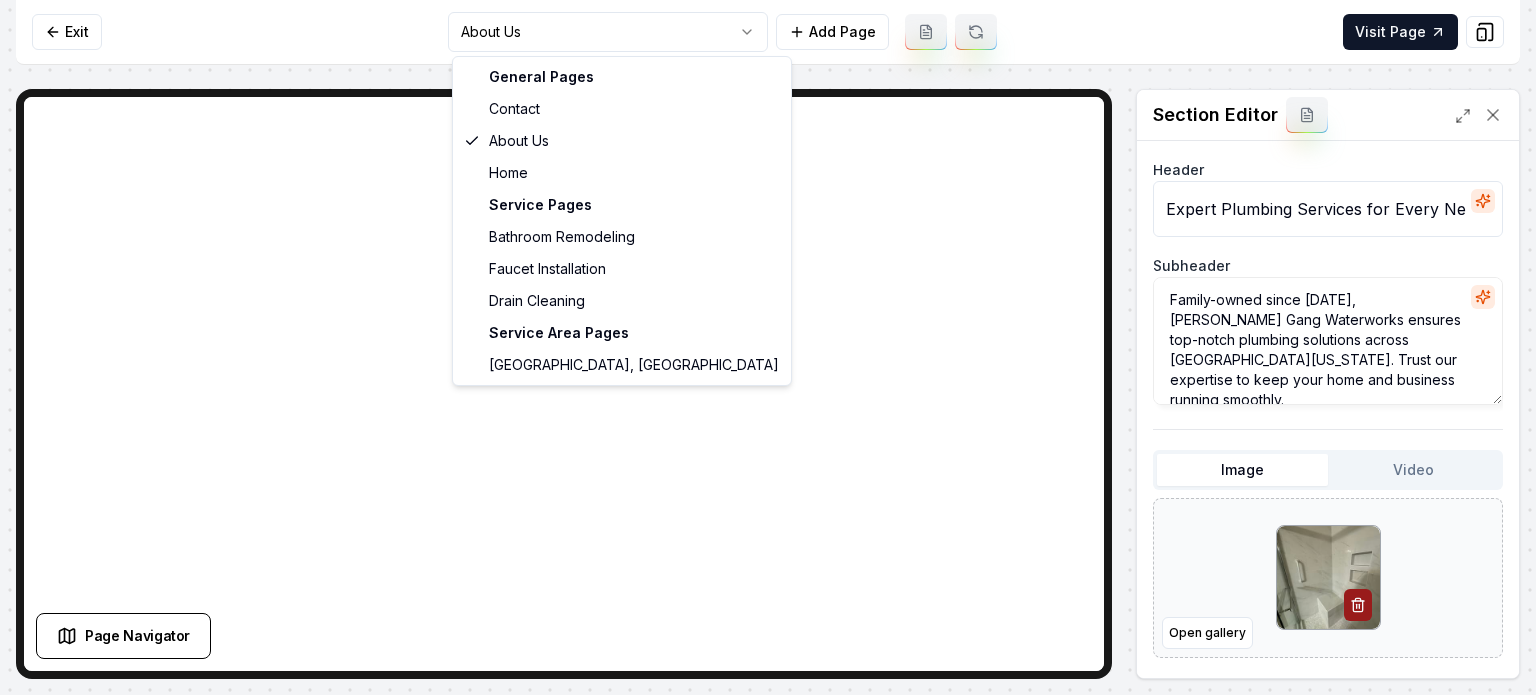 click on "Computer Required This feature is only available on a computer. Please switch to a computer to edit your site. Go back  Exit About Us Add Page Visit Page  Page Navigator Page Settings Section Editor Header Expert Plumbing Services for Every Need Subheader Family-owned since [DATE], [PERSON_NAME] Gang Waterworks ensures top-notch plumbing solutions across [GEOGRAPHIC_DATA][US_STATE]. Trust our expertise to keep your home and business running smoothly. Image Video Open gallery Custom buttons  off Your buttons will be based on the goals you set up. Discard Changes Save /dashboard/sites/66387aec-6bd7-4d6f-b5bb-7eb28907ed4f/pages/3b645876-6691-40f1-9240-a506ae71a467 General Pages Contact About Us Home Service Pages Bathroom Remodeling Faucet Installation Drain Cleaning Service Area Pages [GEOGRAPHIC_DATA], [GEOGRAPHIC_DATA]" at bounding box center (768, 347) 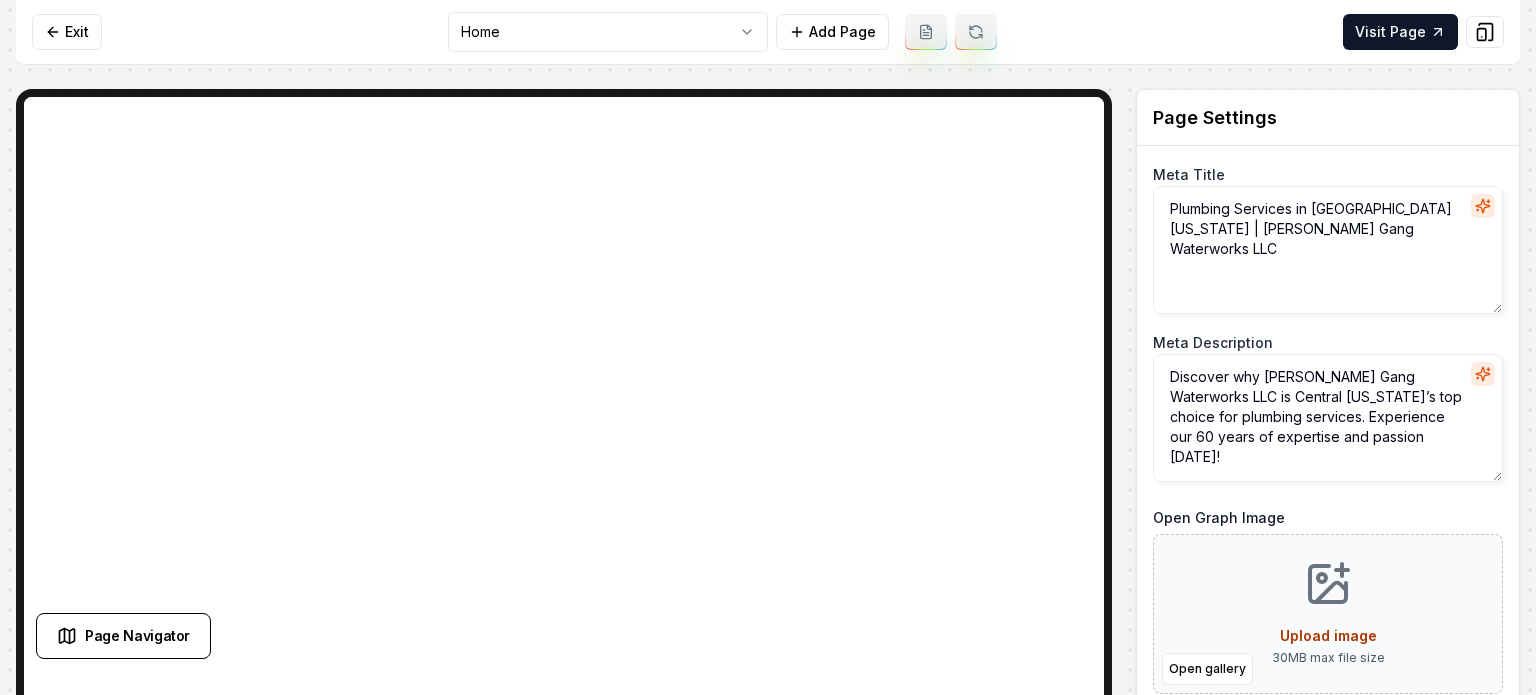 click on "Computer Required This feature is only available on a computer. Please switch to a computer to edit your site. Go back  Exit Home Add Page Visit Page  Page Navigator Page Settings Meta Title Plumbing Services in [GEOGRAPHIC_DATA][US_STATE] | [PERSON_NAME] Gang Waterworks LLC Meta Description Discover why [PERSON_NAME] Gang Waterworks LLC is [GEOGRAPHIC_DATA][US_STATE]’s top choice for plumbing services. Experience our 60 years of expertise and passion [DATE]! Open Graph Image Open gallery Upload image 30  MB max file size Discard Changes Save Section Editor Unsupported section type /dashboard/sites/66387aec-6bd7-4d6f-b5bb-7eb28907ed4f/pages/27b67157-bec3-45ee-8b82-7bf00d2ff397" at bounding box center [768, 347] 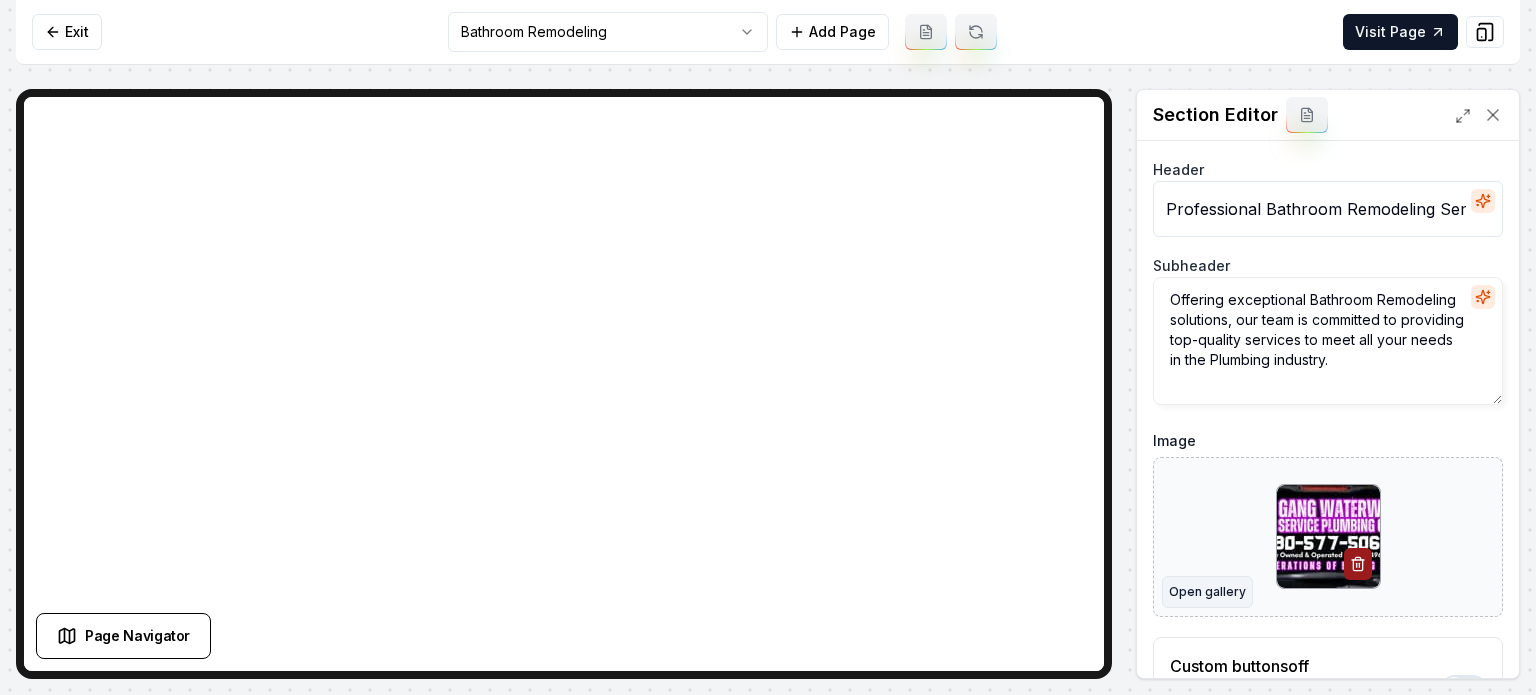 click on "Open gallery" at bounding box center (1207, 592) 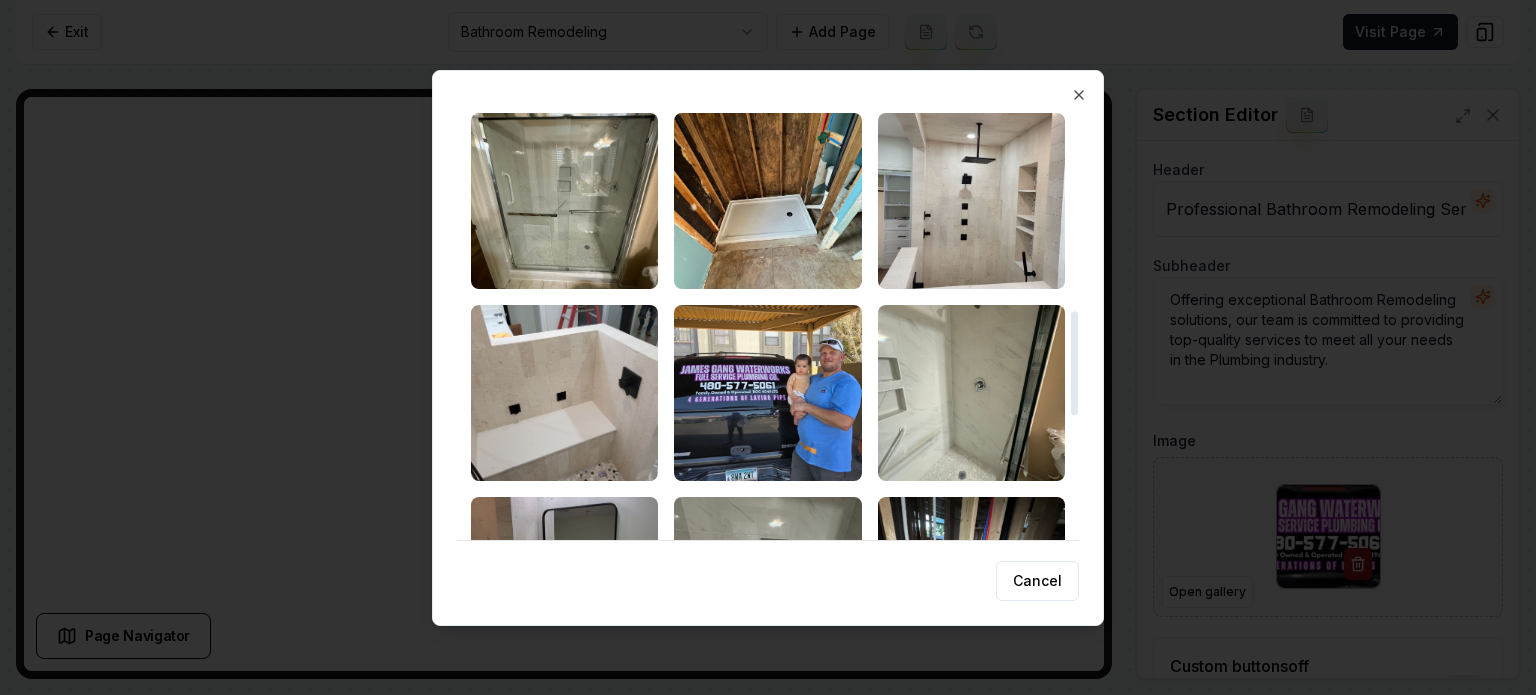 scroll, scrollTop: 731, scrollLeft: 0, axis: vertical 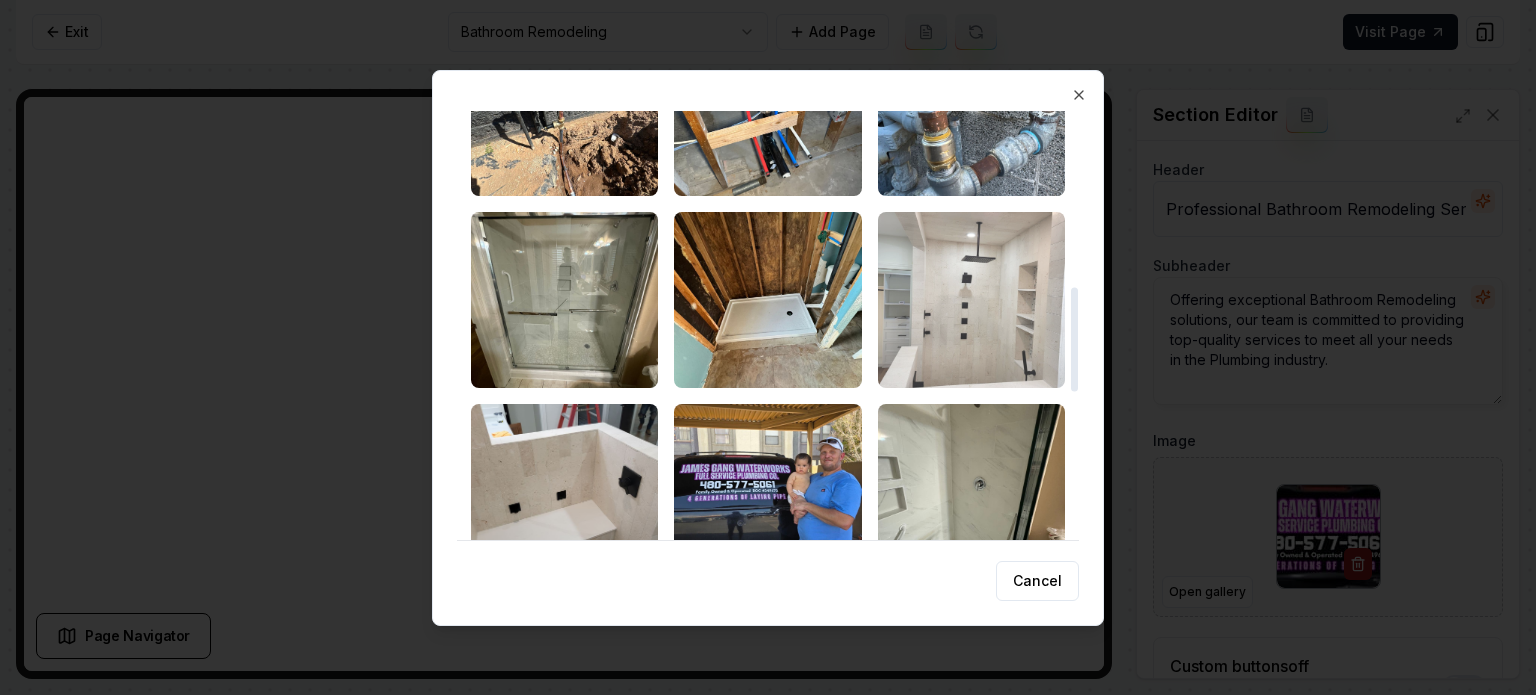 click at bounding box center [971, 300] 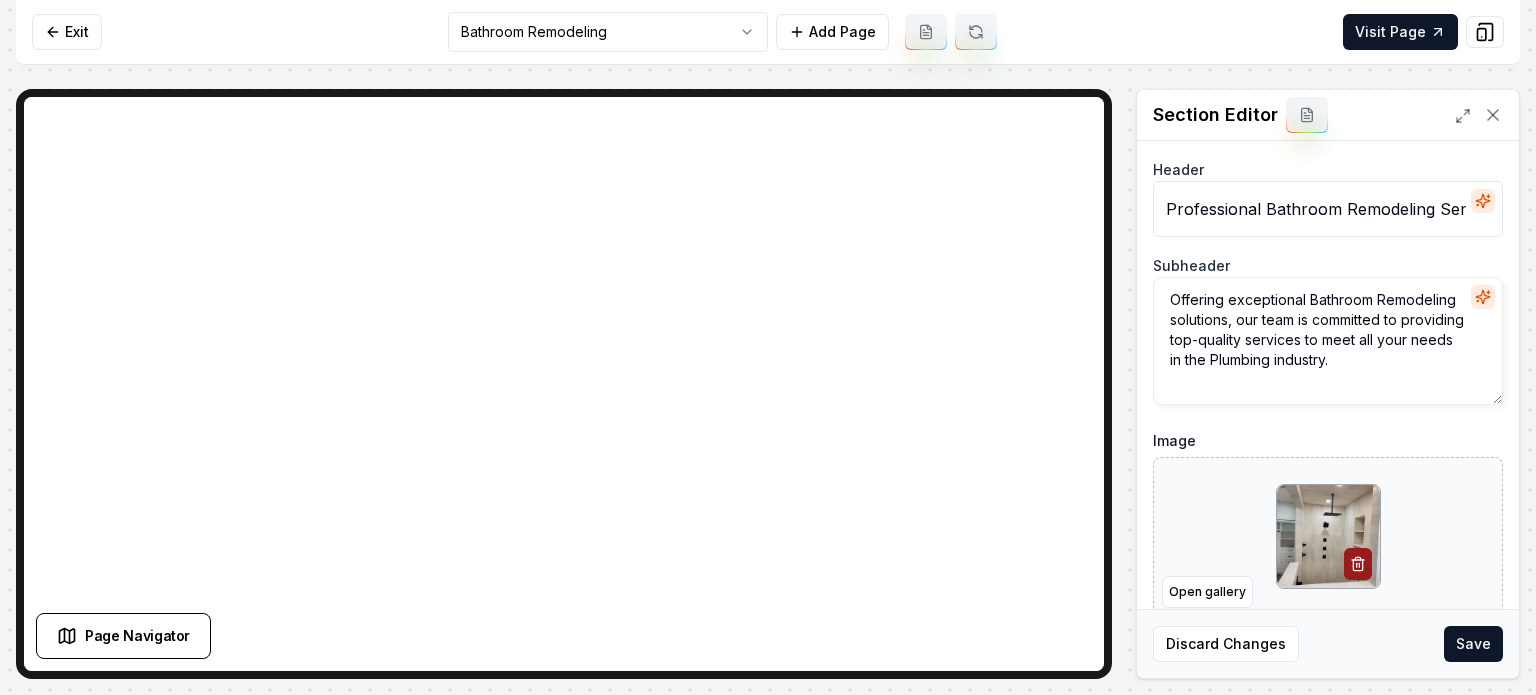 click on "Discard Changes Save" at bounding box center [1328, 643] 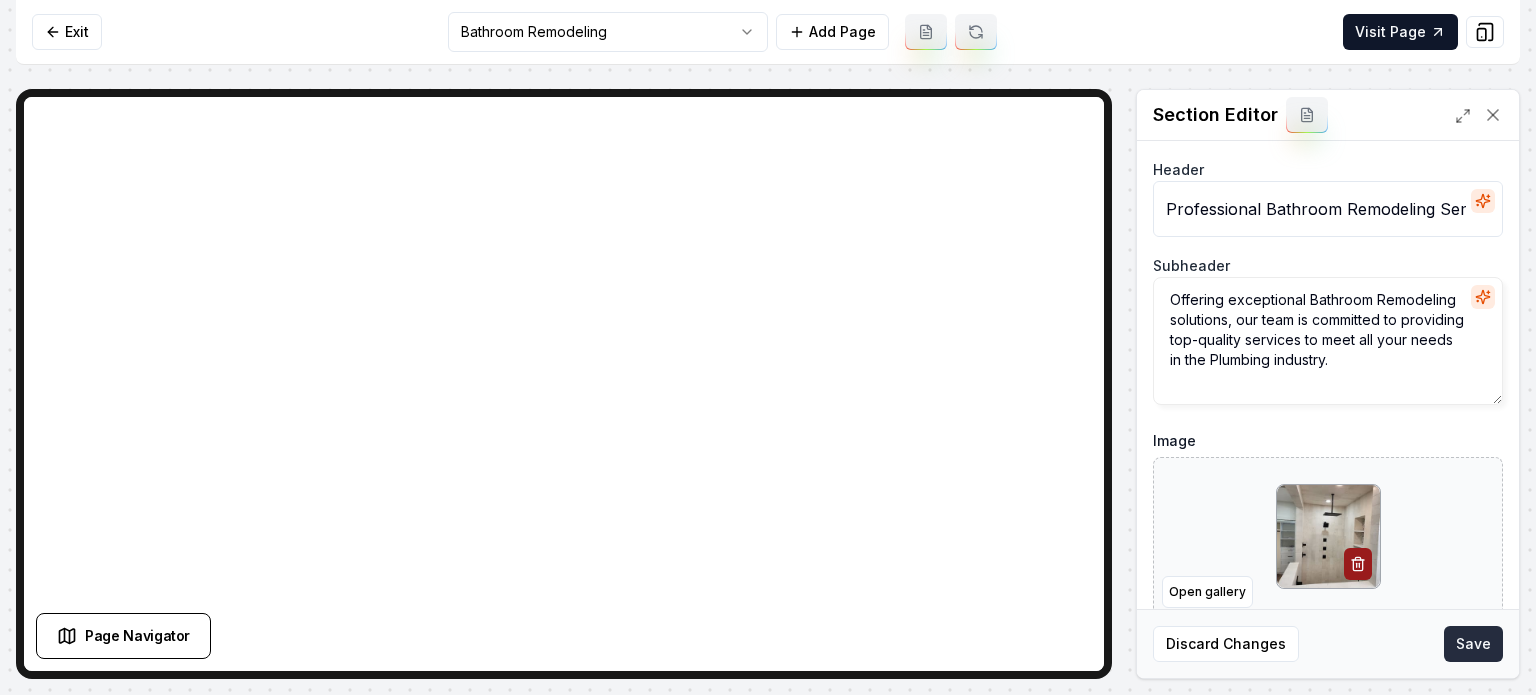 click on "Save" at bounding box center (1473, 644) 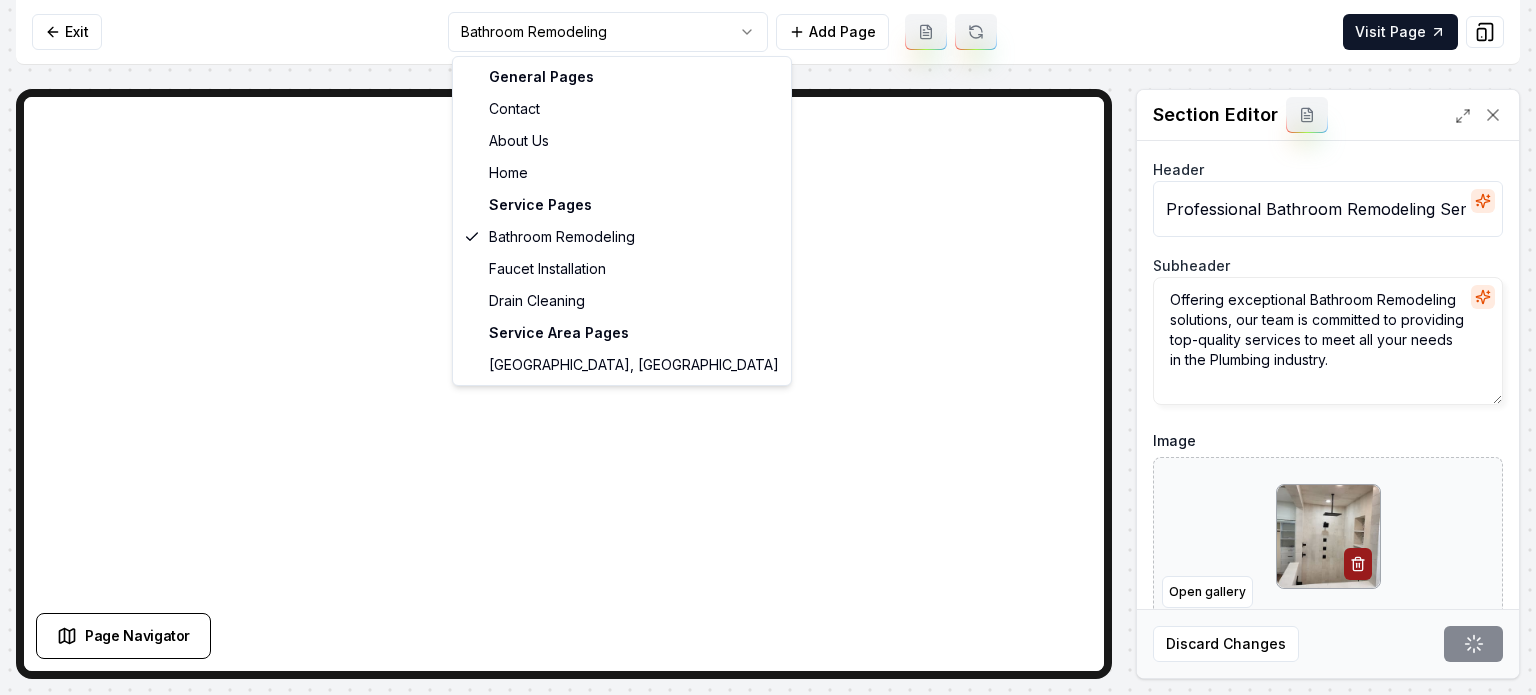 click on "Computer Required This feature is only available on a computer. Please switch to a computer to edit your site. Go back  Exit Bathroom Remodeling Add Page Visit Page  Page Navigator Page Settings Section Editor Header Professional Bathroom Remodeling Services Subheader Offering exceptional Bathroom Remodeling solutions, our team is committed to providing top-quality services to meet all your needs in the Plumbing industry. Image Open gallery Custom buttons  off Your buttons will be based on the goals you set up. Discard Changes Save /dashboard/sites/66387aec-6bd7-4d6f-b5bb-7eb28907ed4f/pages/6f0cace1-e44e-485f-85d4-25fd0d73b38e General Pages Contact About Us Home Service Pages Bathroom Remodeling Faucet Installation Drain Cleaning Service Area Pages [GEOGRAPHIC_DATA], [GEOGRAPHIC_DATA]" at bounding box center [768, 347] 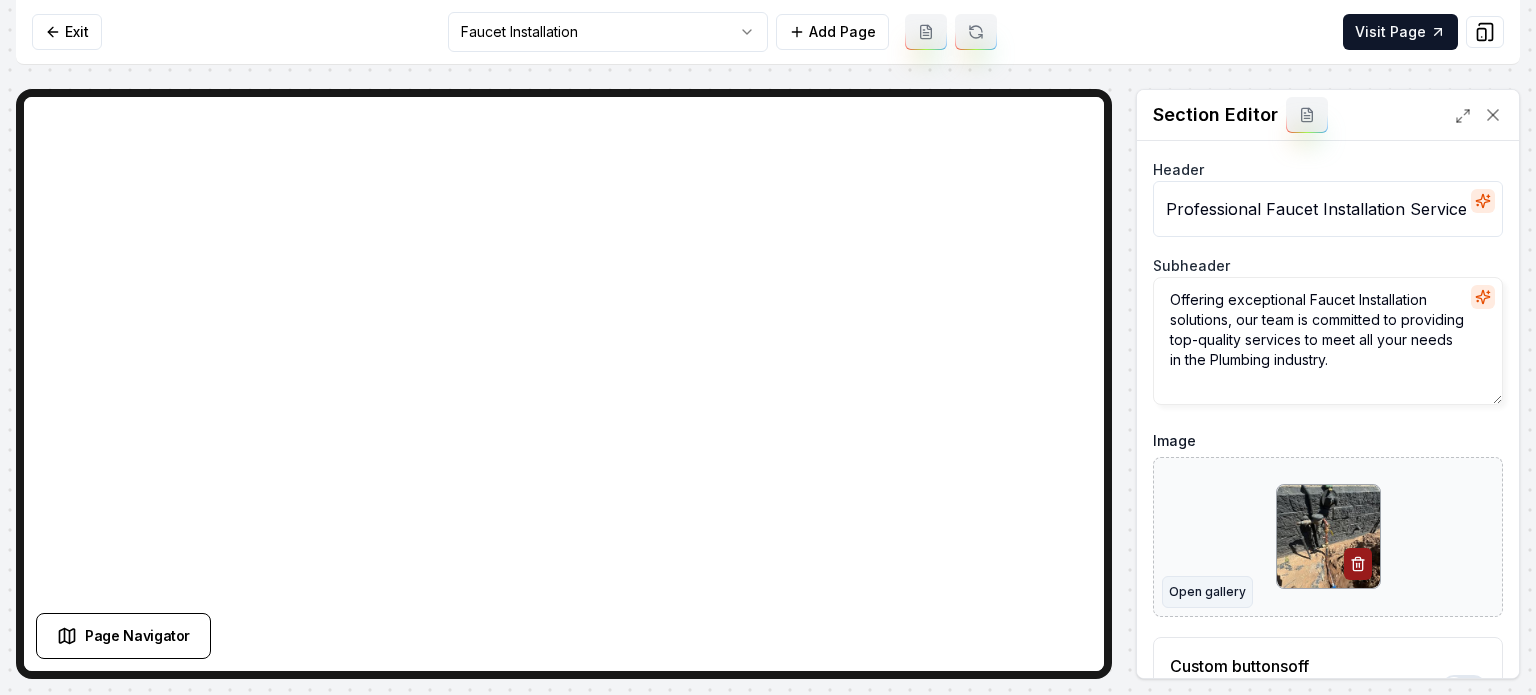 click on "Open gallery" at bounding box center [1207, 592] 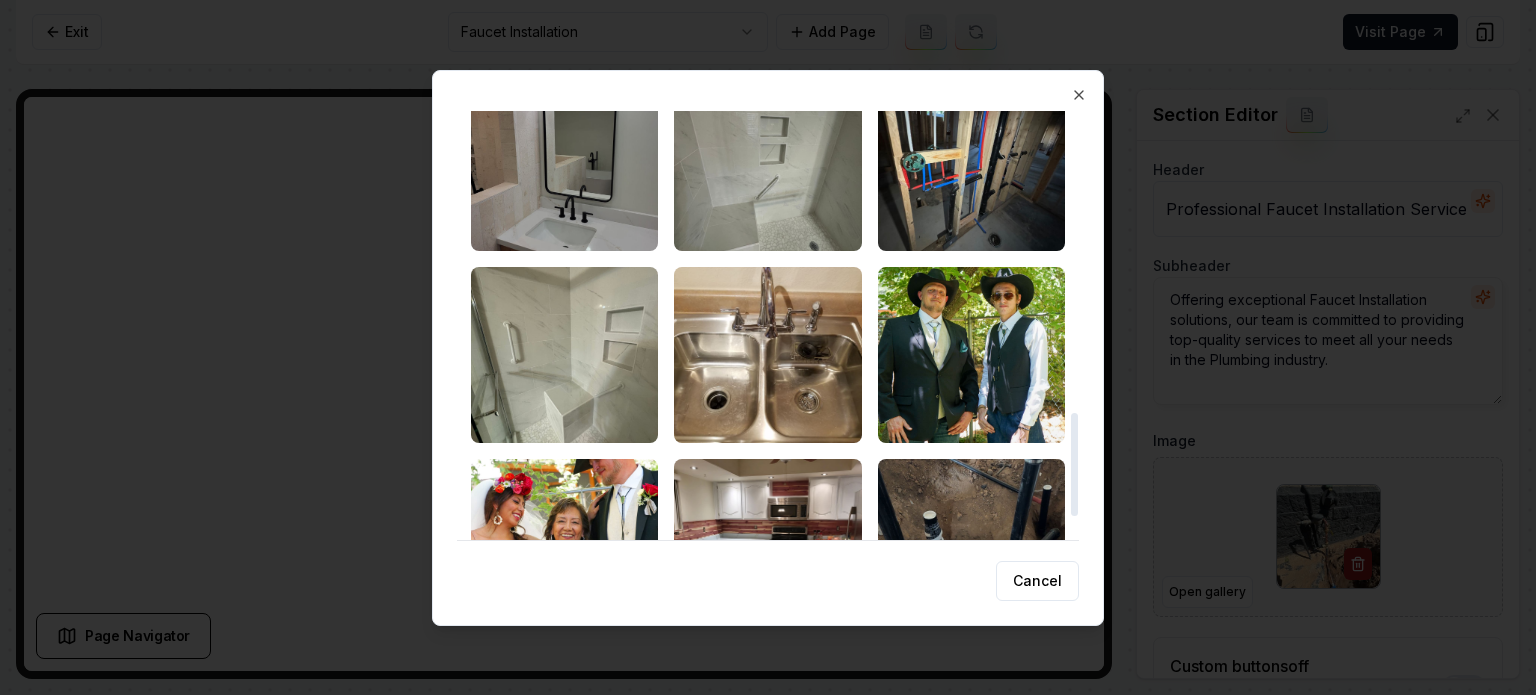 scroll, scrollTop: 1254, scrollLeft: 0, axis: vertical 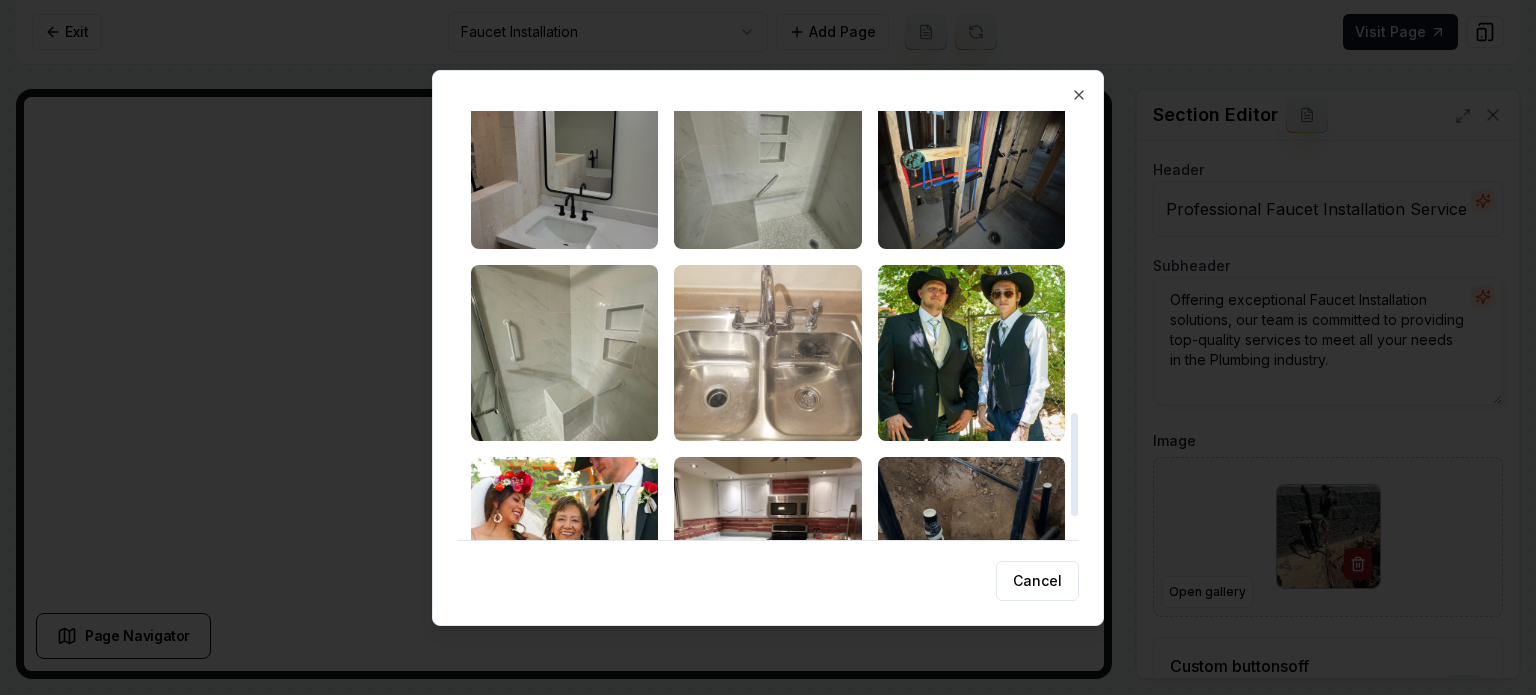 click at bounding box center [767, 353] 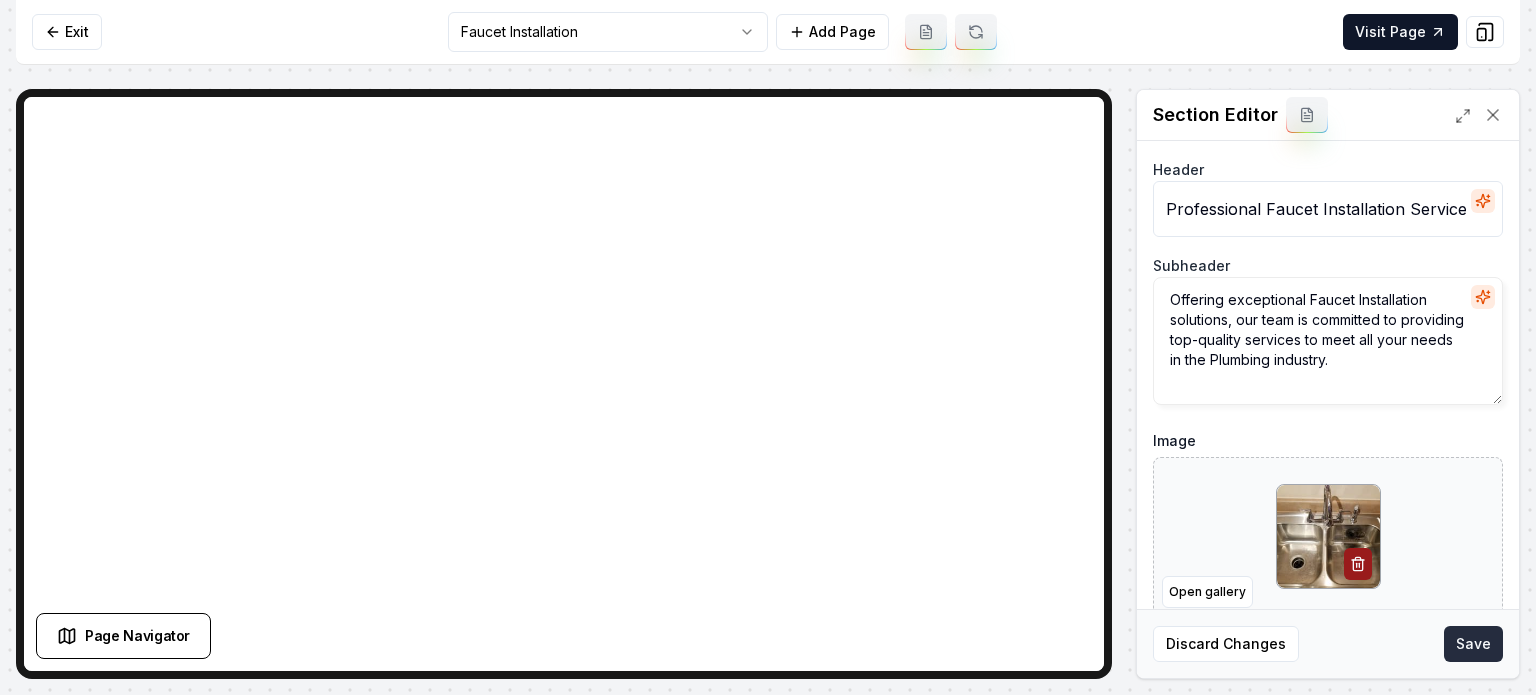 click on "Save" at bounding box center (1473, 644) 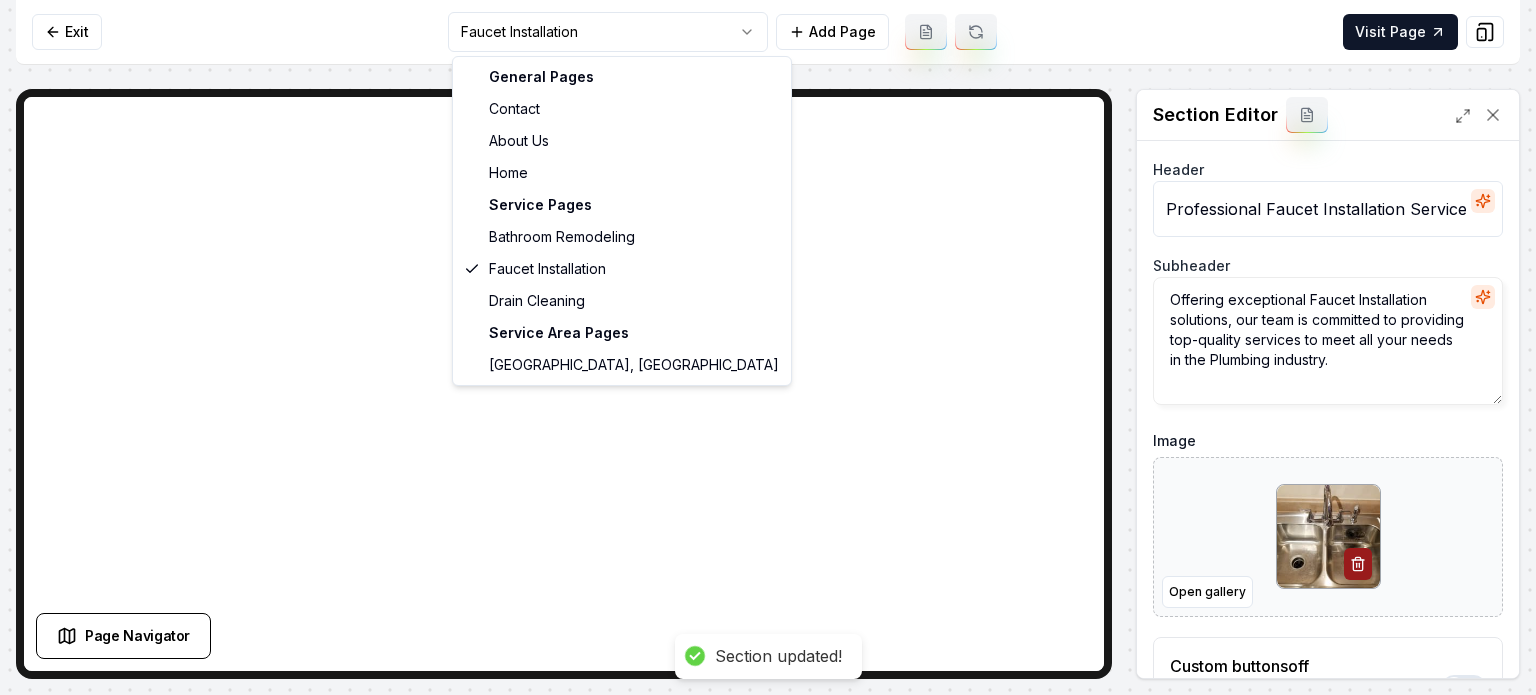 click on "Computer Required This feature is only available on a computer. Please switch to a computer to edit your site. Go back  Exit Faucet Installation Add Page Visit Page  Page Navigator Page Settings Section Editor Header Professional Faucet Installation Services Subheader Offering exceptional Faucet Installation solutions, our team is committed to providing top-quality services to meet all your needs in the Plumbing industry. Image Open gallery Custom buttons  off Your buttons will be based on the goals you set up. Discard Changes Save Section updated! /dashboard/sites/66387aec-6bd7-4d6f-b5bb-7eb28907ed4f/pages/a3d84419-bb9a-418d-ac14-464a057b689d General Pages Contact About Us Home Service Pages Bathroom Remodeling Faucet Installation Drain Cleaning Service Area Pages [GEOGRAPHIC_DATA], [GEOGRAPHIC_DATA]" at bounding box center [768, 347] 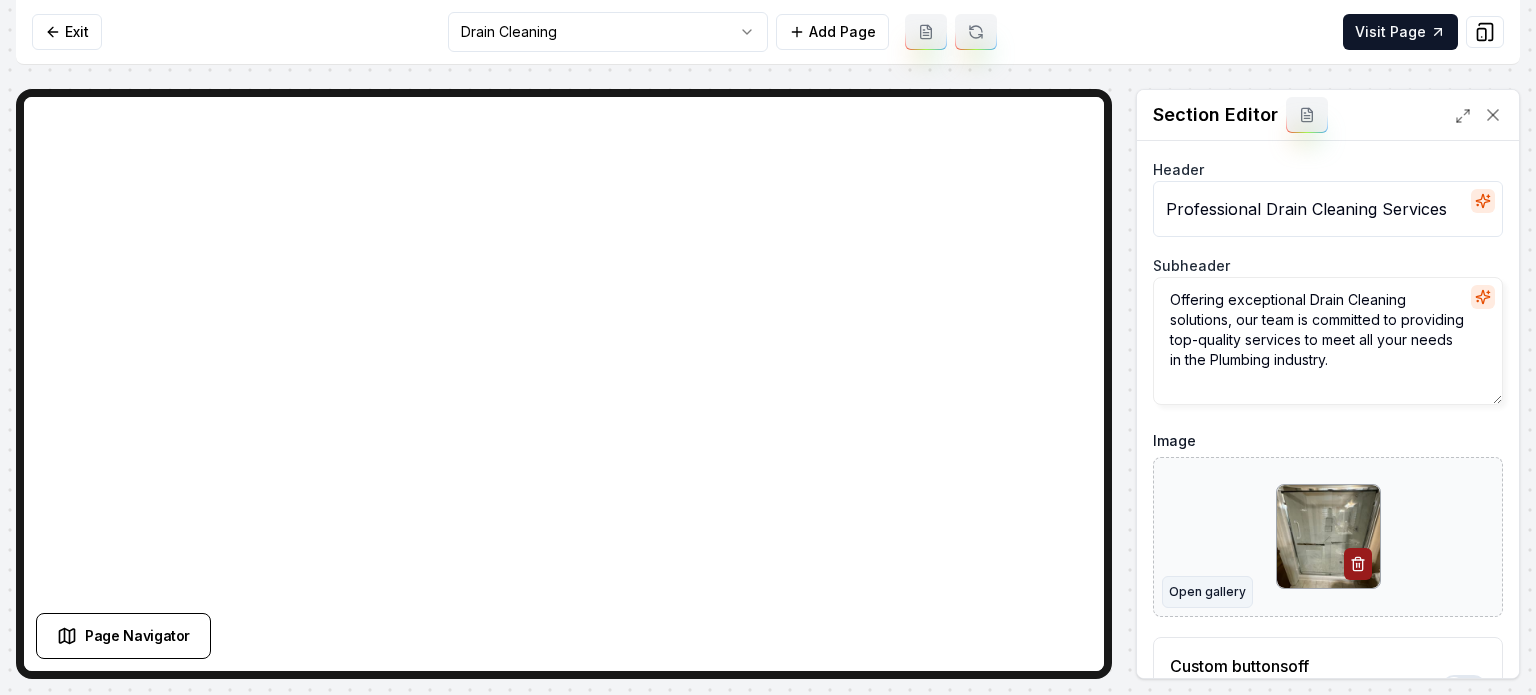 click on "Open gallery" at bounding box center (1207, 592) 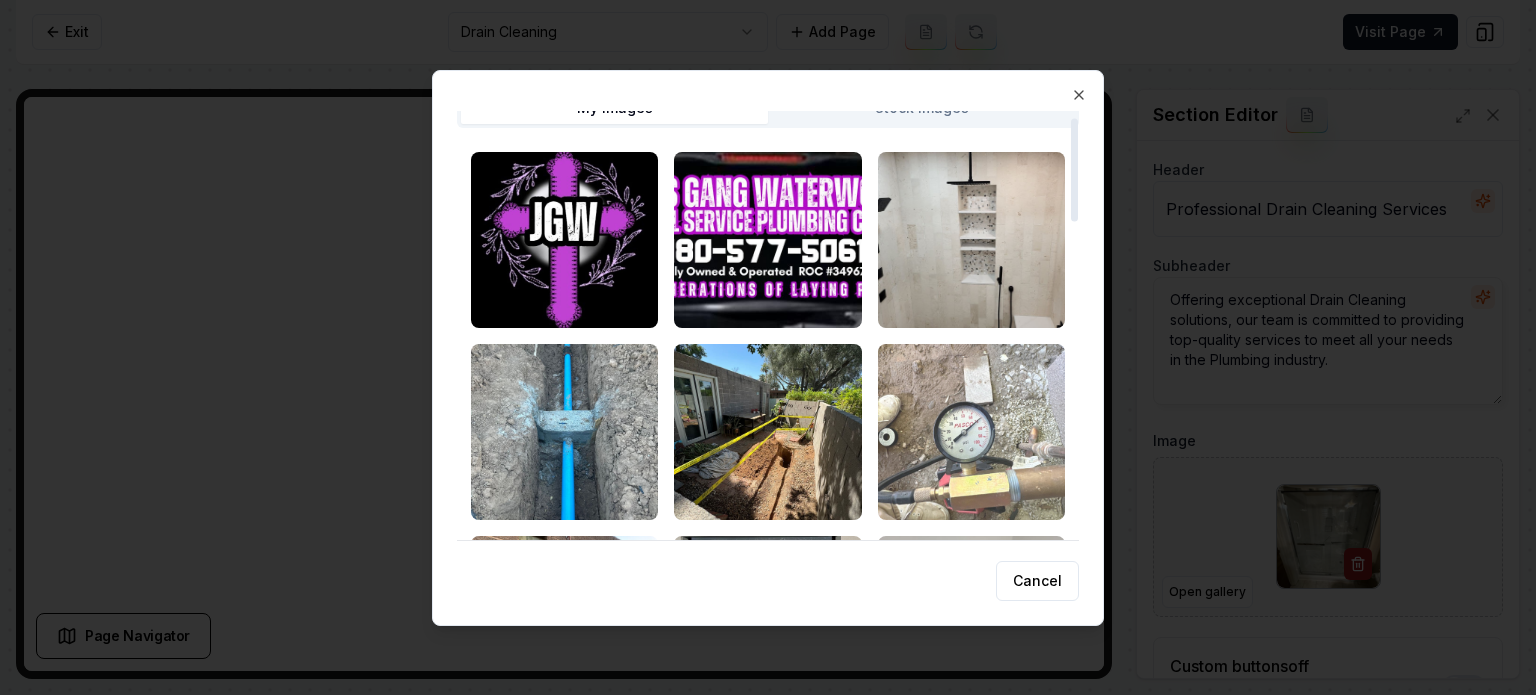 scroll, scrollTop: 21, scrollLeft: 0, axis: vertical 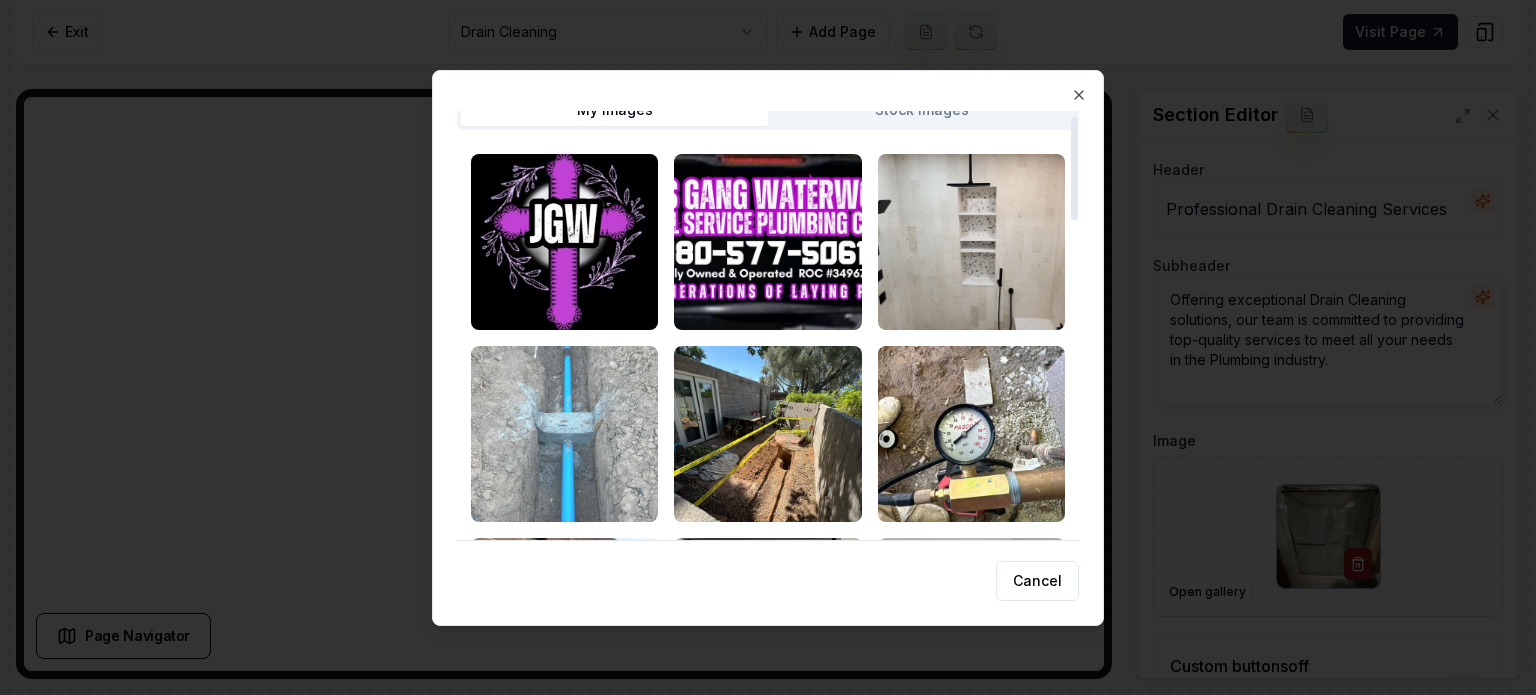 click at bounding box center [564, 434] 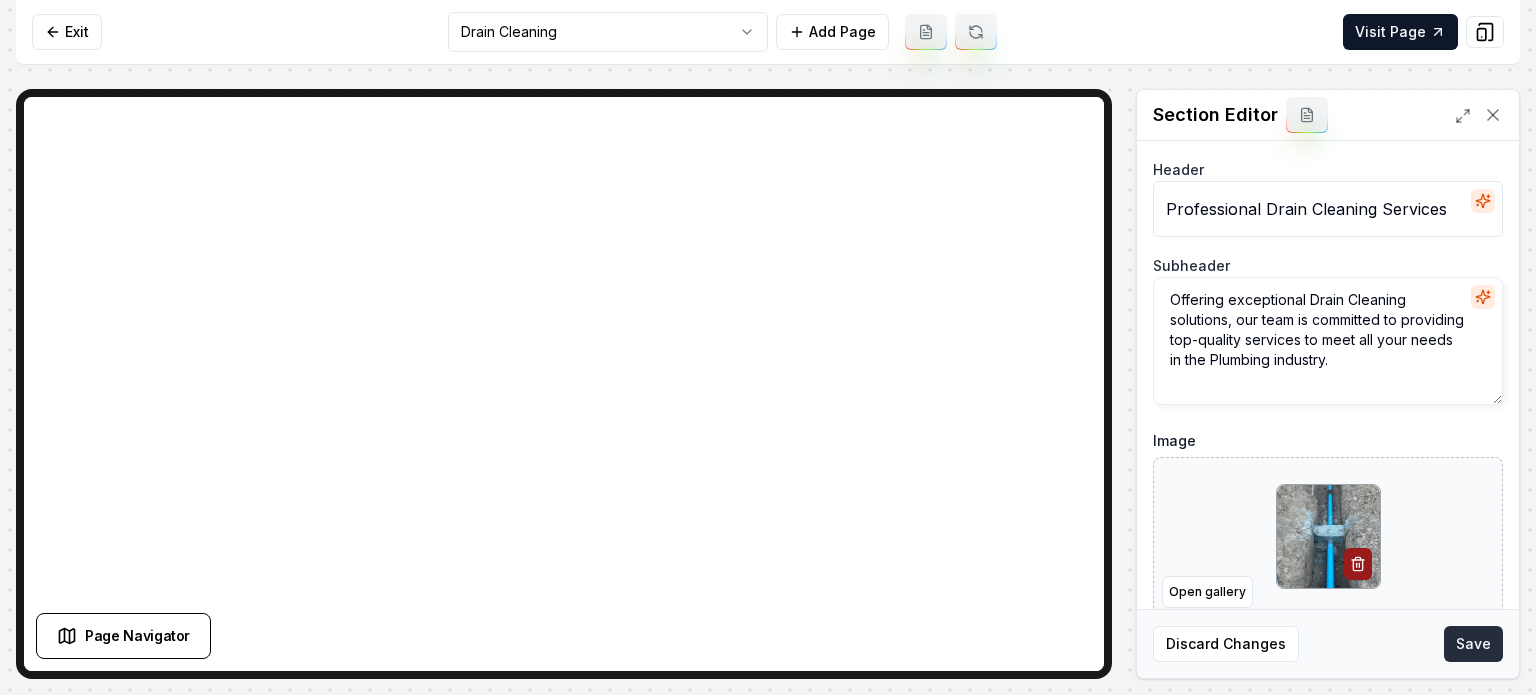 click on "Save" at bounding box center (1473, 644) 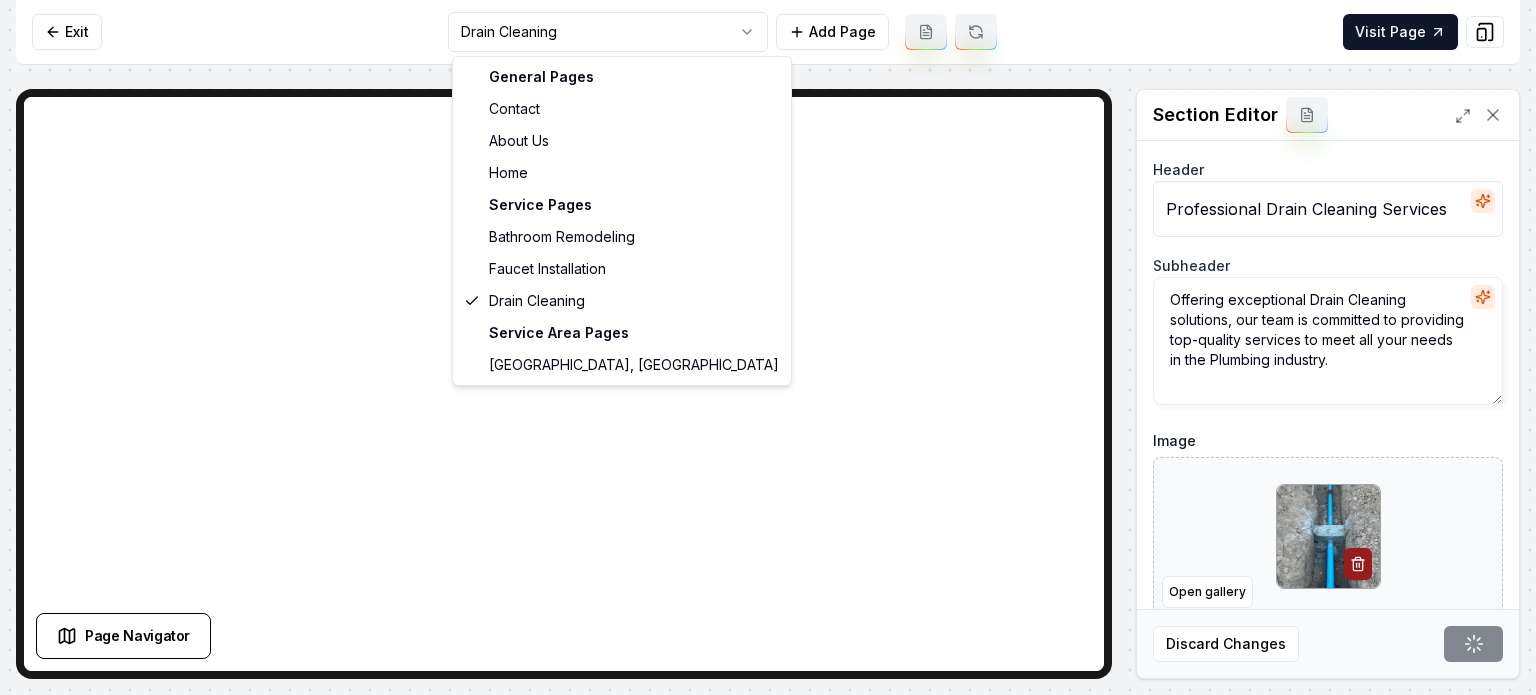 click on "Computer Required This feature is only available on a computer. Please switch to a computer to edit your site. Go back  Exit Drain Cleaning Add Page Visit Page  Page Navigator Page Settings Section Editor Header Professional Drain Cleaning Services Subheader Offering exceptional Drain Cleaning solutions, our team is committed to providing top-quality services to meet all your needs in the Plumbing industry. Image Open gallery Custom buttons  off Your buttons will be based on the goals you set up. Discard Changes Save /dashboard/sites/66387aec-6bd7-4d6f-b5bb-7eb28907ed4f/pages/990e319e-6169-4fa7-bf06-e9fbbe505999 General Pages Contact About Us Home Service Pages Bathroom Remodeling Faucet Installation Drain Cleaning Service Area Pages [GEOGRAPHIC_DATA], [GEOGRAPHIC_DATA]" at bounding box center [768, 347] 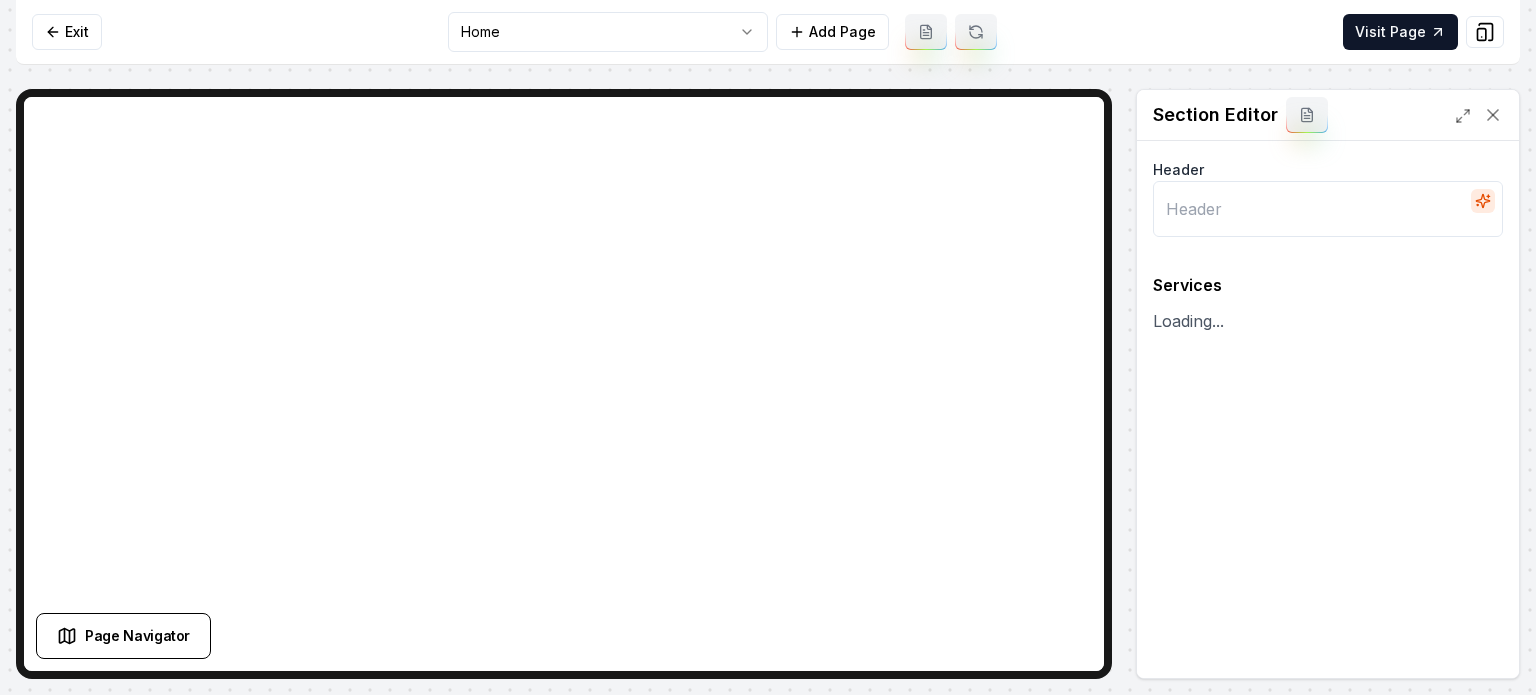 type on "Comprehensive Plumbing Solutions" 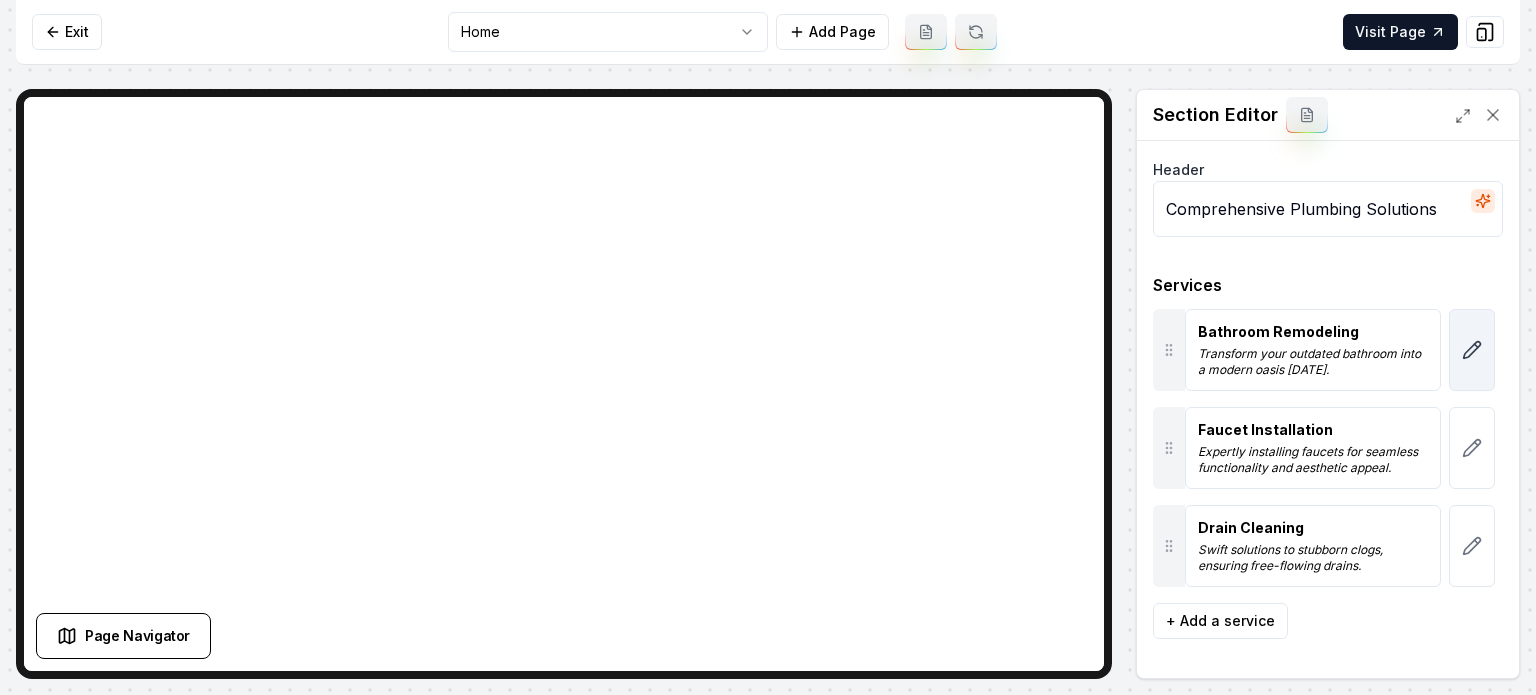 click 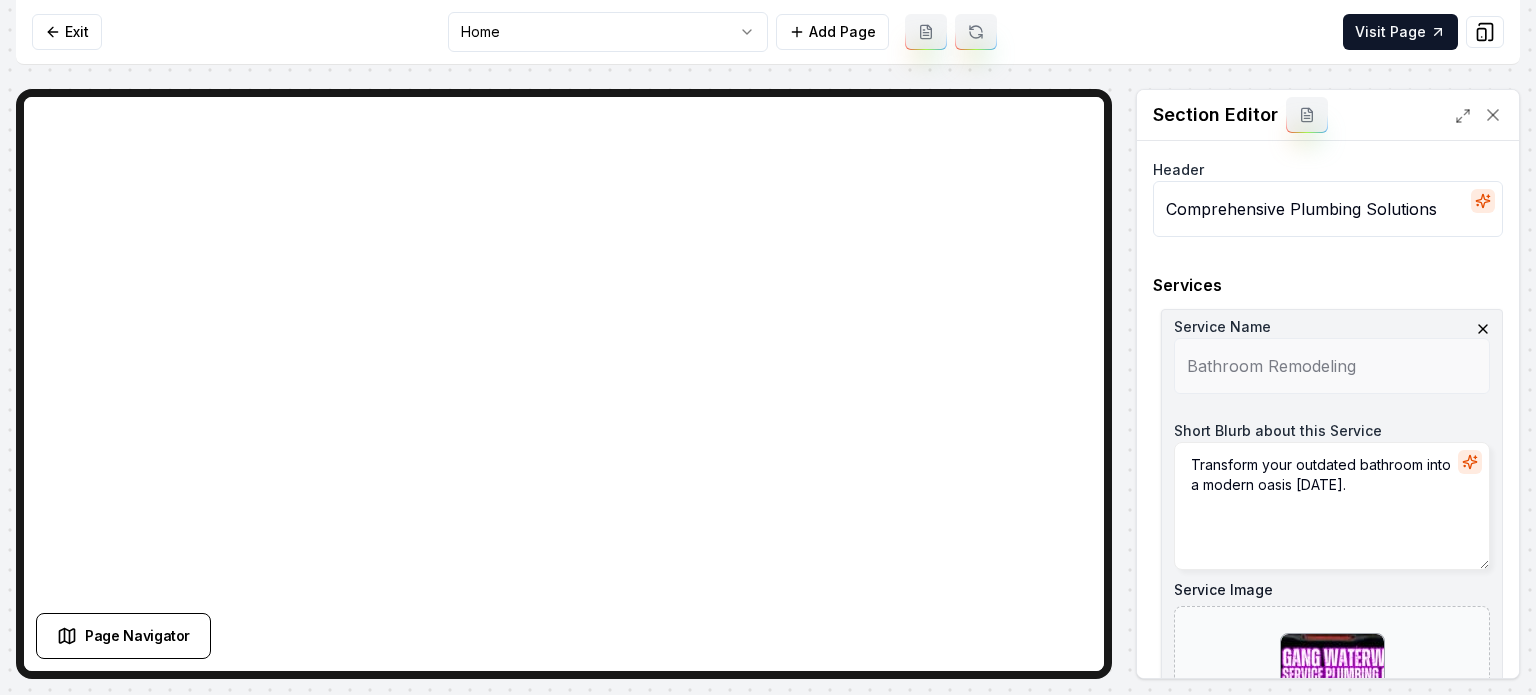 scroll, scrollTop: 443, scrollLeft: 0, axis: vertical 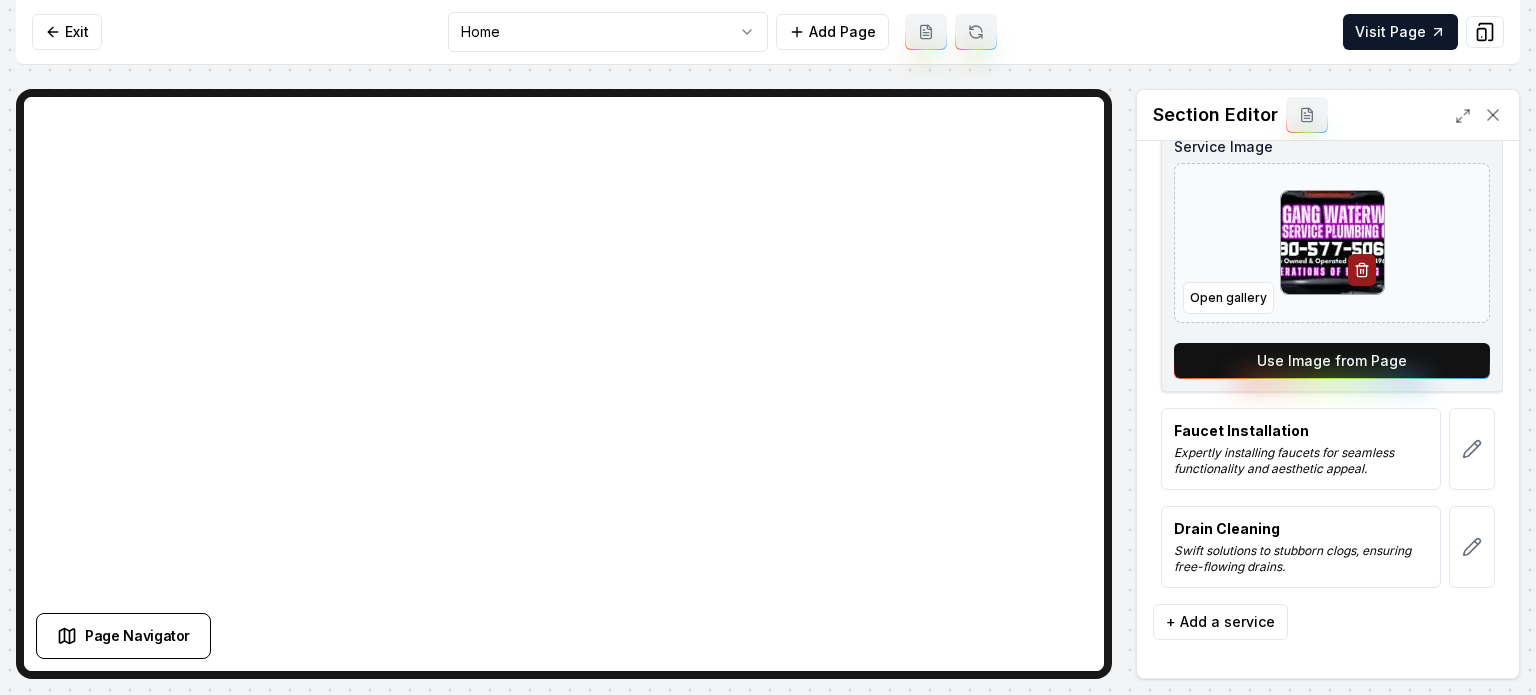 click on "Use Image from Page" at bounding box center [1332, 361] 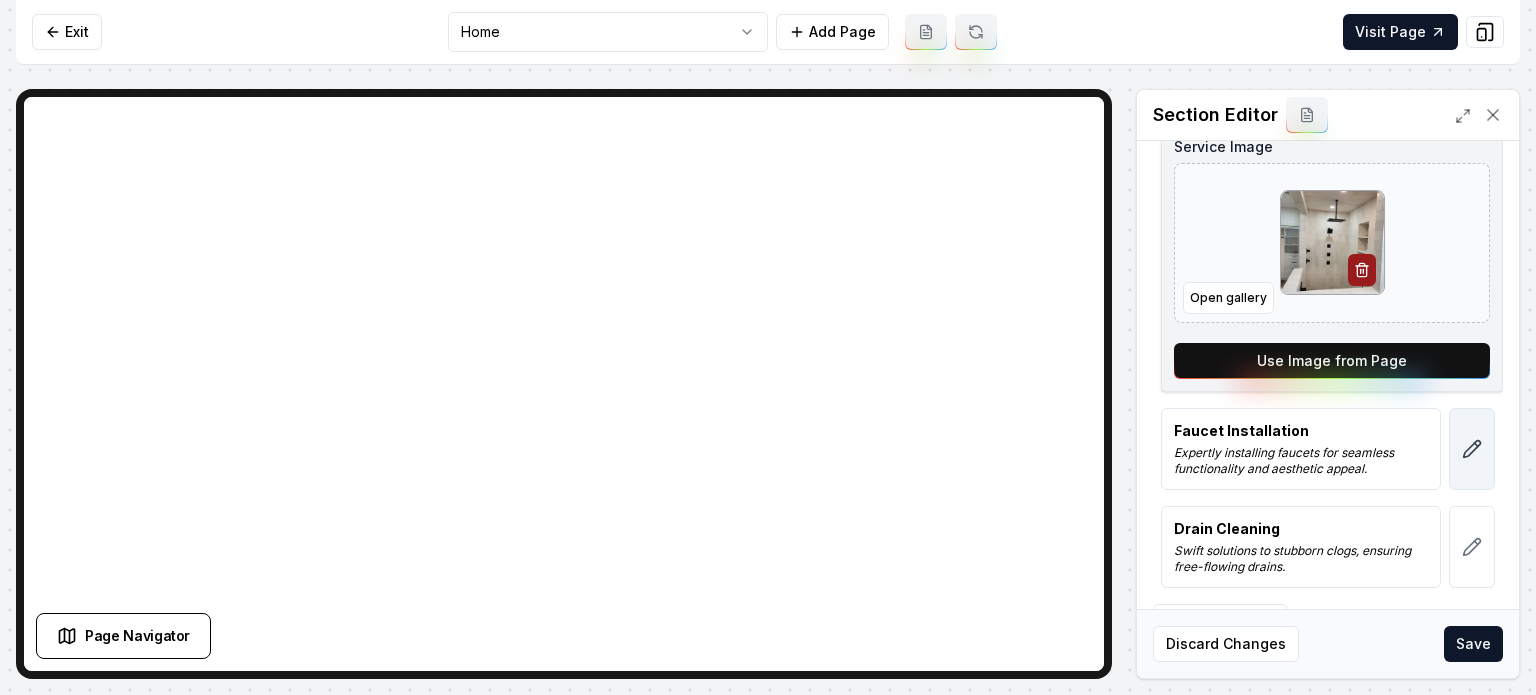 click at bounding box center [1472, 449] 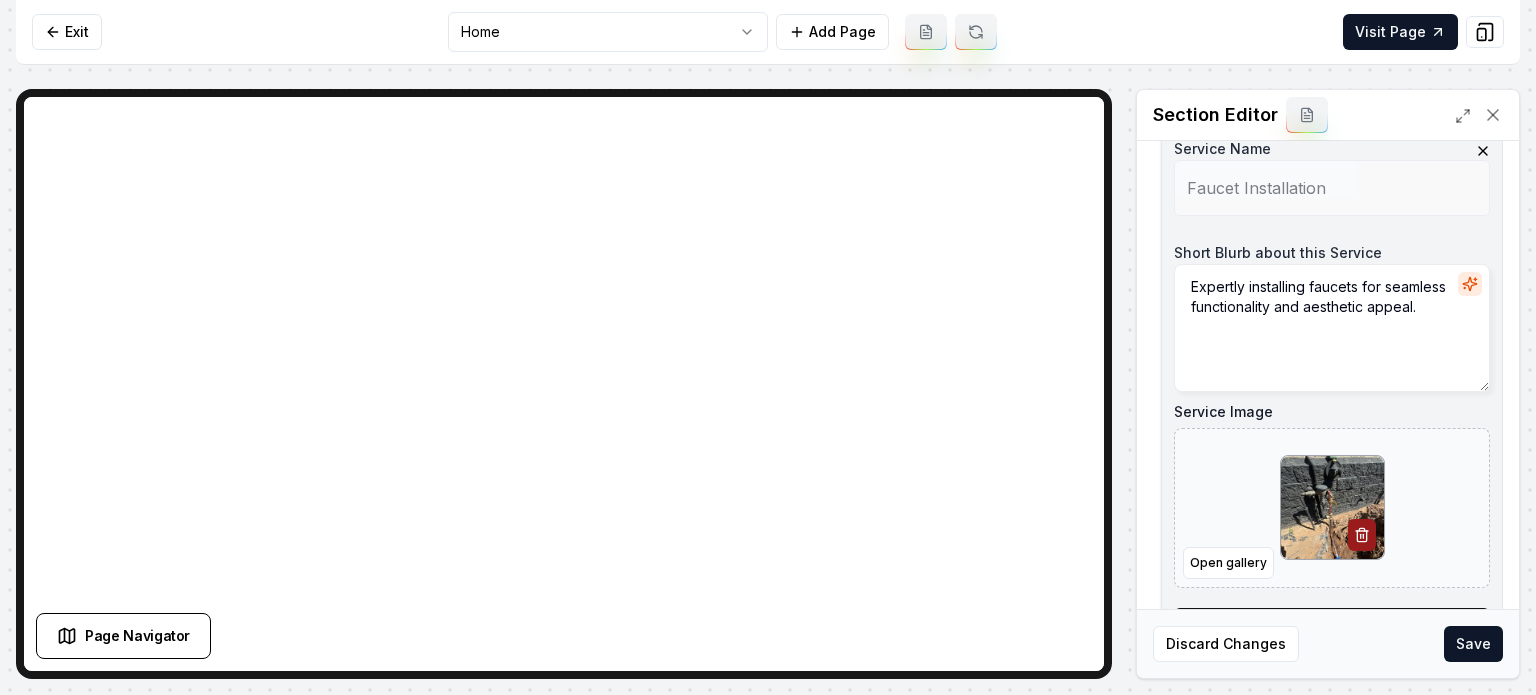 scroll, scrollTop: 443, scrollLeft: 0, axis: vertical 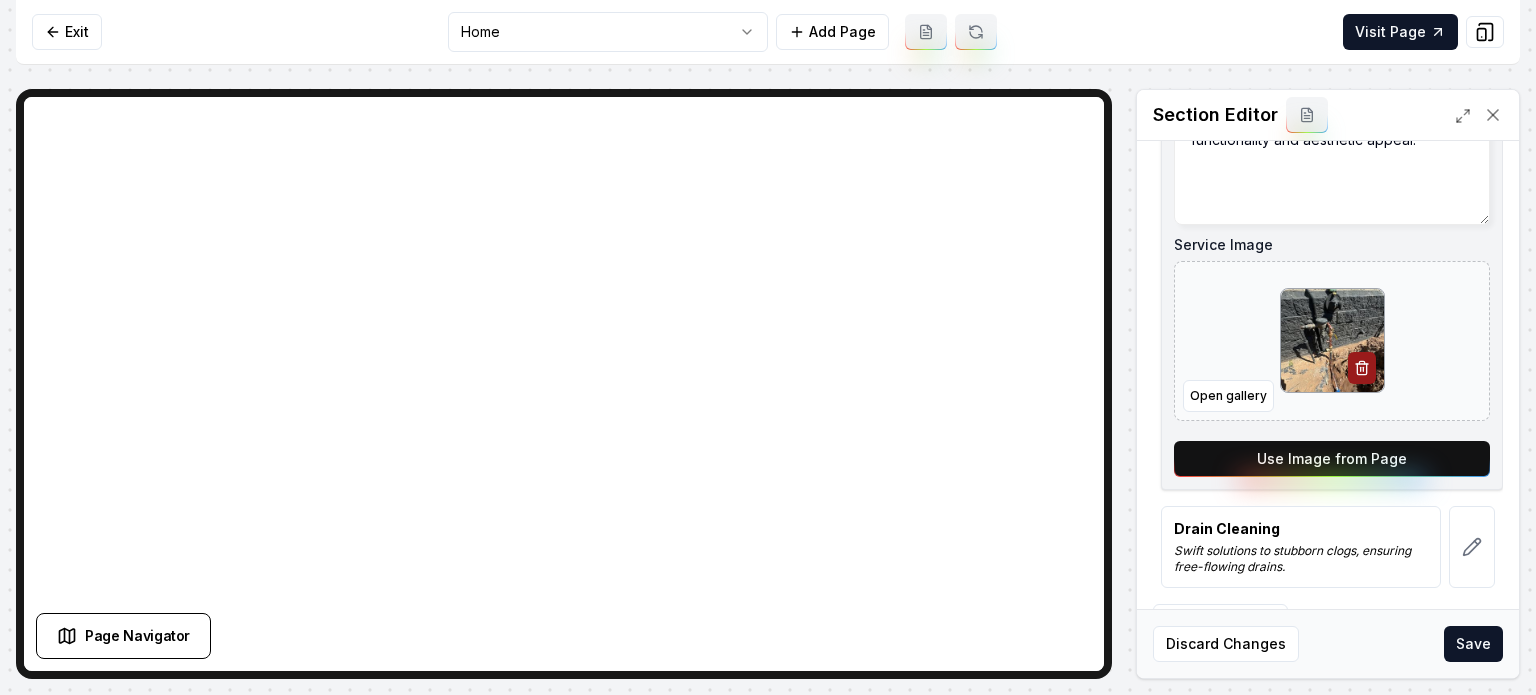 click on "Use Image from Page" at bounding box center [1332, 459] 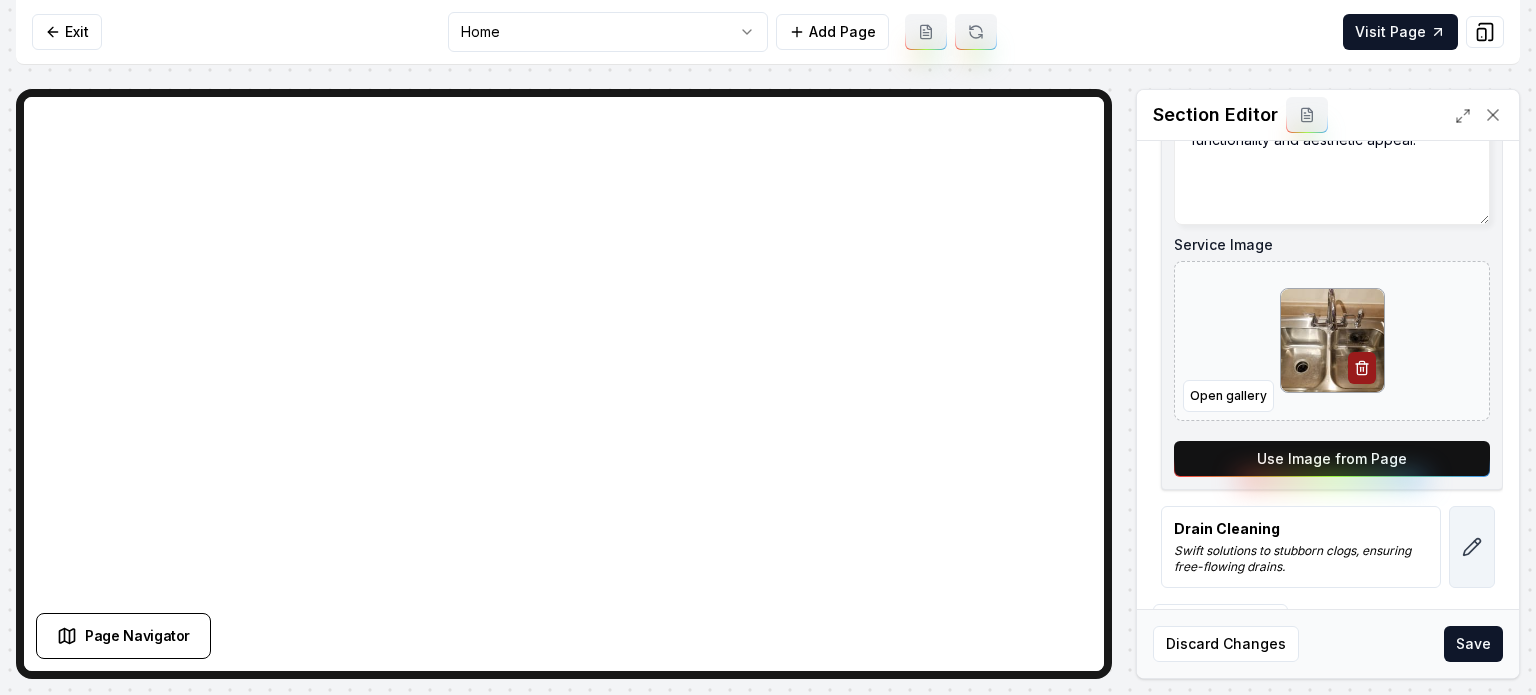 click at bounding box center [1472, 547] 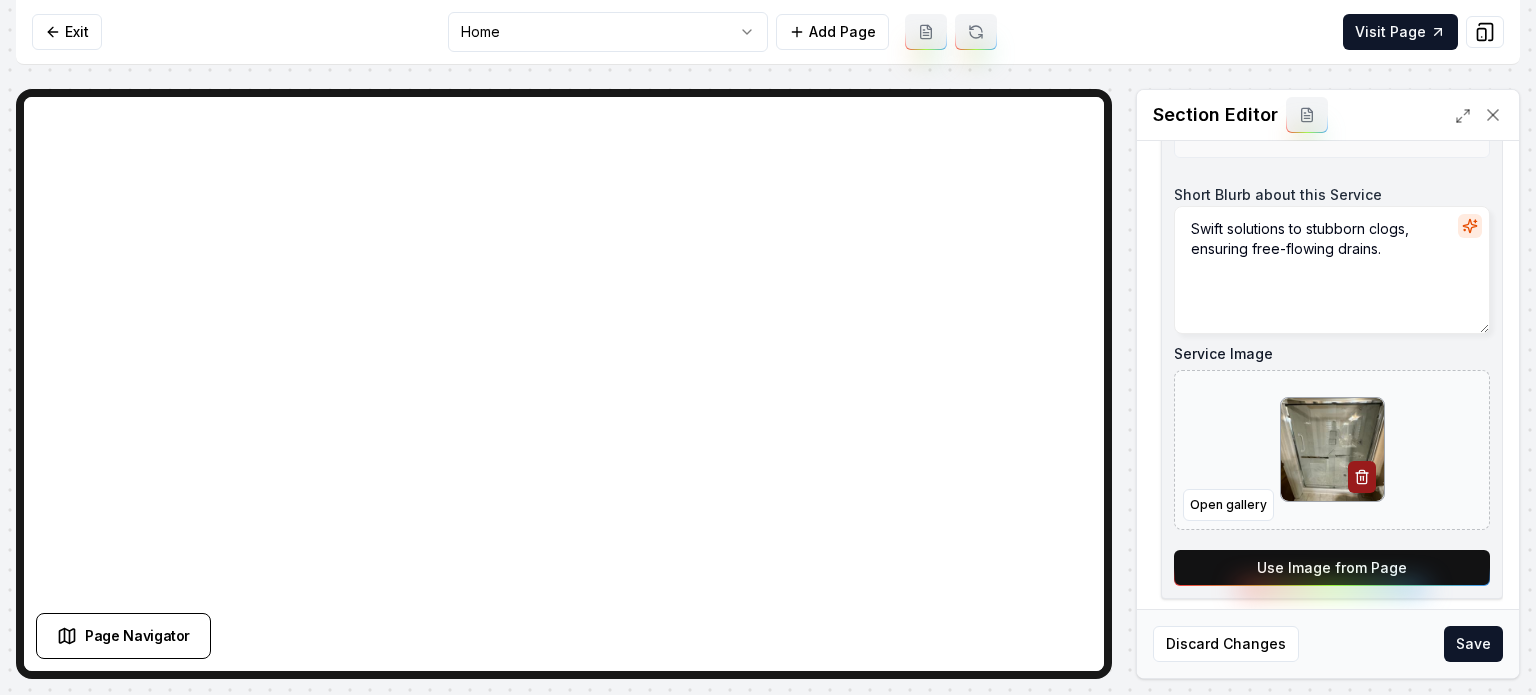 scroll, scrollTop: 443, scrollLeft: 0, axis: vertical 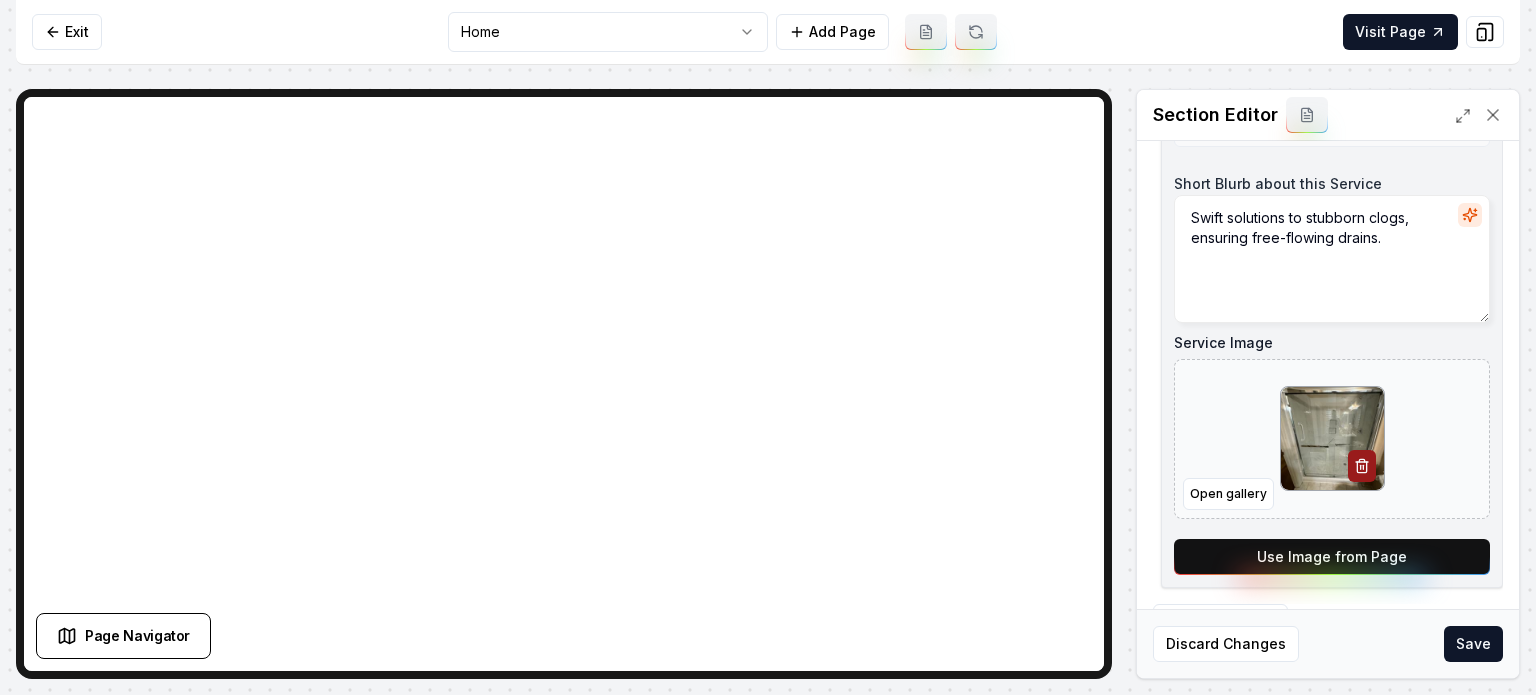 click on "Use Image from Page" at bounding box center (1332, 557) 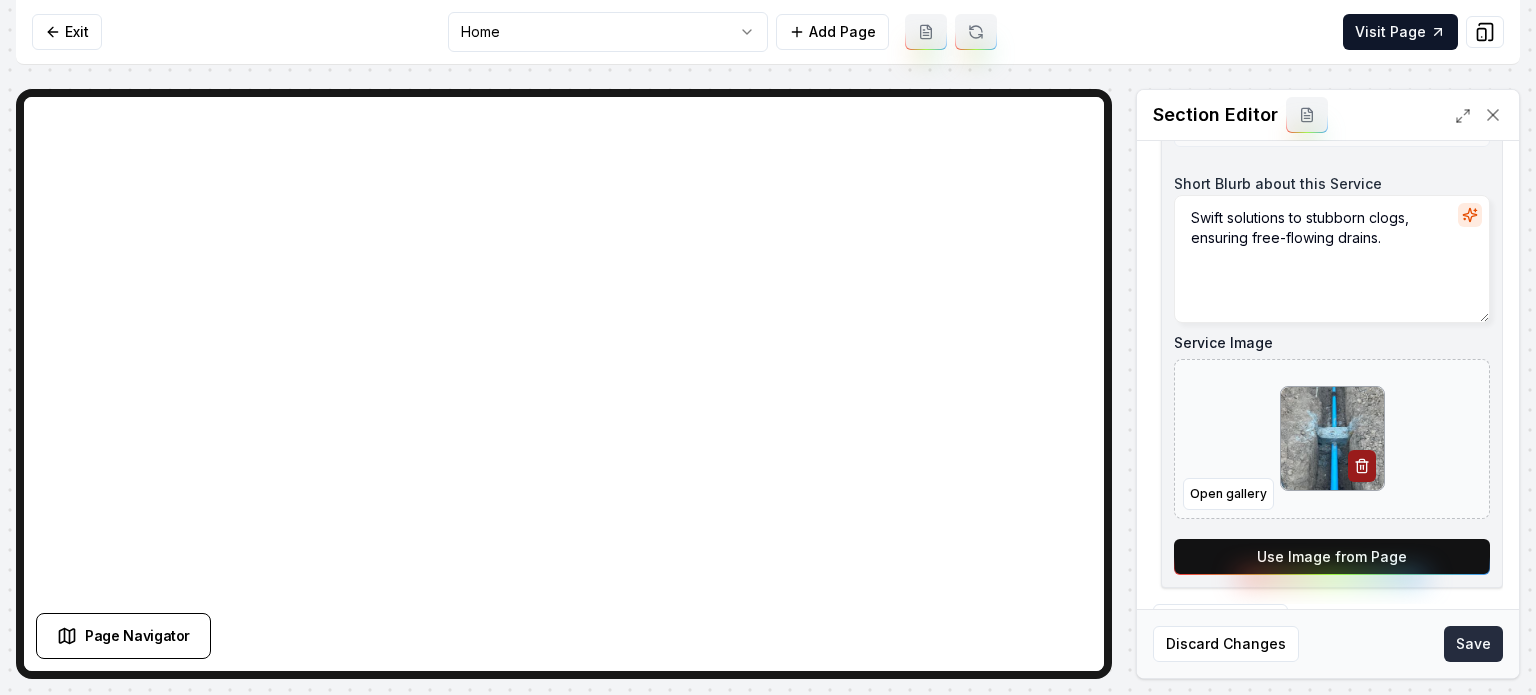 click on "Save" at bounding box center [1473, 644] 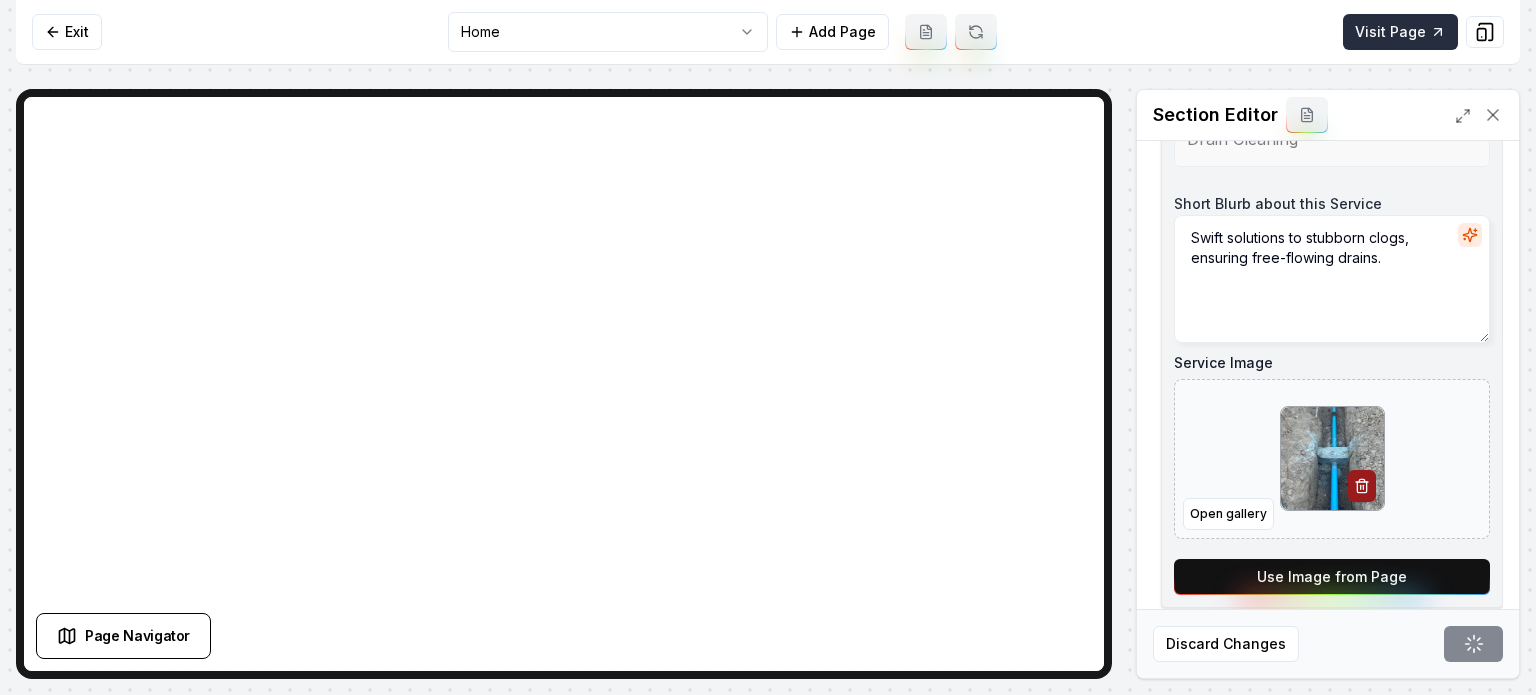 click on "Visit Page" at bounding box center [1400, 32] 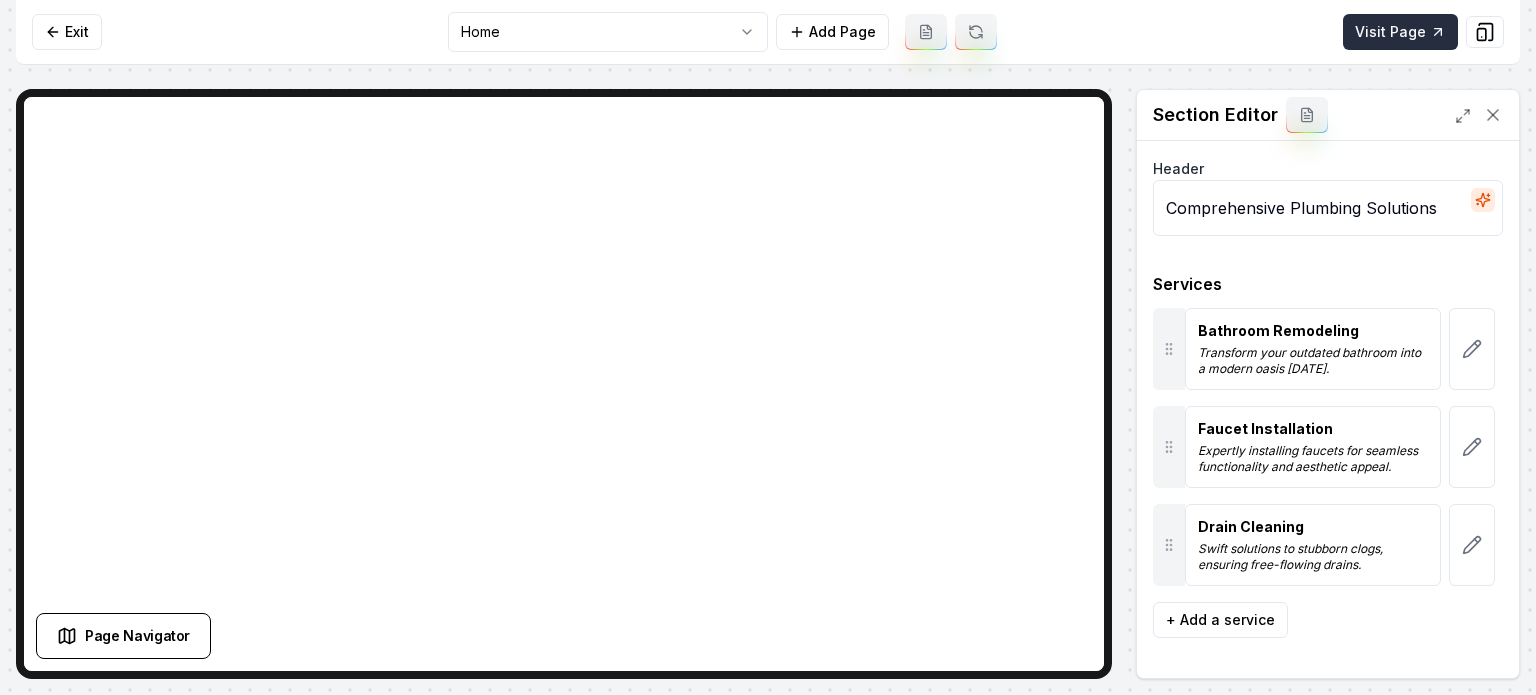 scroll, scrollTop: 0, scrollLeft: 0, axis: both 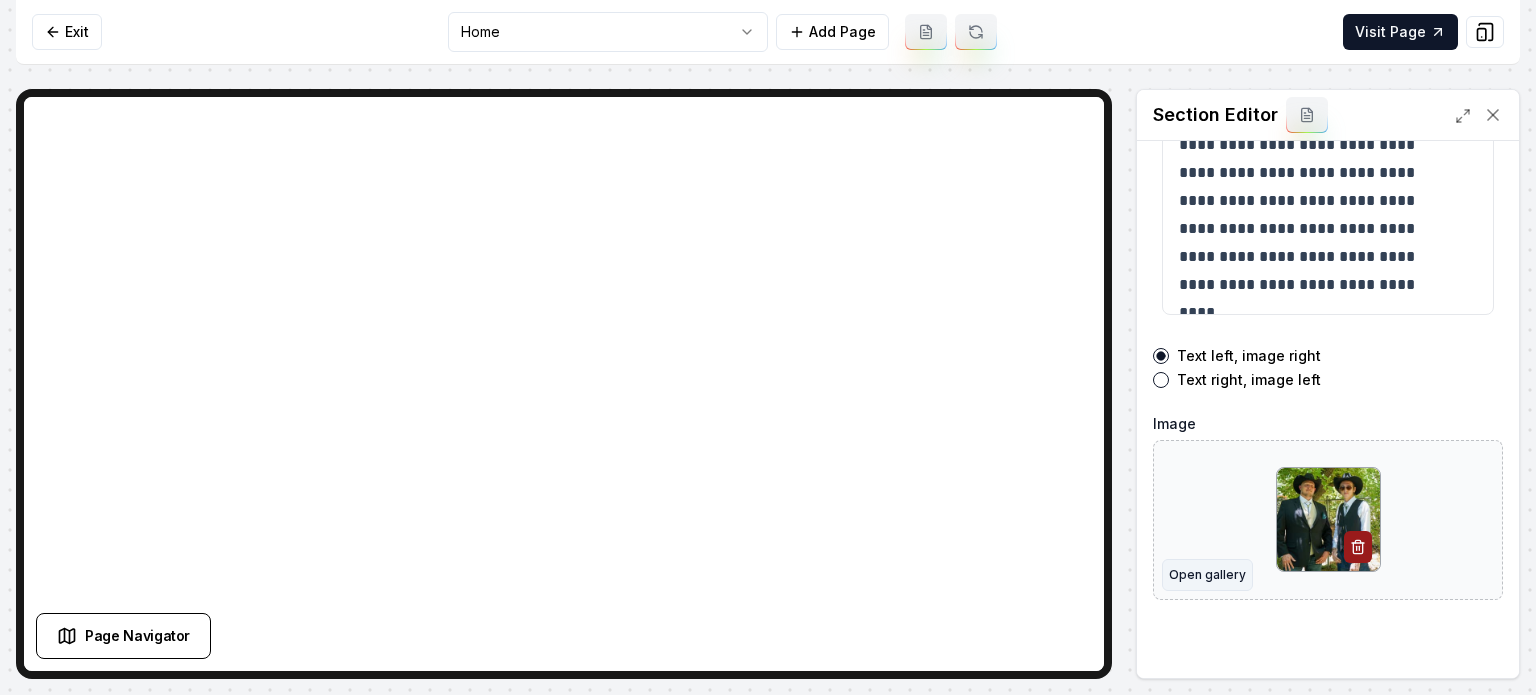 click on "Open gallery" at bounding box center [1207, 575] 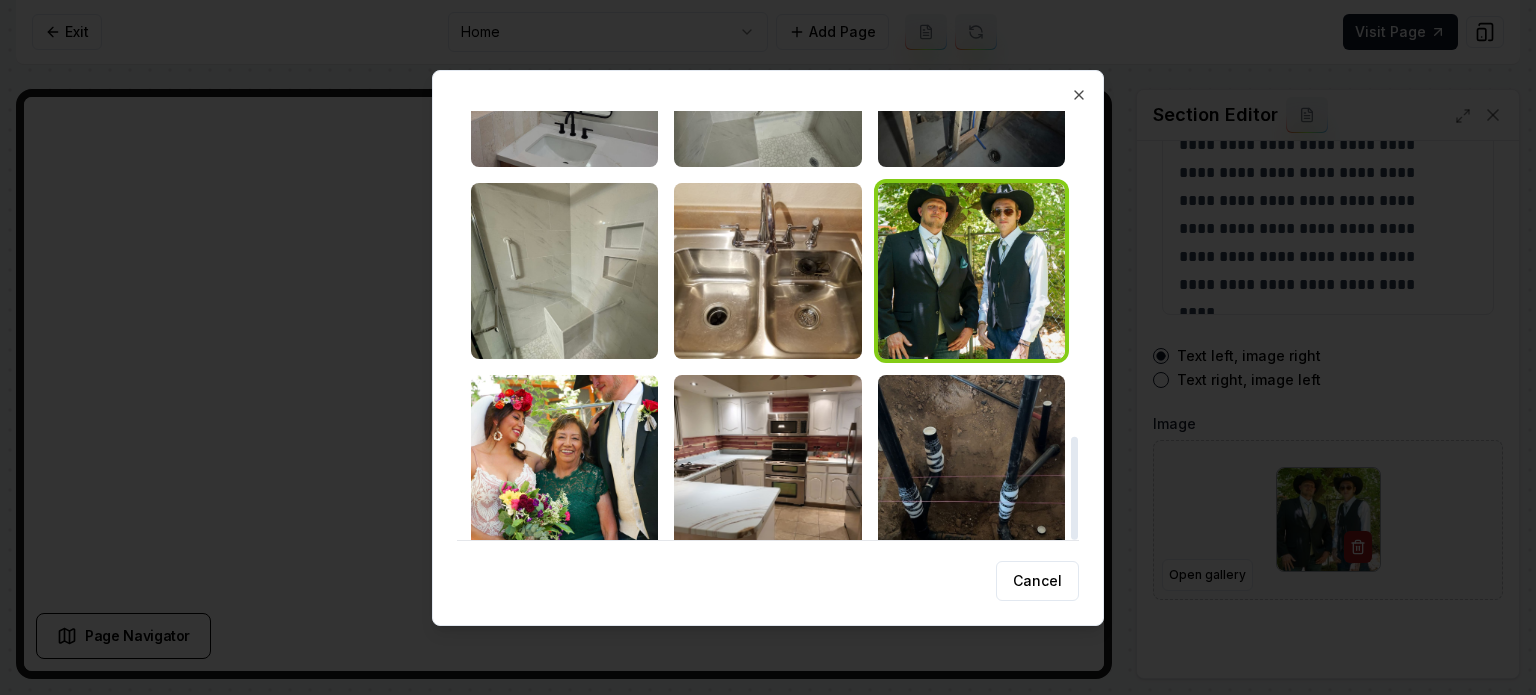 scroll, scrollTop: 1354, scrollLeft: 0, axis: vertical 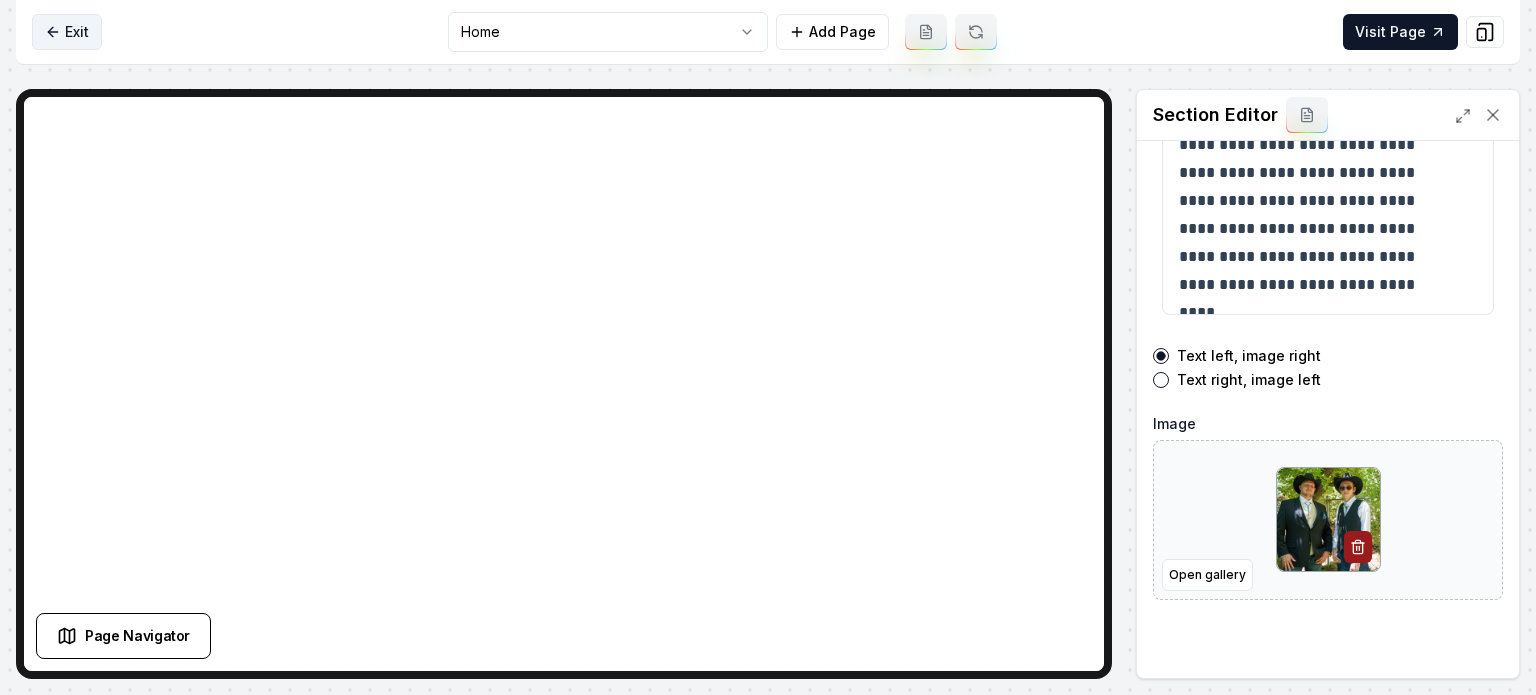 click on "Exit" at bounding box center (67, 32) 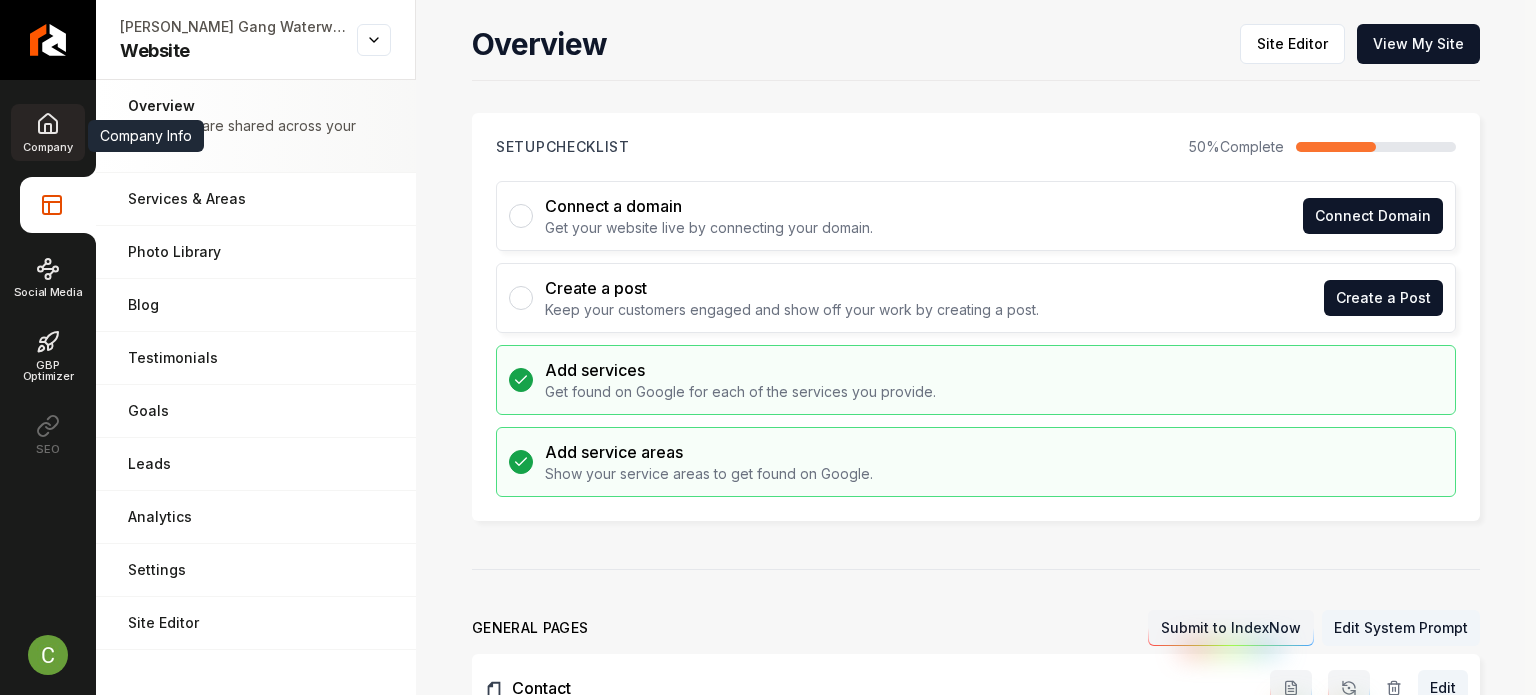 click 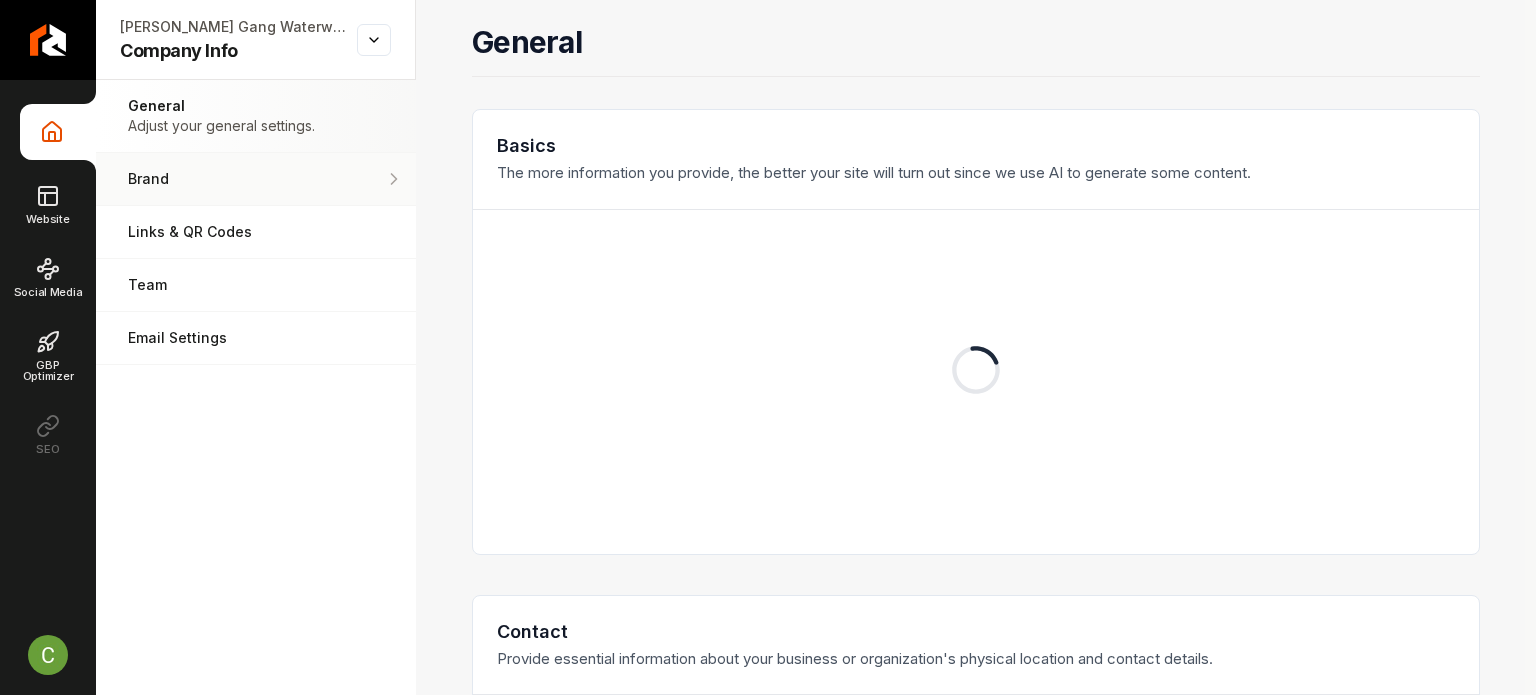 click on "Brand Manage the styles and colors of your business." at bounding box center [256, 179] 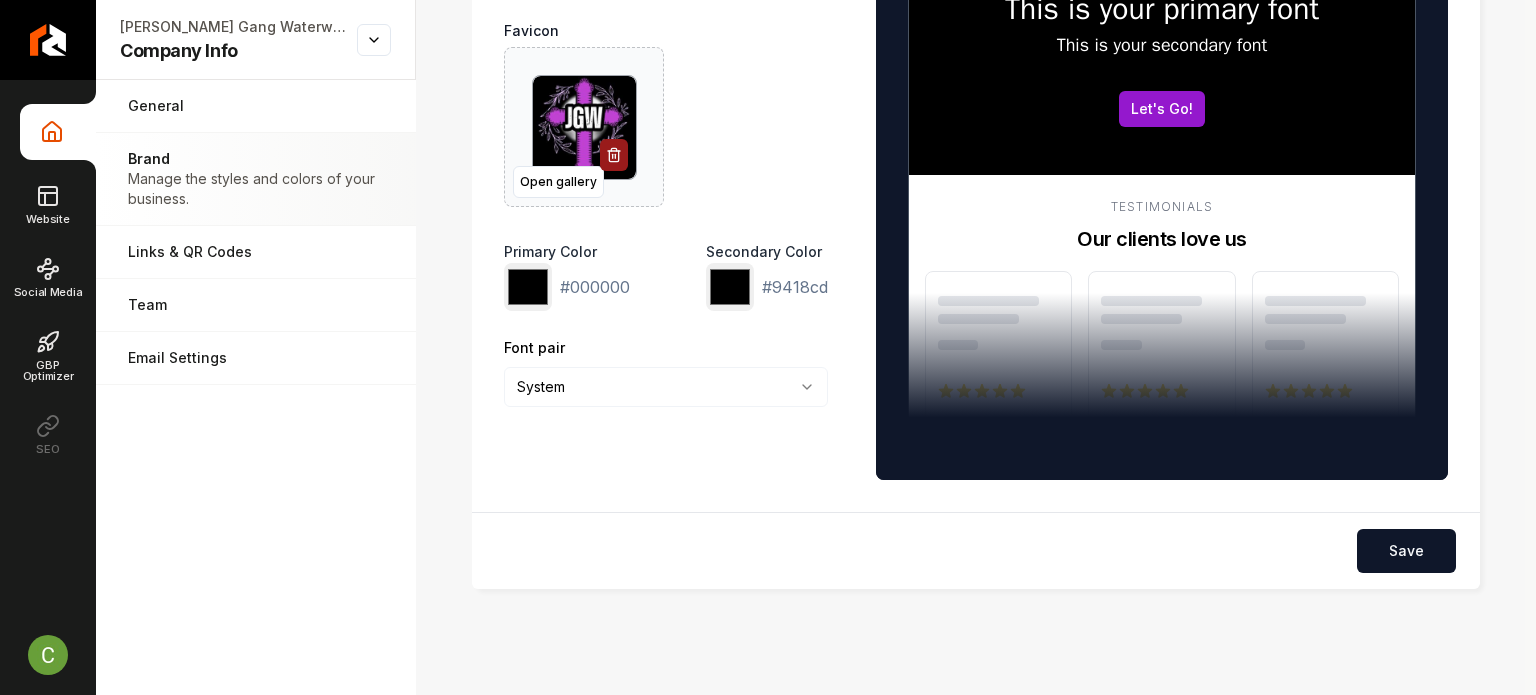 scroll, scrollTop: 332, scrollLeft: 0, axis: vertical 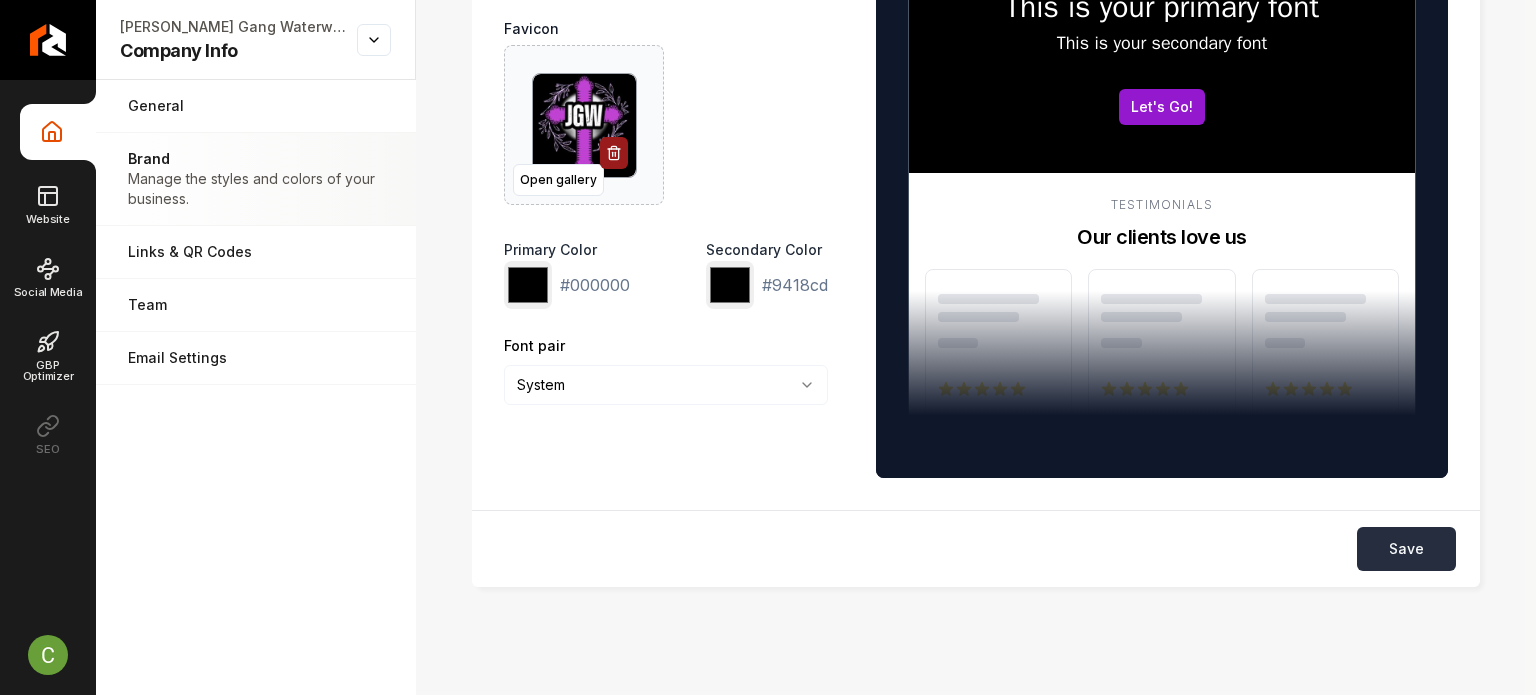 click on "Save" at bounding box center [1406, 549] 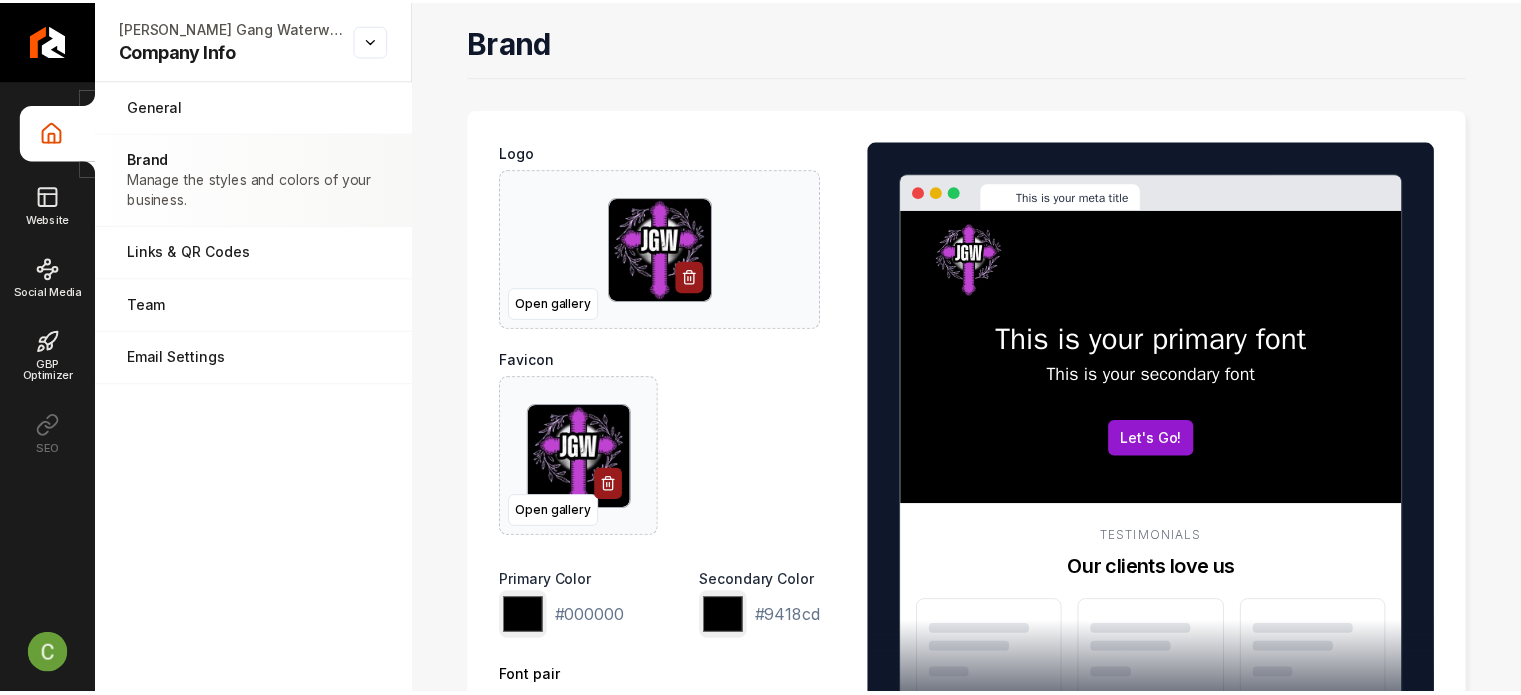 scroll, scrollTop: 374, scrollLeft: 0, axis: vertical 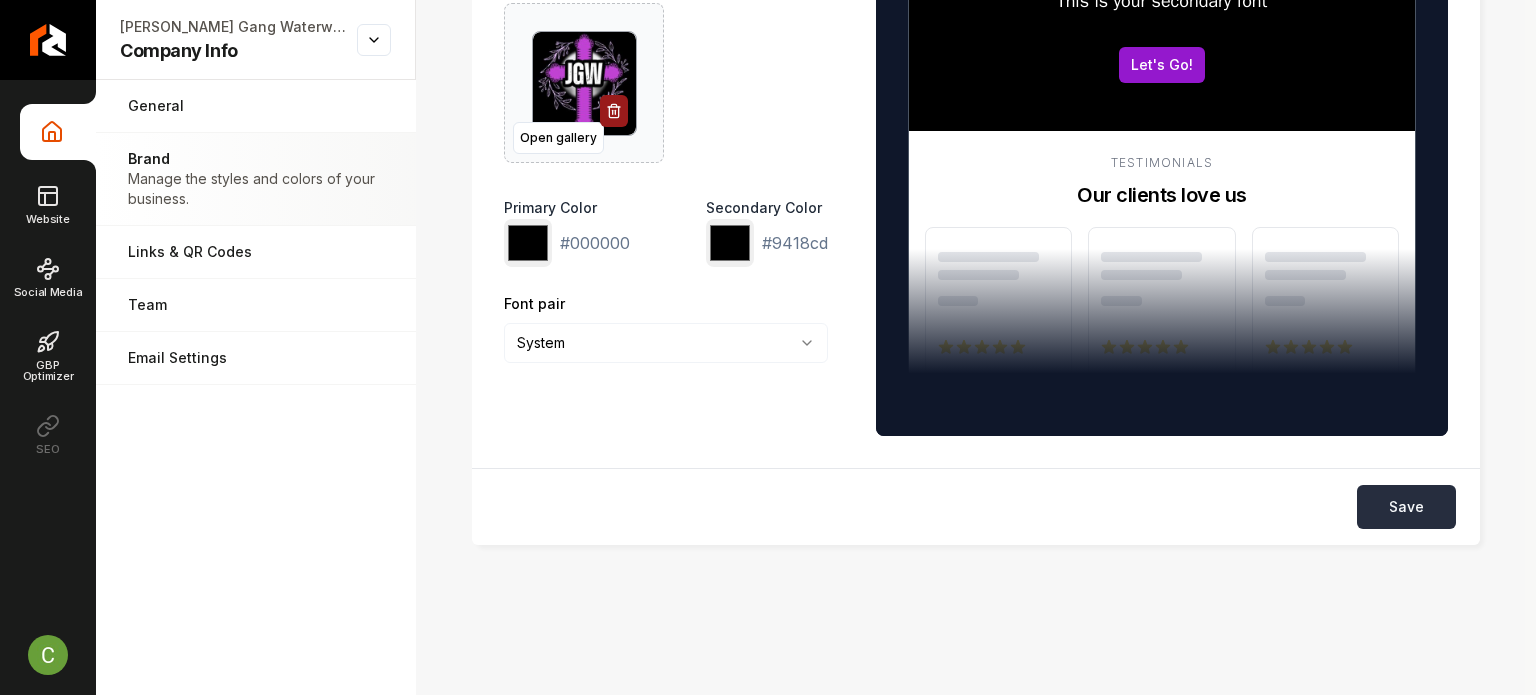 click on "Save" at bounding box center [1406, 507] 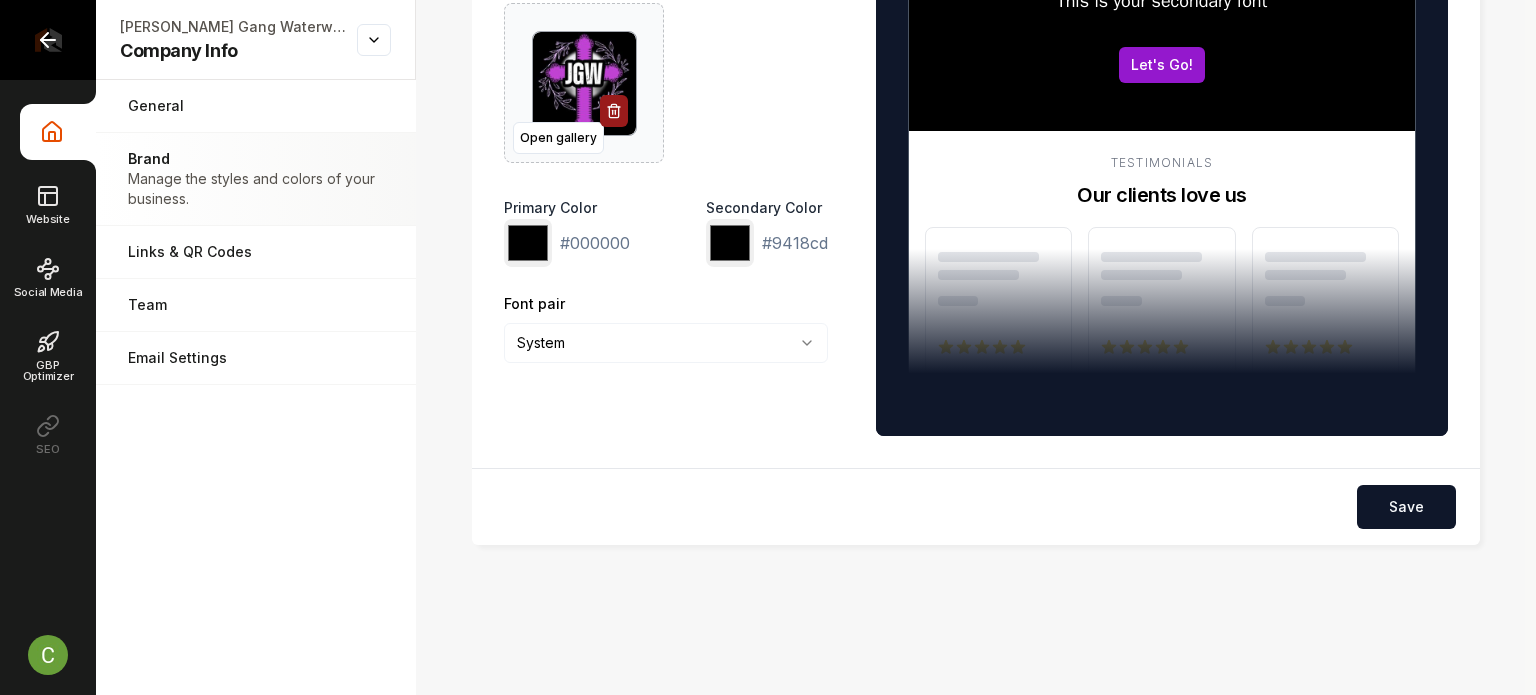 click at bounding box center [48, 40] 